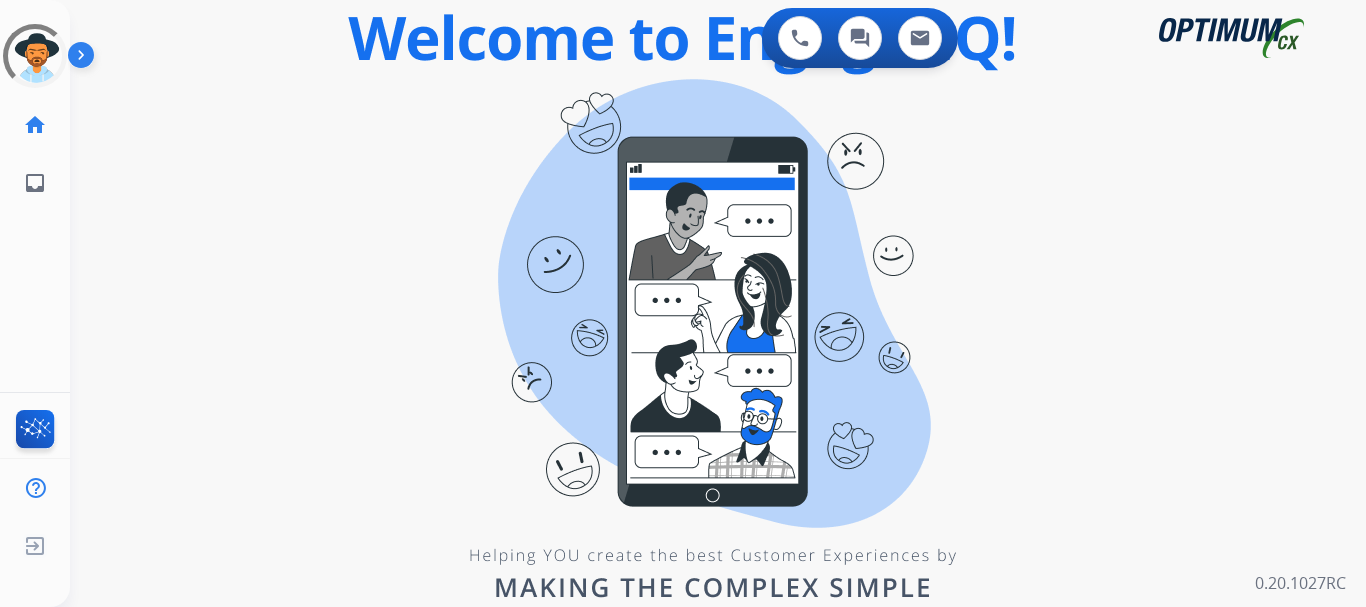 scroll, scrollTop: 0, scrollLeft: 0, axis: both 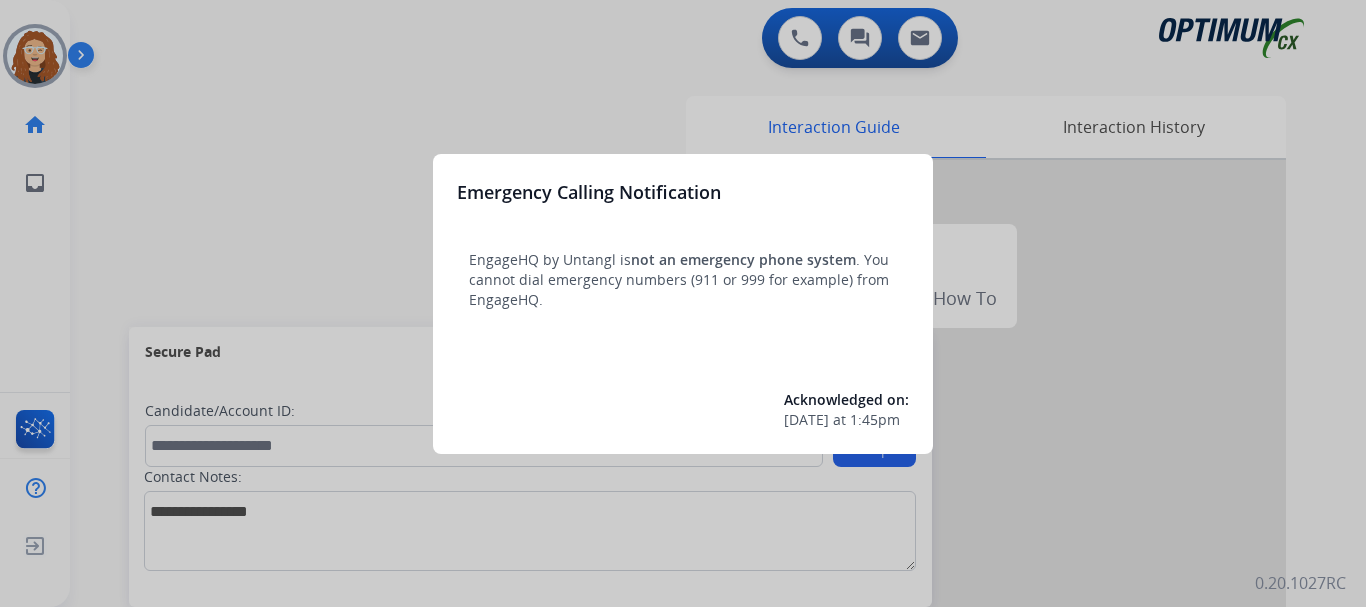 click at bounding box center [683, 303] 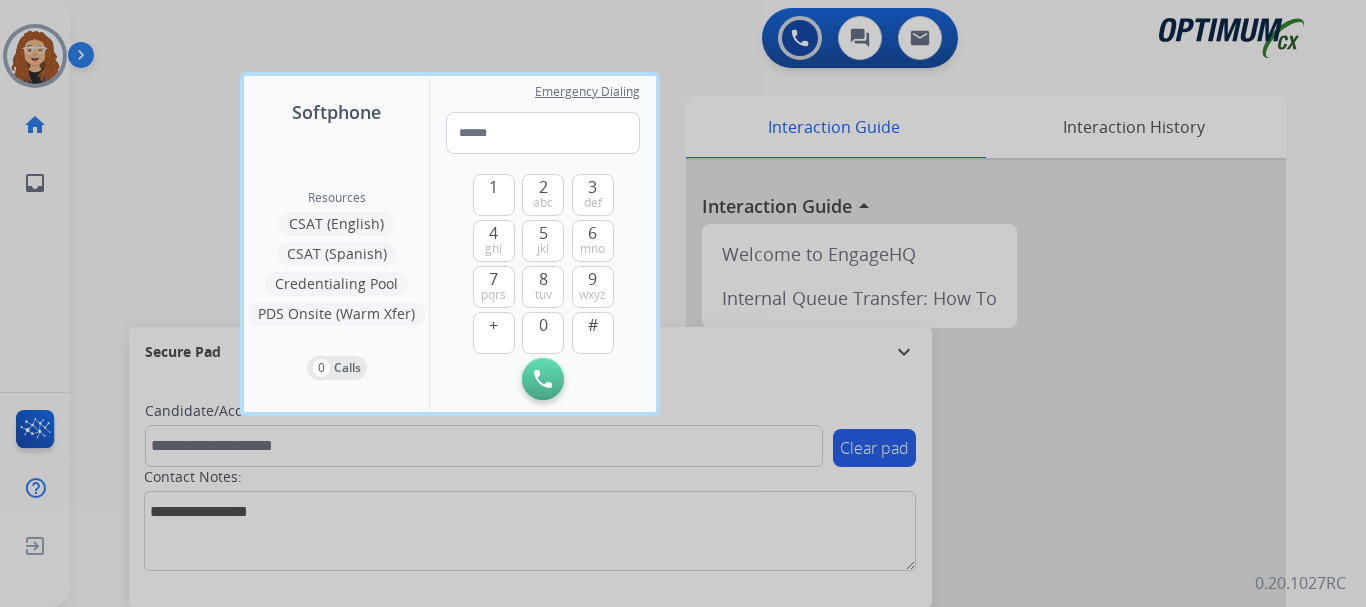 click at bounding box center (683, 303) 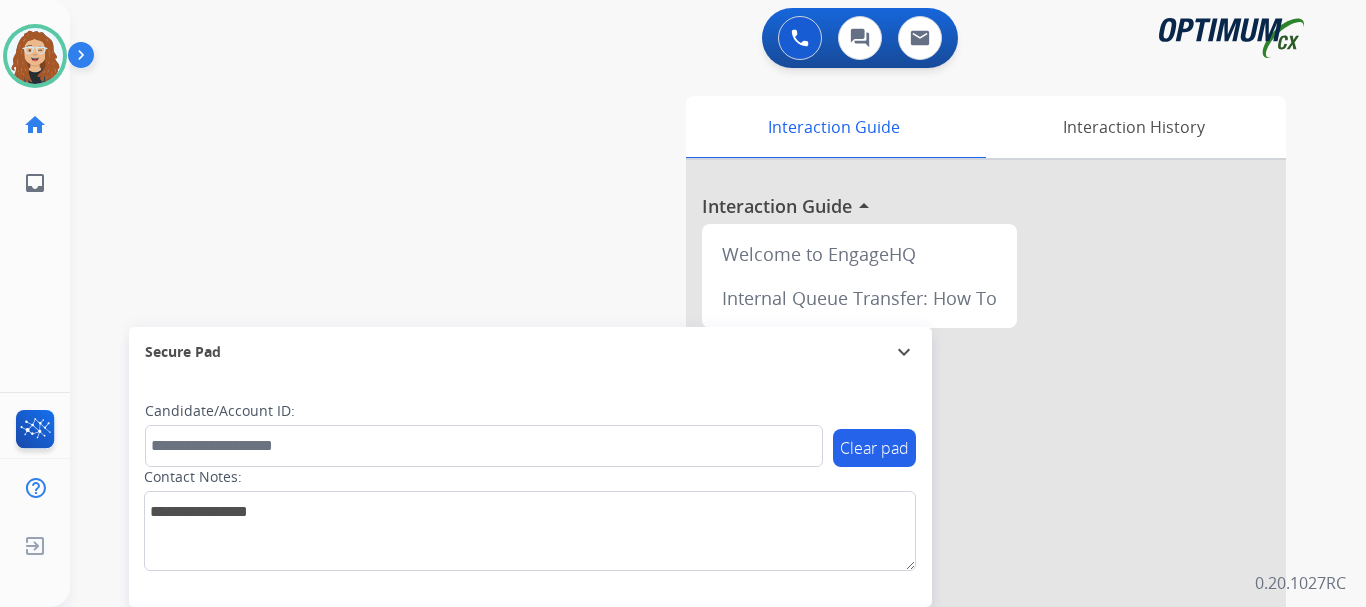 click on "swap_horiz Break voice bridge close_fullscreen Connect 3-Way Call merge_type Separate 3-Way Call  Interaction Guide   Interaction History  Interaction Guide arrow_drop_up  Welcome to EngageHQ   Internal Queue Transfer: How To  Secure Pad expand_more Clear pad Candidate/Account ID: Contact Notes:" at bounding box center [694, 489] 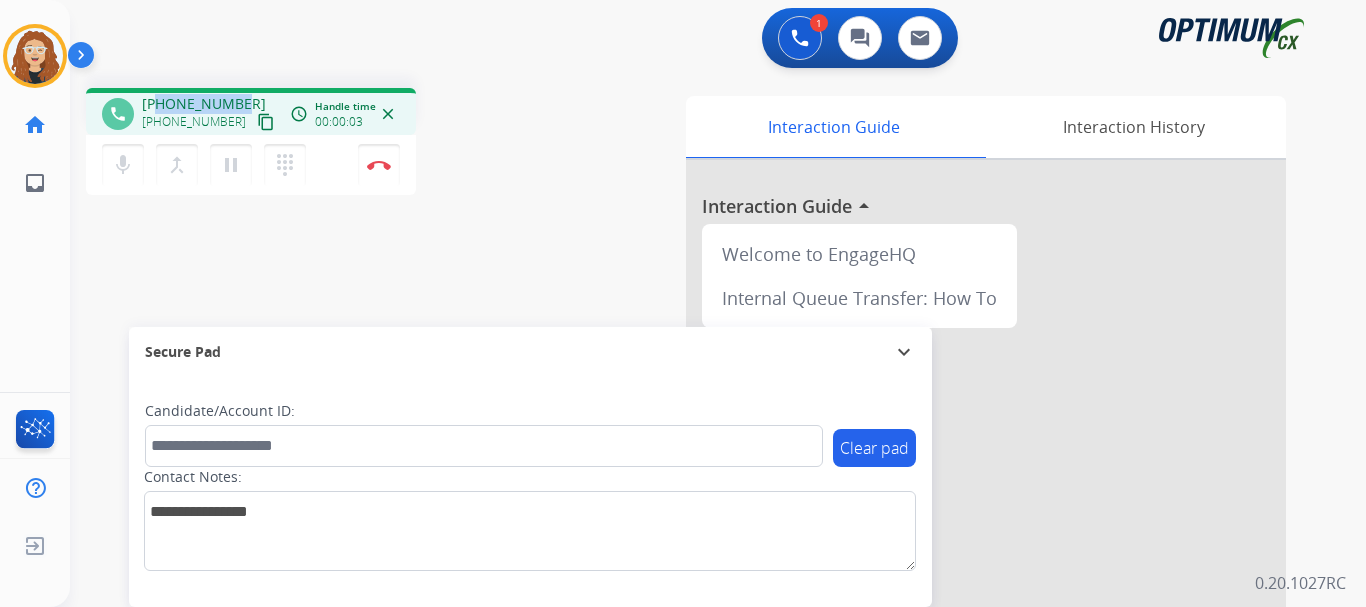 drag, startPoint x: 158, startPoint y: 104, endPoint x: 239, endPoint y: 98, distance: 81.22192 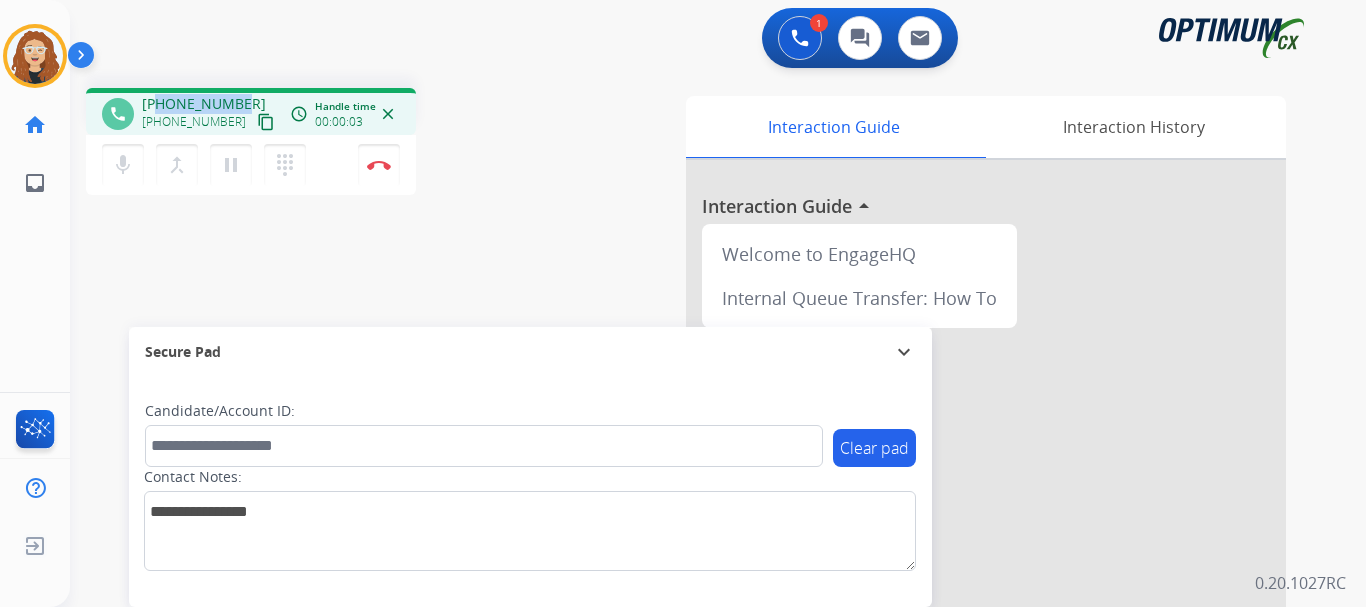 click on "[PHONE_NUMBER] [PHONE_NUMBER] content_copy" at bounding box center (210, 114) 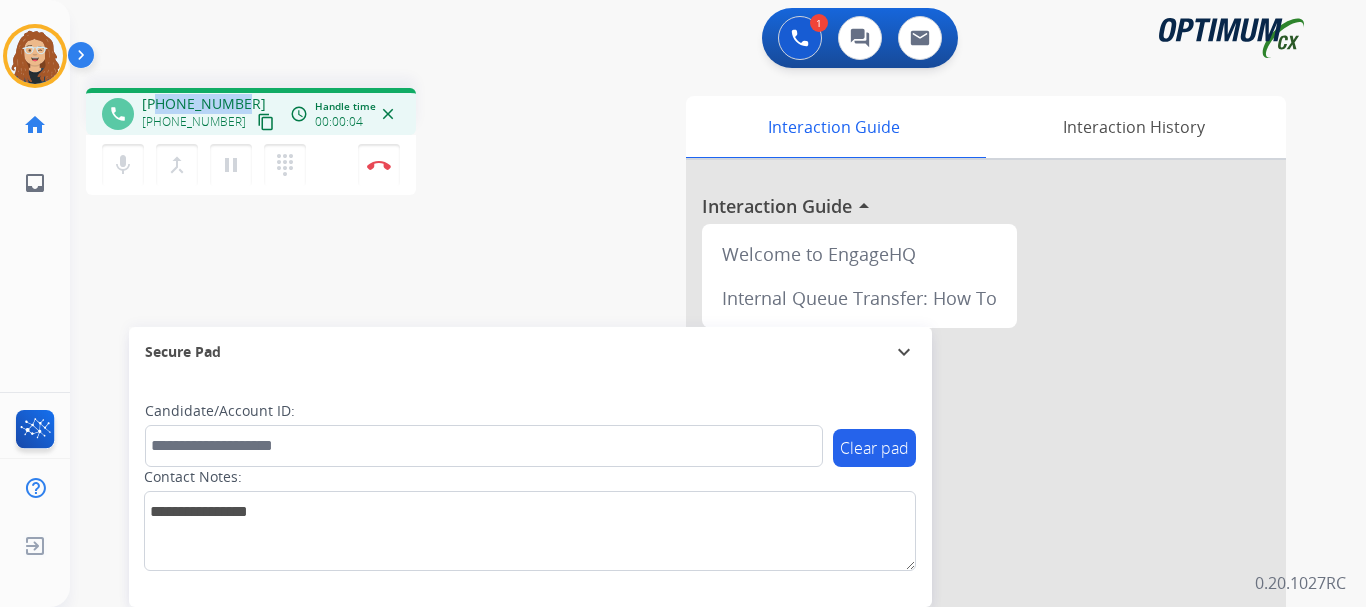 copy on "3174175922" 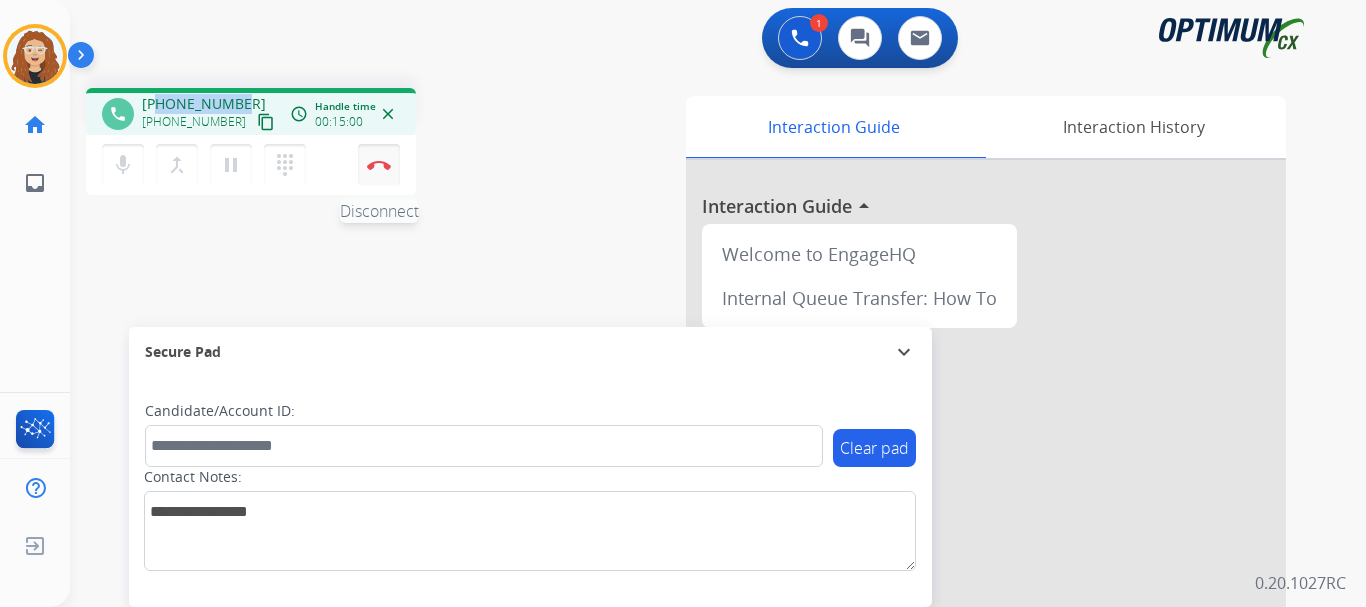click at bounding box center (379, 165) 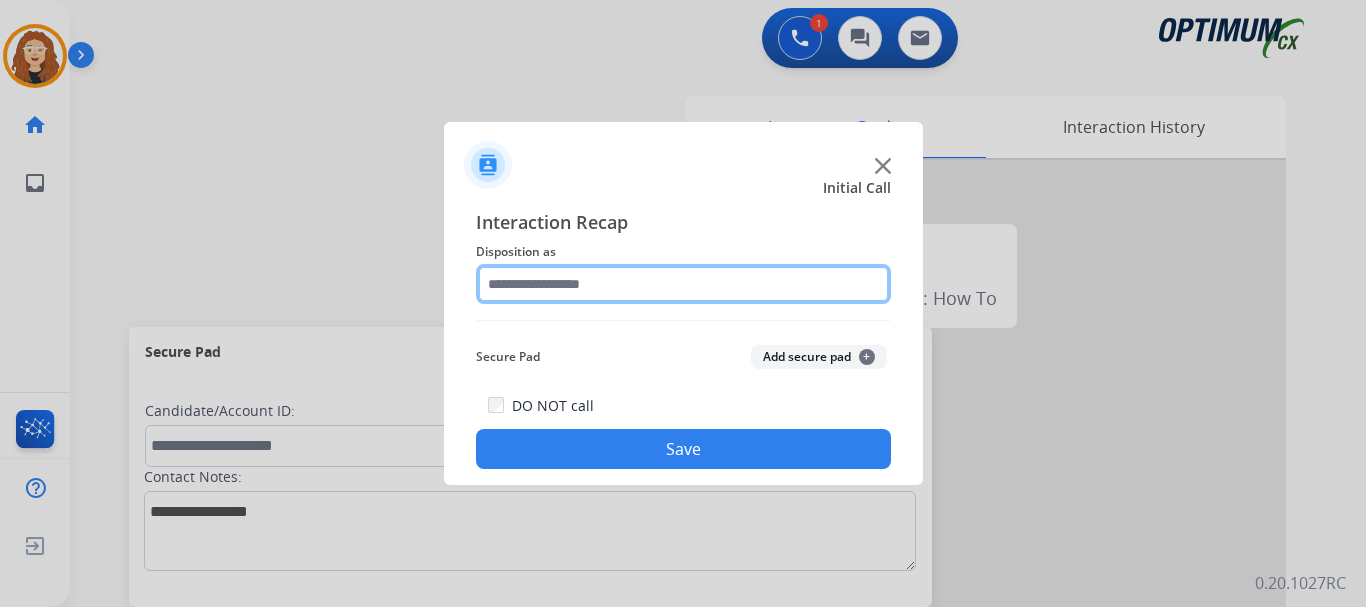 click 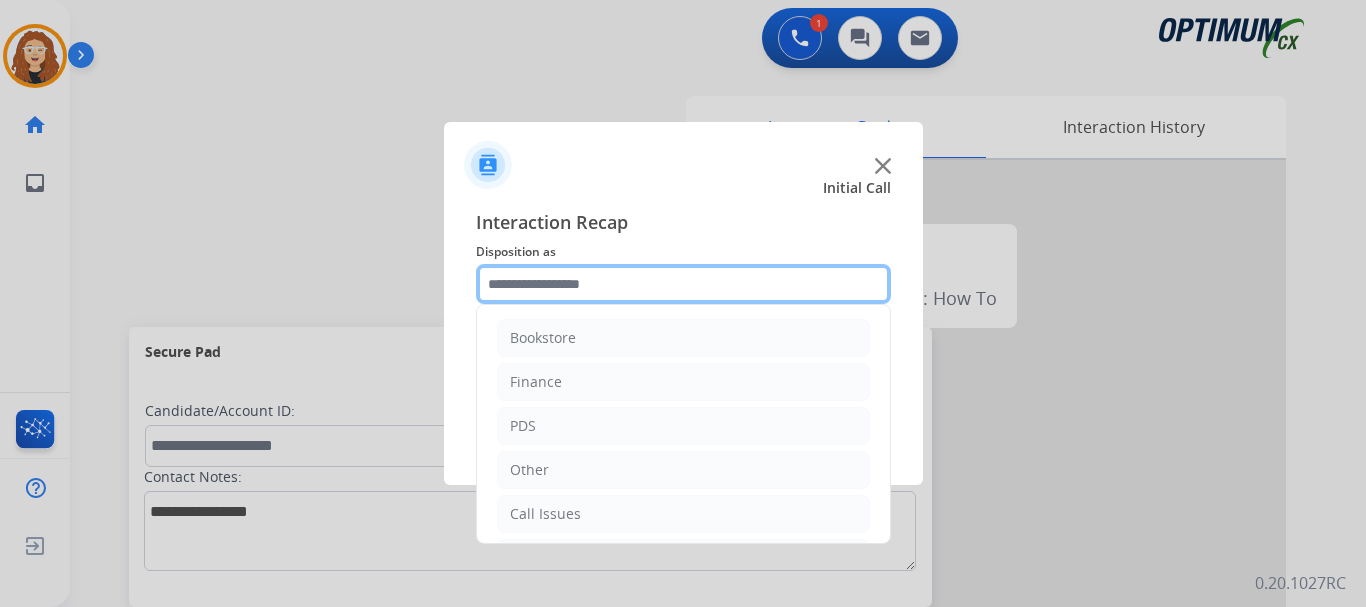 scroll, scrollTop: 136, scrollLeft: 0, axis: vertical 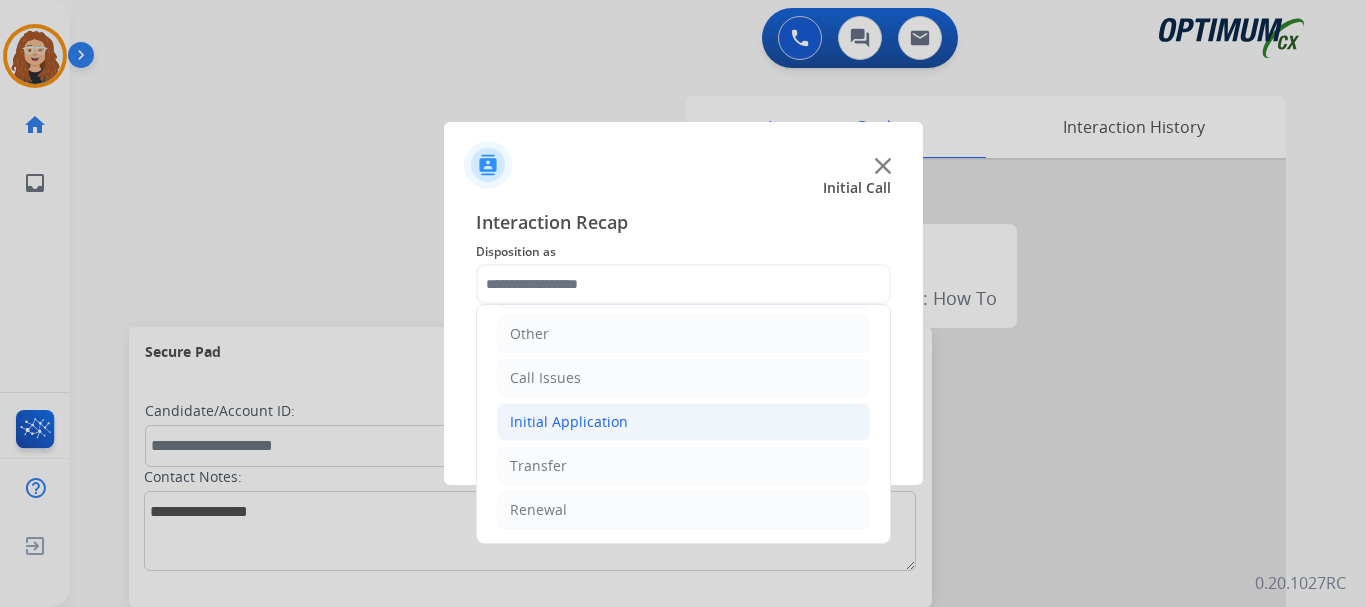 click on "Initial Application" 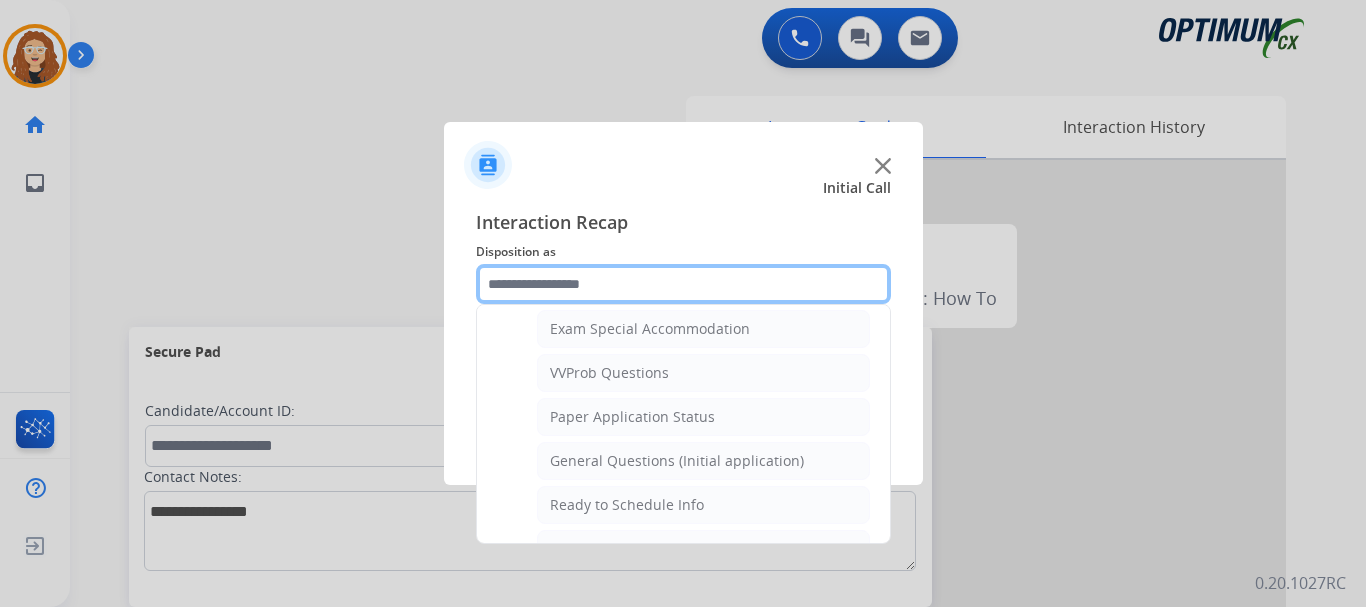 scroll, scrollTop: 1048, scrollLeft: 0, axis: vertical 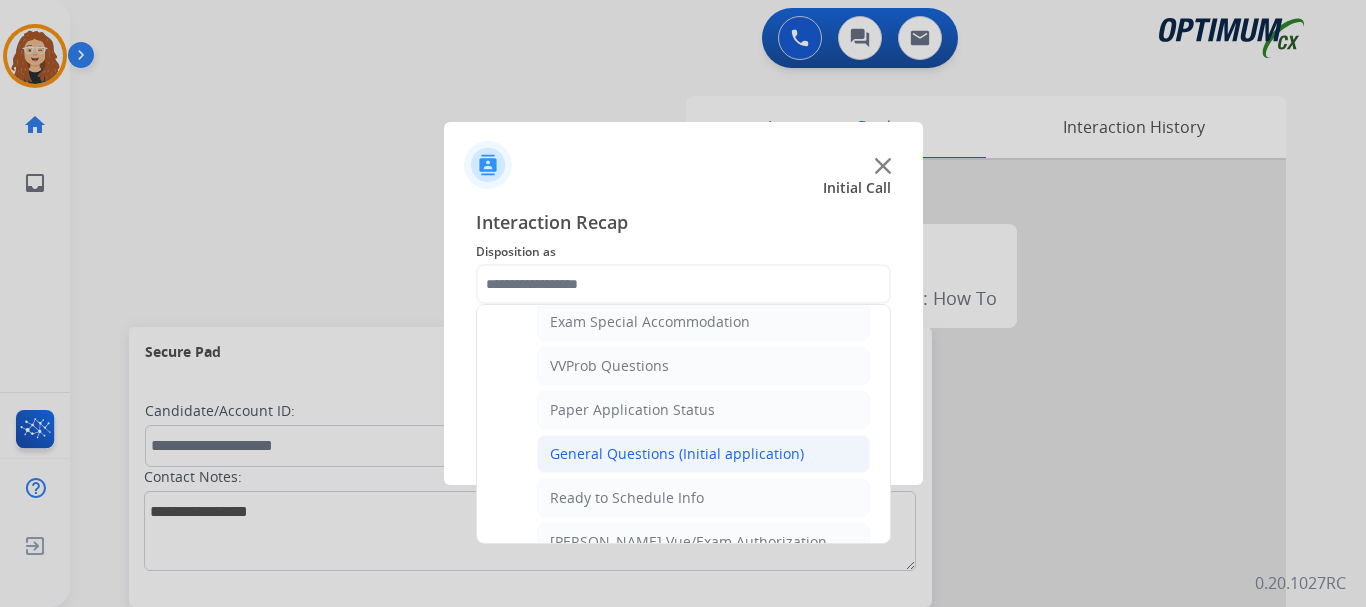 click on "General Questions (Initial application)" 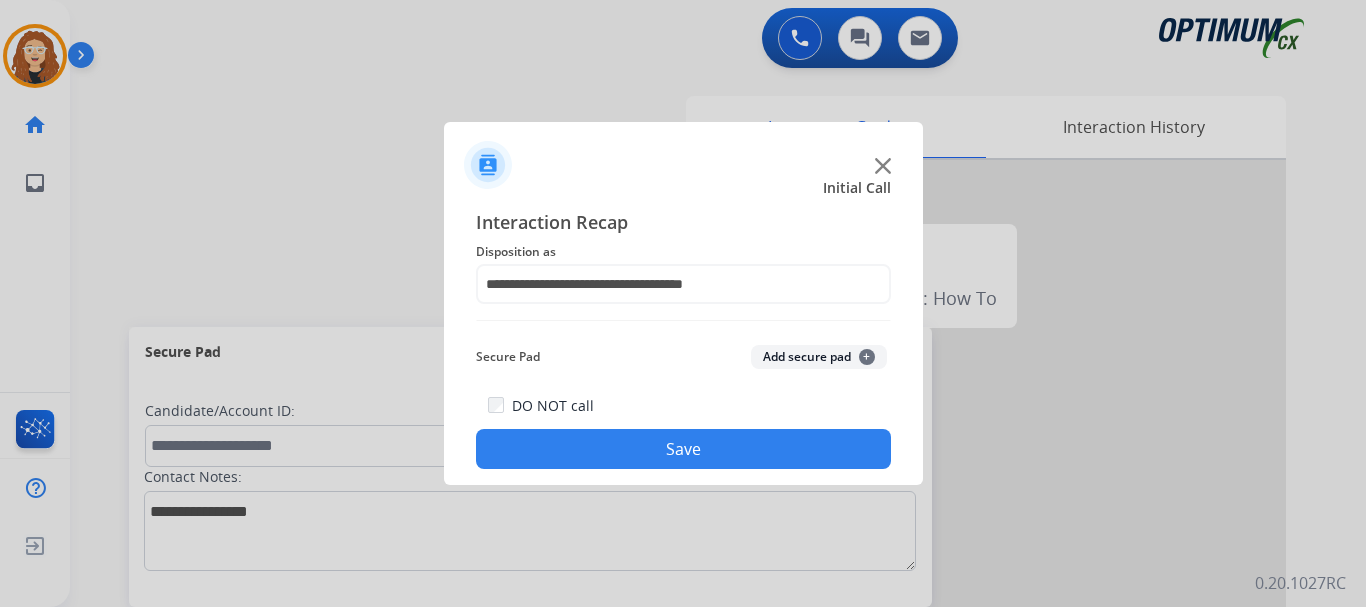 click on "Save" 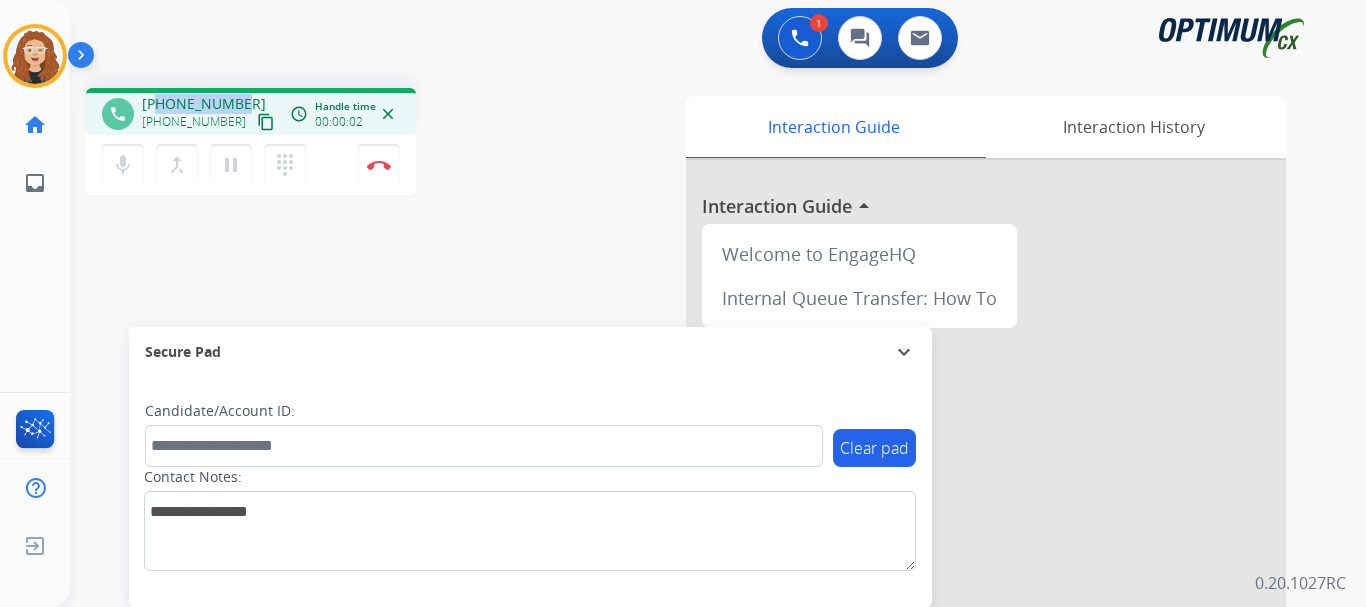 drag, startPoint x: 160, startPoint y: 101, endPoint x: 243, endPoint y: 93, distance: 83.38465 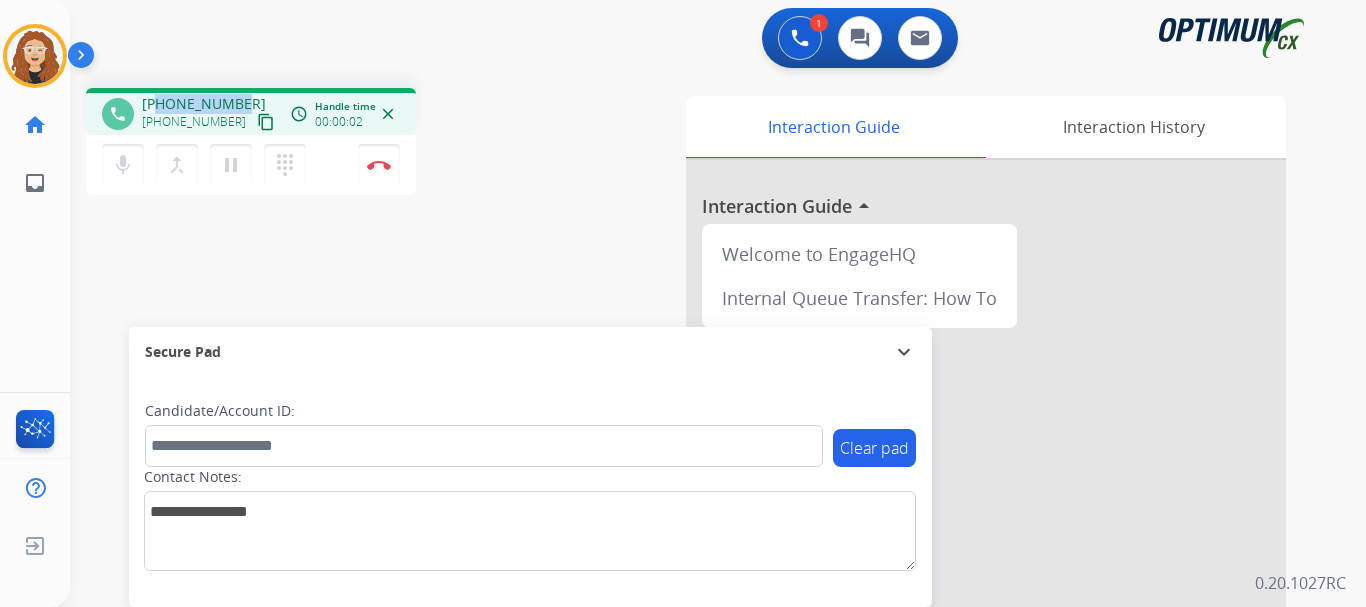click on "phone [PHONE_NUMBER] [PHONE_NUMBER] content_copy access_time Call metrics Queue   00:08 Hold   00:00 Talk   00:03 Total   00:10 Handle time 00:00:02 close" at bounding box center (251, 111) 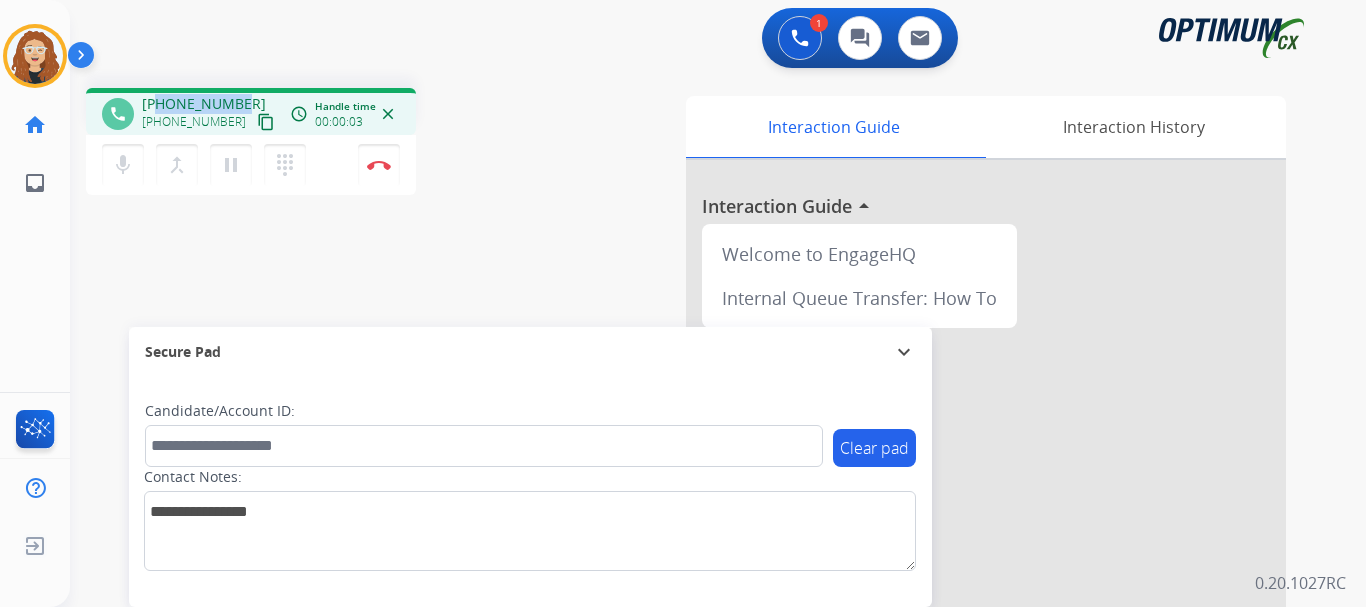 copy on "2402774009" 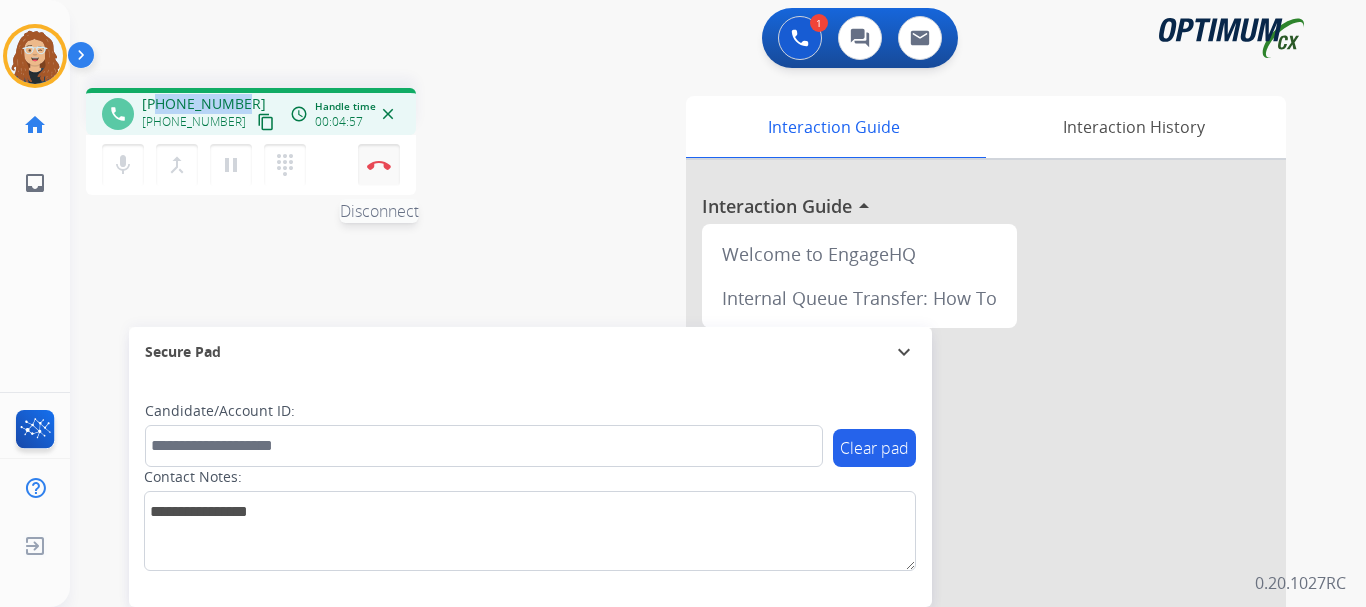 click at bounding box center [379, 165] 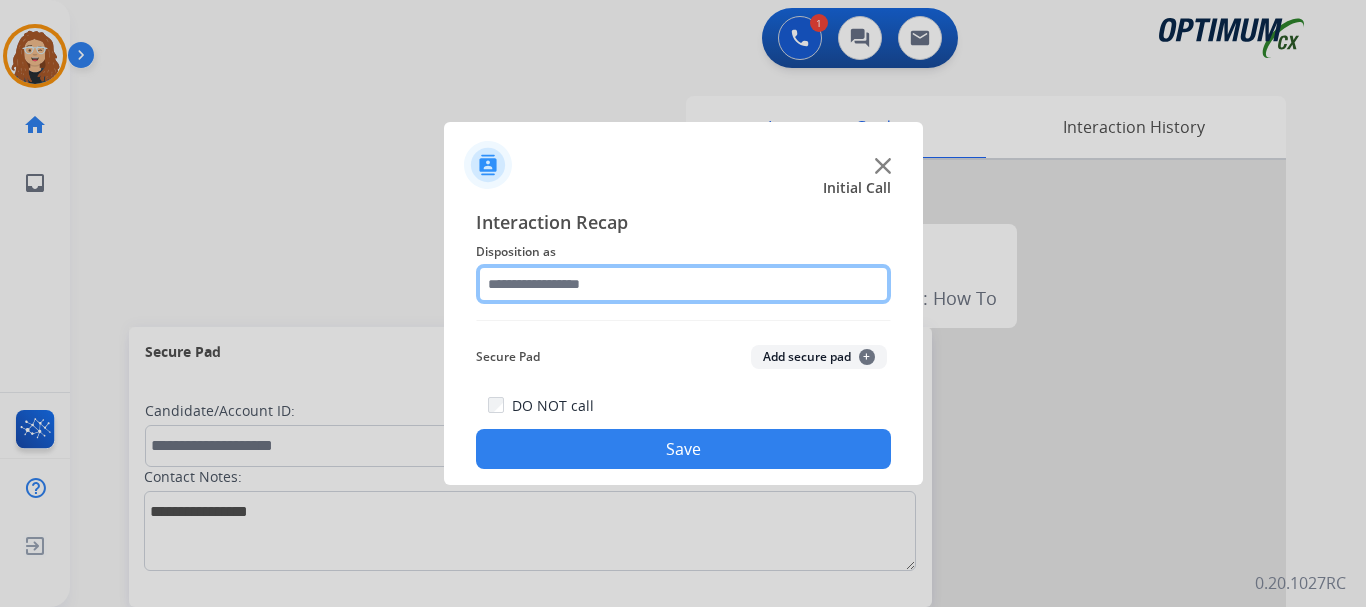 click 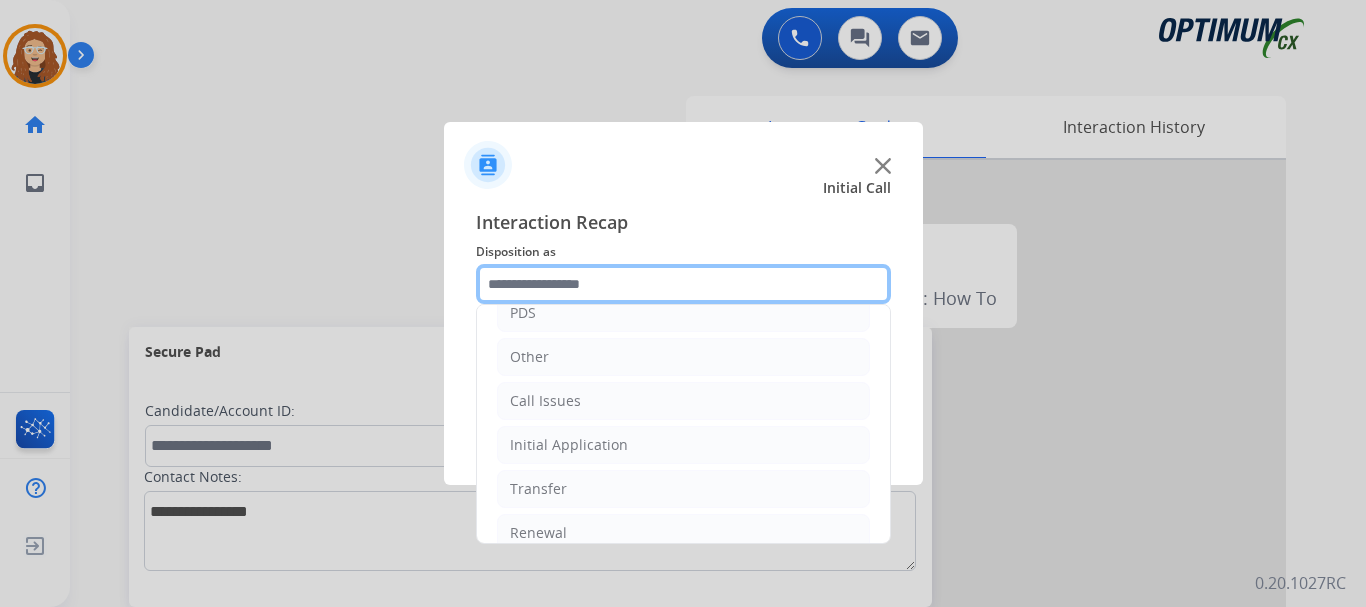 scroll, scrollTop: 136, scrollLeft: 0, axis: vertical 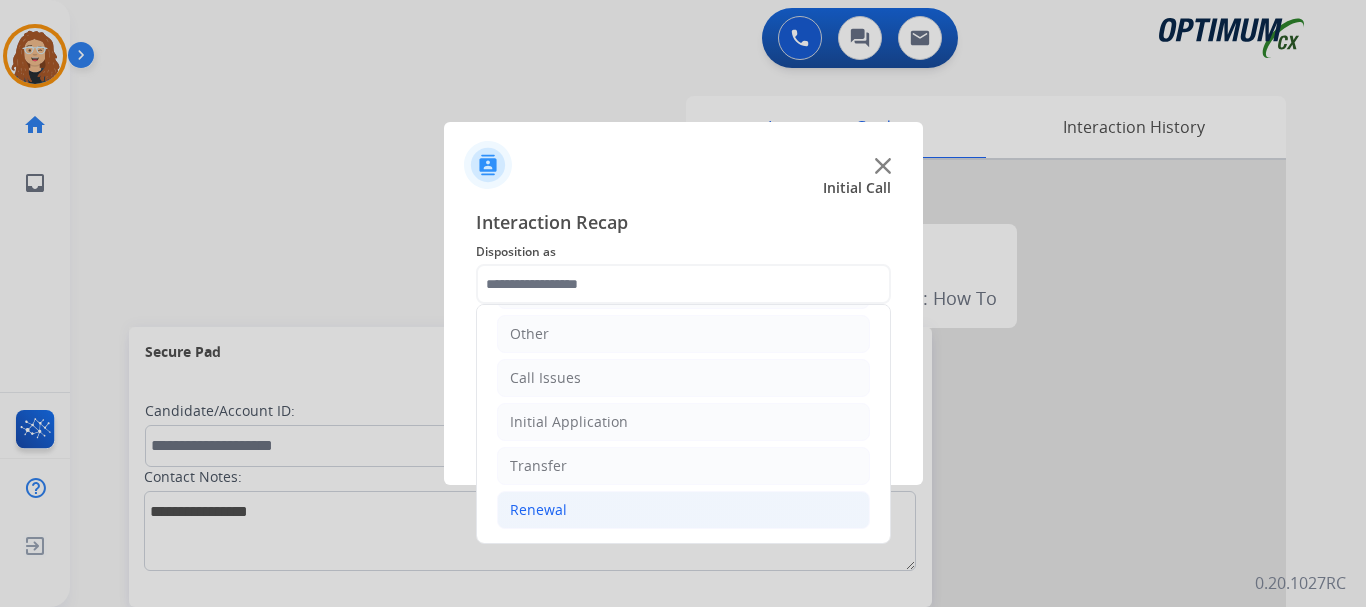 click on "Renewal" 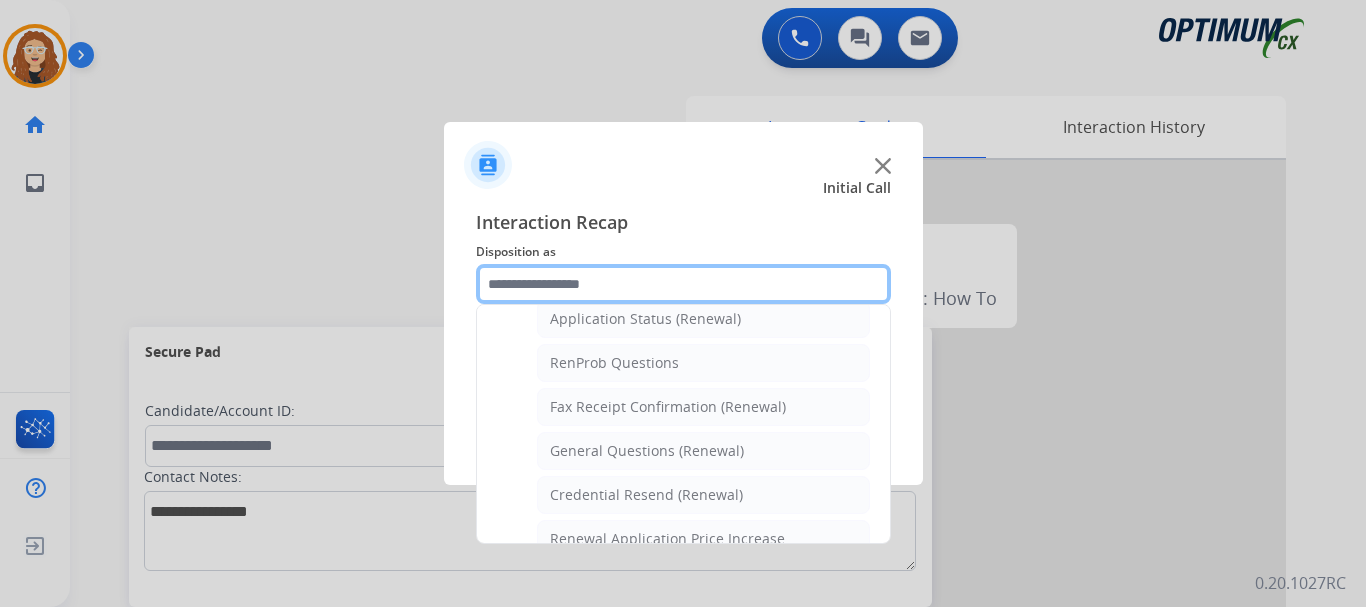 scroll, scrollTop: 505, scrollLeft: 0, axis: vertical 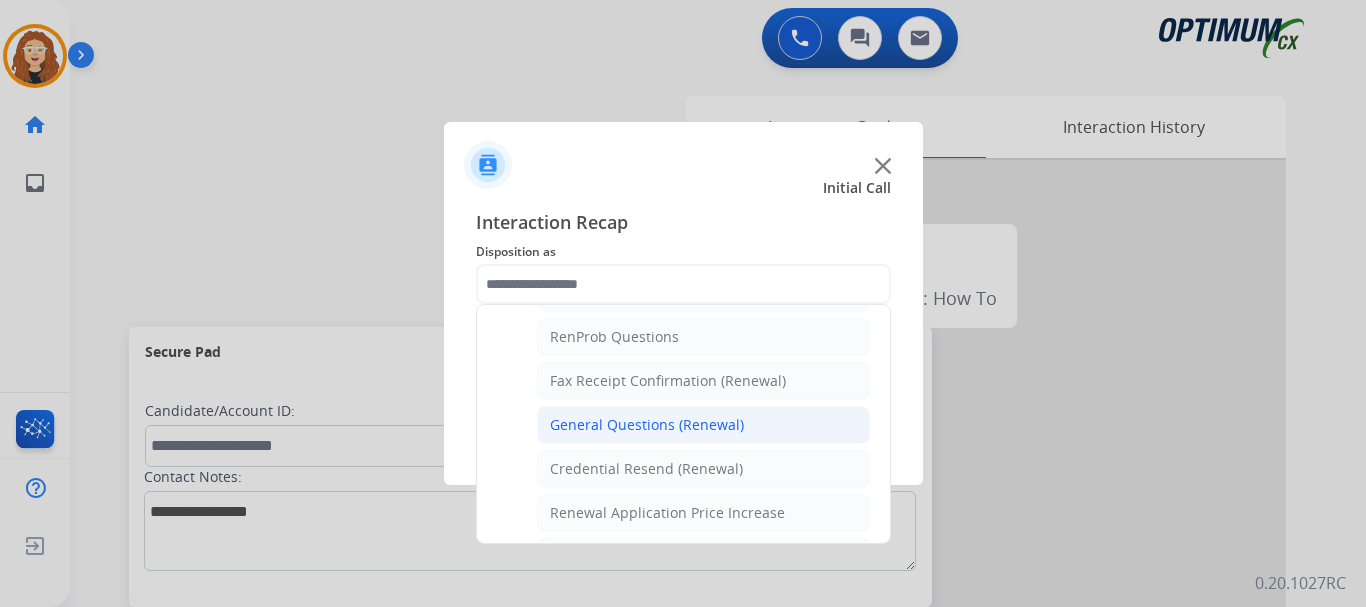 click on "General Questions (Renewal)" 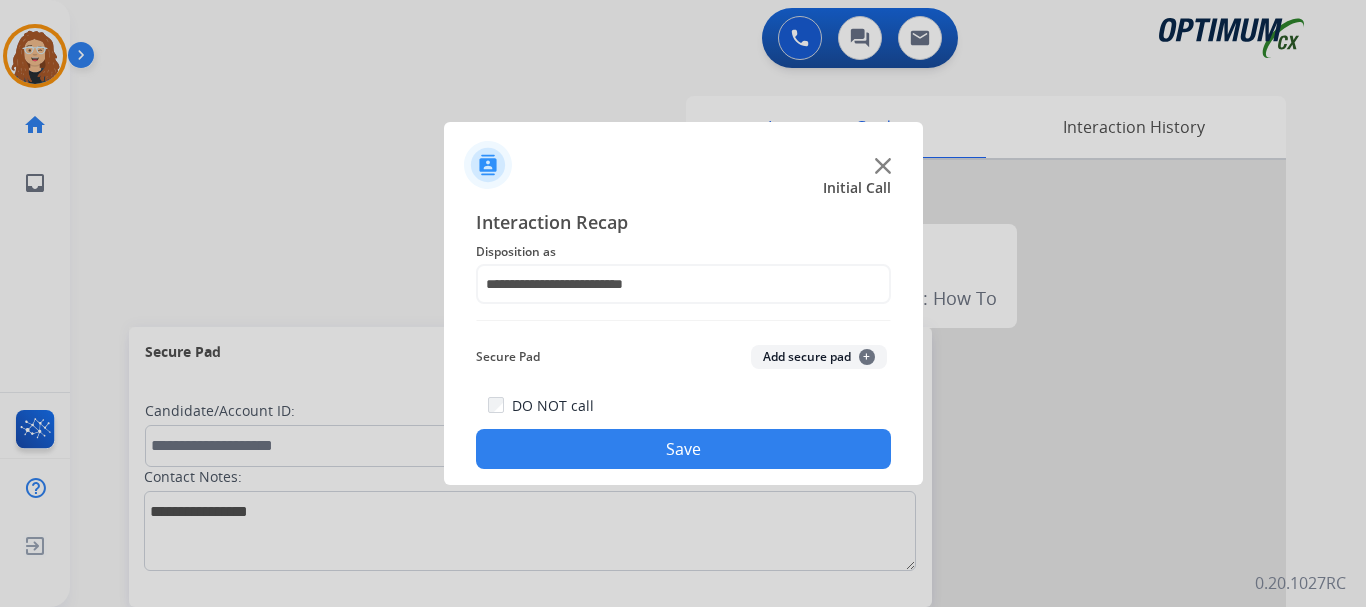 click on "Save" 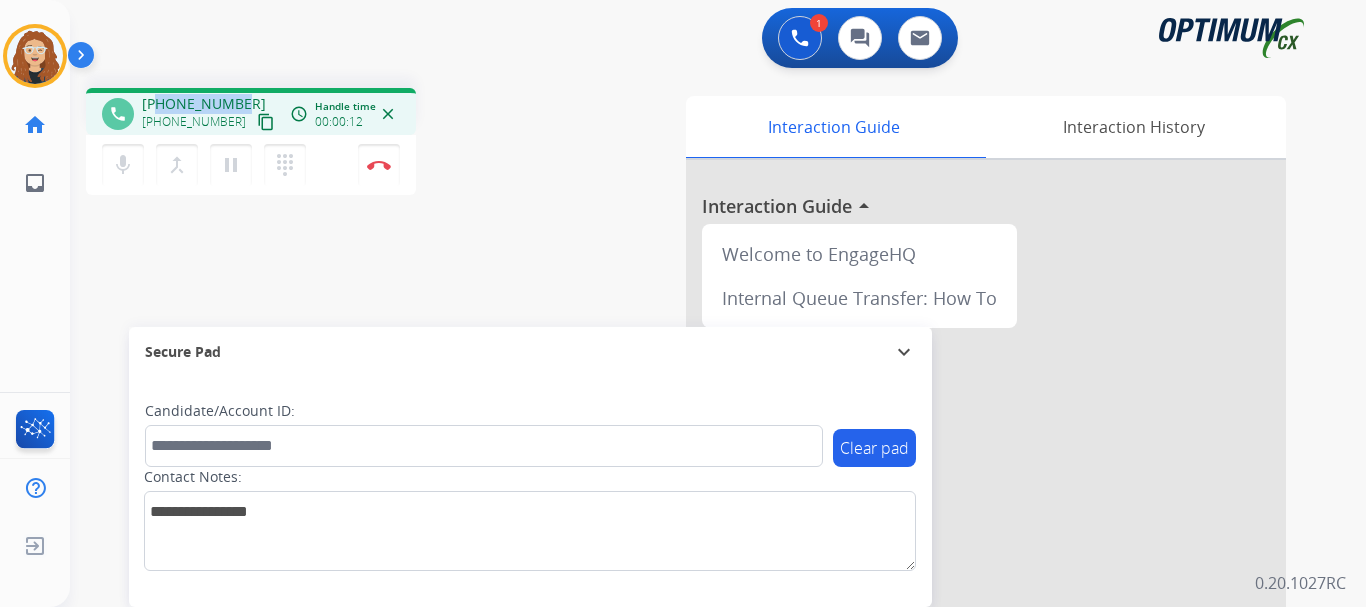 drag, startPoint x: 161, startPoint y: 101, endPoint x: 244, endPoint y: 96, distance: 83.15047 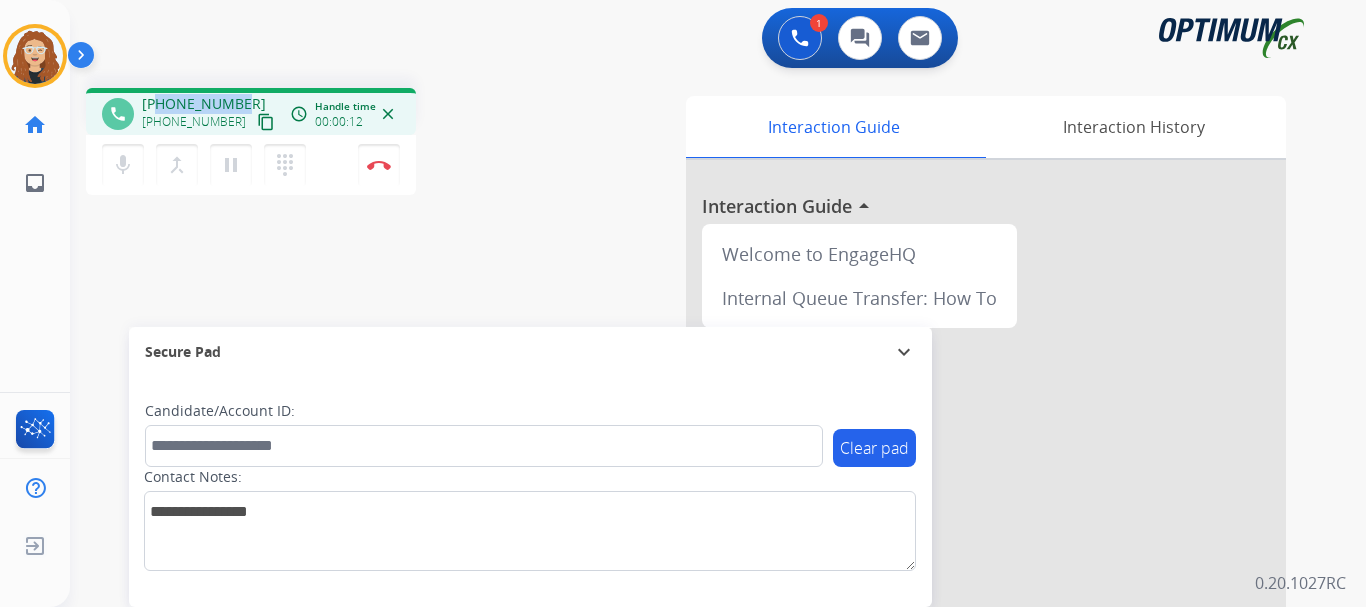click on "[PHONE_NUMBER] [PHONE_NUMBER] content_copy" at bounding box center (210, 114) 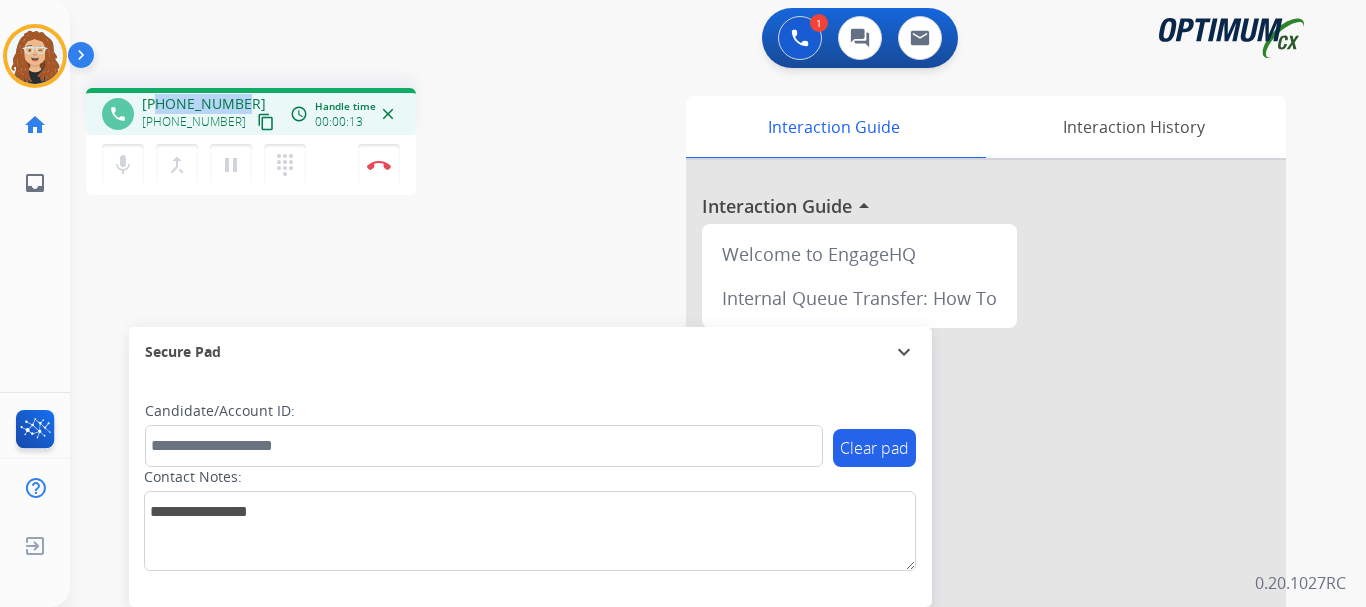 copy on "8623749884" 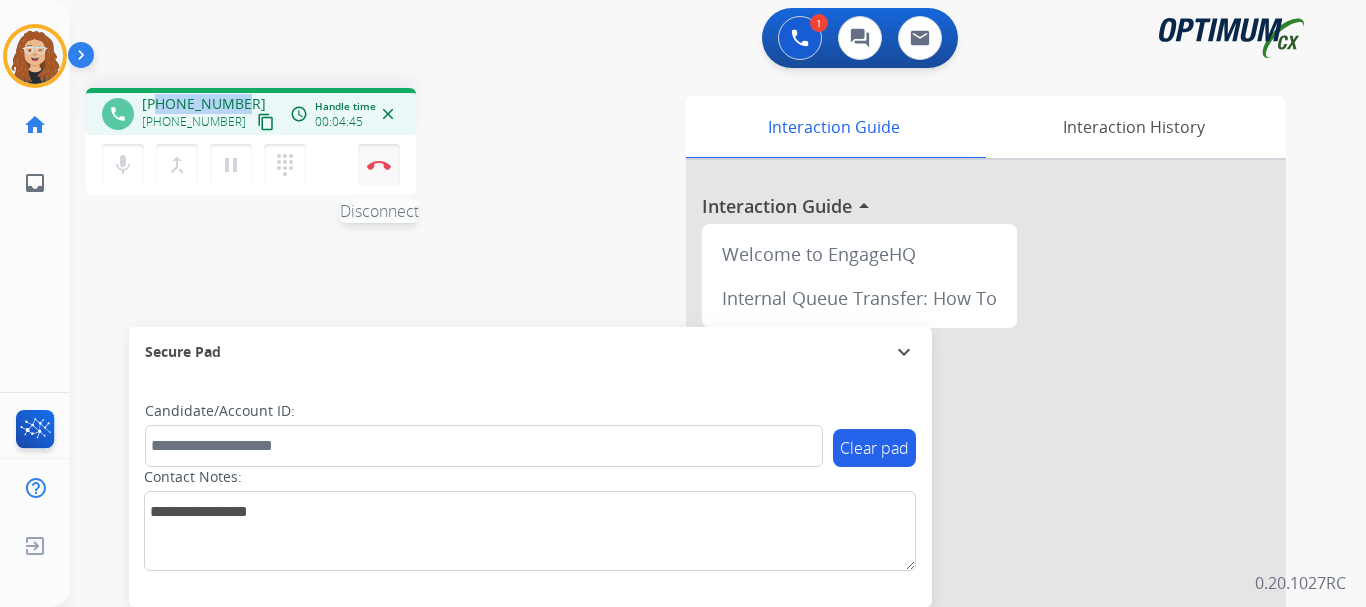 click at bounding box center [379, 165] 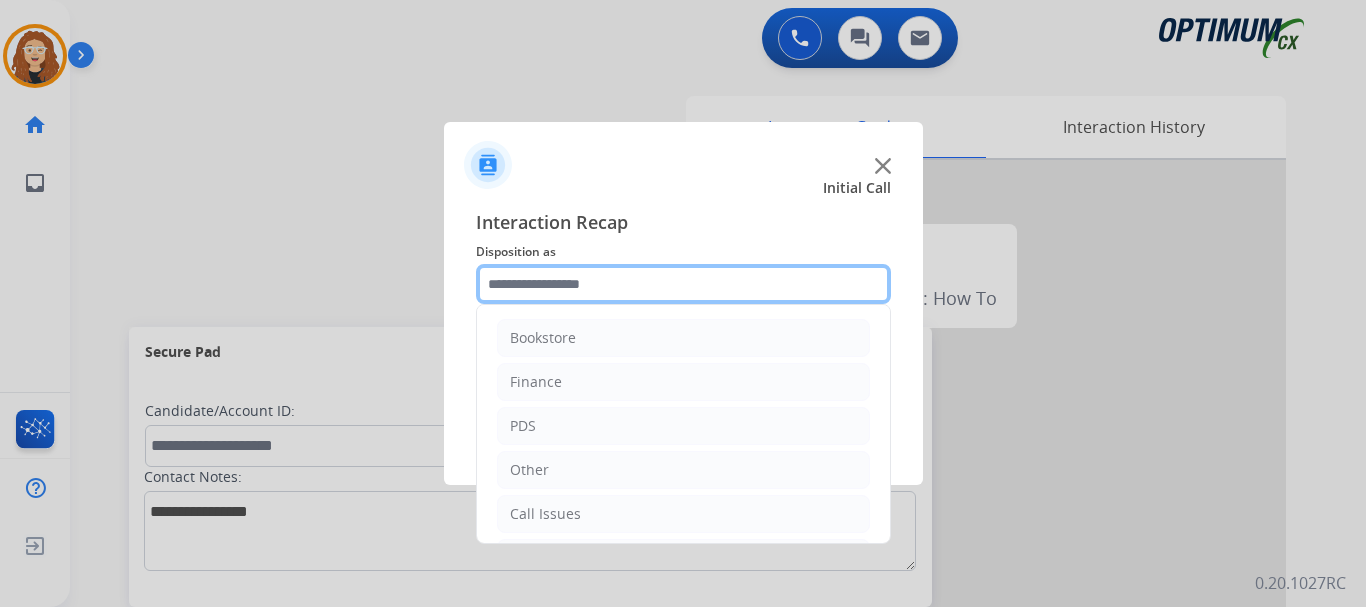 click 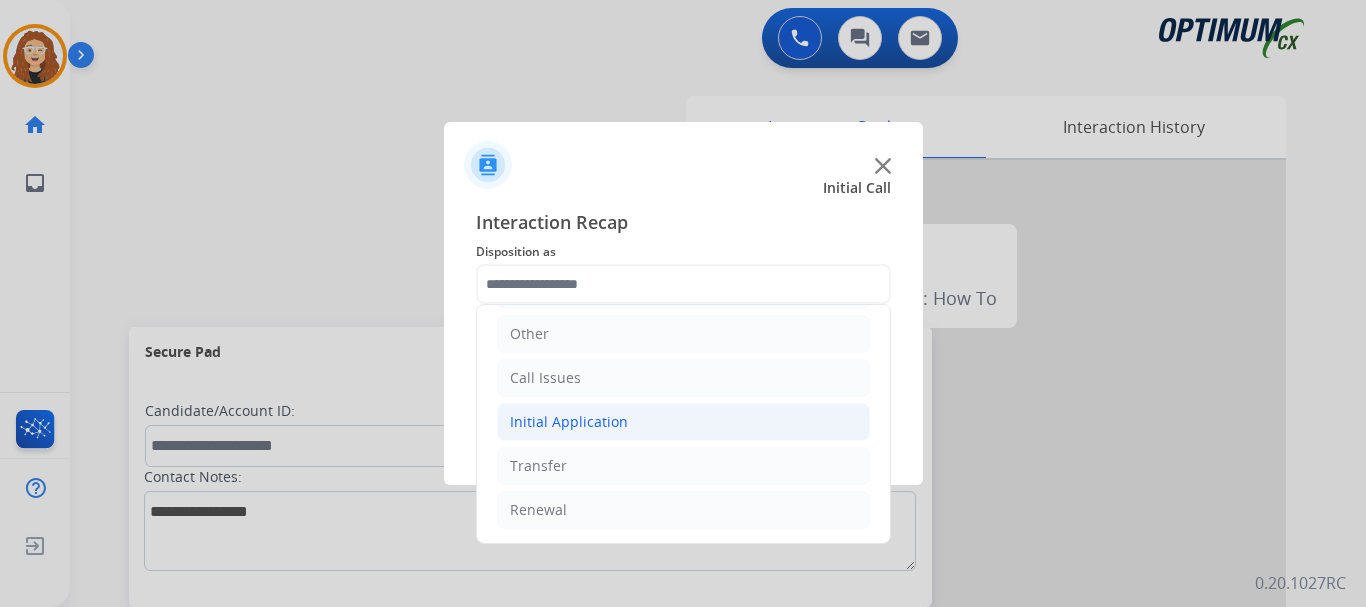 click on "Initial Application" 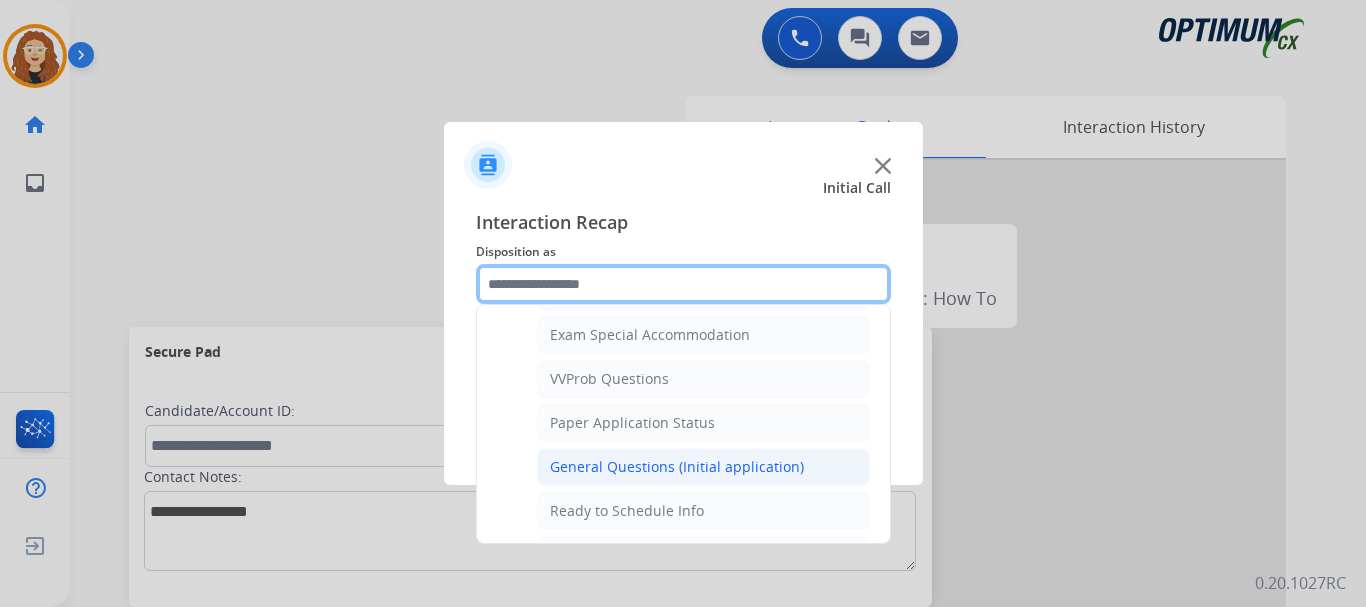 scroll, scrollTop: 1029, scrollLeft: 0, axis: vertical 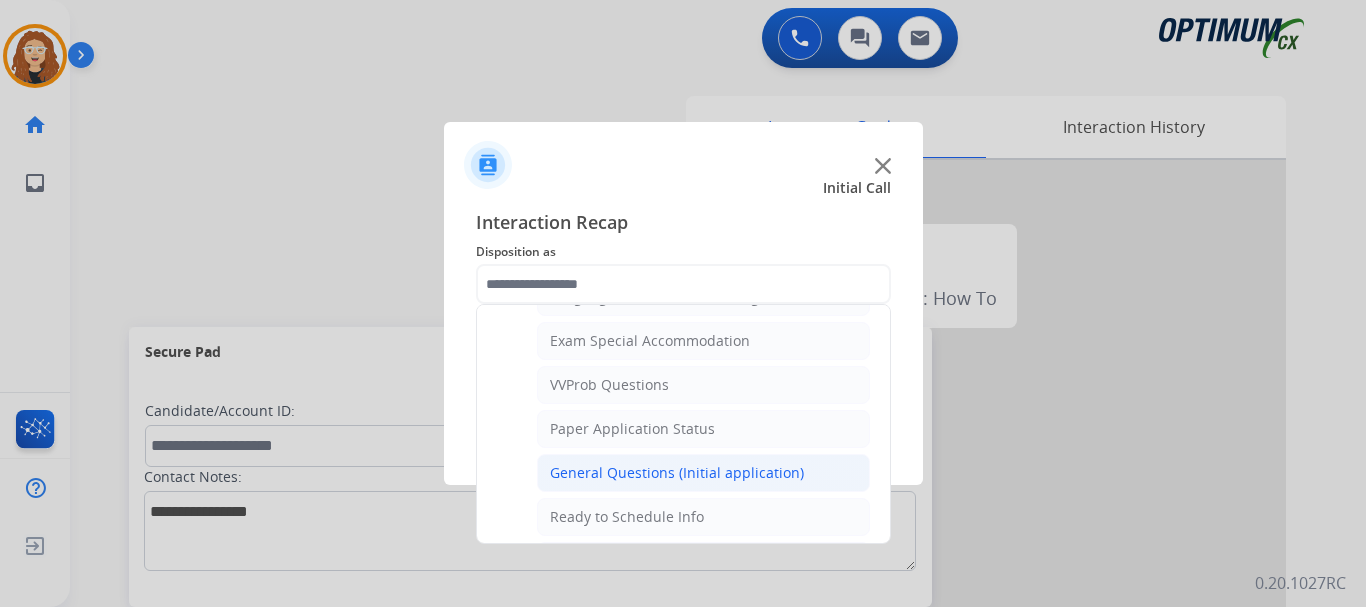 click on "General Questions (Initial application)" 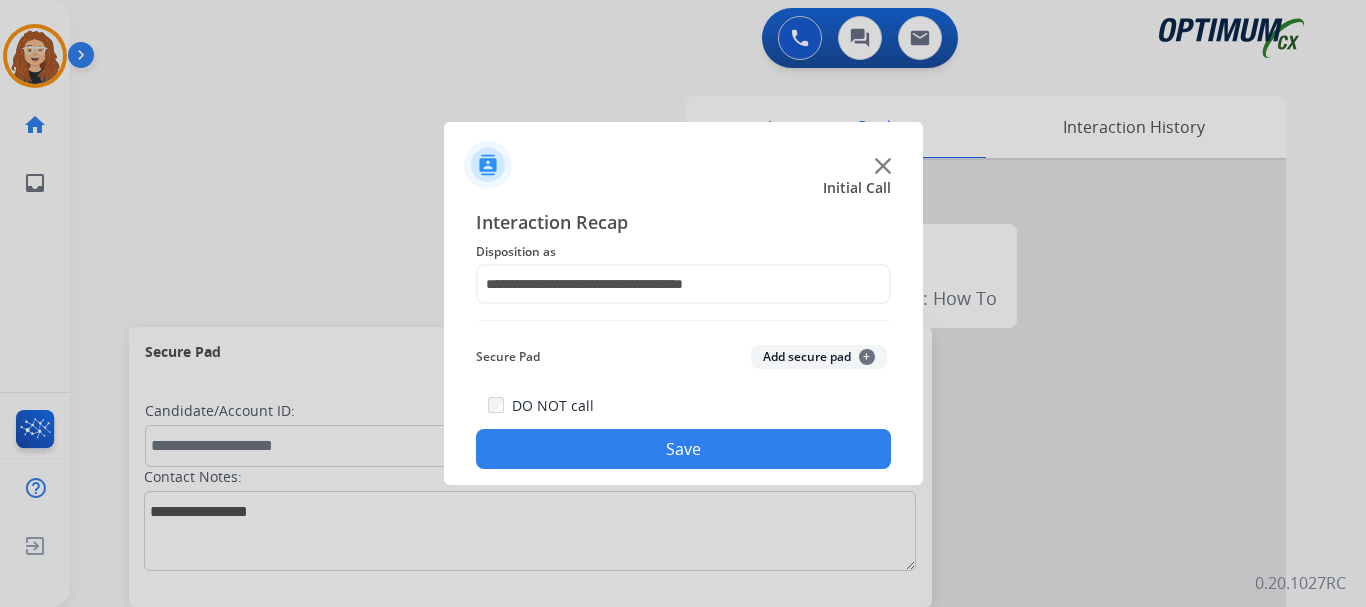 click on "Save" 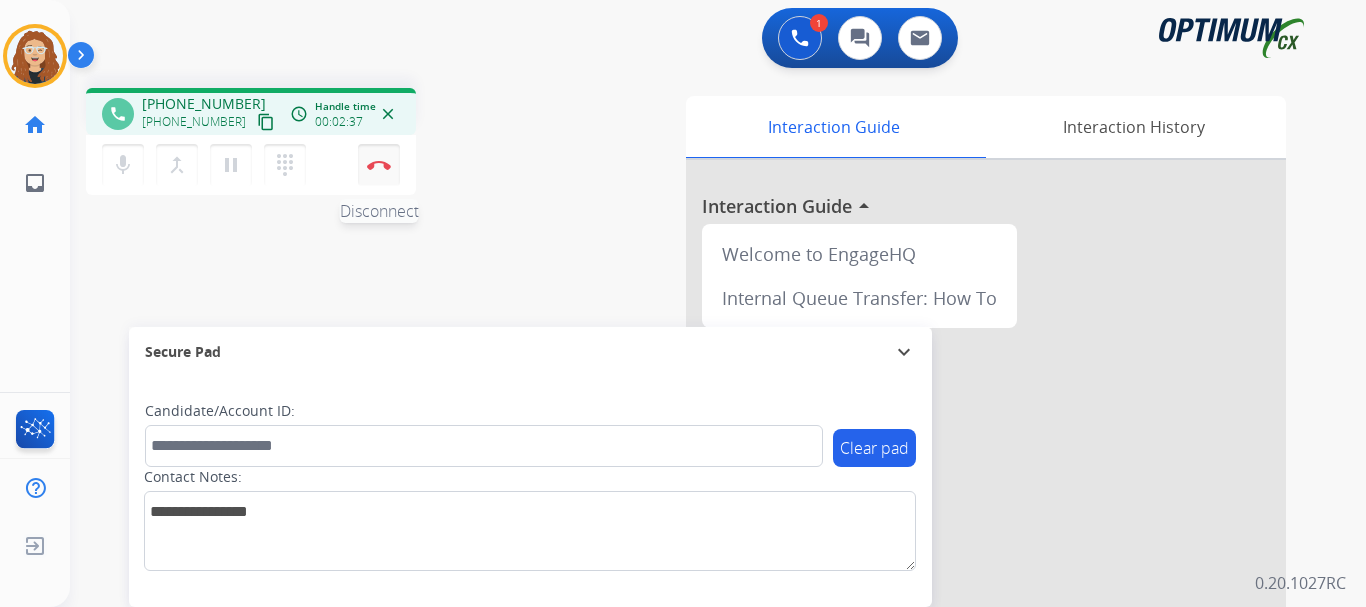 click at bounding box center (379, 165) 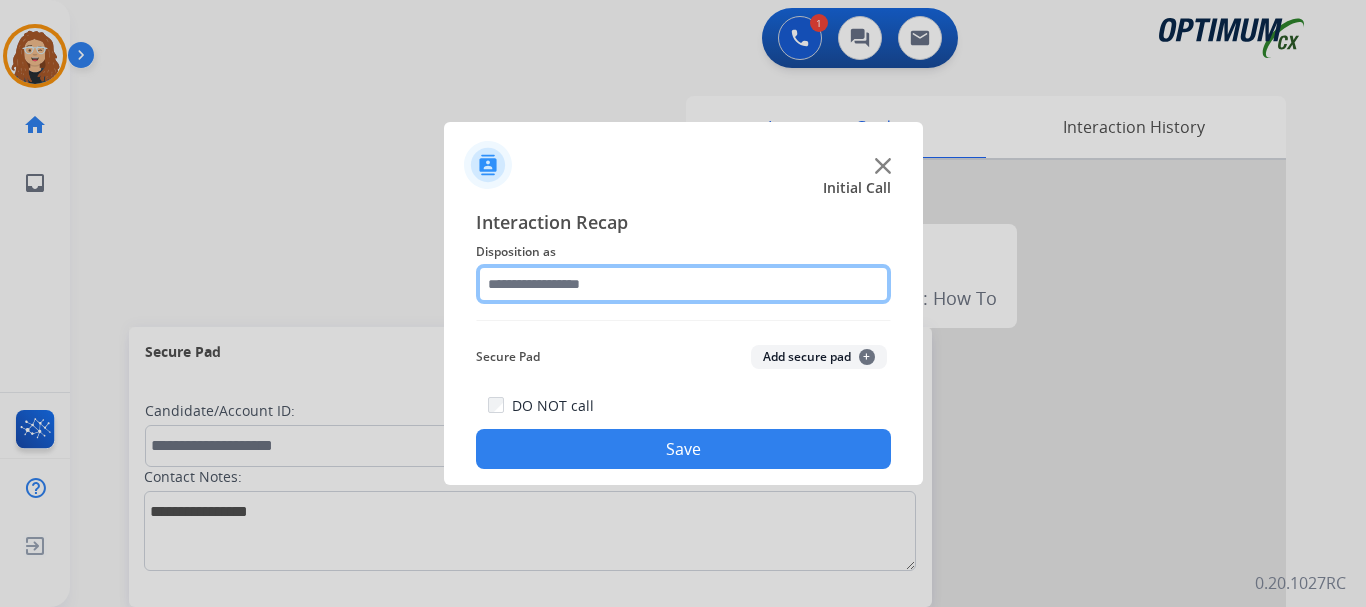 click 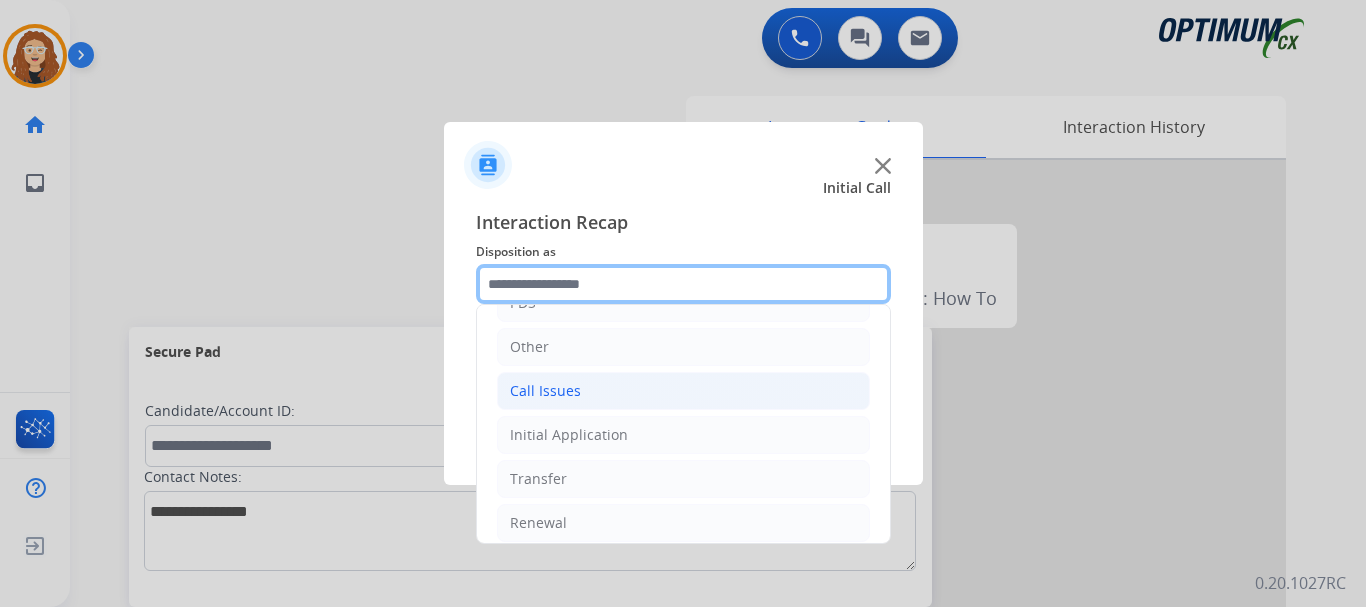 scroll, scrollTop: 124, scrollLeft: 0, axis: vertical 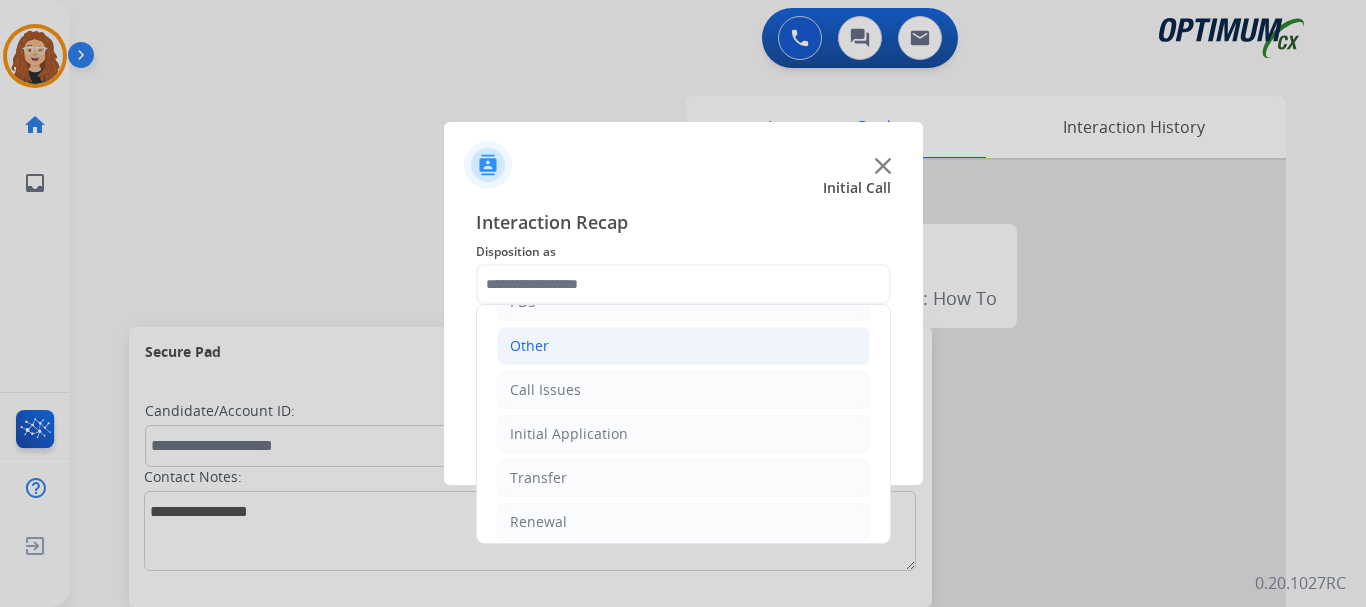 drag, startPoint x: 582, startPoint y: 337, endPoint x: 606, endPoint y: 348, distance: 26.400757 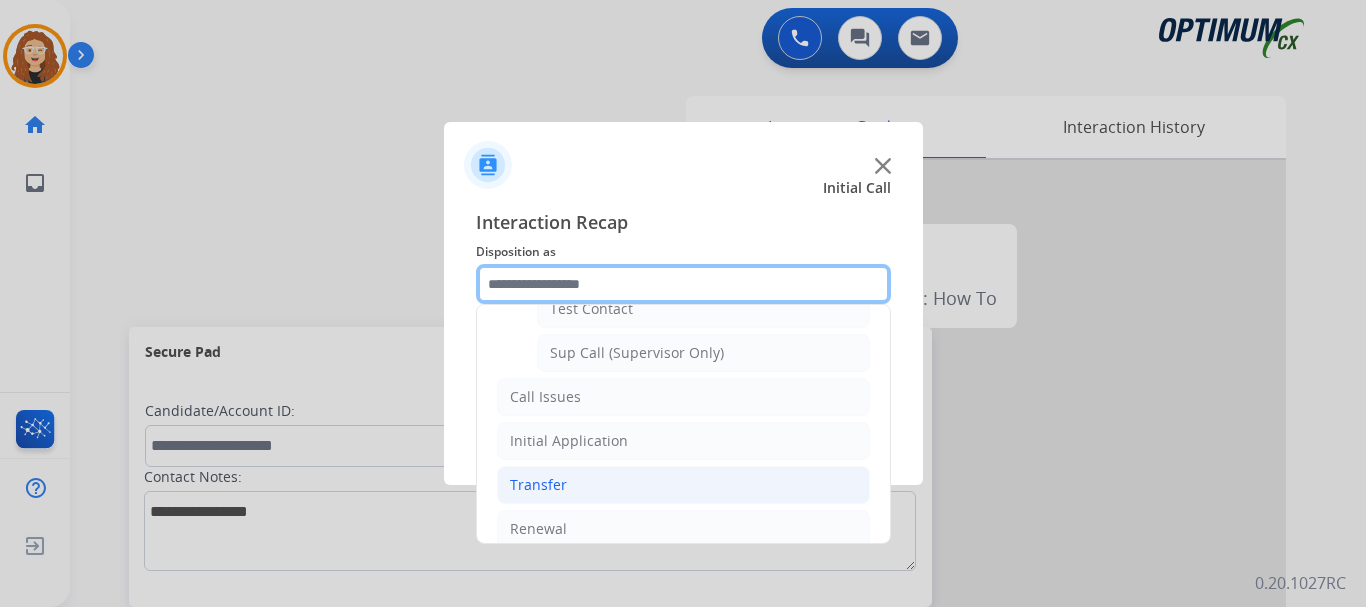 scroll, scrollTop: 473, scrollLeft: 0, axis: vertical 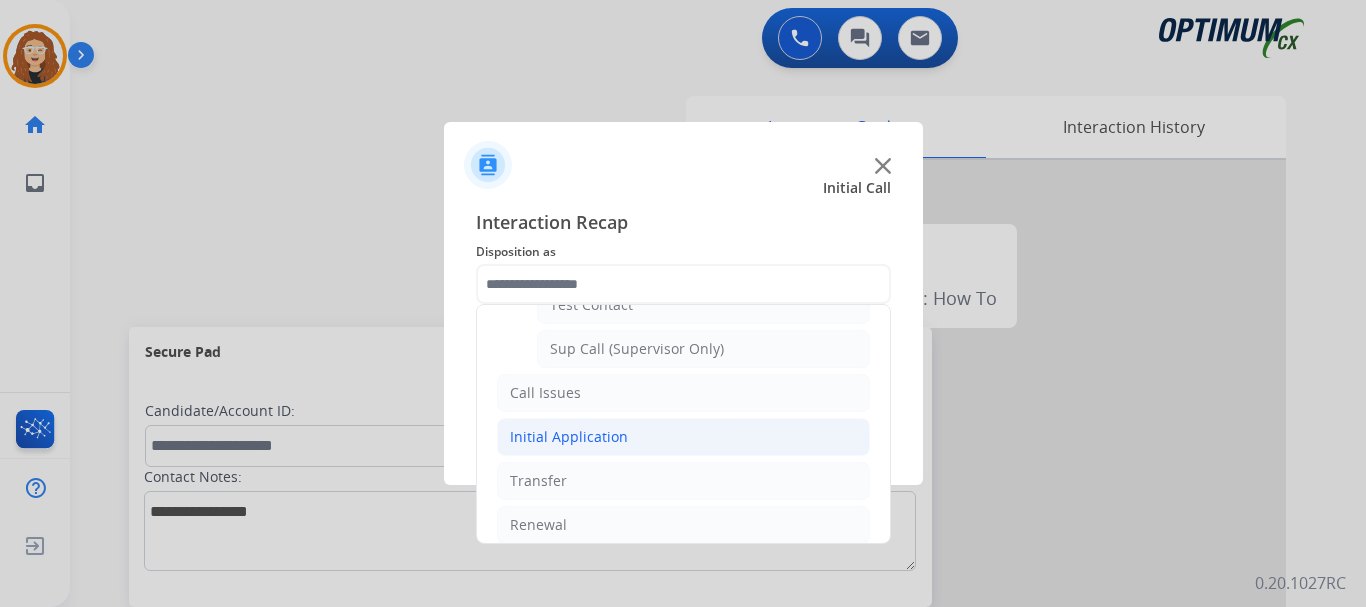 click on "Initial Application" 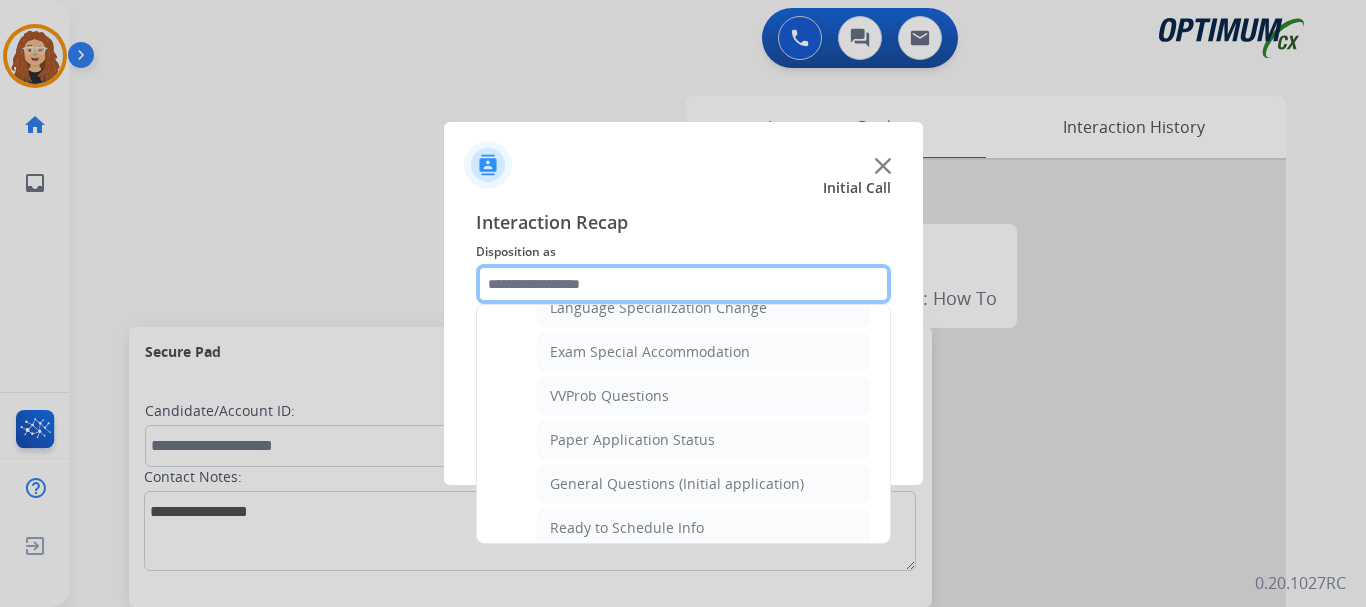 scroll, scrollTop: 1029, scrollLeft: 0, axis: vertical 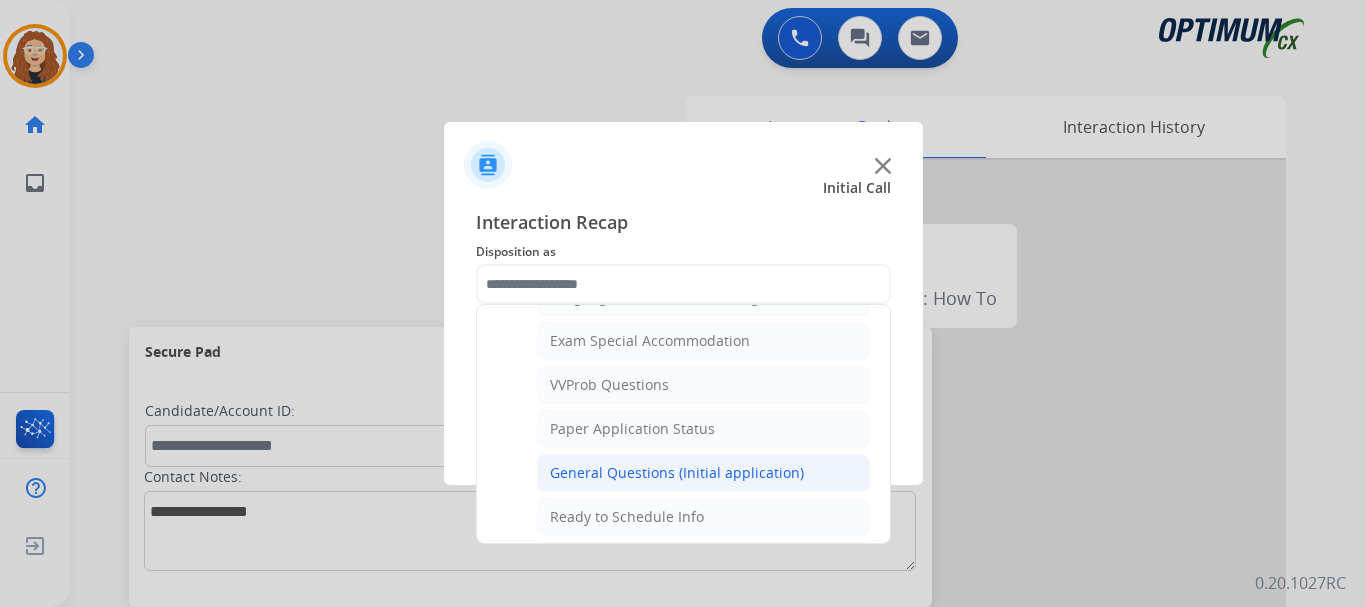 click on "General Questions (Initial application)" 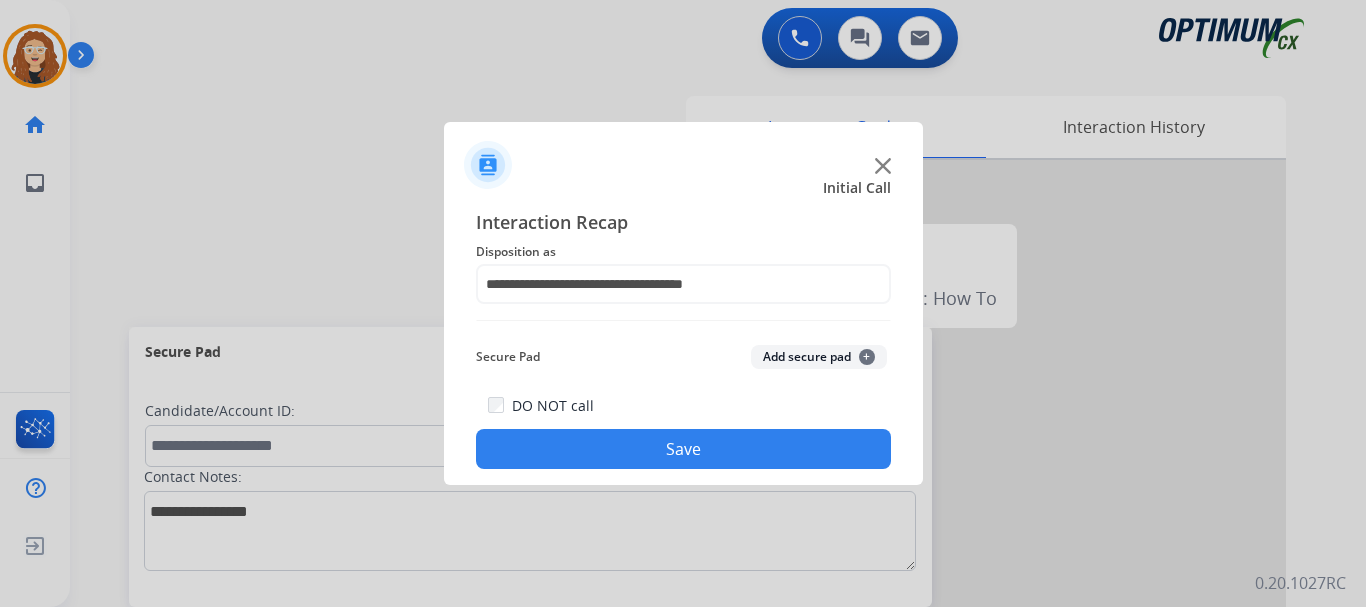 click on "Save" 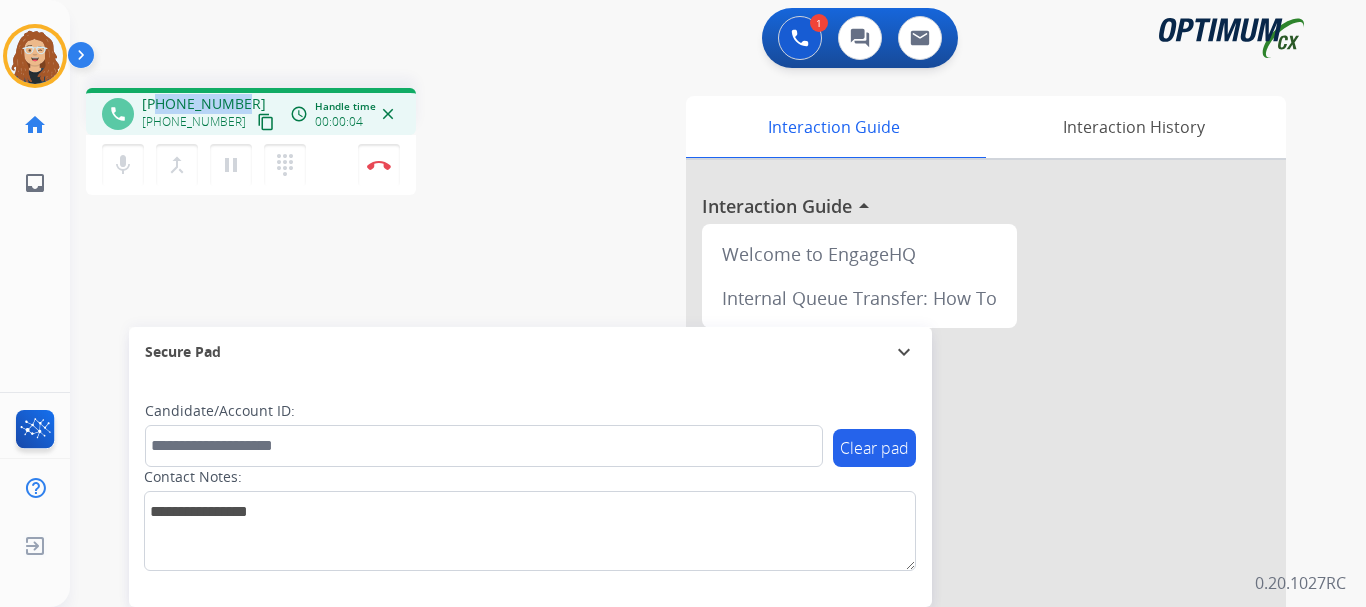 drag, startPoint x: 158, startPoint y: 101, endPoint x: 243, endPoint y: 98, distance: 85.052925 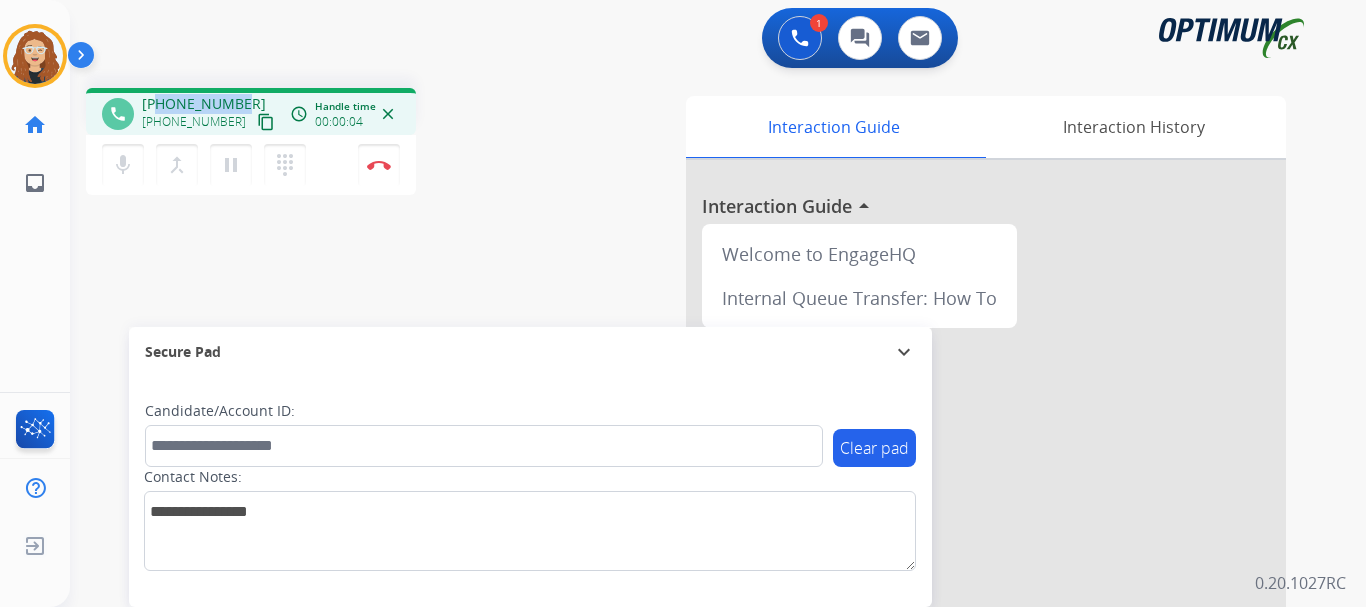 click on "[PHONE_NUMBER] [PHONE_NUMBER] content_copy" at bounding box center (210, 114) 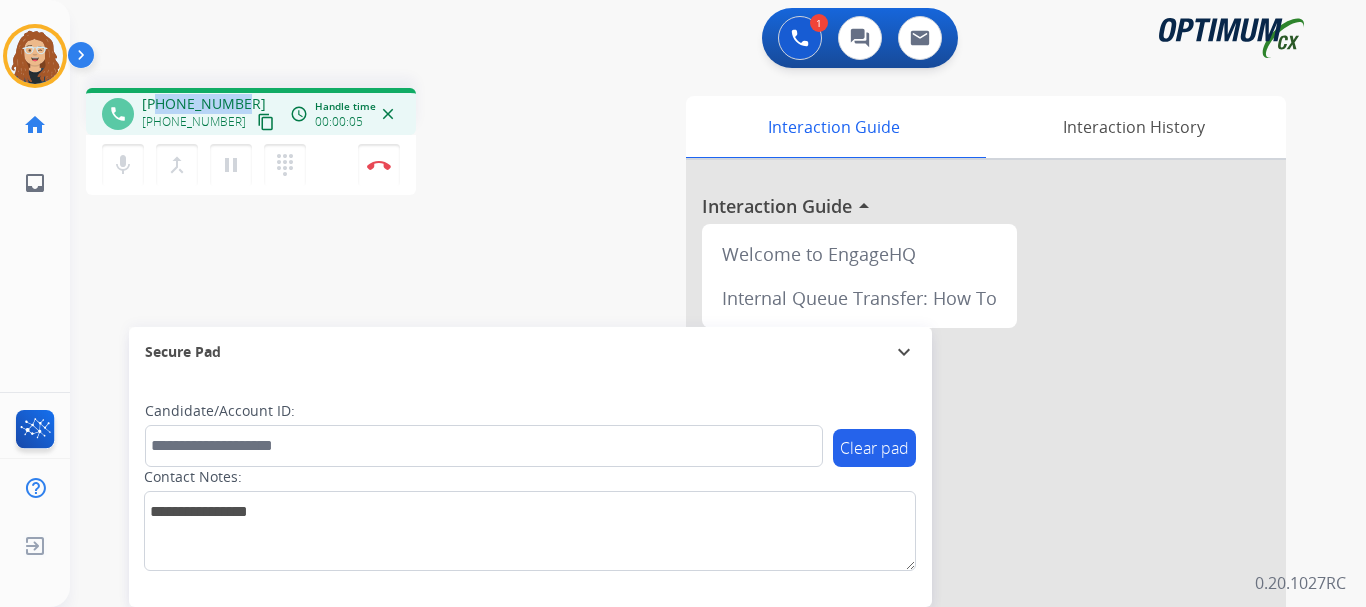 copy on "7346431184" 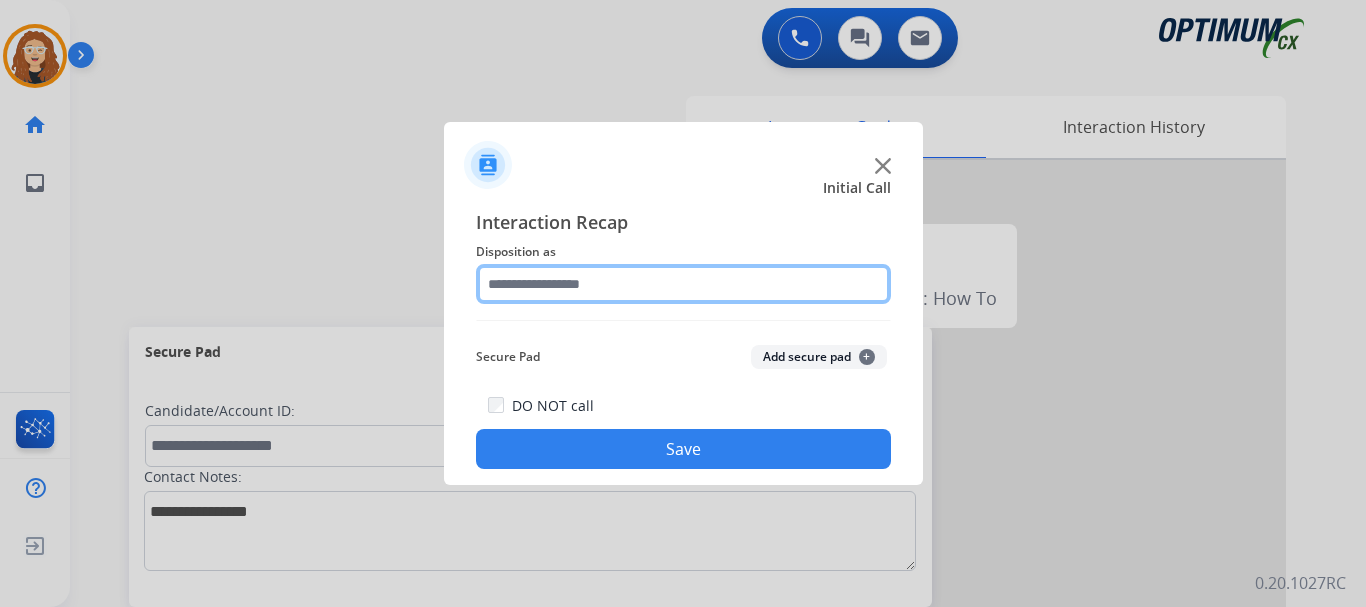 click 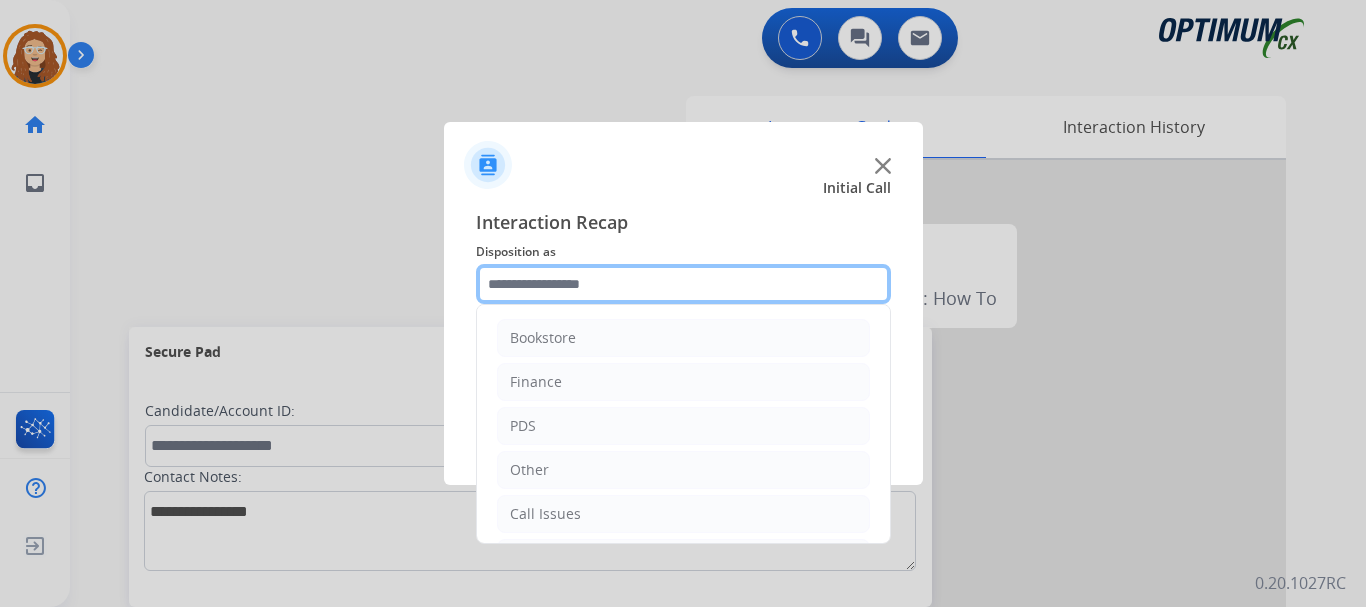 scroll, scrollTop: 136, scrollLeft: 0, axis: vertical 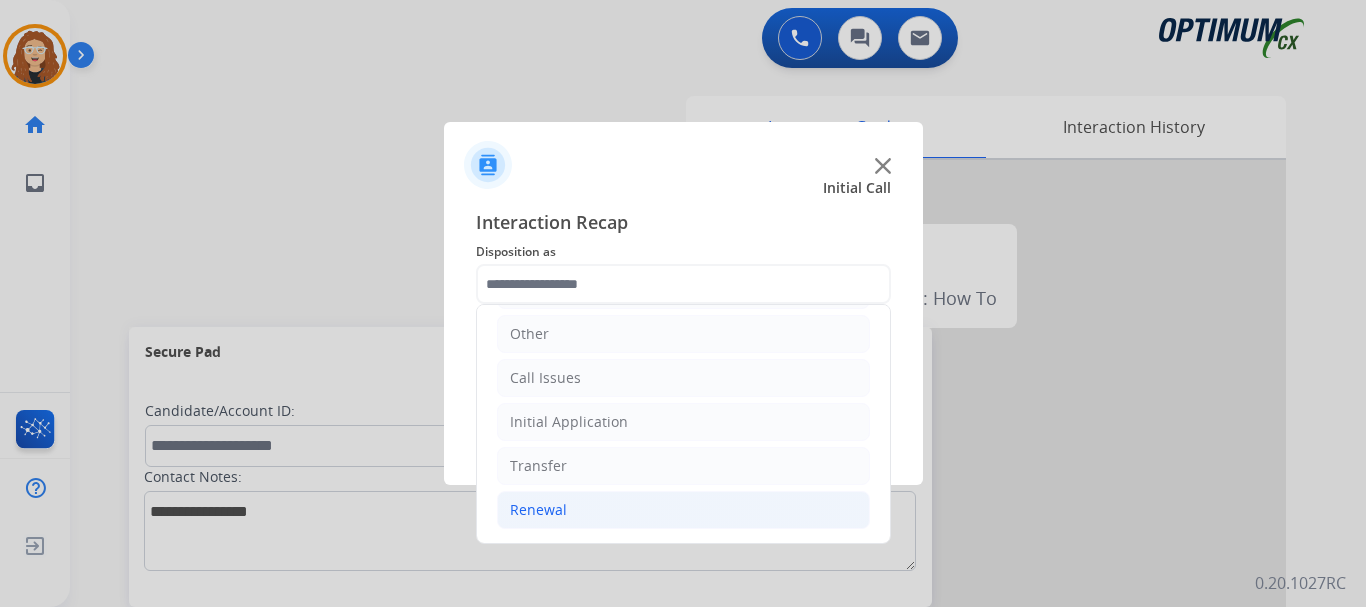 click on "Renewal" 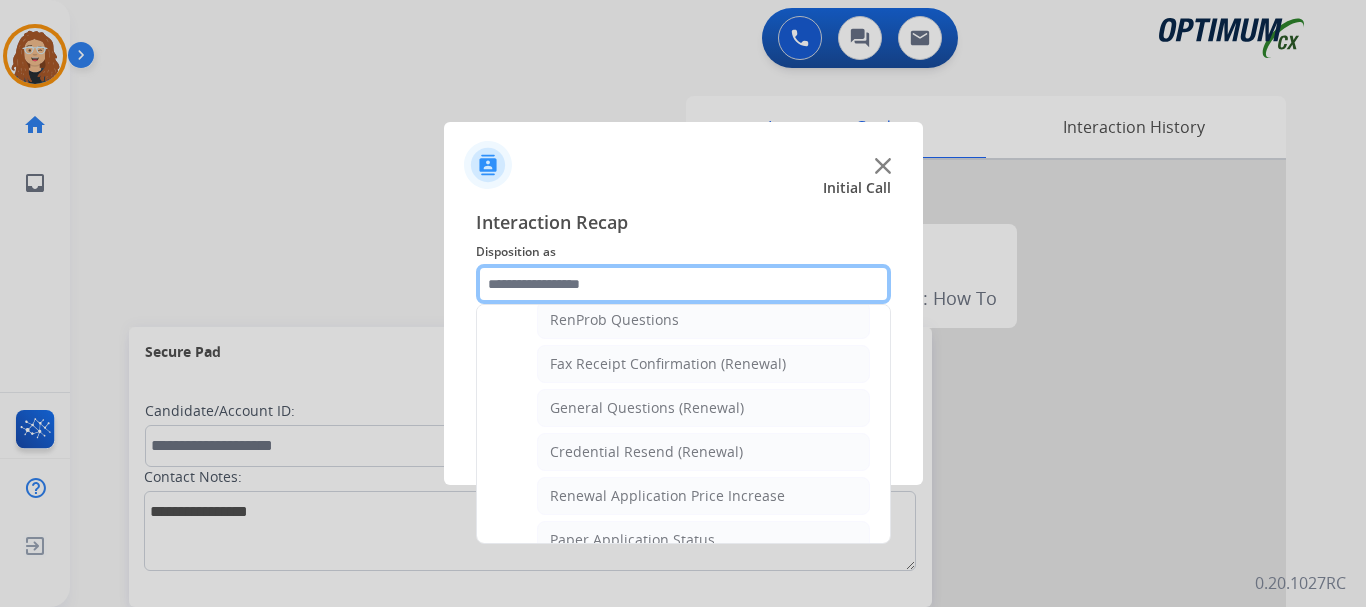 scroll, scrollTop: 530, scrollLeft: 0, axis: vertical 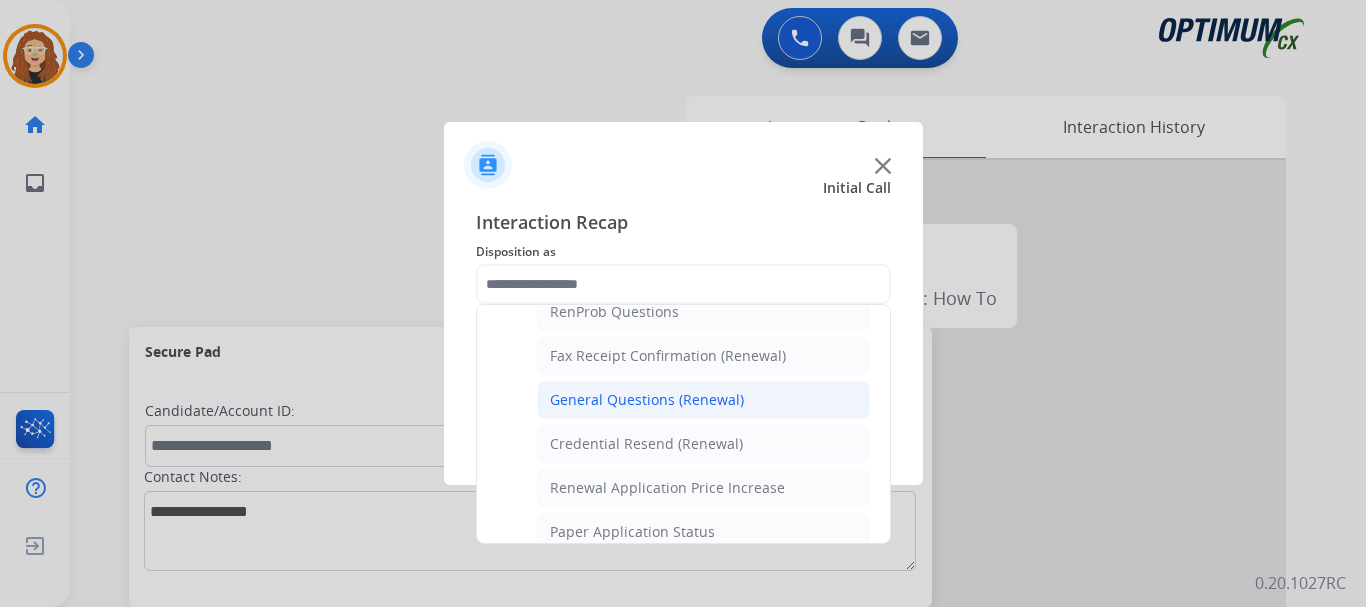 click on "General Questions (Renewal)" 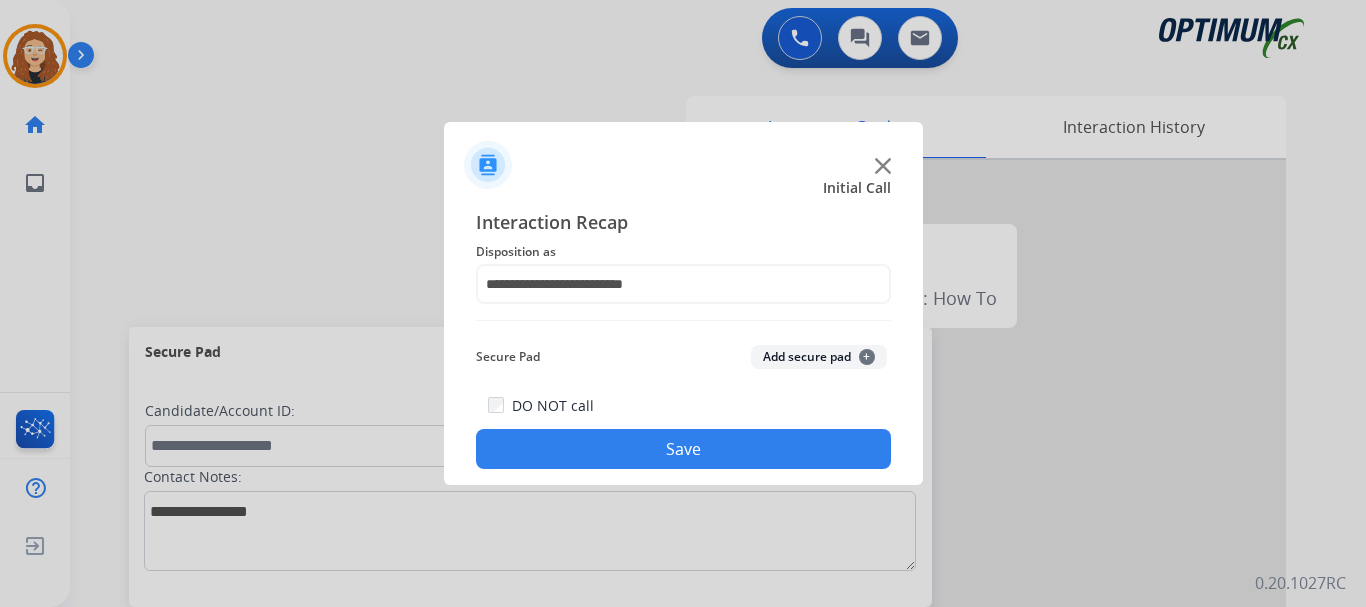 click on "Save" 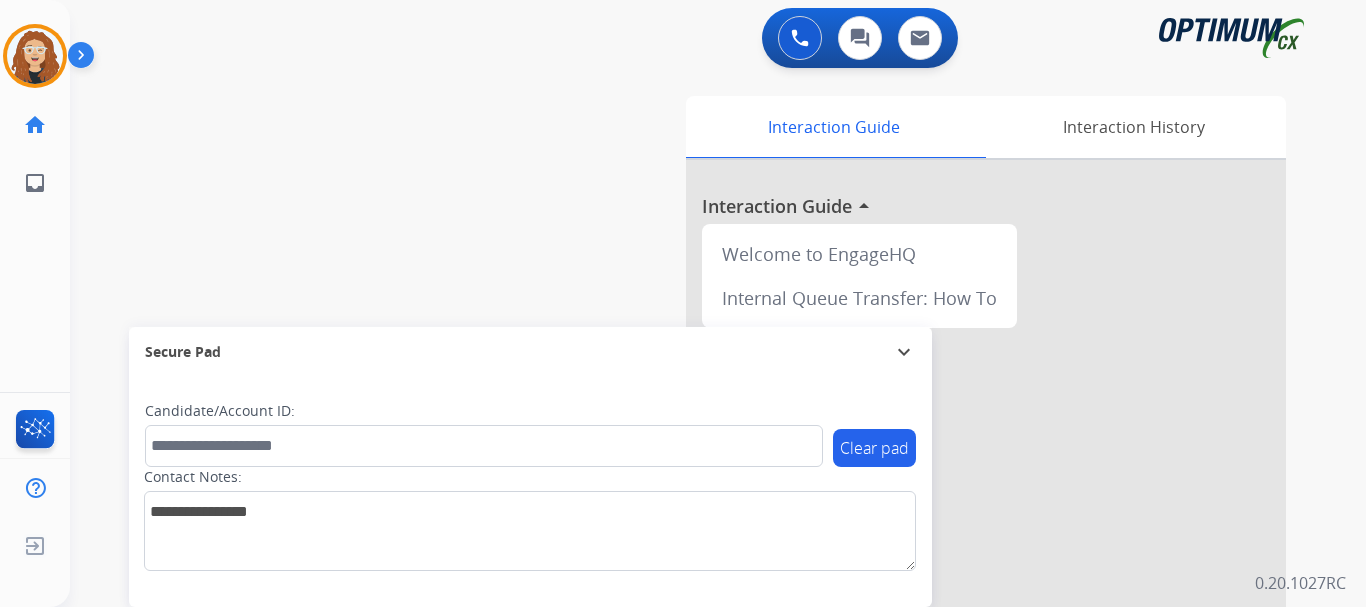 click on "swap_horiz Break voice bridge close_fullscreen Connect 3-Way Call merge_type Separate 3-Way Call  Interaction Guide   Interaction History  Interaction Guide arrow_drop_up  Welcome to EngageHQ   Internal Queue Transfer: How To  Secure Pad expand_more Clear pad Candidate/Account ID: Contact Notes:" at bounding box center (694, 489) 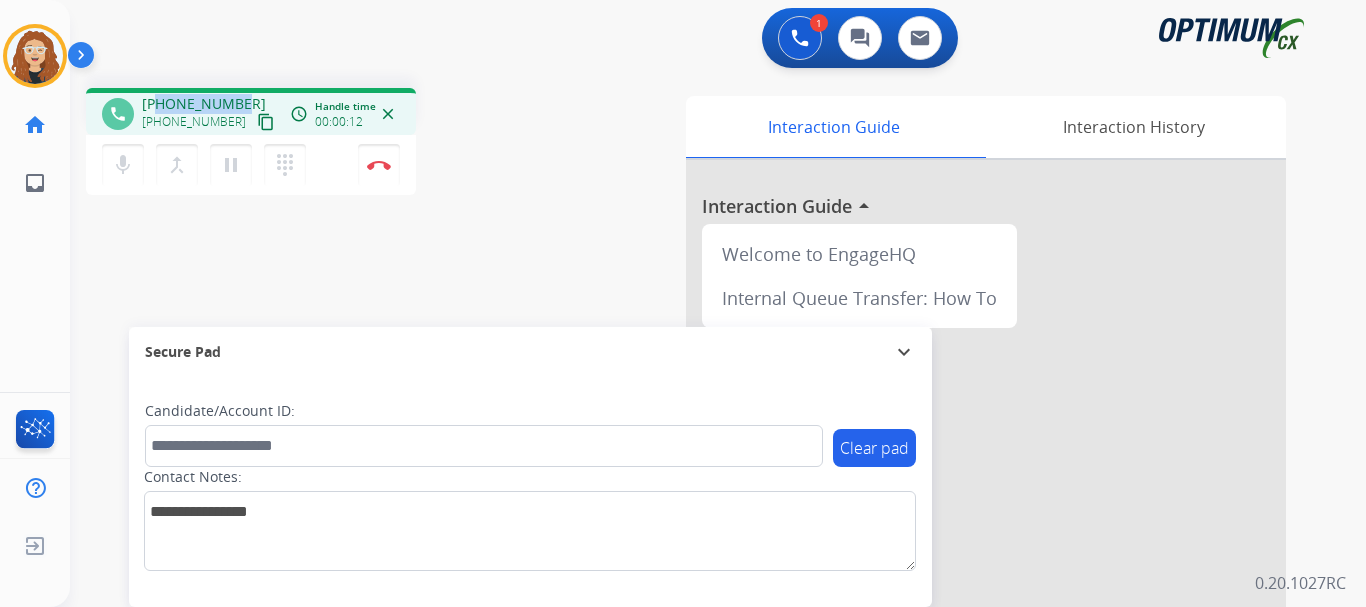 drag, startPoint x: 160, startPoint y: 103, endPoint x: 242, endPoint y: 103, distance: 82 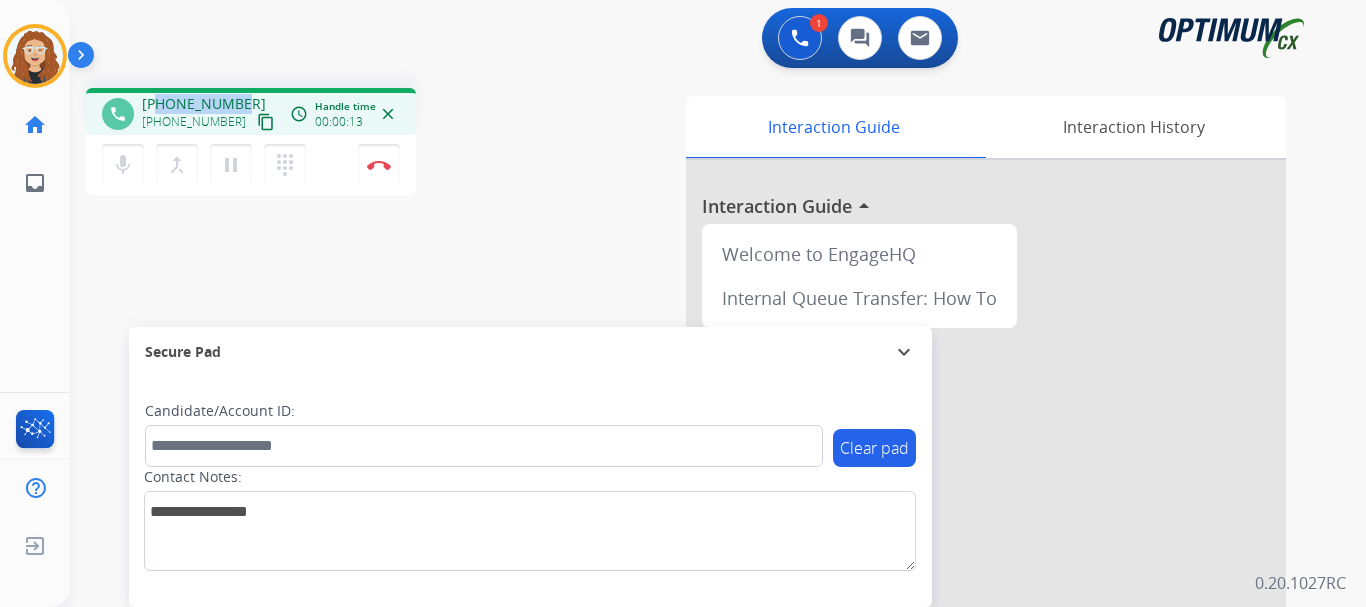copy on "7879387764" 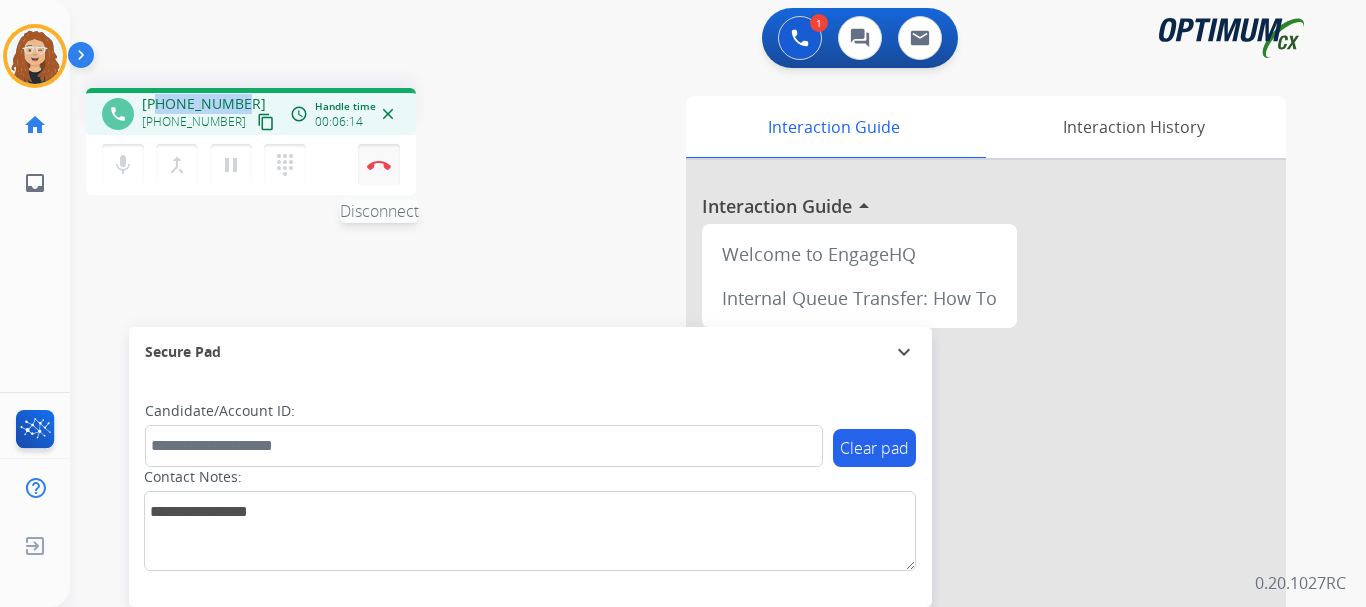 click at bounding box center [379, 165] 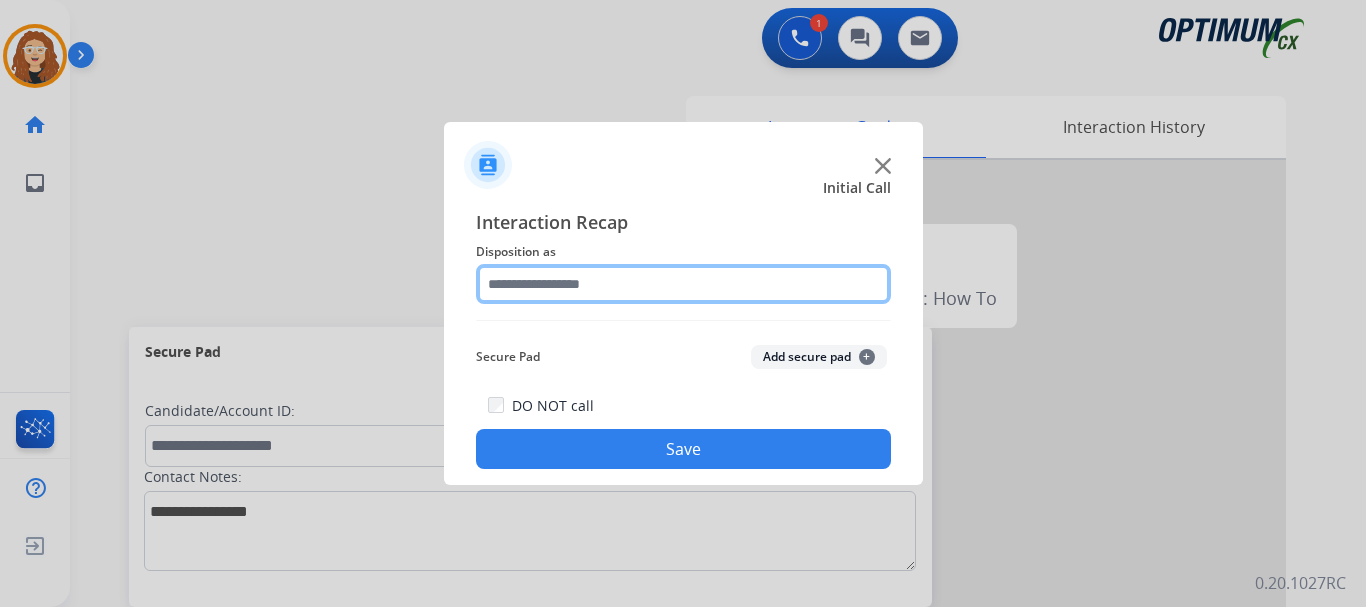 click 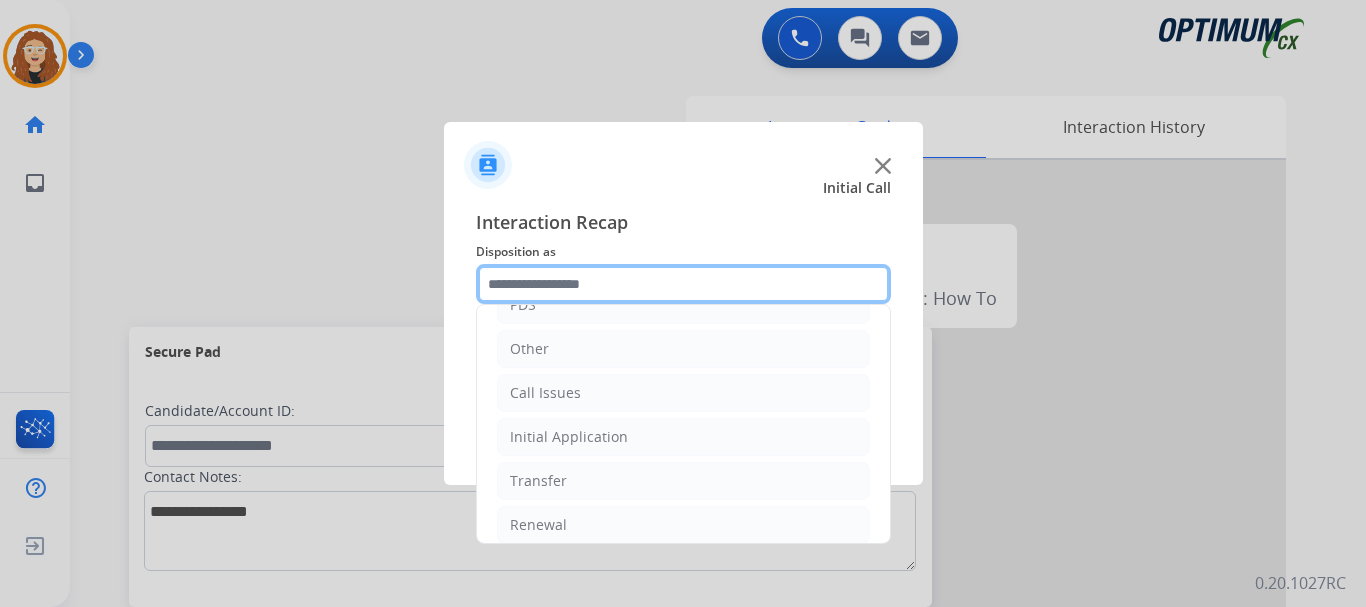 scroll, scrollTop: 136, scrollLeft: 0, axis: vertical 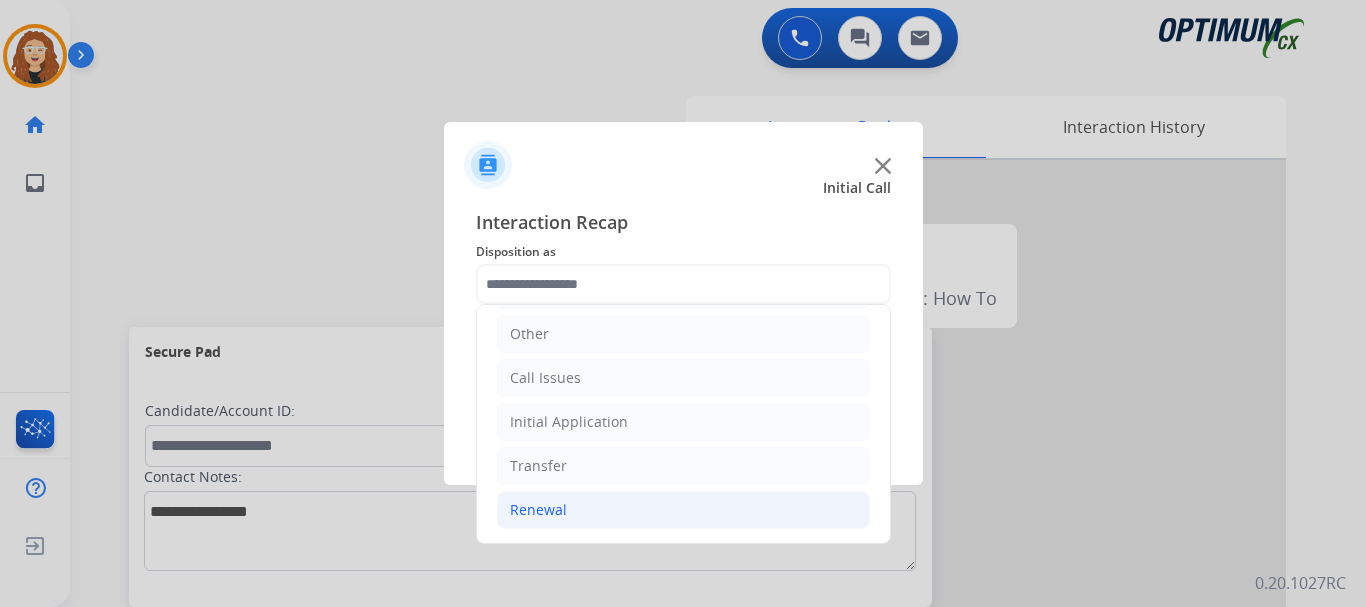 click on "Renewal" 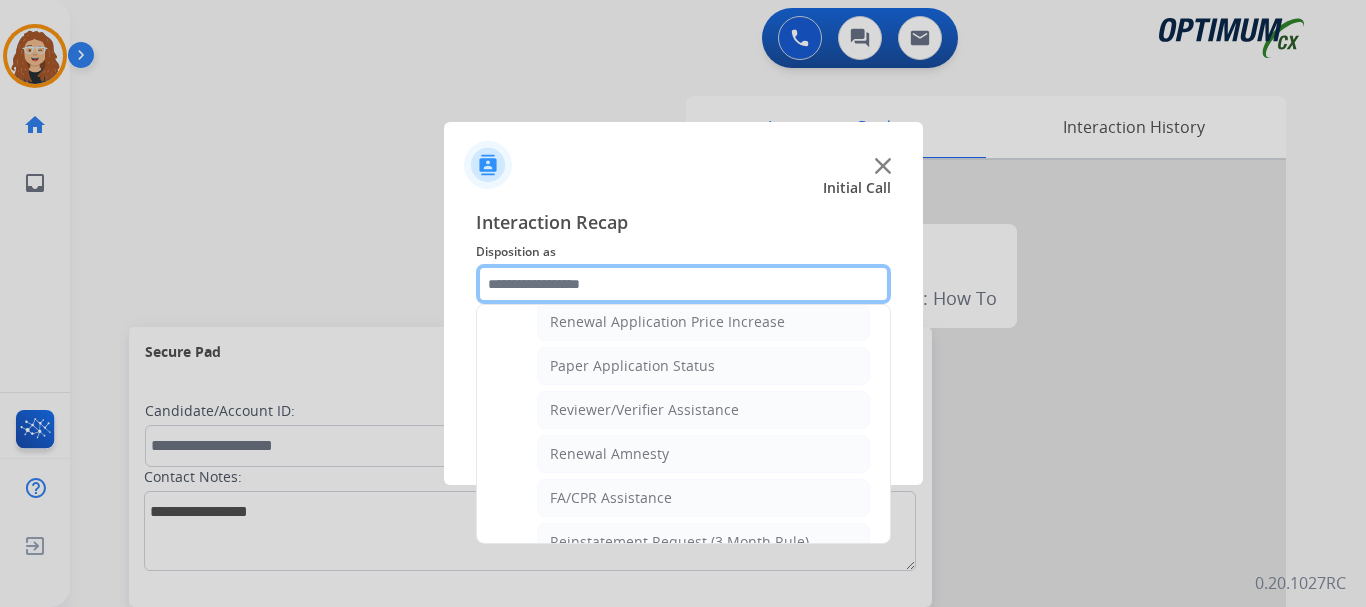 scroll, scrollTop: 742, scrollLeft: 0, axis: vertical 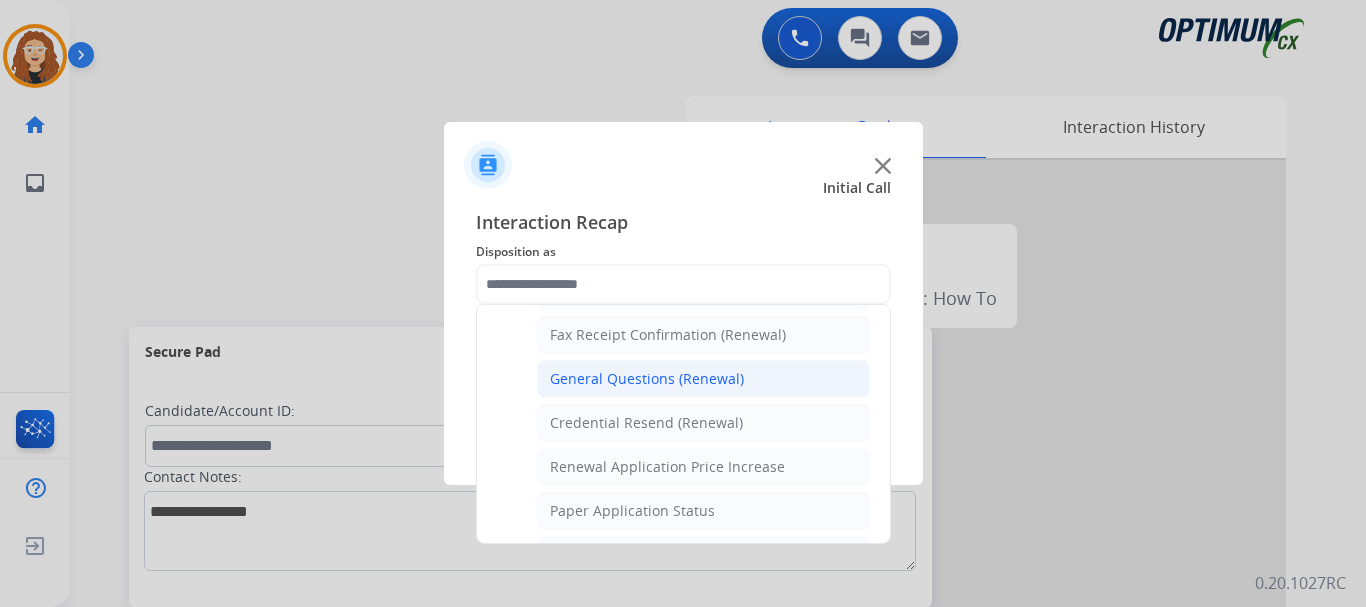 click on "General Questions (Renewal)" 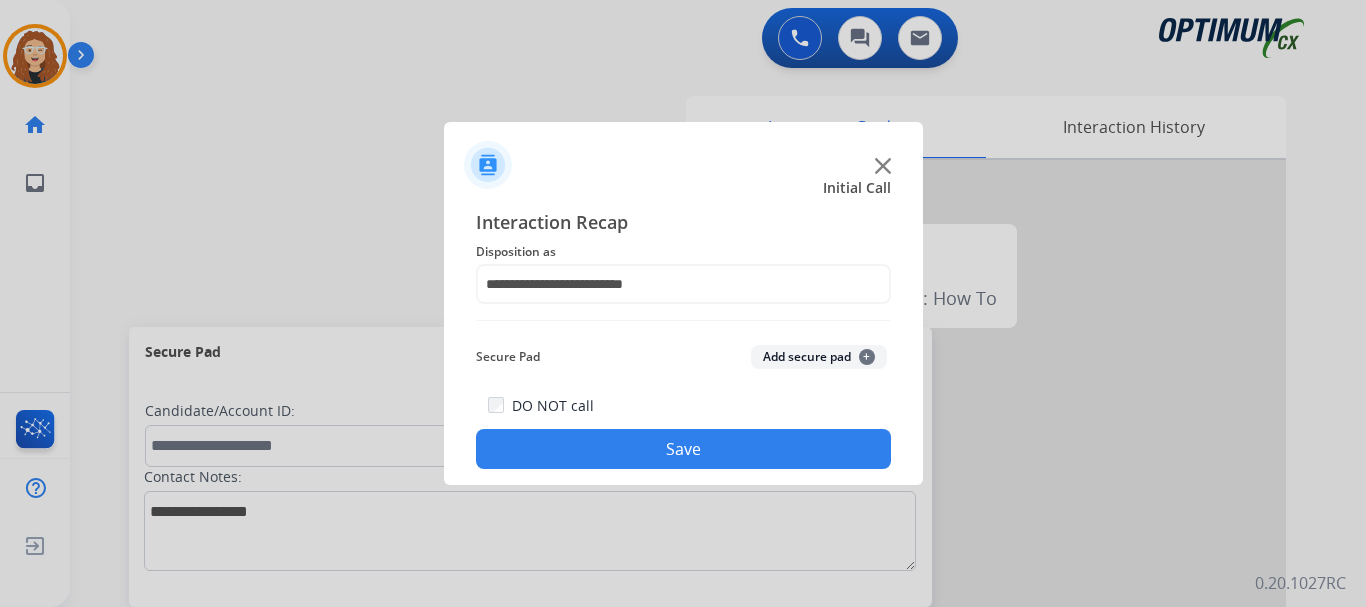 click on "Save" 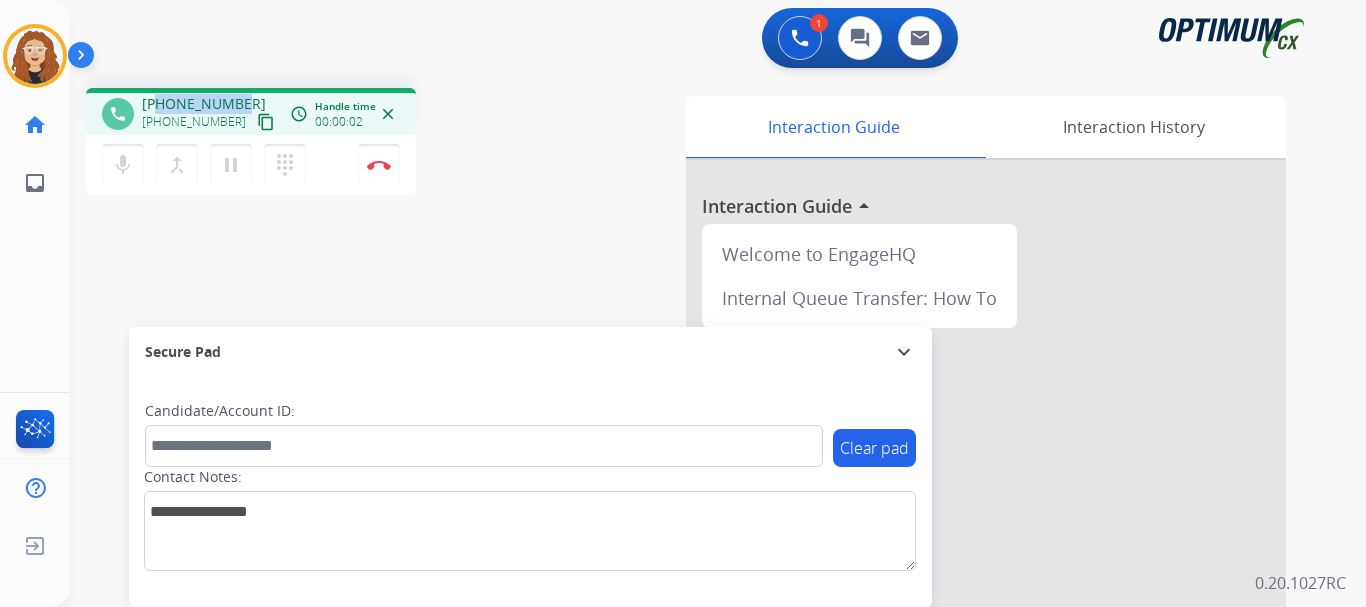 drag, startPoint x: 156, startPoint y: 98, endPoint x: 244, endPoint y: 95, distance: 88.051125 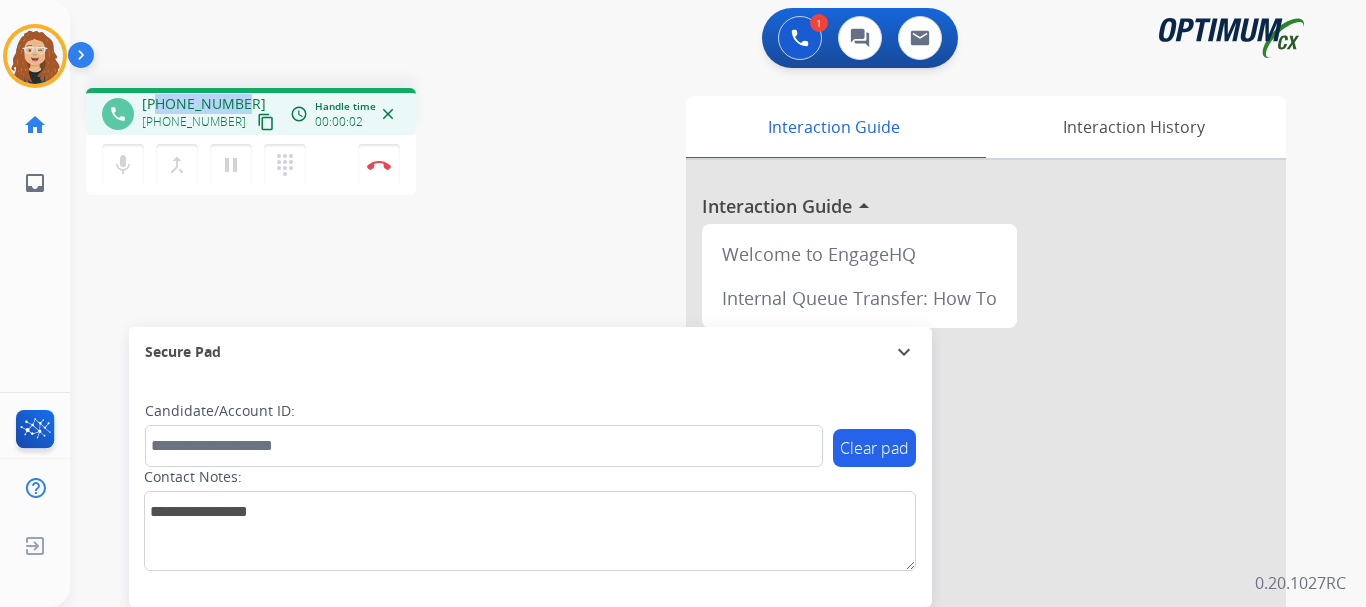 click on "[PHONE_NUMBER] [PHONE_NUMBER] content_copy" at bounding box center [210, 114] 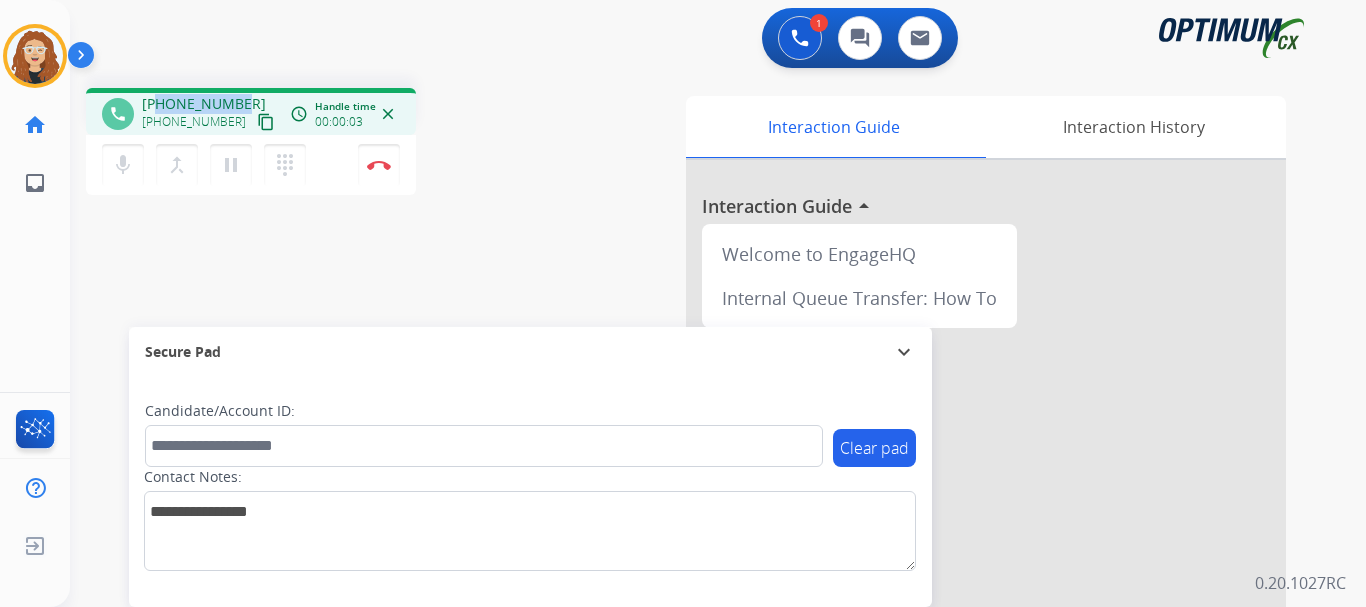 copy on "7875672213" 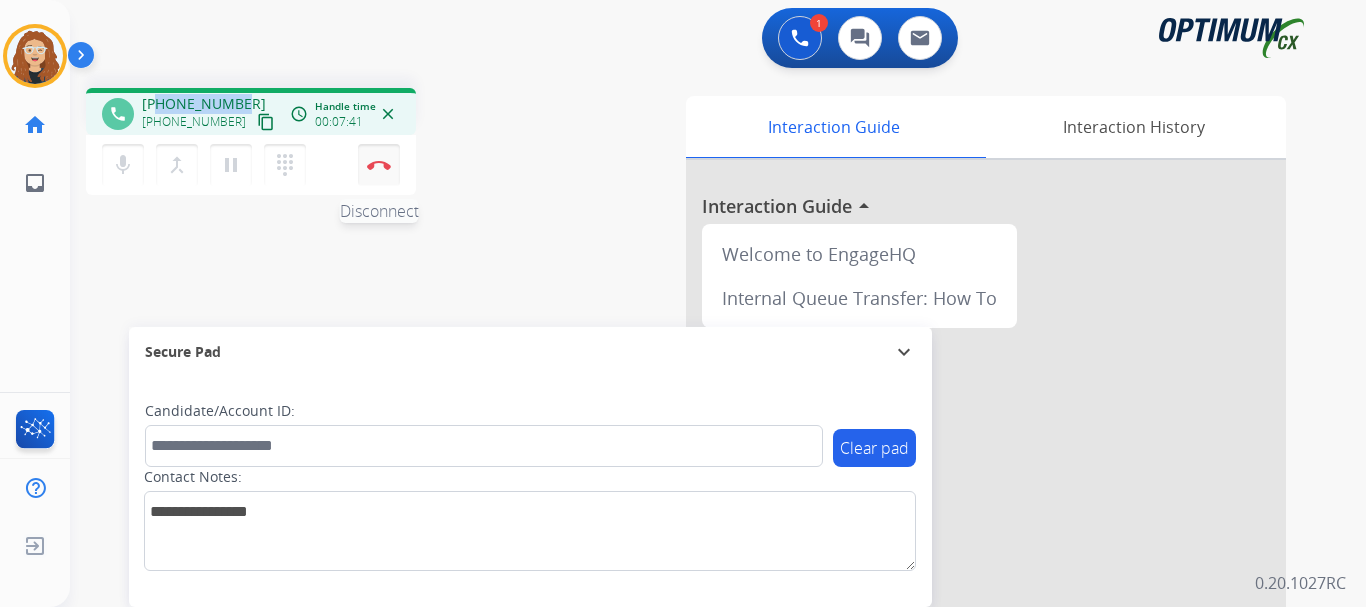 click at bounding box center [379, 165] 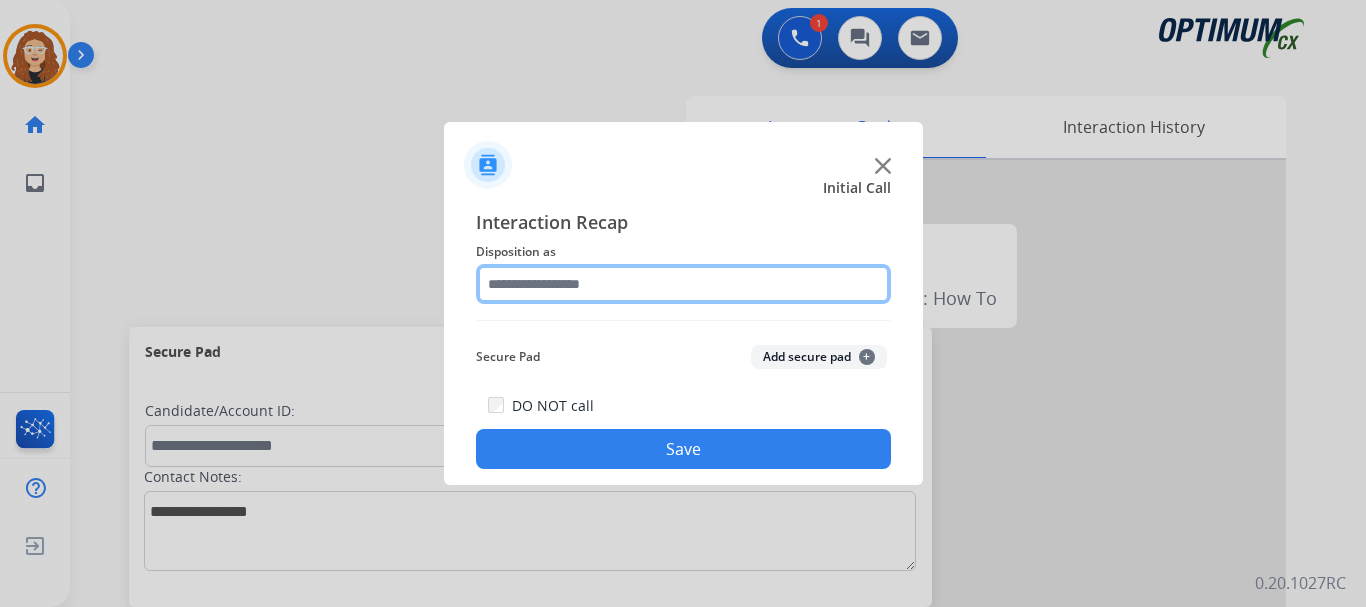 click 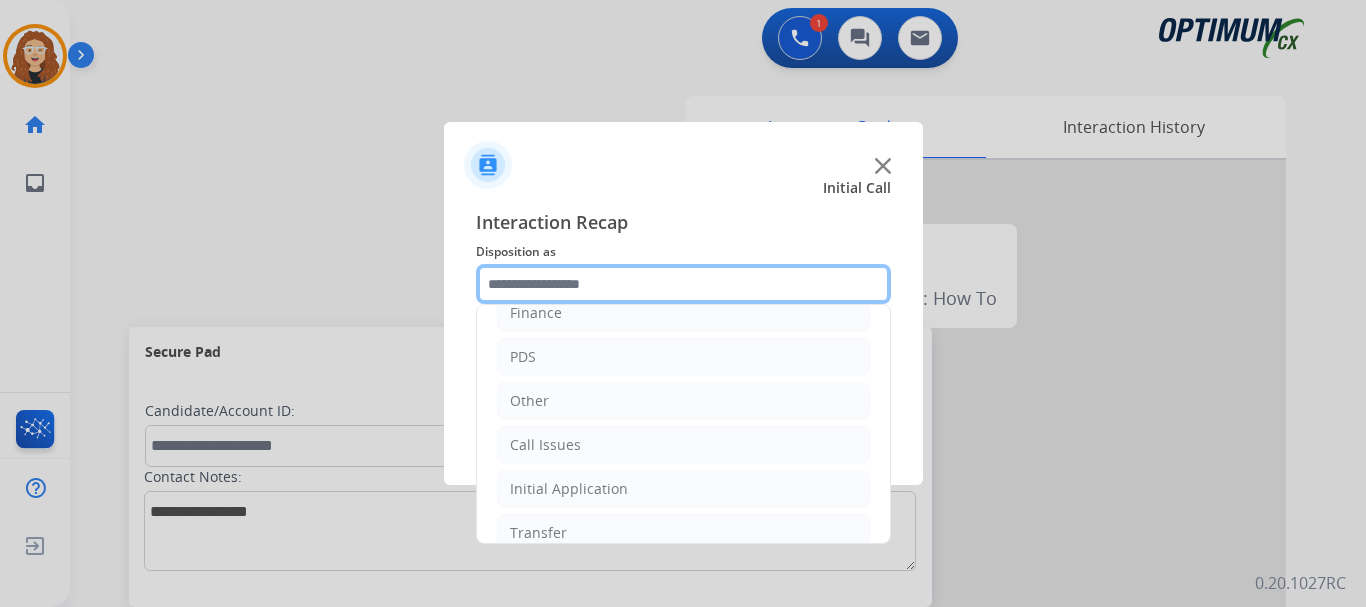 scroll, scrollTop: 136, scrollLeft: 0, axis: vertical 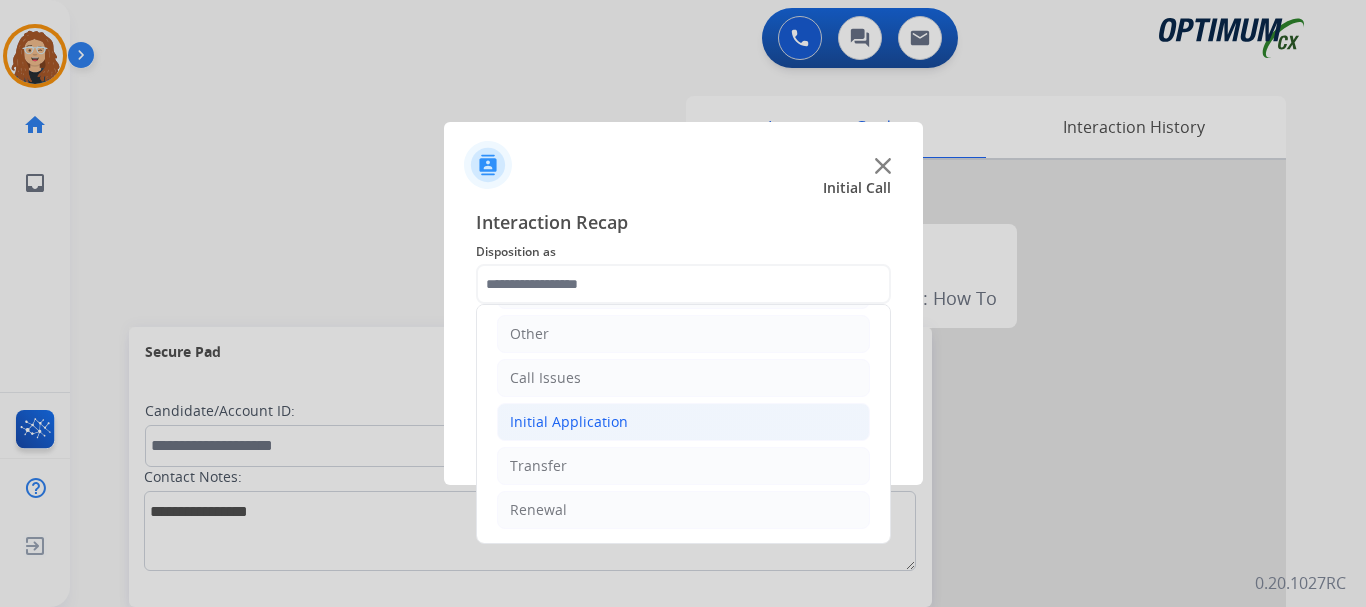 click on "Initial Application" 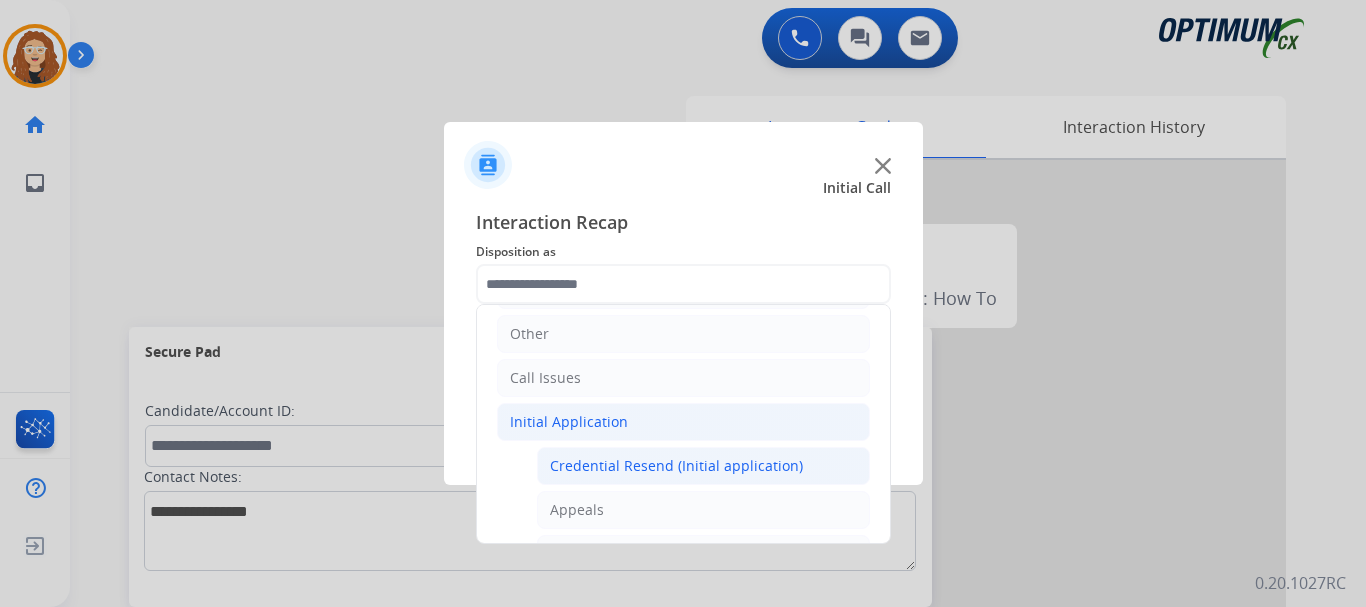 click on "Credential Resend (Initial application)" 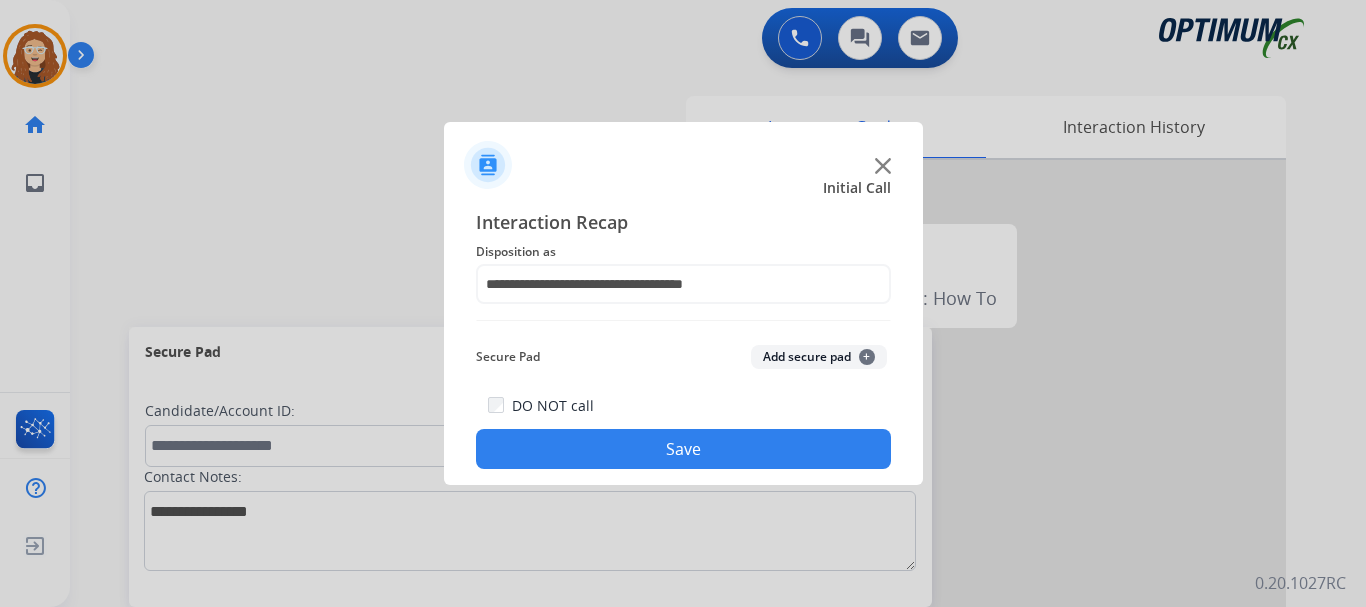 click on "Save" 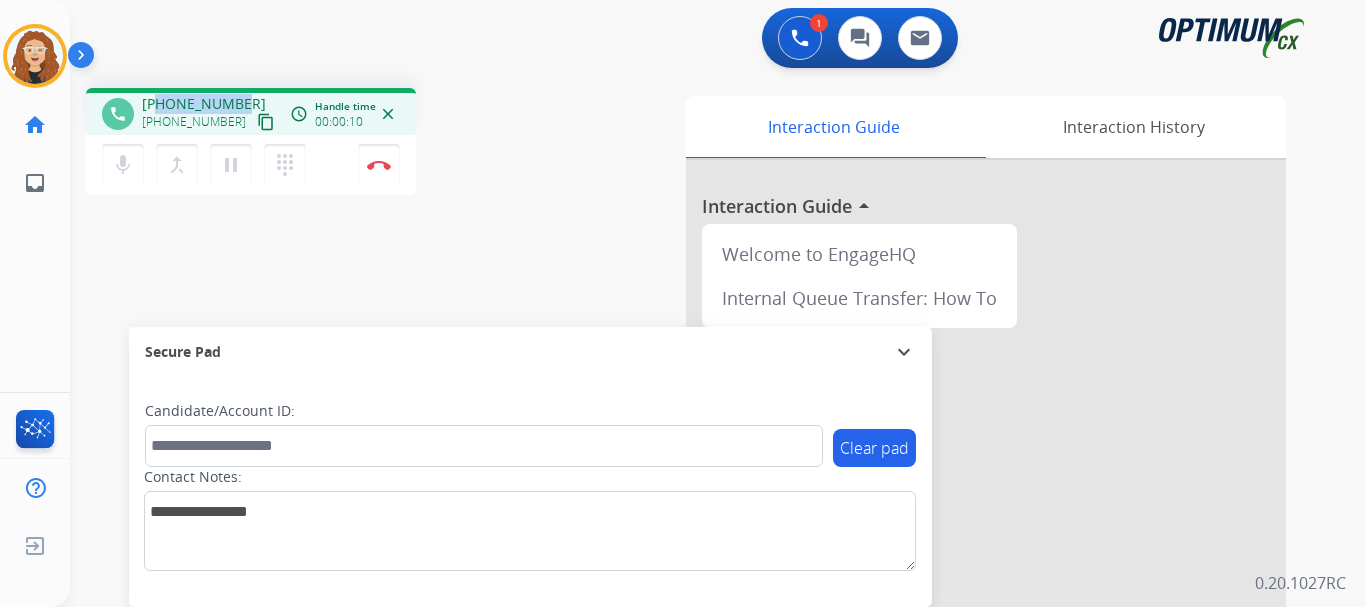 drag, startPoint x: 157, startPoint y: 100, endPoint x: 241, endPoint y: 95, distance: 84.14868 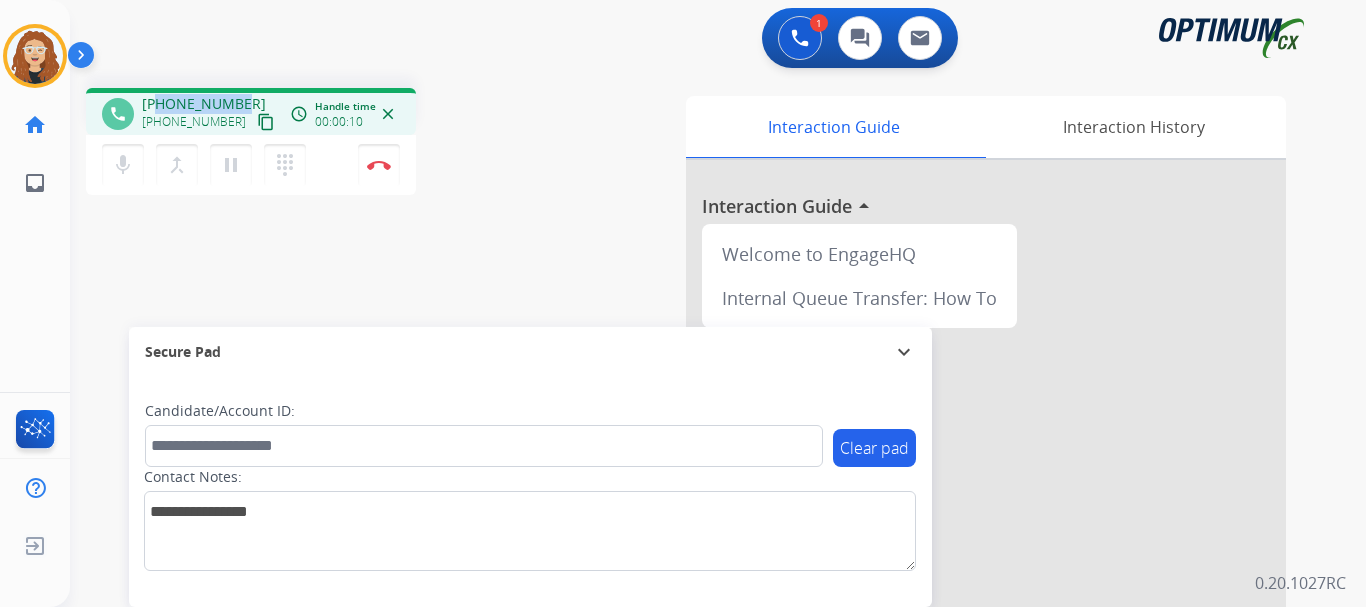 click on "[PHONE_NUMBER] [PHONE_NUMBER] content_copy" at bounding box center [210, 114] 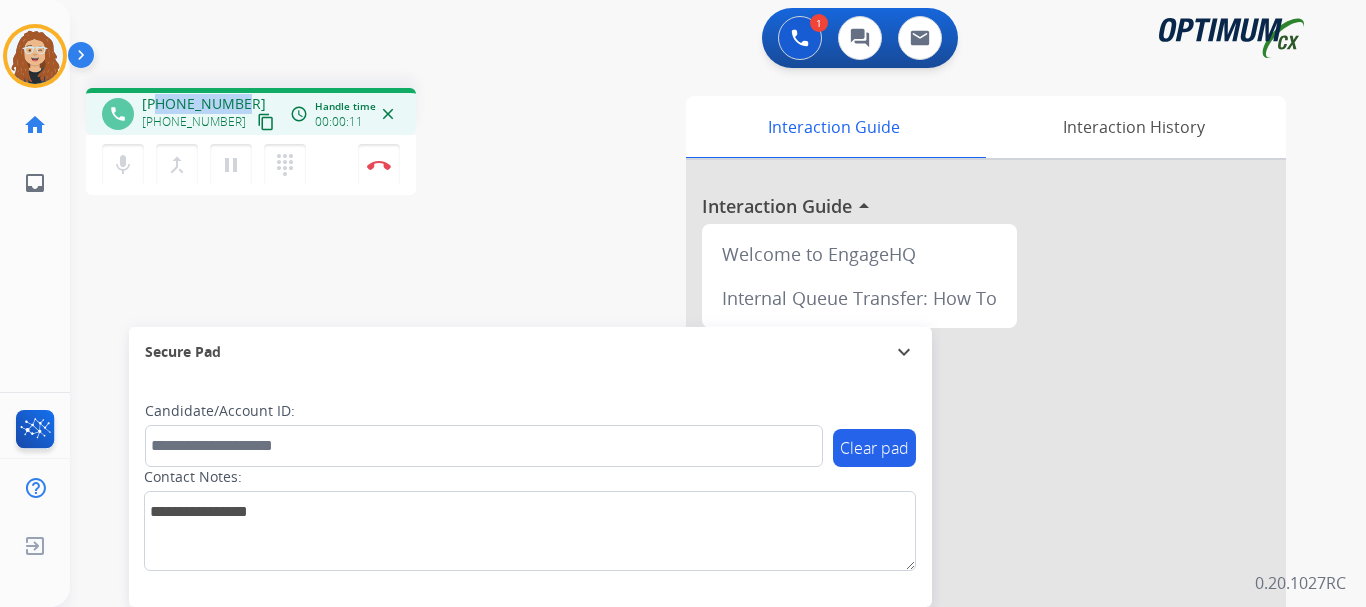 copy on "2319078538" 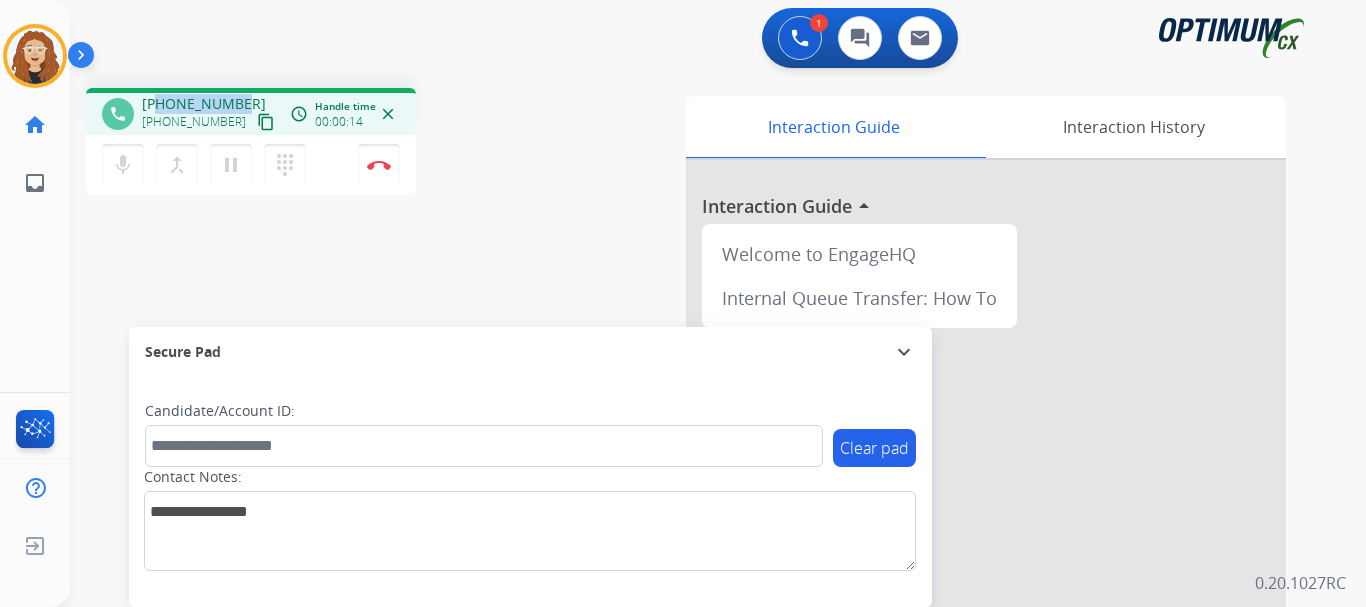 copy on "2319078538" 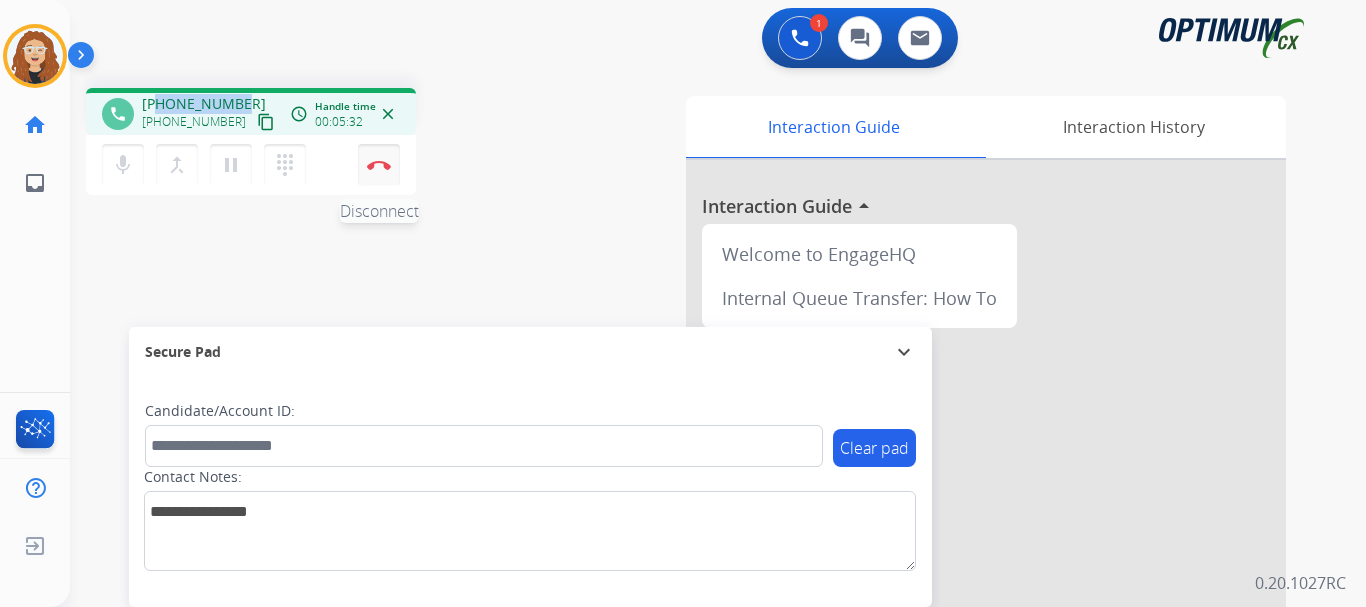 click at bounding box center [379, 165] 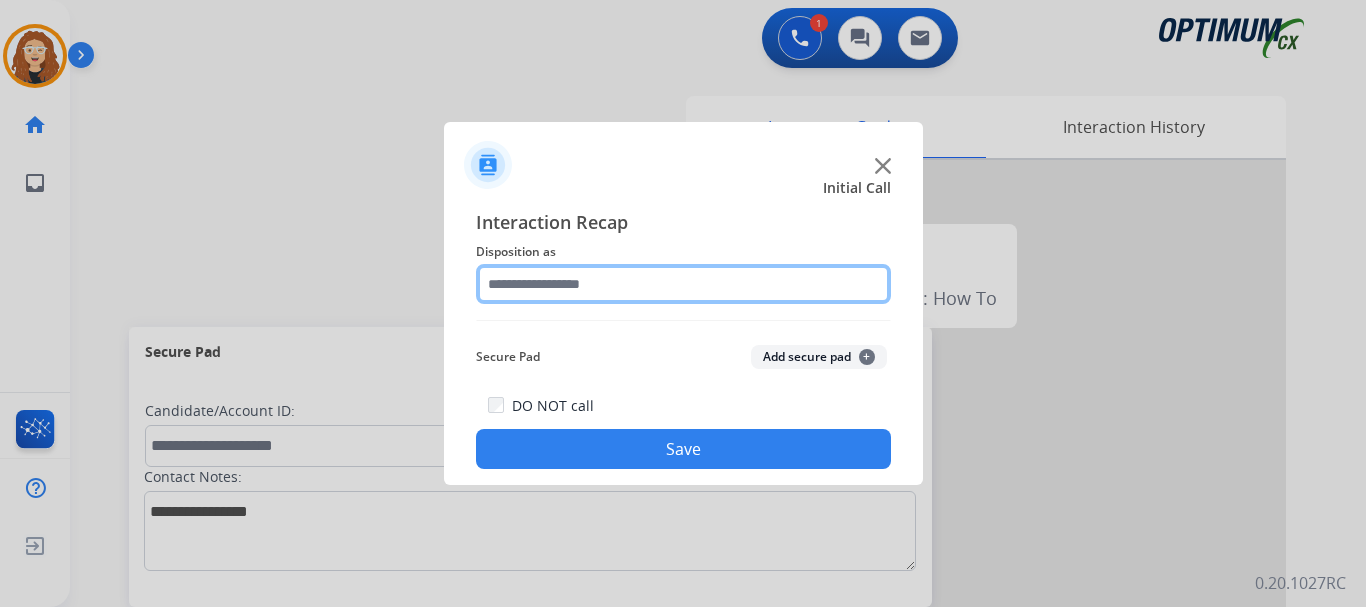 click 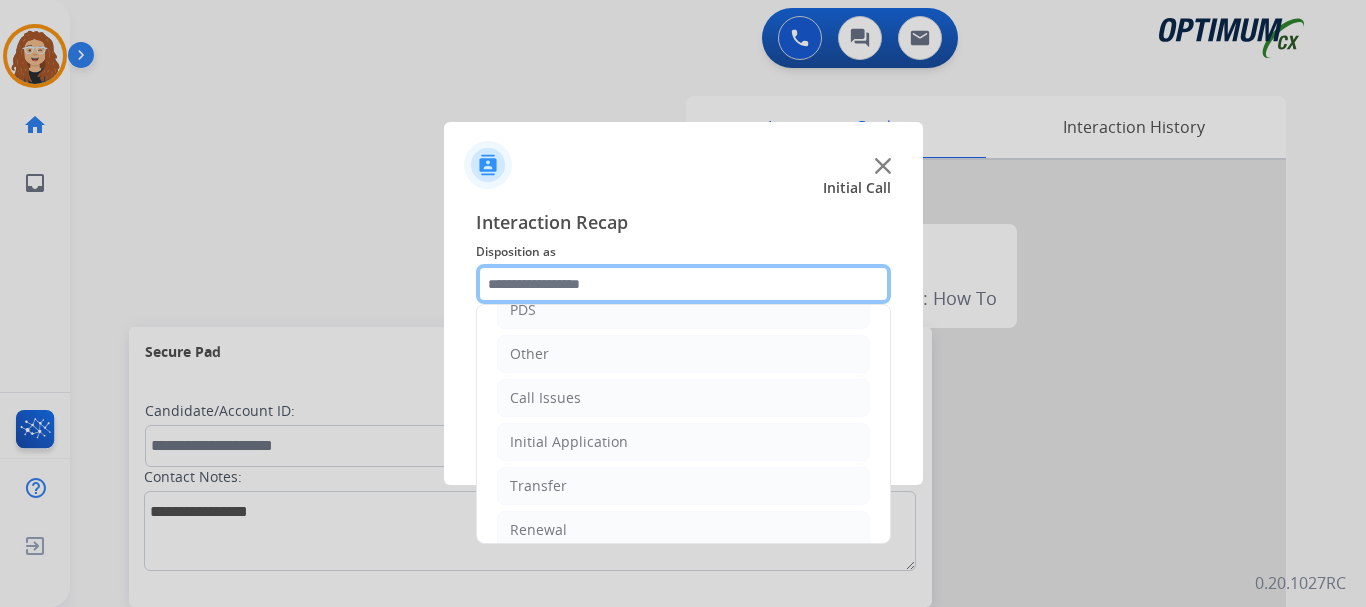 scroll, scrollTop: 136, scrollLeft: 0, axis: vertical 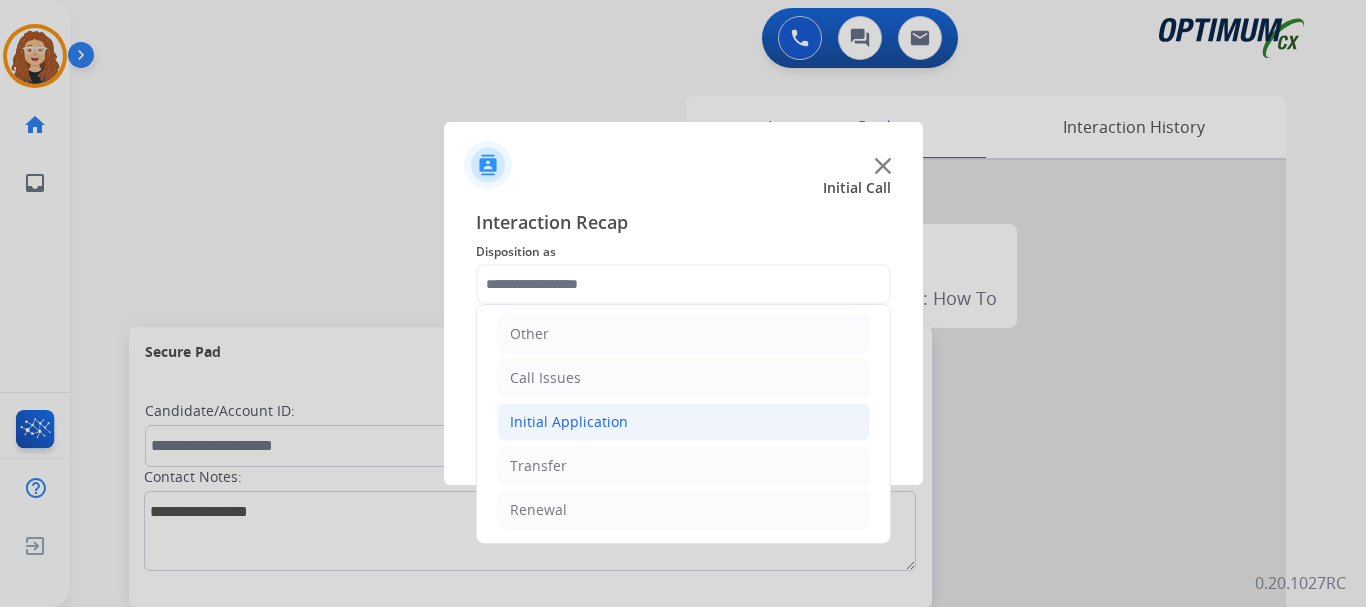 click on "Initial Application" 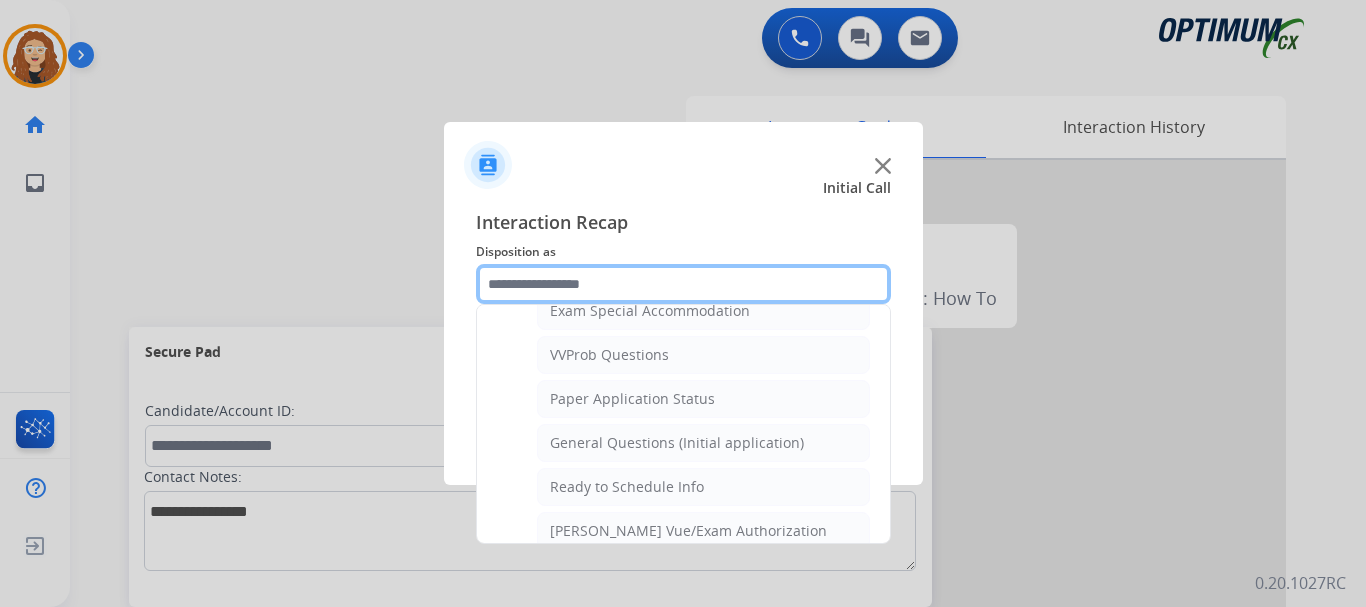 scroll, scrollTop: 1072, scrollLeft: 0, axis: vertical 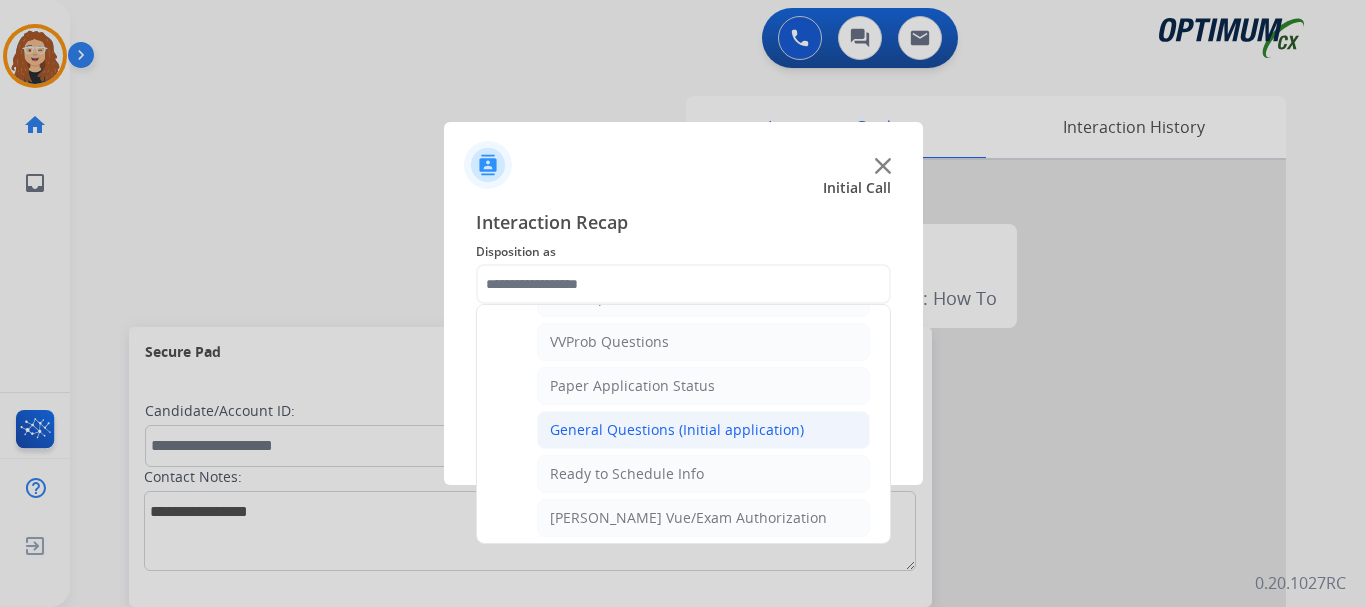 click on "General Questions (Initial application)" 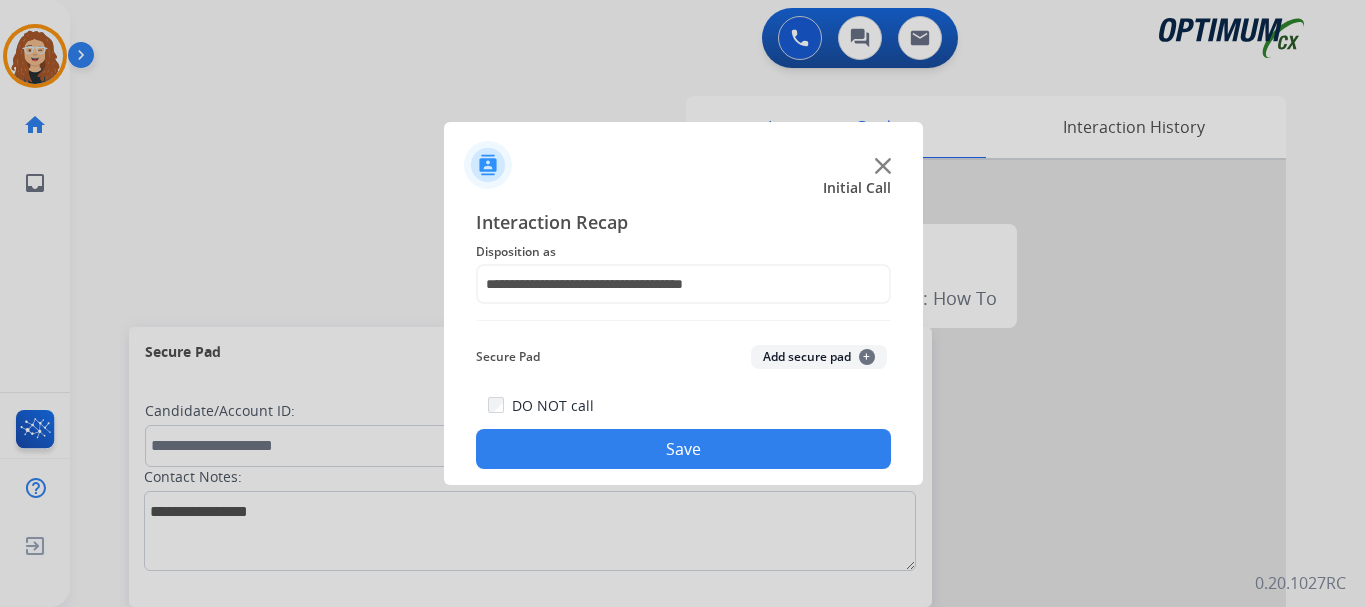 click on "Save" 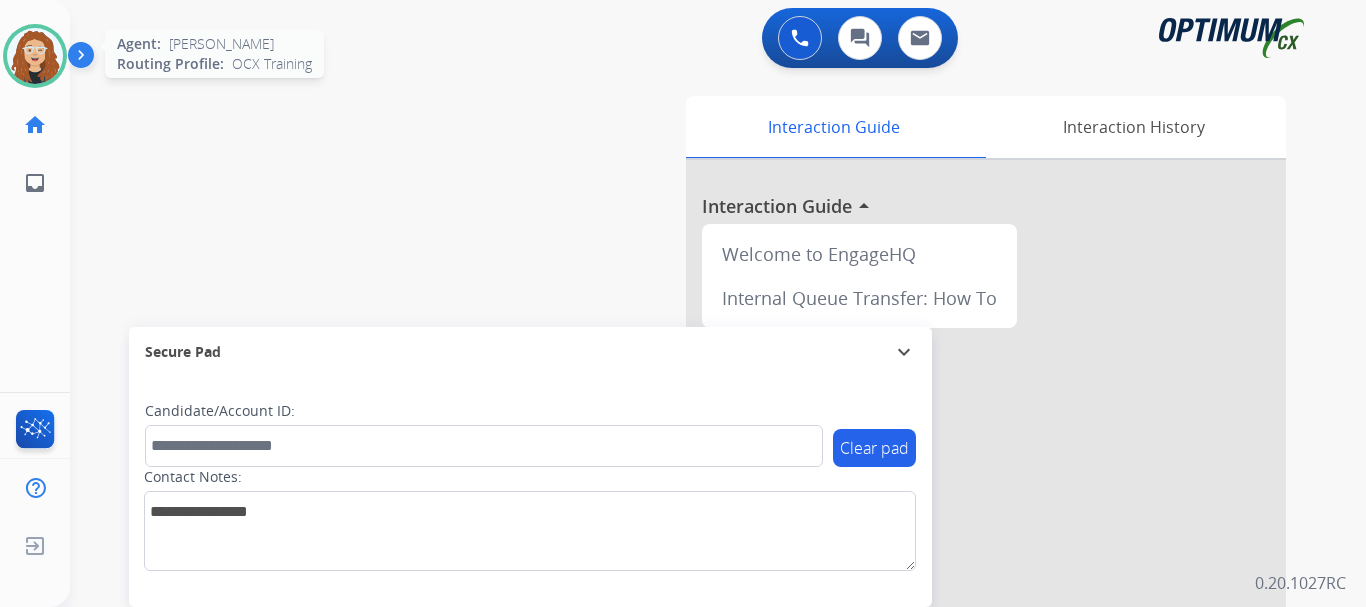 click at bounding box center (35, 56) 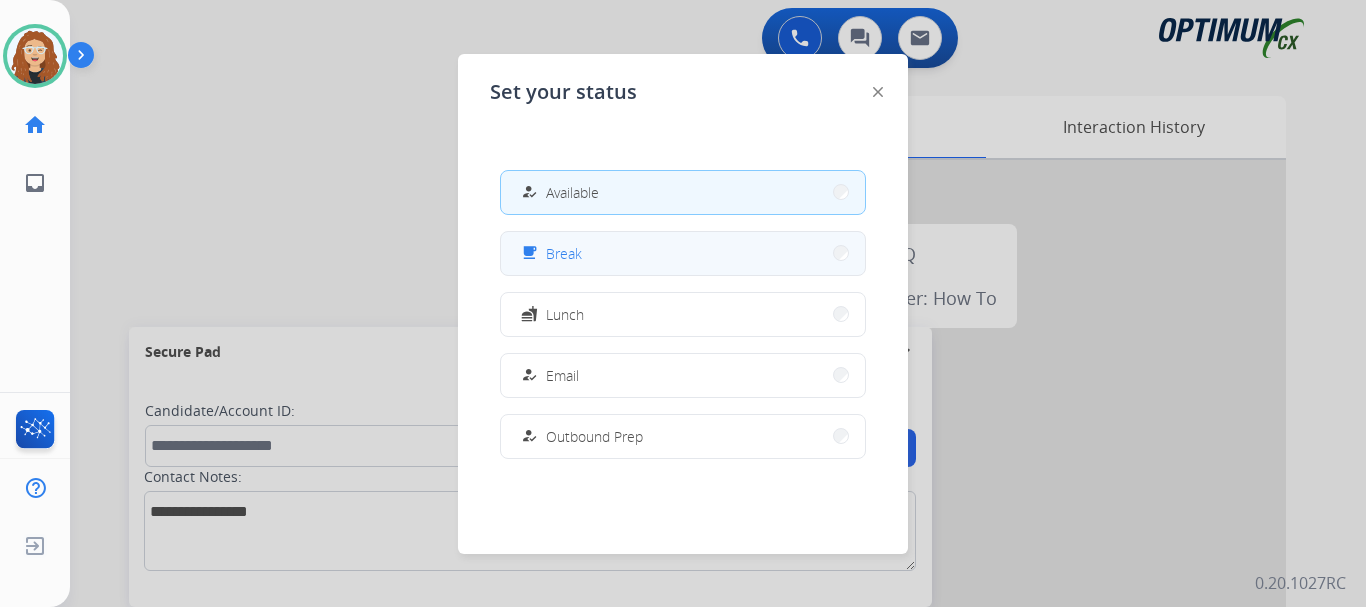 click on "free_breakfast Break" at bounding box center (683, 253) 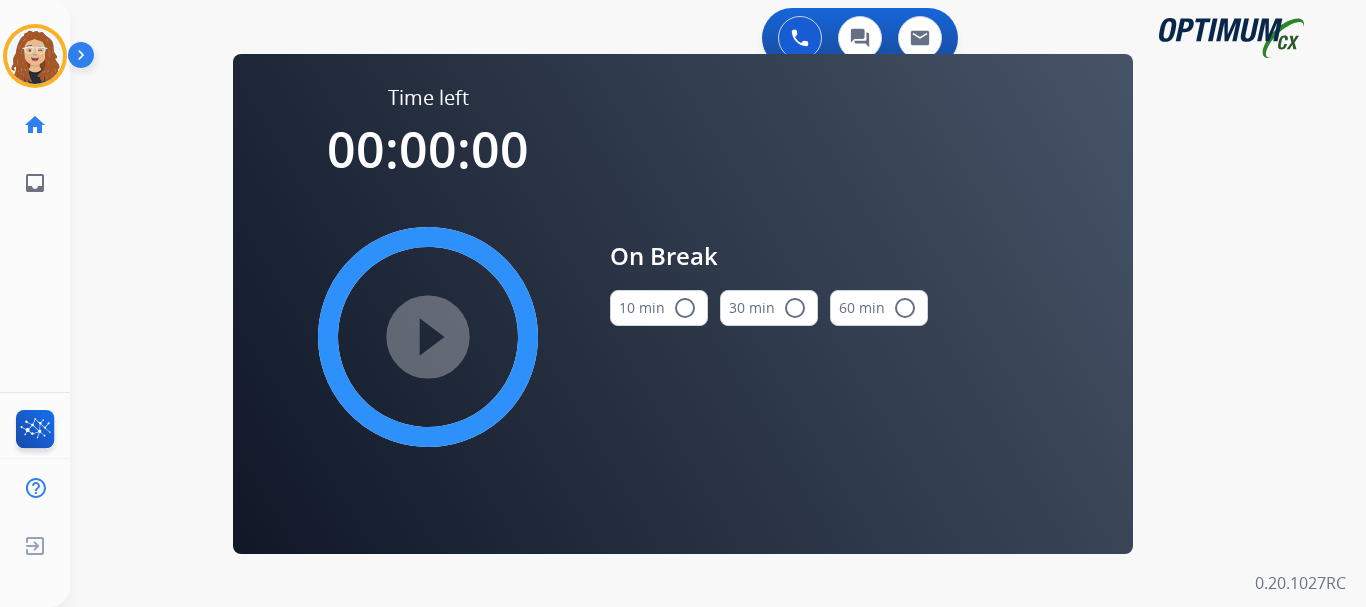click on "radio_button_unchecked" at bounding box center [685, 308] 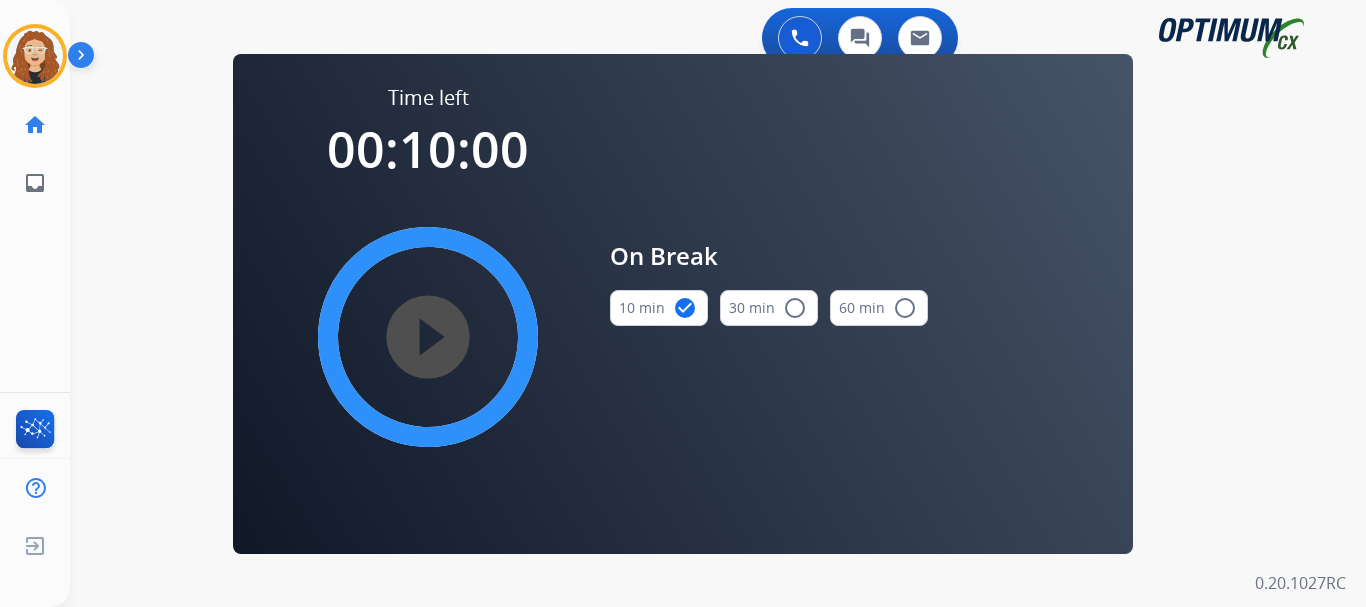 click on "play_circle_filled" at bounding box center (428, 337) 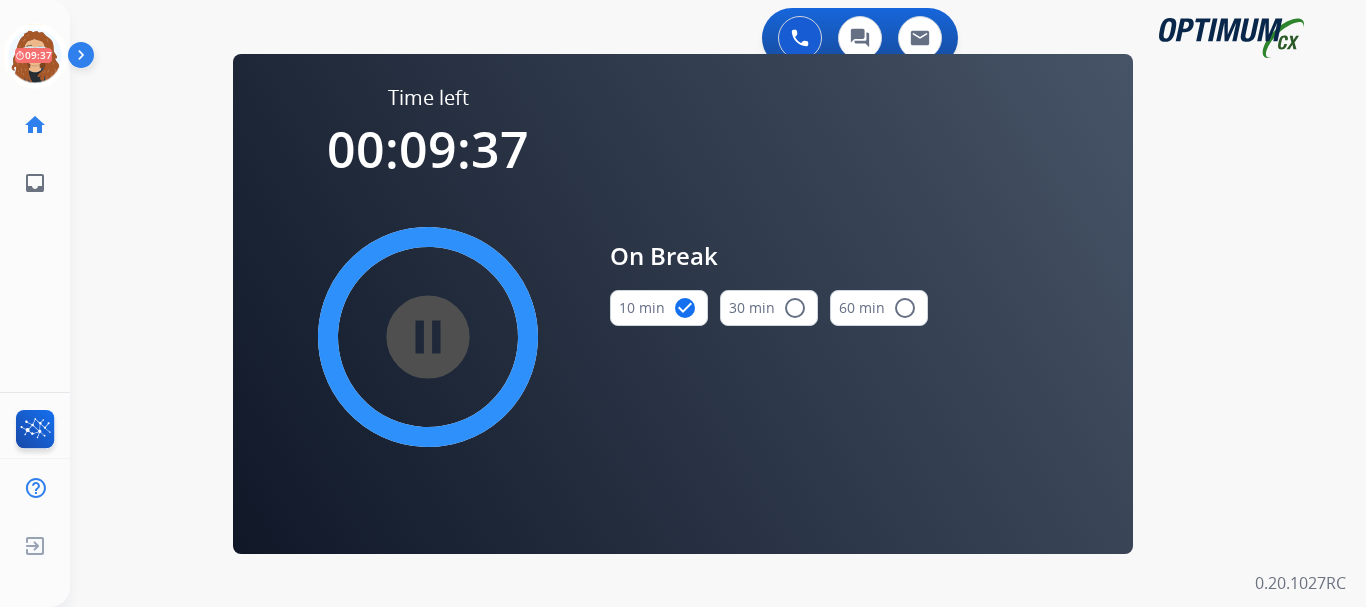 click on "0 Voice Interactions  0  Chat Interactions   0  Email Interactions swap_horiz Break voice bridge close_fullscreen Connect 3-Way Call merge_type Separate 3-Way Call Time left 00:09:37 pause_circle_filled On Break  10 min  check_circle  30 min  radio_button_unchecked  60 min  radio_button_unchecked  Interaction Guide   Interaction History  Interaction Guide arrow_drop_up  Welcome to EngageHQ   Internal Queue Transfer: How To  Secure Pad expand_more Clear pad Candidate/Account ID: Contact Notes:                  0.20.1027RC" at bounding box center (718, 303) 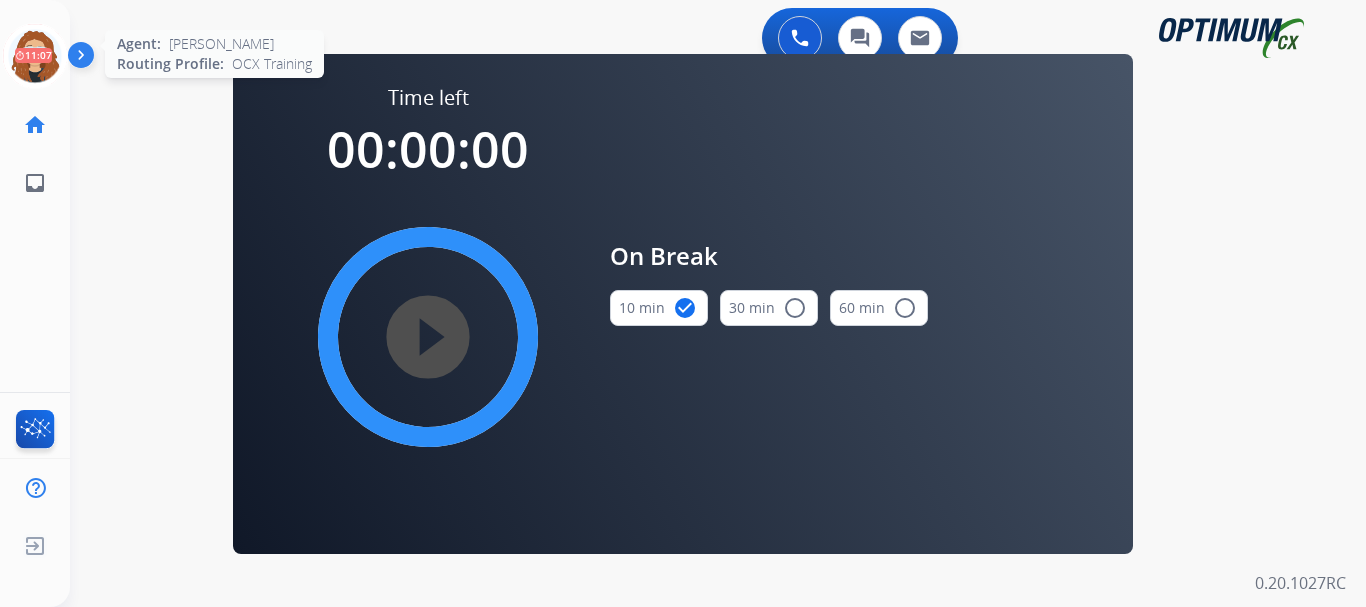 click 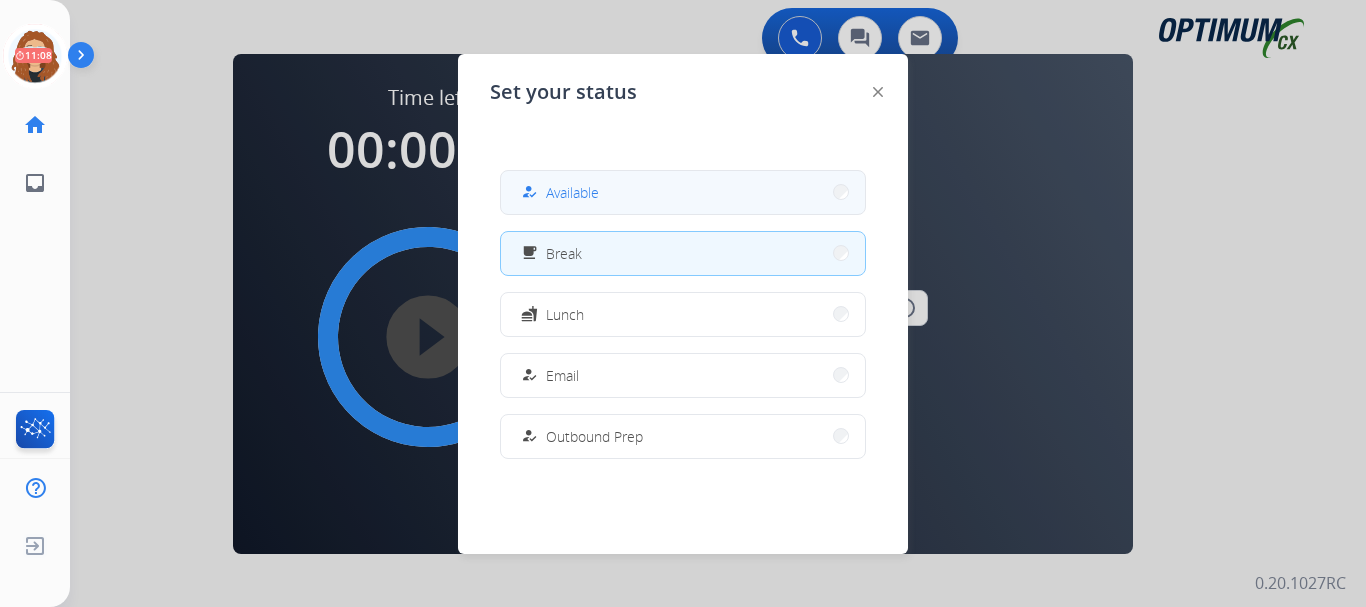 click on "Available" at bounding box center (572, 192) 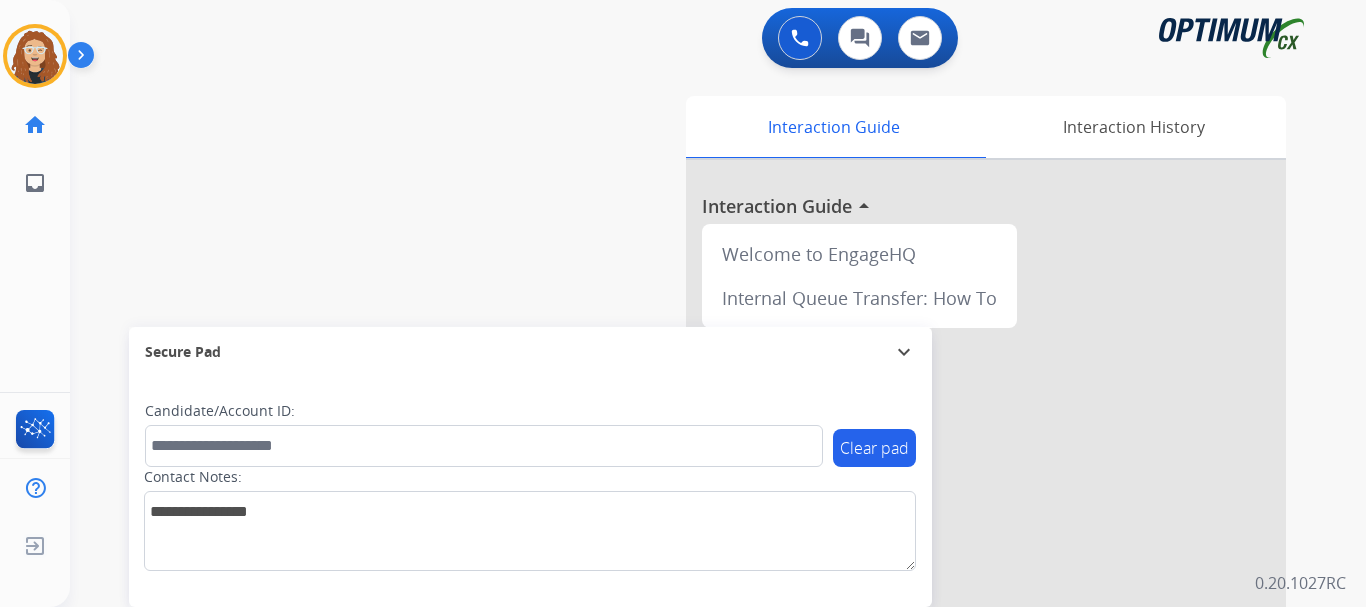 click on "swap_horiz Break voice bridge close_fullscreen Connect 3-Way Call merge_type Separate 3-Way Call  Interaction Guide   Interaction History  Interaction Guide arrow_drop_up  Welcome to EngageHQ   Internal Queue Transfer: How To  Secure Pad expand_more Clear pad Candidate/Account ID: Contact Notes:" at bounding box center (694, 489) 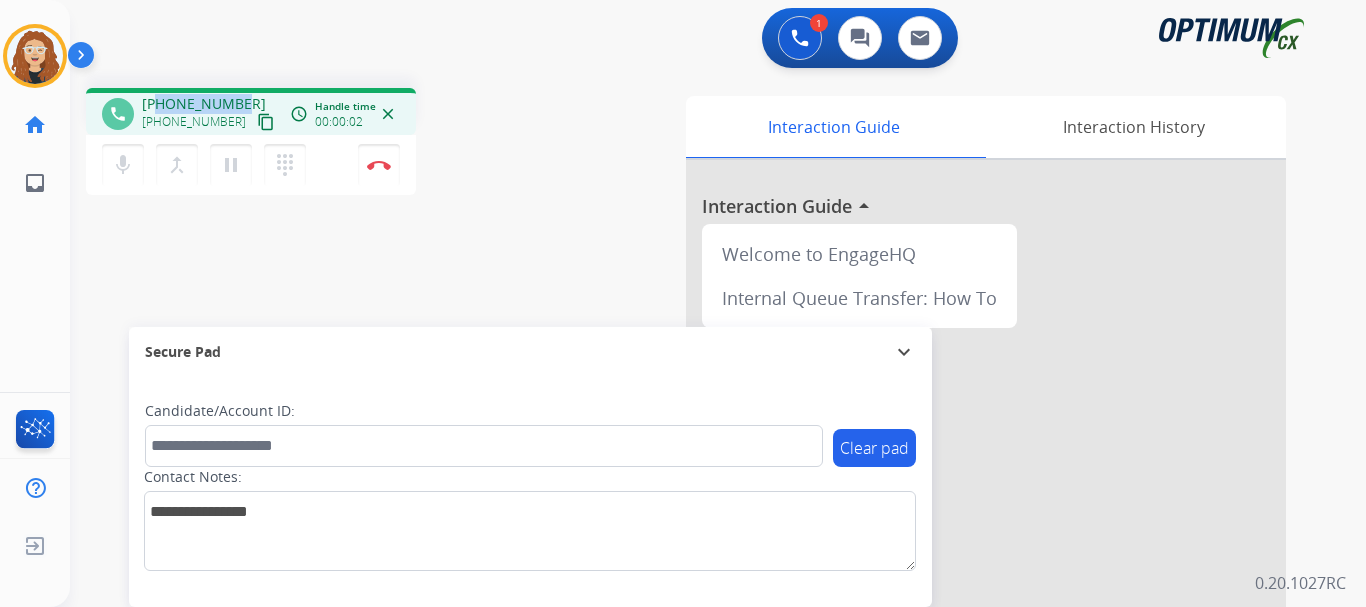 drag, startPoint x: 162, startPoint y: 97, endPoint x: 244, endPoint y: 96, distance: 82.006096 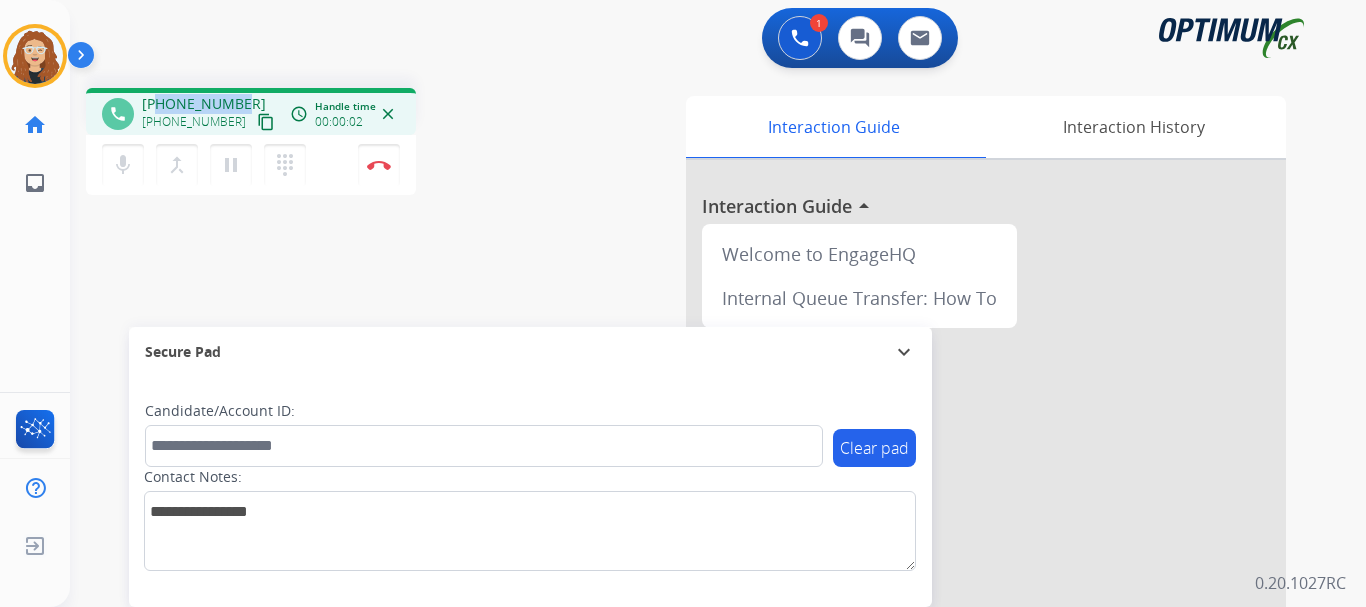 click on "[PHONE_NUMBER] [PHONE_NUMBER] content_copy" at bounding box center (210, 114) 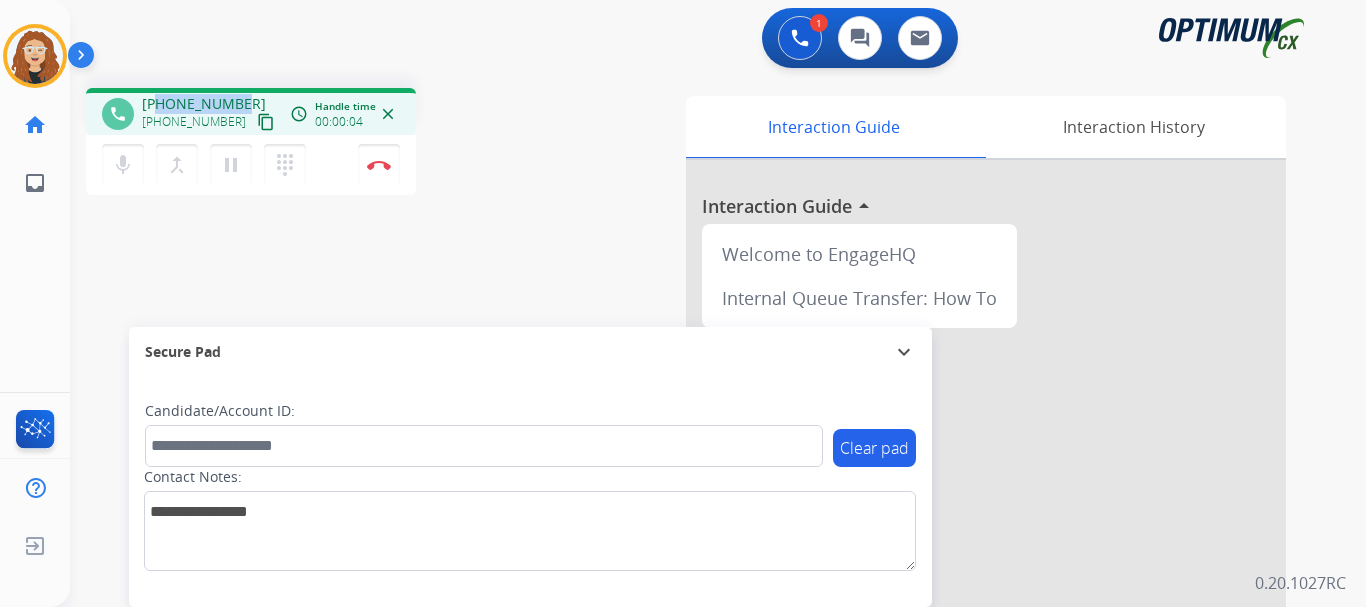 copy on "7275546745" 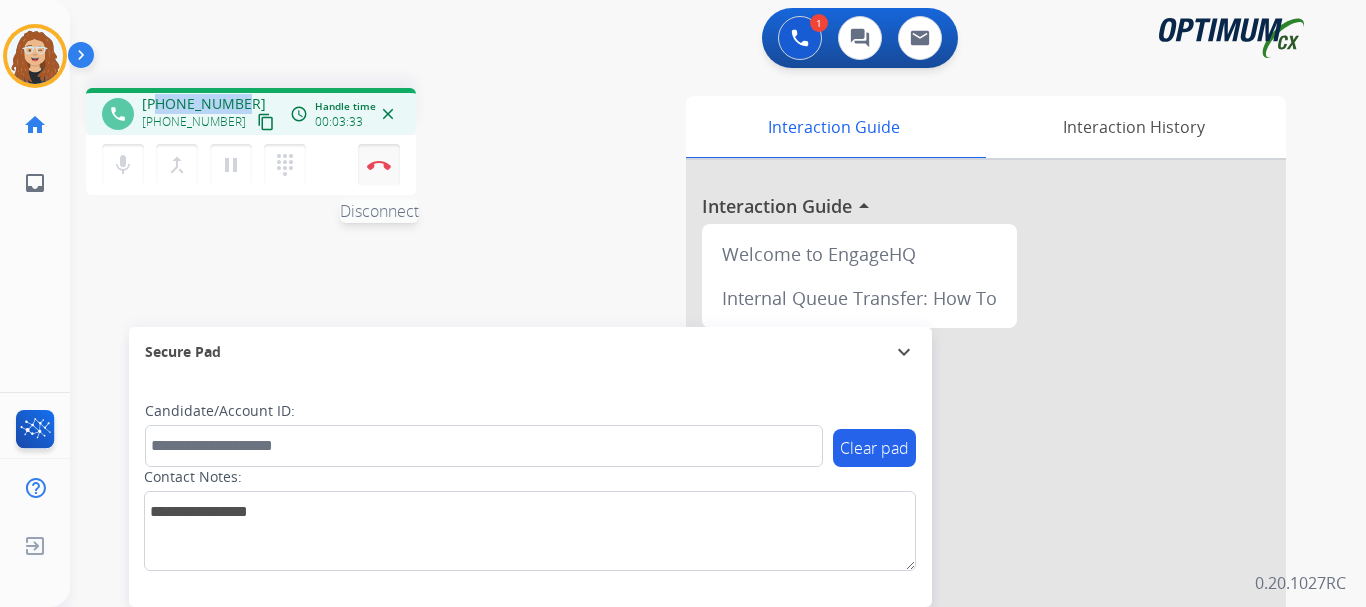 click on "Disconnect" at bounding box center (379, 165) 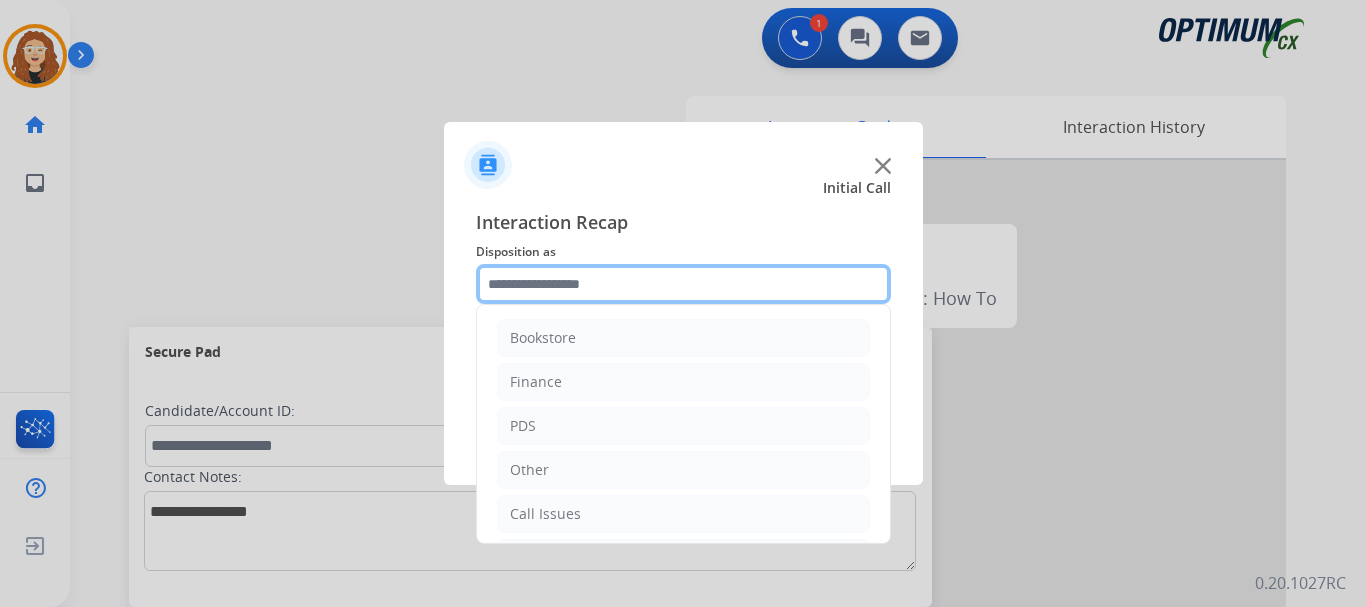 click 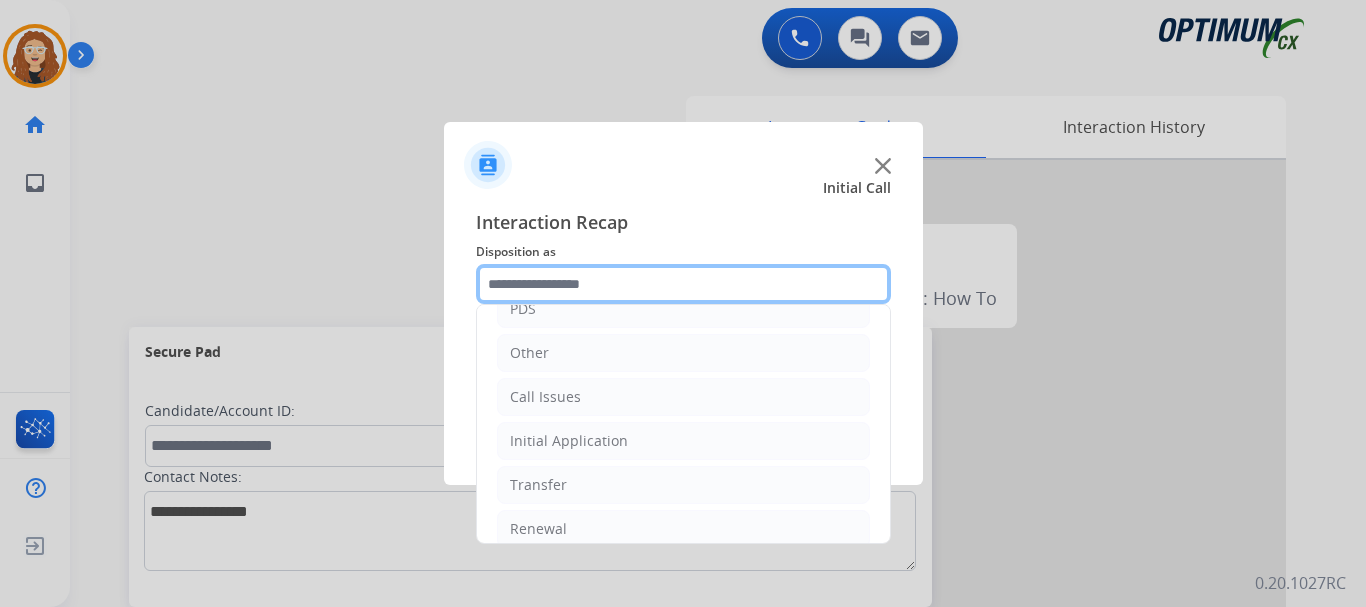 scroll, scrollTop: 136, scrollLeft: 0, axis: vertical 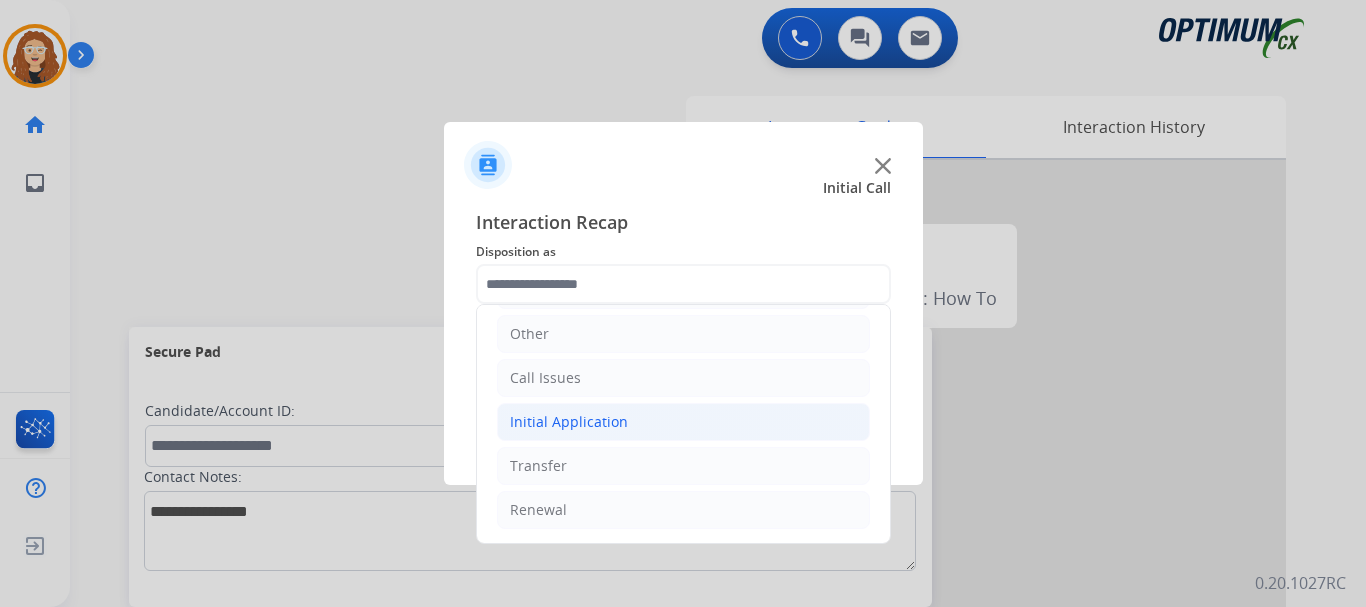 click on "Initial Application" 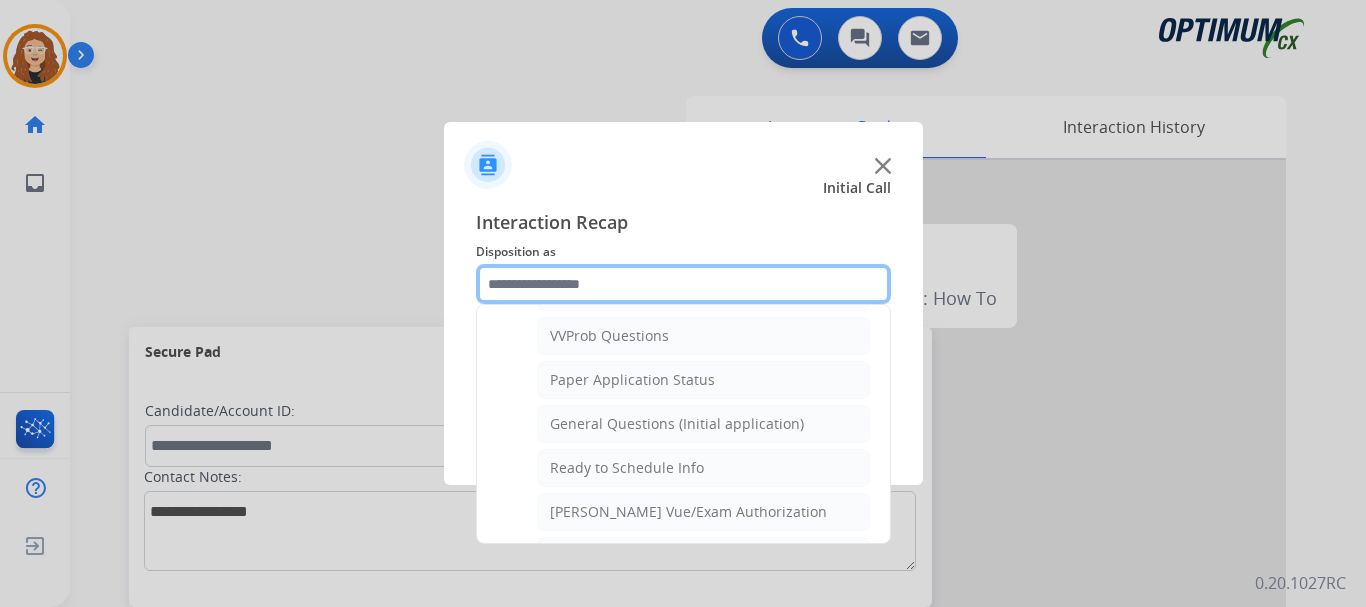 scroll, scrollTop: 1090, scrollLeft: 0, axis: vertical 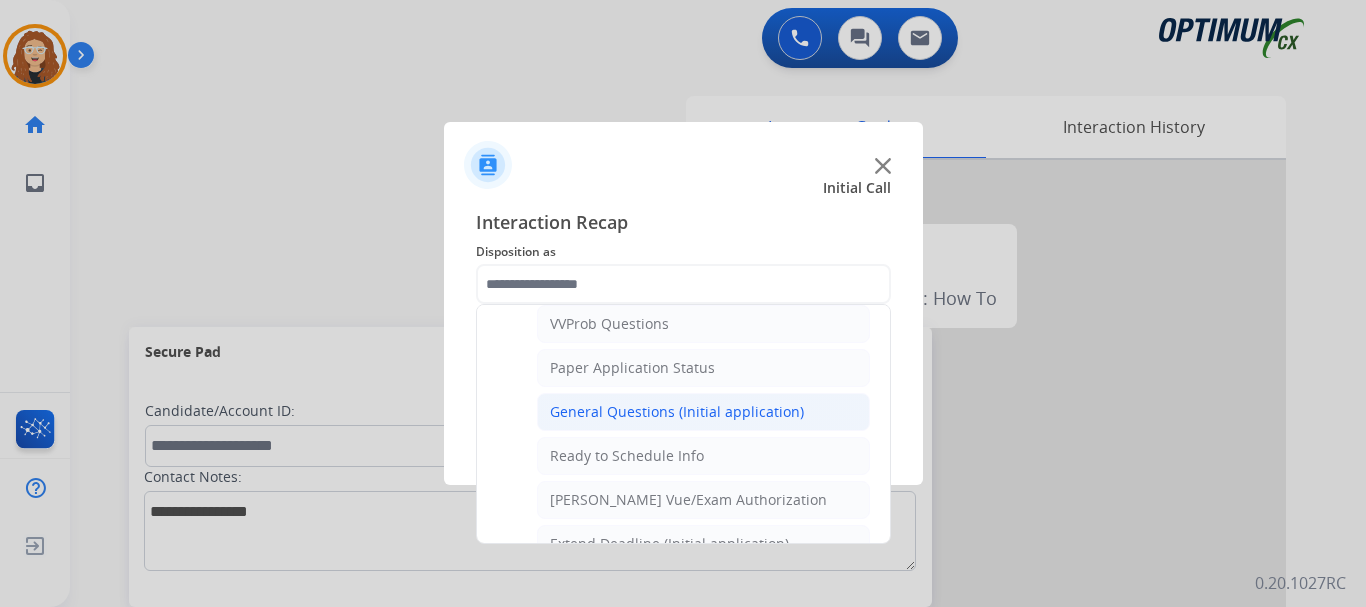 click on "General Questions (Initial application)" 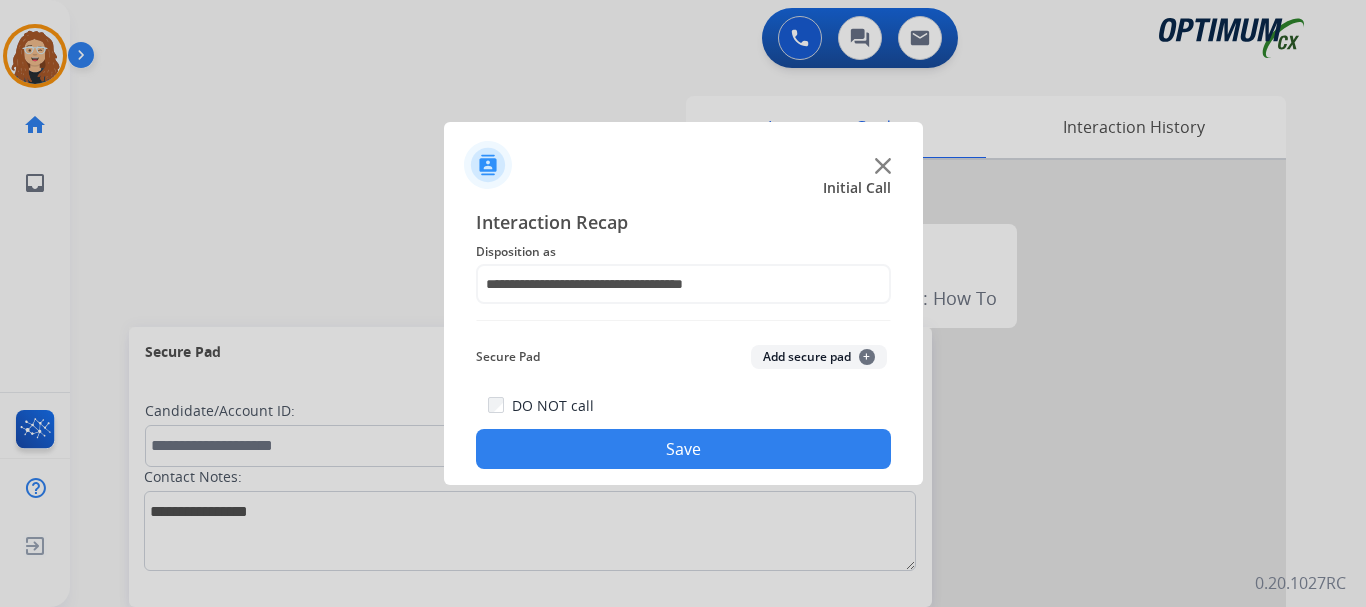 click on "Save" 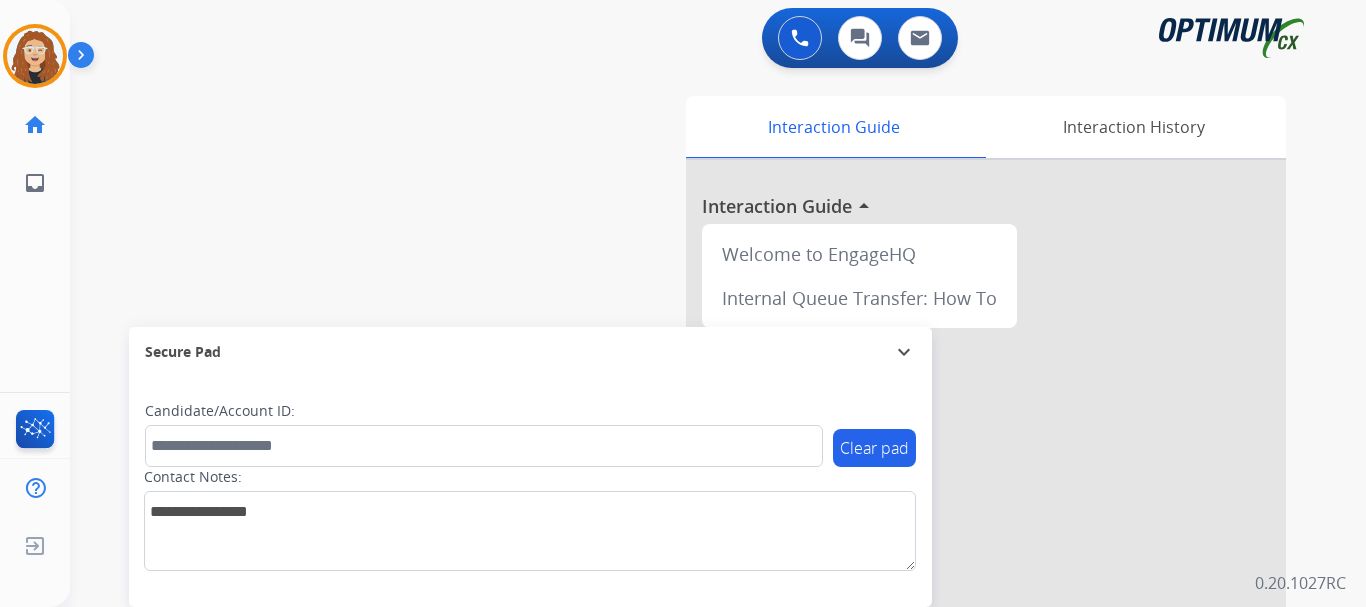 click on "swap_horiz Break voice bridge close_fullscreen Connect 3-Way Call merge_type Separate 3-Way Call  Interaction Guide   Interaction History  Interaction Guide arrow_drop_up  Welcome to EngageHQ   Internal Queue Transfer: How To  Secure Pad expand_more Clear pad Candidate/Account ID: Contact Notes:" at bounding box center (694, 489) 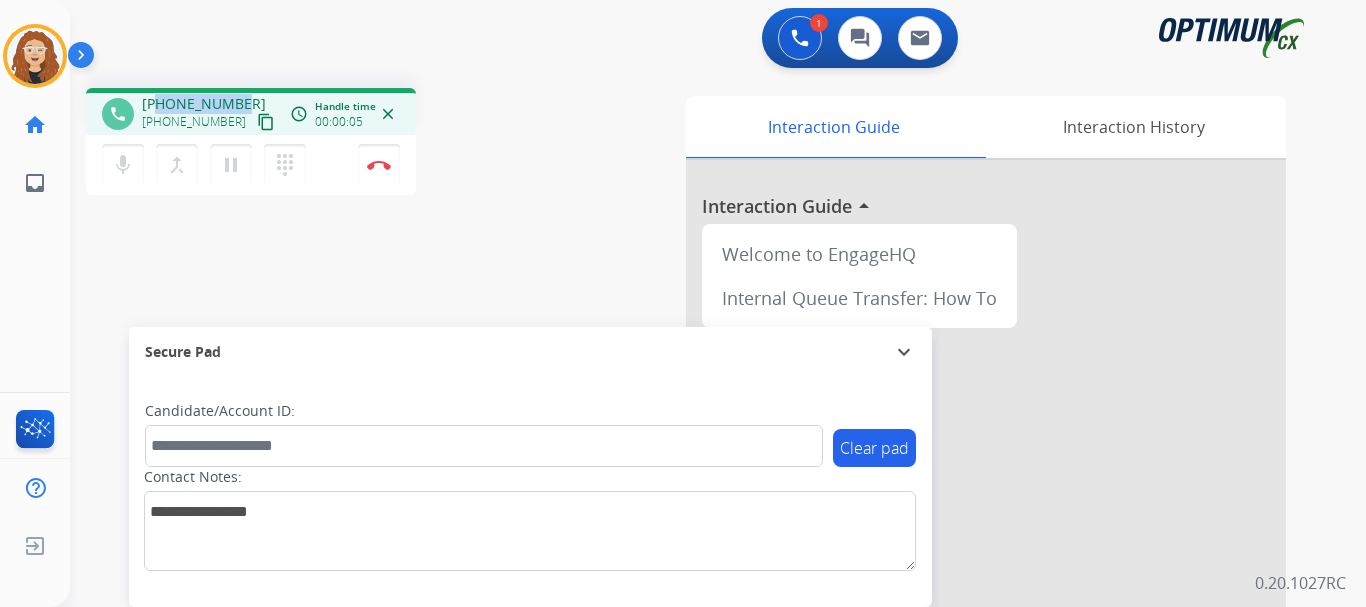 drag, startPoint x: 158, startPoint y: 101, endPoint x: 247, endPoint y: 96, distance: 89.140335 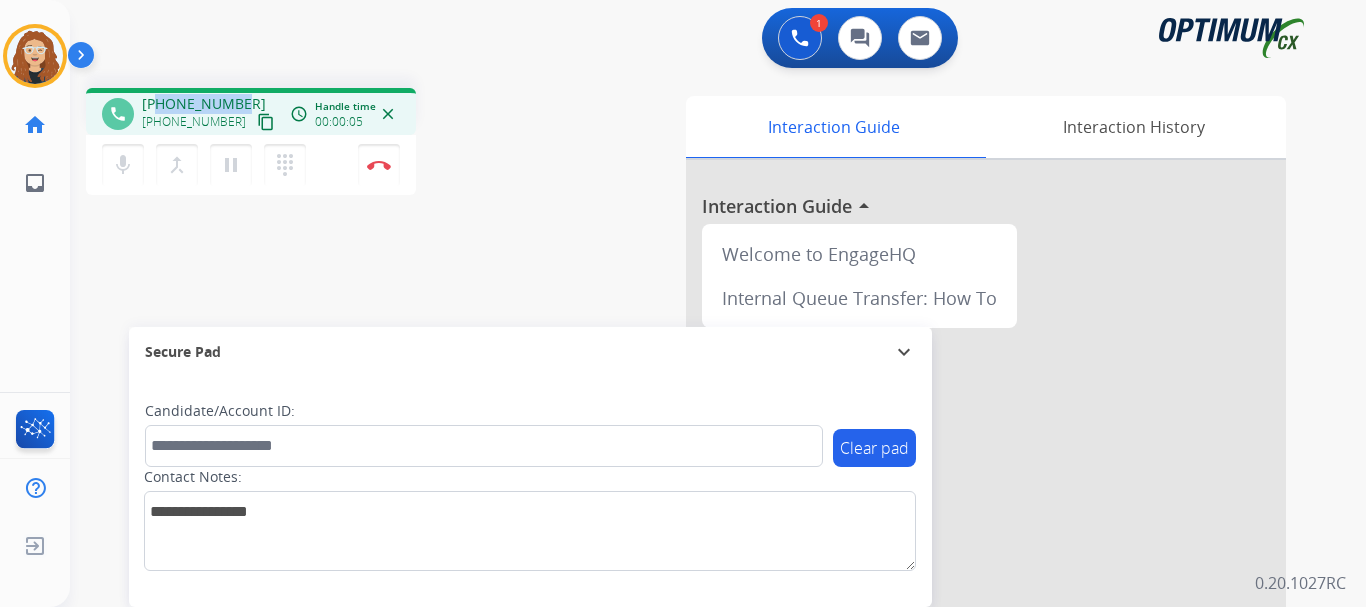 click on "[PHONE_NUMBER] [PHONE_NUMBER] content_copy" at bounding box center (210, 114) 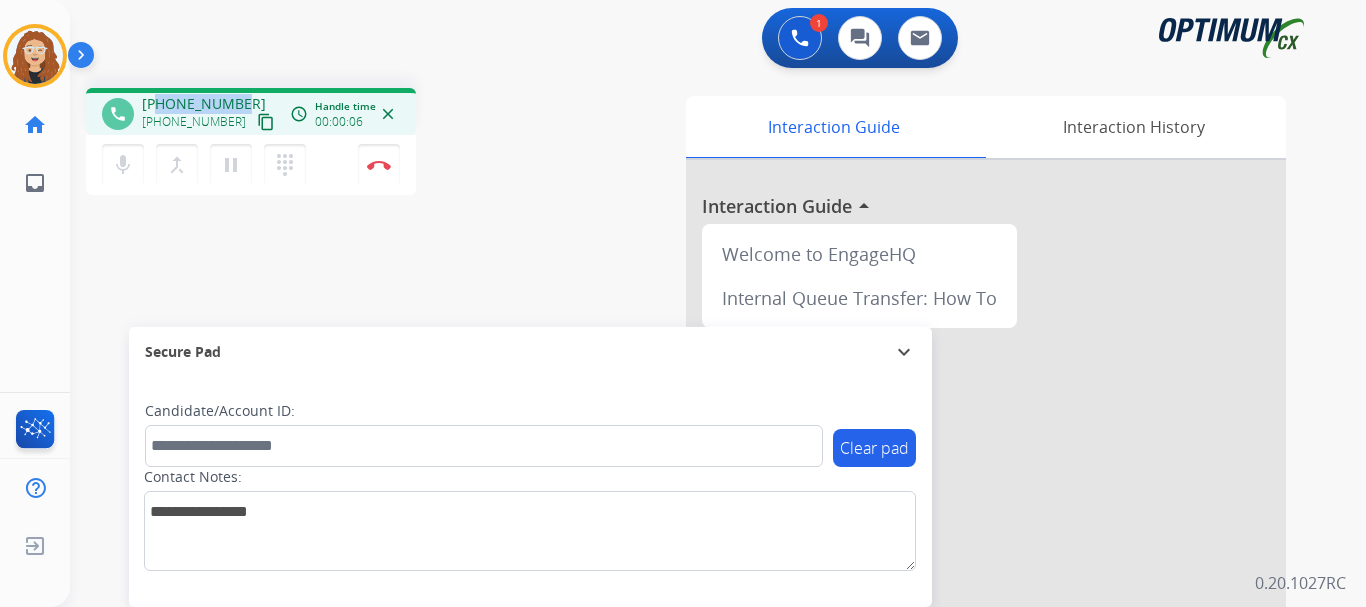 copy on "7863767946" 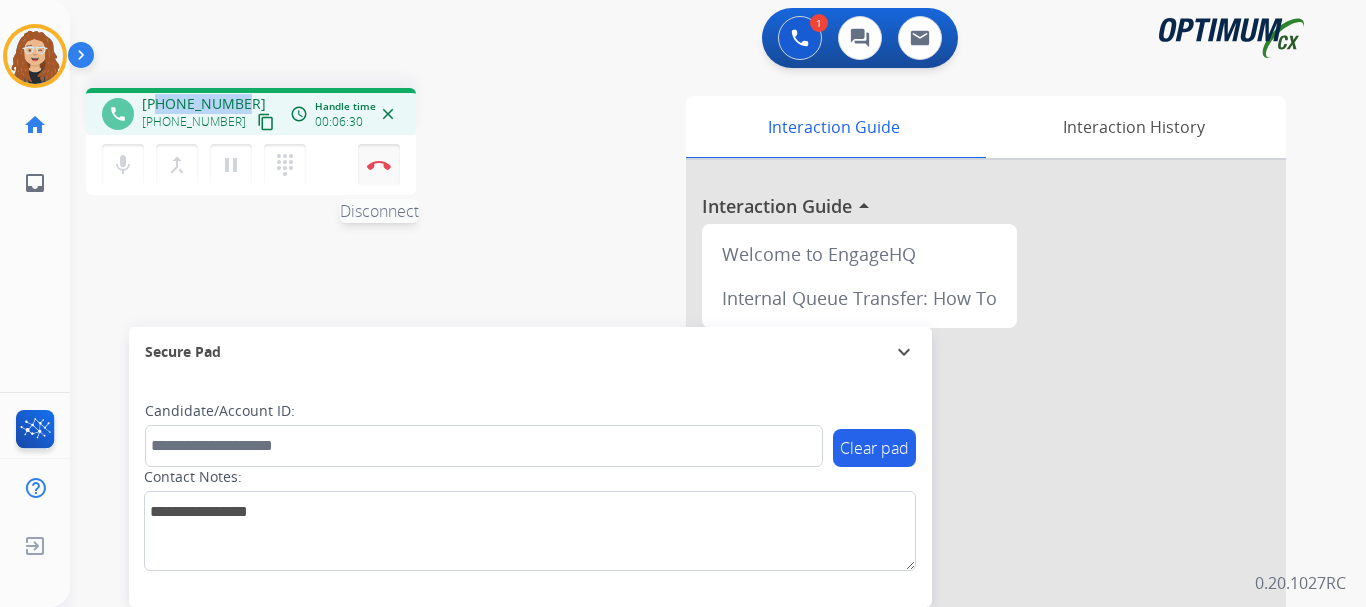 click at bounding box center [379, 165] 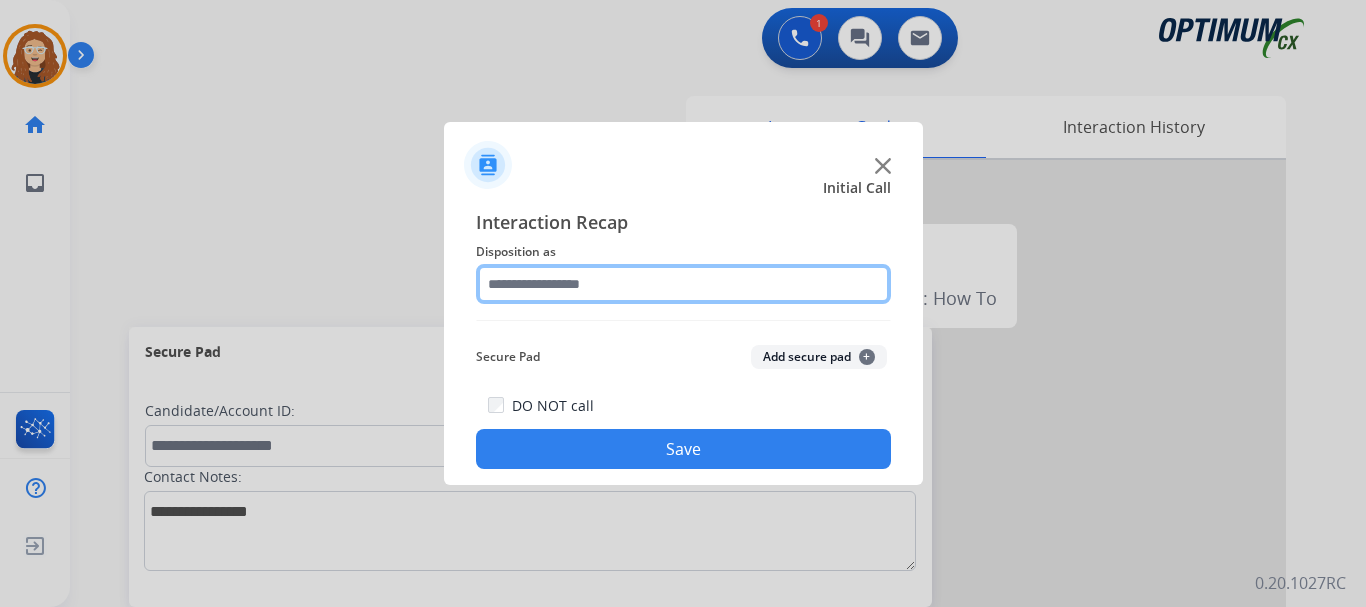 click 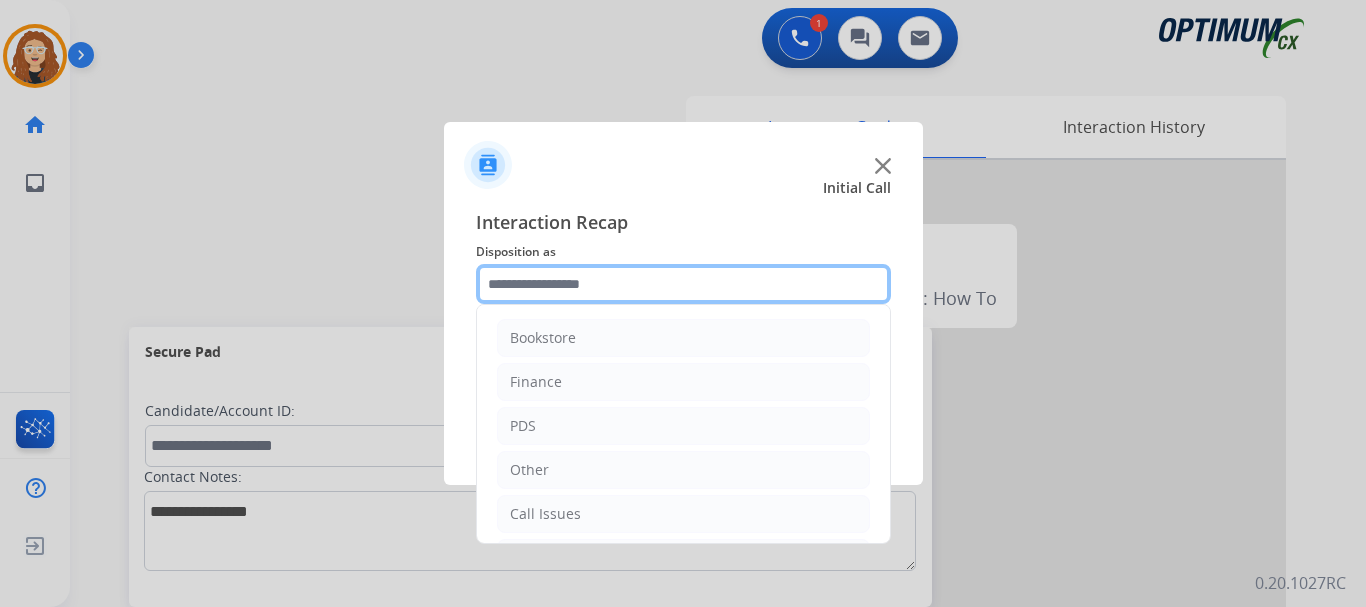 scroll, scrollTop: 136, scrollLeft: 0, axis: vertical 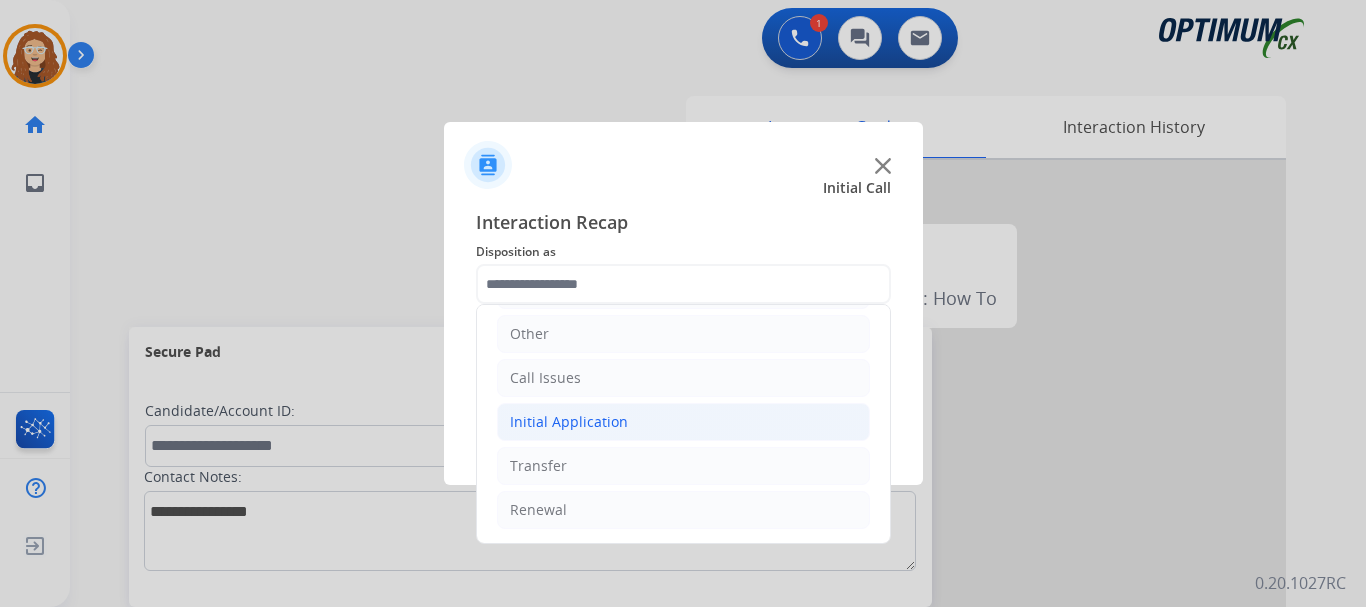 click on "Initial Application" 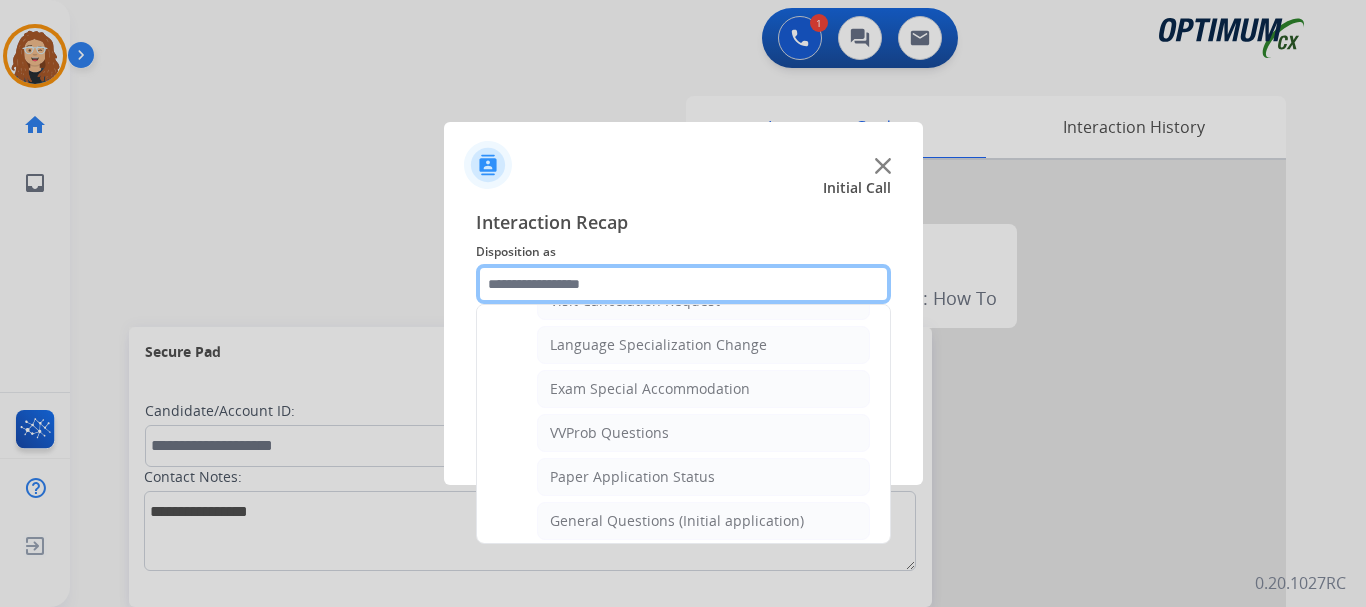 scroll, scrollTop: 1005, scrollLeft: 0, axis: vertical 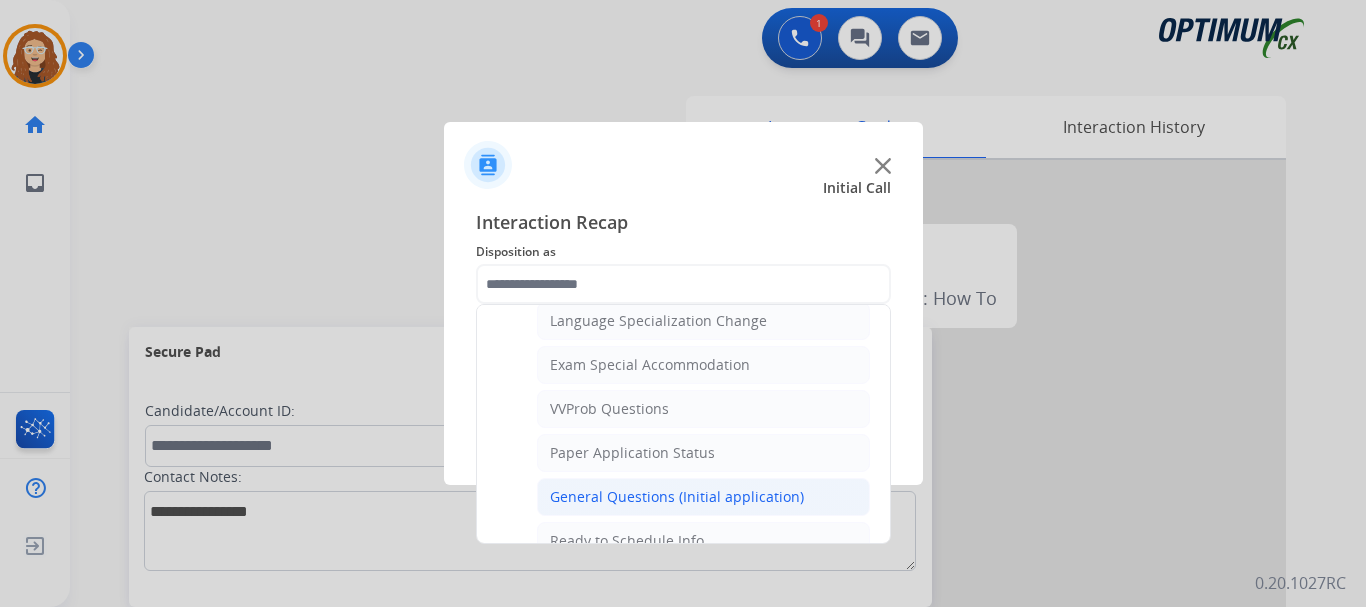 click on "General Questions (Initial application)" 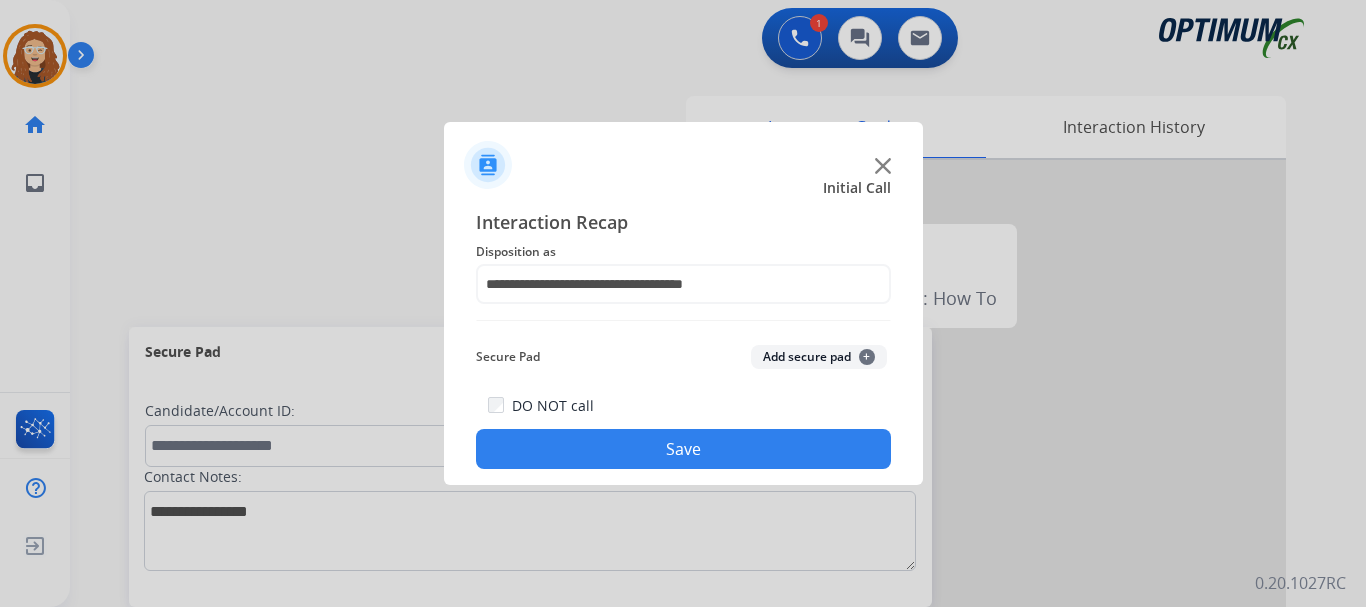 click on "Save" 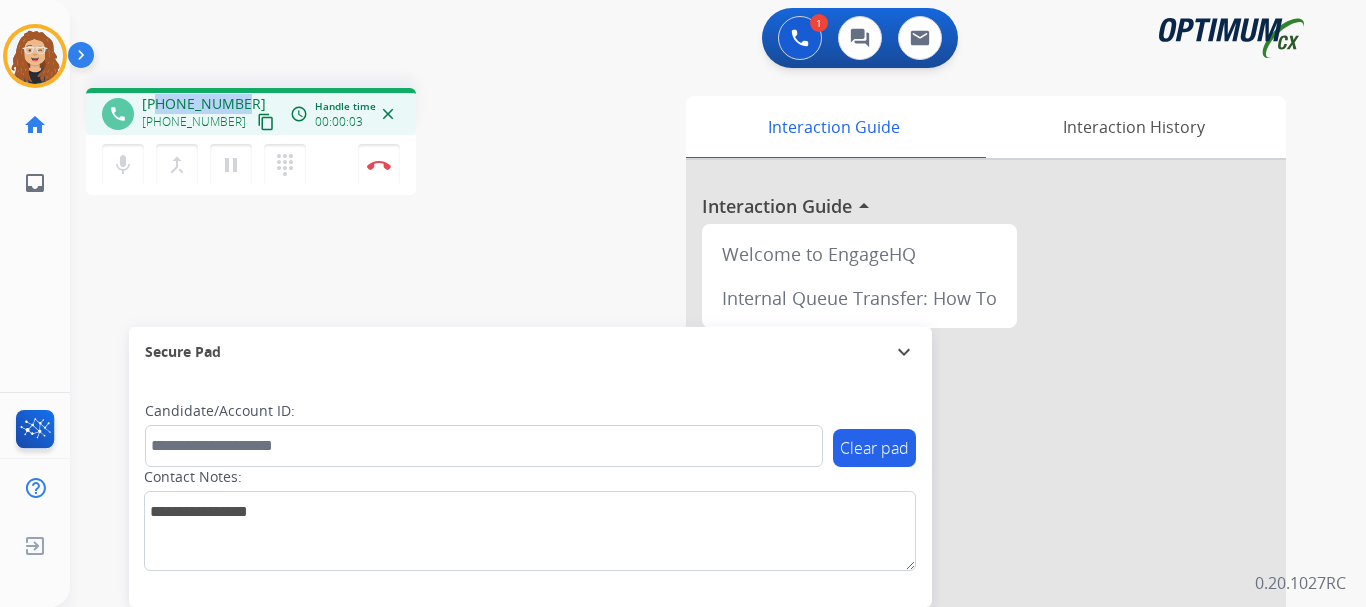 drag, startPoint x: 157, startPoint y: 98, endPoint x: 243, endPoint y: 86, distance: 86.833176 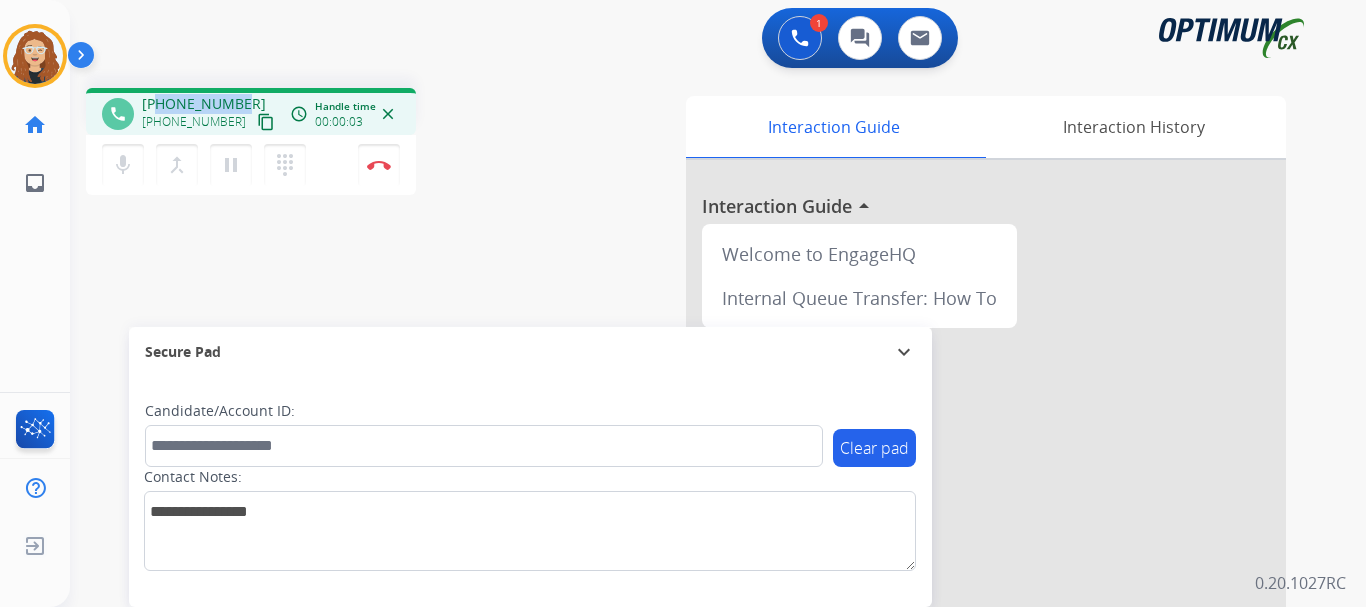 click on "phone [PHONE_NUMBER] [PHONE_NUMBER] content_copy access_time Call metrics Queue   00:08 Hold   00:00 Talk   00:04 Total   00:11 Handle time 00:00:03 close mic Mute merge_type Bridge pause Hold dialpad Dialpad Disconnect swap_horiz Break voice bridge close_fullscreen Connect 3-Way Call merge_type Separate 3-Way Call  Interaction Guide   Interaction History  Interaction Guide arrow_drop_up  Welcome to EngageHQ   Internal Queue Transfer: How To  Secure Pad expand_more Clear pad Candidate/Account ID: Contact Notes:" at bounding box center (694, 489) 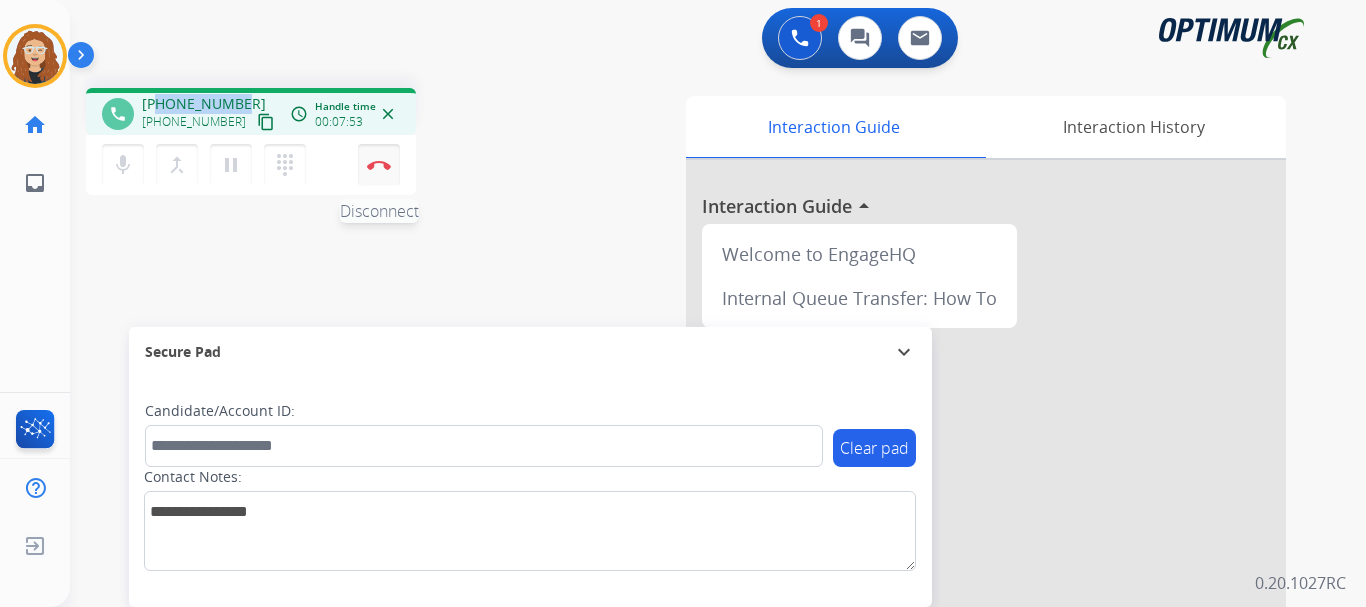 click at bounding box center (379, 165) 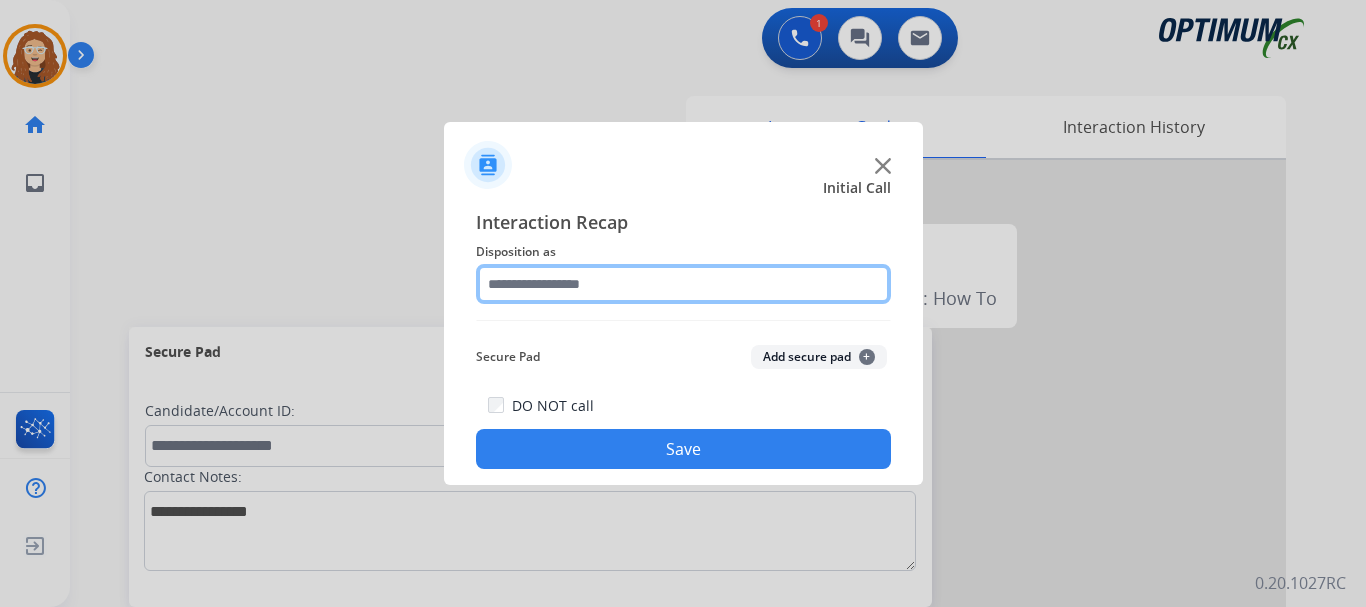 click 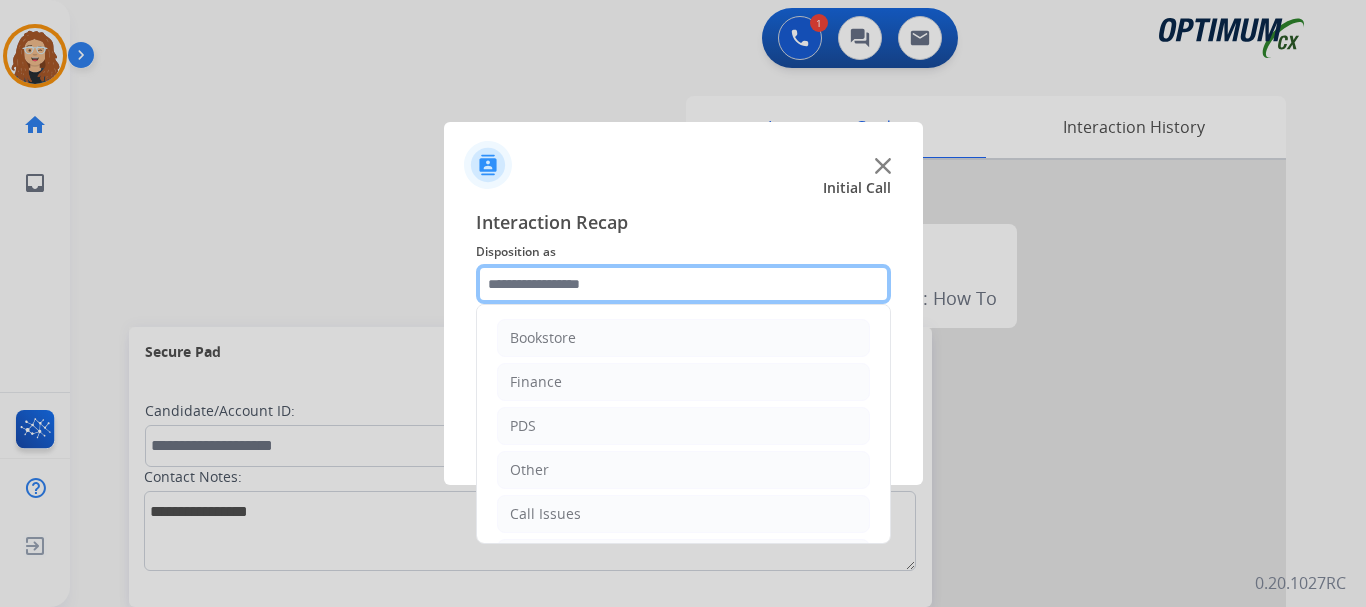 scroll, scrollTop: 136, scrollLeft: 0, axis: vertical 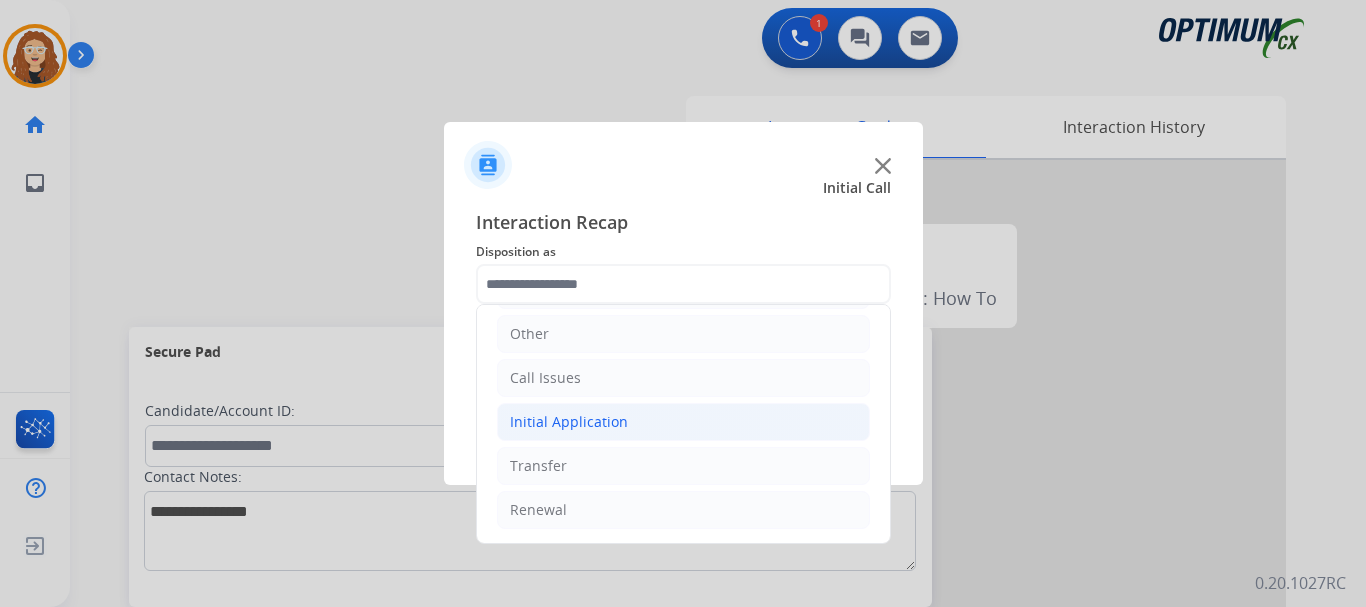 click on "Initial Application" 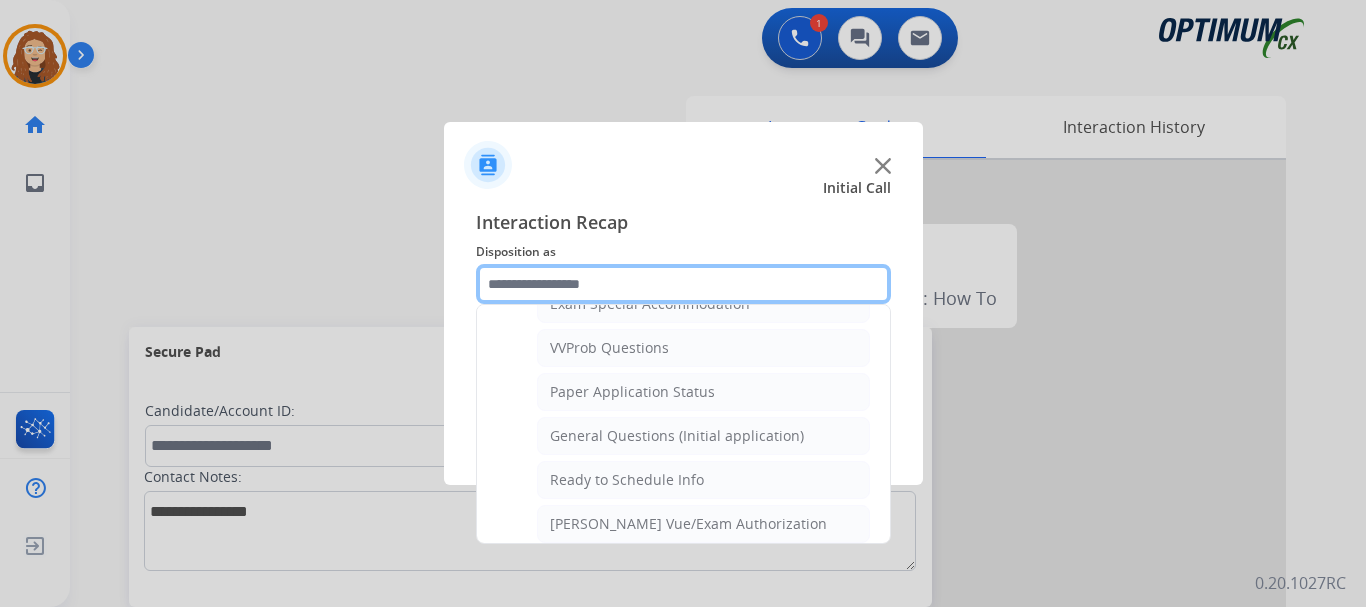 scroll, scrollTop: 1078, scrollLeft: 0, axis: vertical 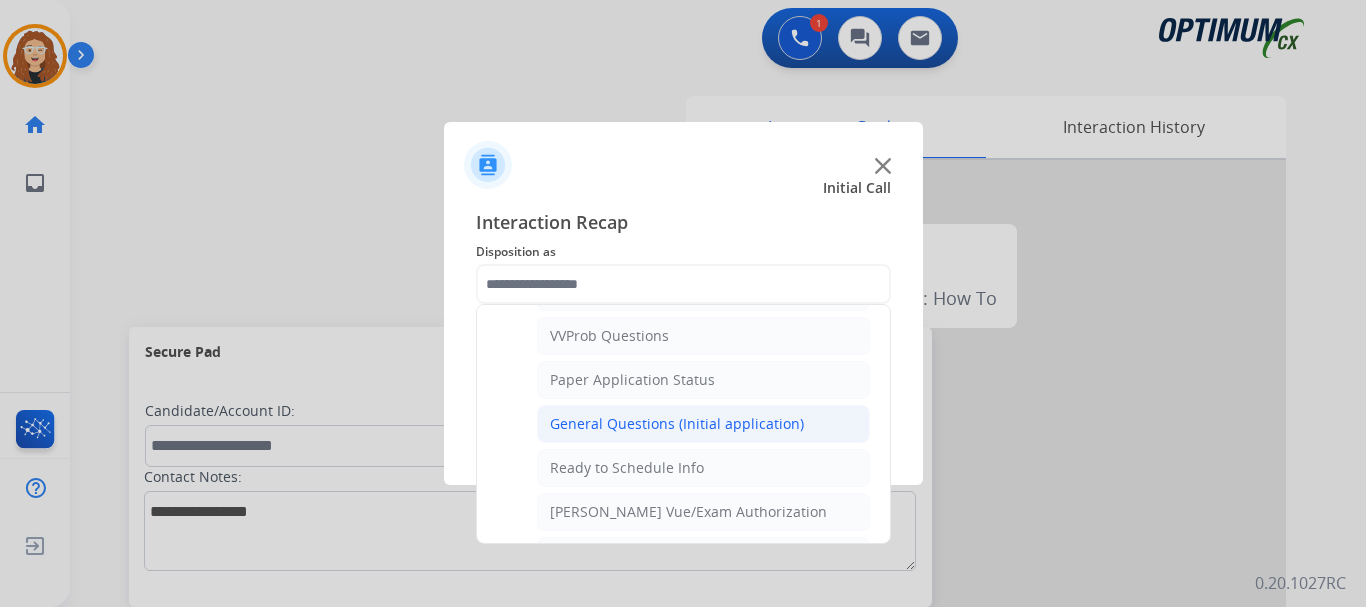 click on "General Questions (Initial application)" 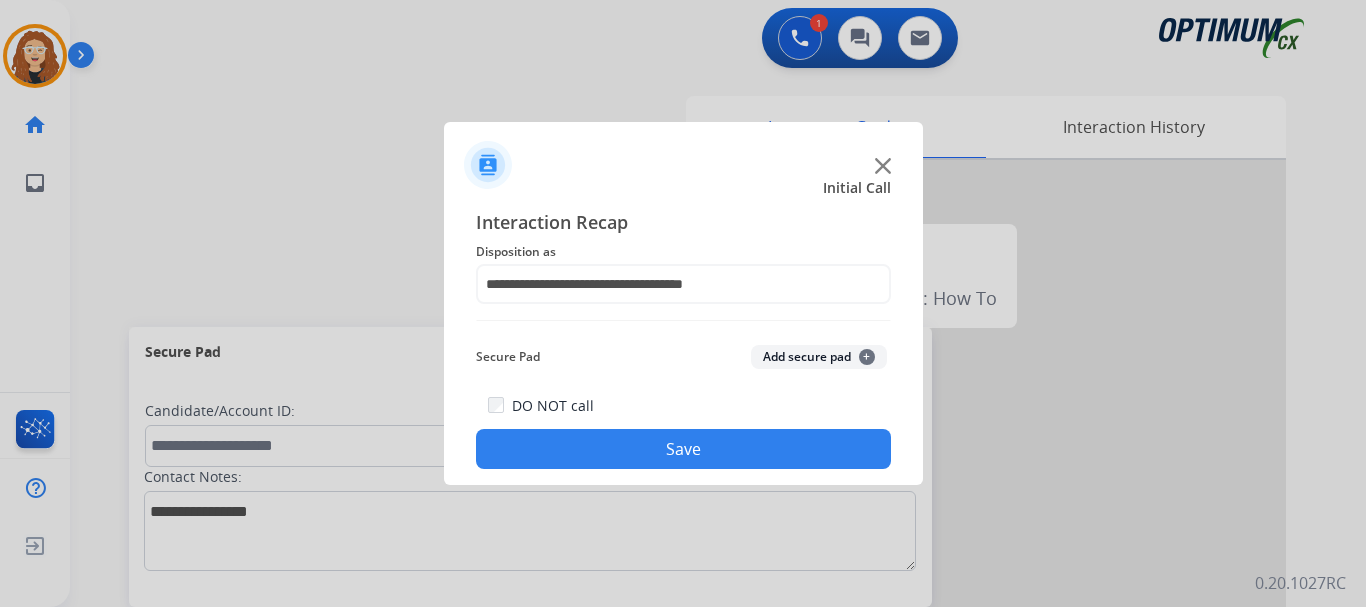 click on "Save" 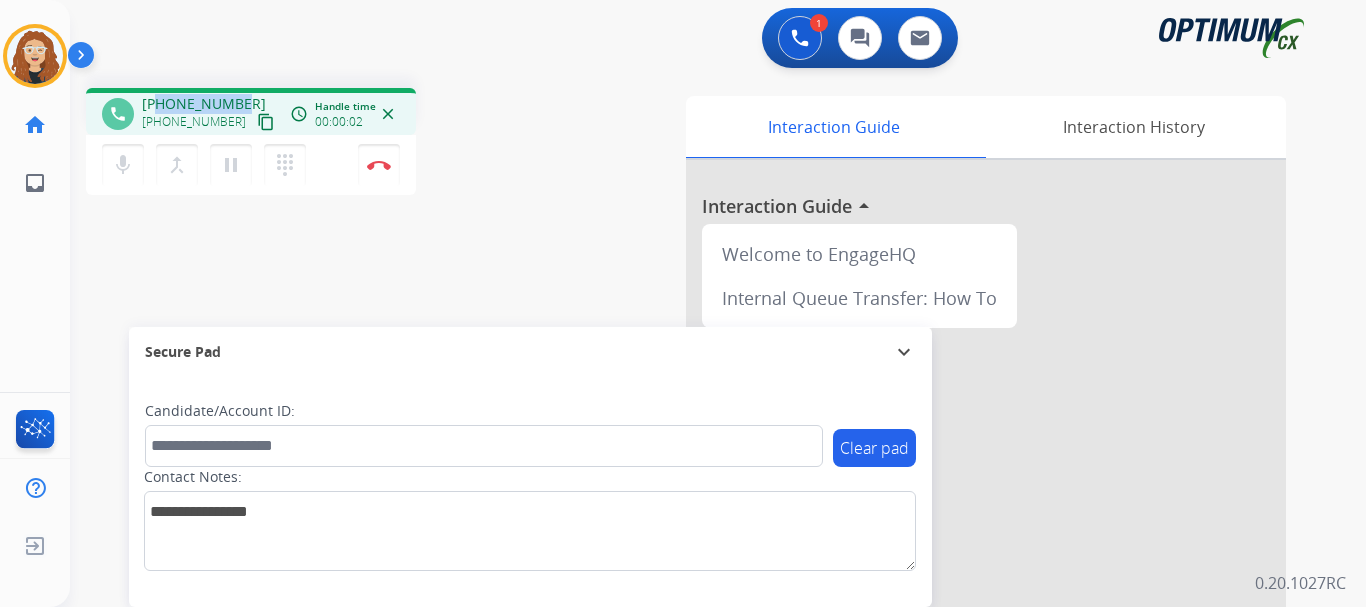 drag, startPoint x: 157, startPoint y: 103, endPoint x: 240, endPoint y: 96, distance: 83.294655 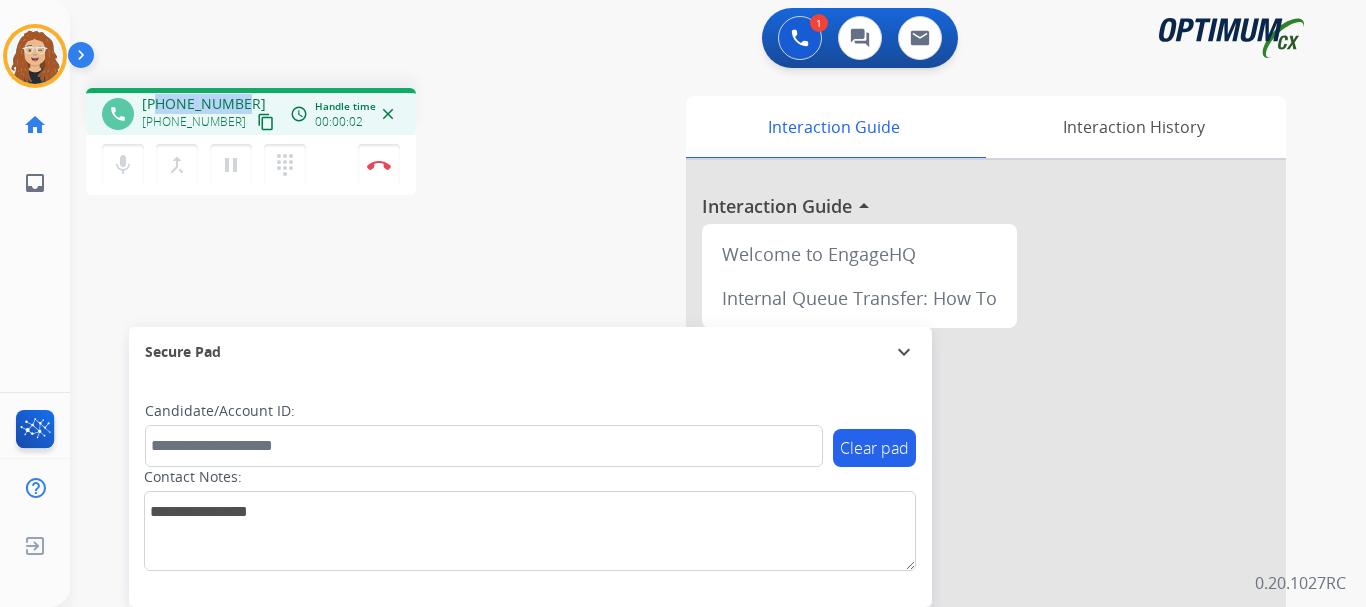 click on "[PHONE_NUMBER] [PHONE_NUMBER] content_copy" at bounding box center (210, 114) 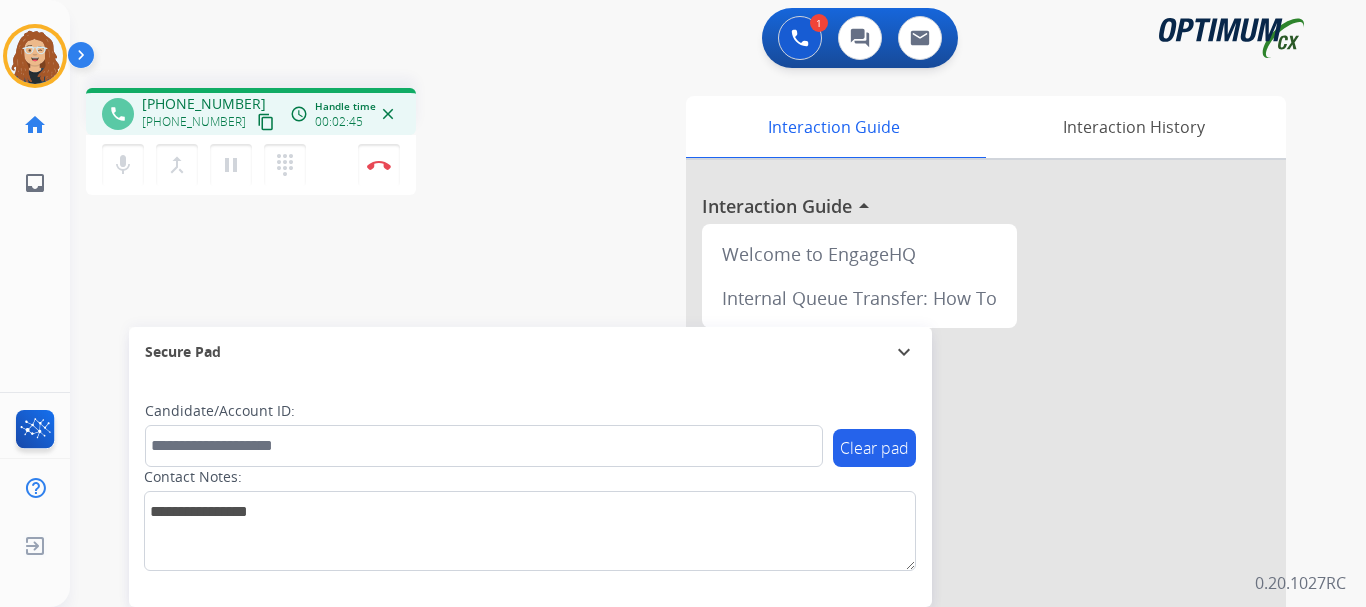 click on "phone [PHONE_NUMBER] [PHONE_NUMBER] content_copy access_time Call metrics Queue   00:07 Hold   00:00 Talk   02:46 Total   02:52 Handle time 00:02:45 close mic Mute merge_type Bridge pause Hold dialpad Dialpad Disconnect swap_horiz Break voice bridge close_fullscreen Connect 3-Way Call merge_type Separate 3-Way Call  Interaction Guide   Interaction History  Interaction Guide arrow_drop_up  Welcome to EngageHQ   Internal Queue Transfer: How To  Secure Pad expand_more Clear pad Candidate/Account ID: Contact Notes:" at bounding box center (694, 489) 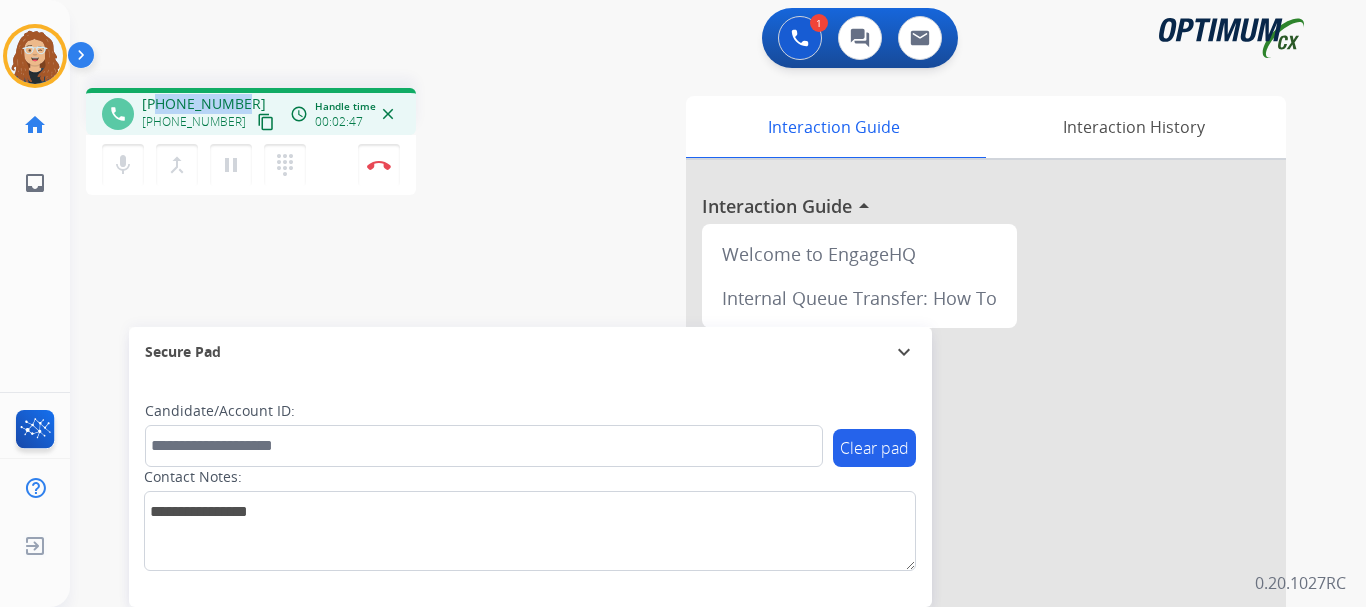 drag, startPoint x: 160, startPoint y: 104, endPoint x: 244, endPoint y: 98, distance: 84.21401 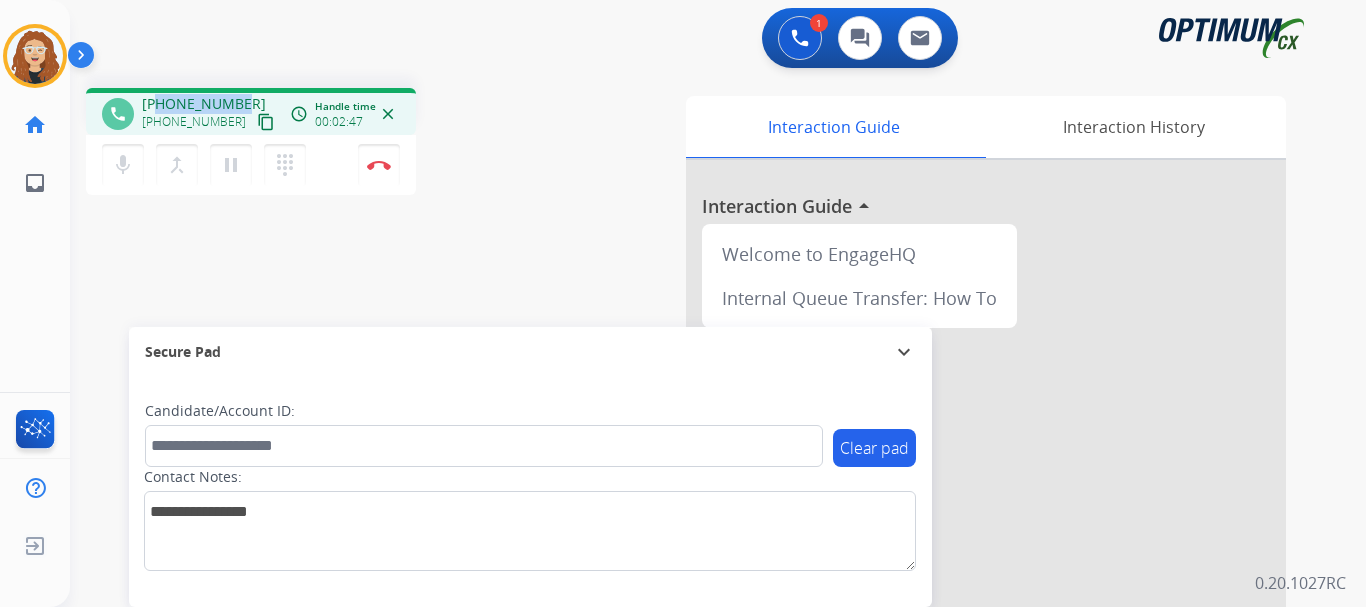 click on "[PHONE_NUMBER] [PHONE_NUMBER] content_copy" at bounding box center (210, 114) 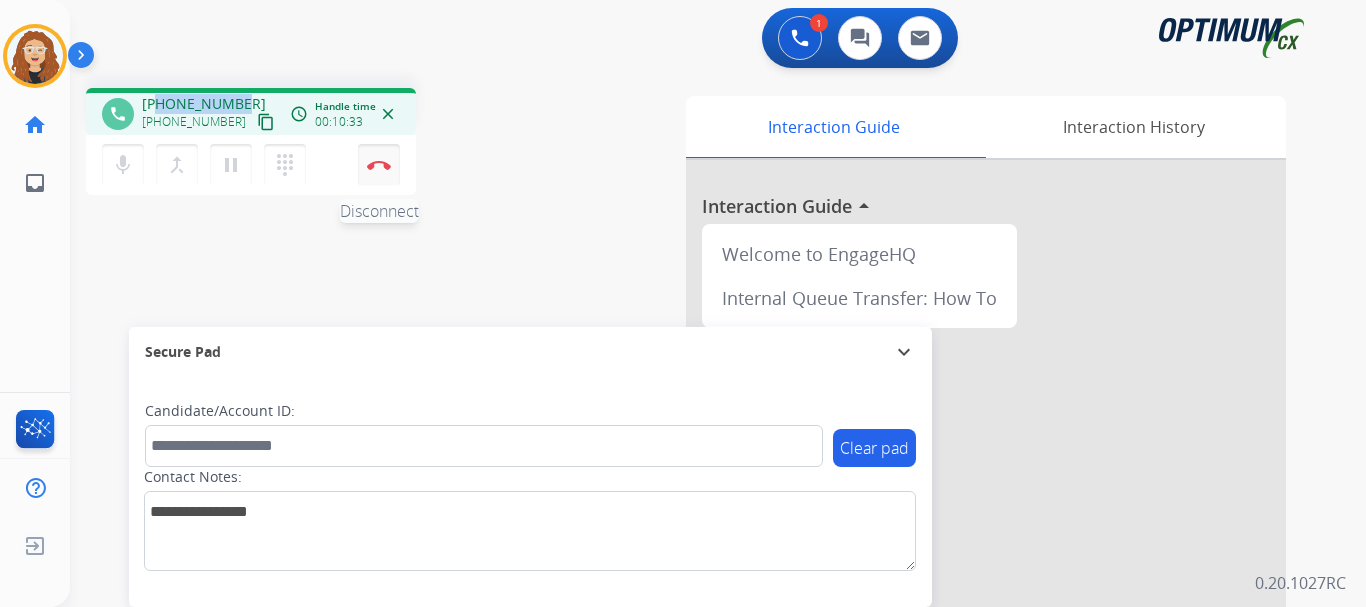 click at bounding box center (379, 165) 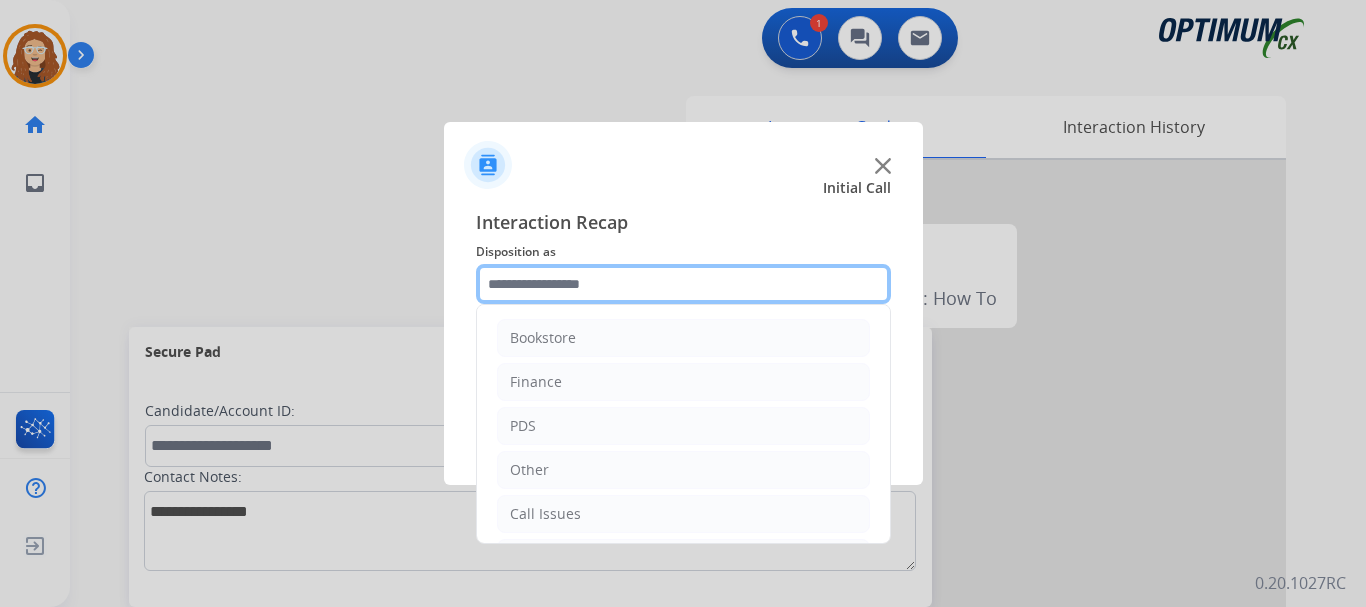 click 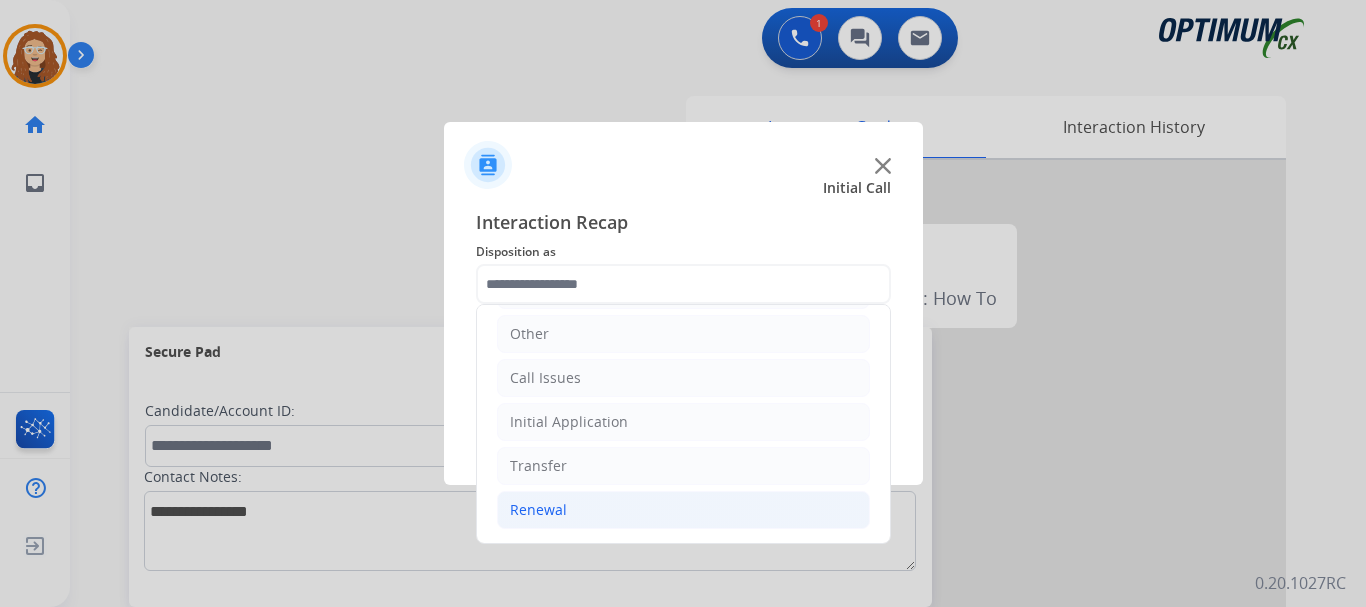 drag, startPoint x: 676, startPoint y: 513, endPoint x: 741, endPoint y: 506, distance: 65.37584 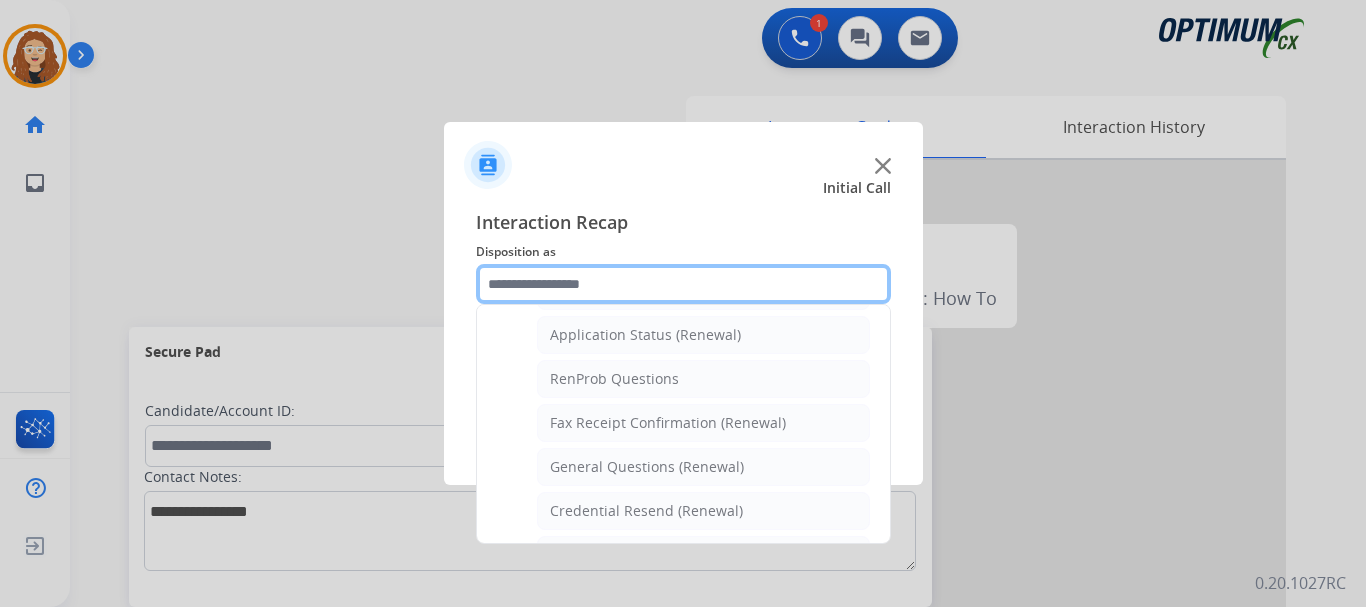 scroll, scrollTop: 479, scrollLeft: 0, axis: vertical 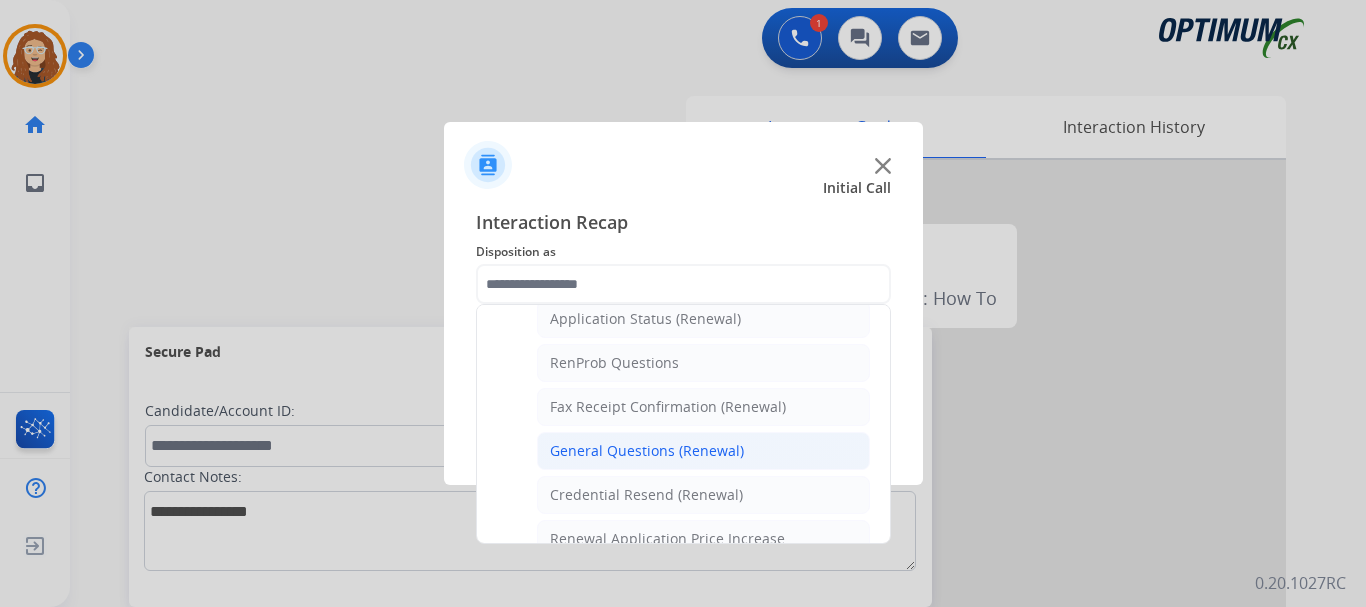 click on "General Questions (Renewal)" 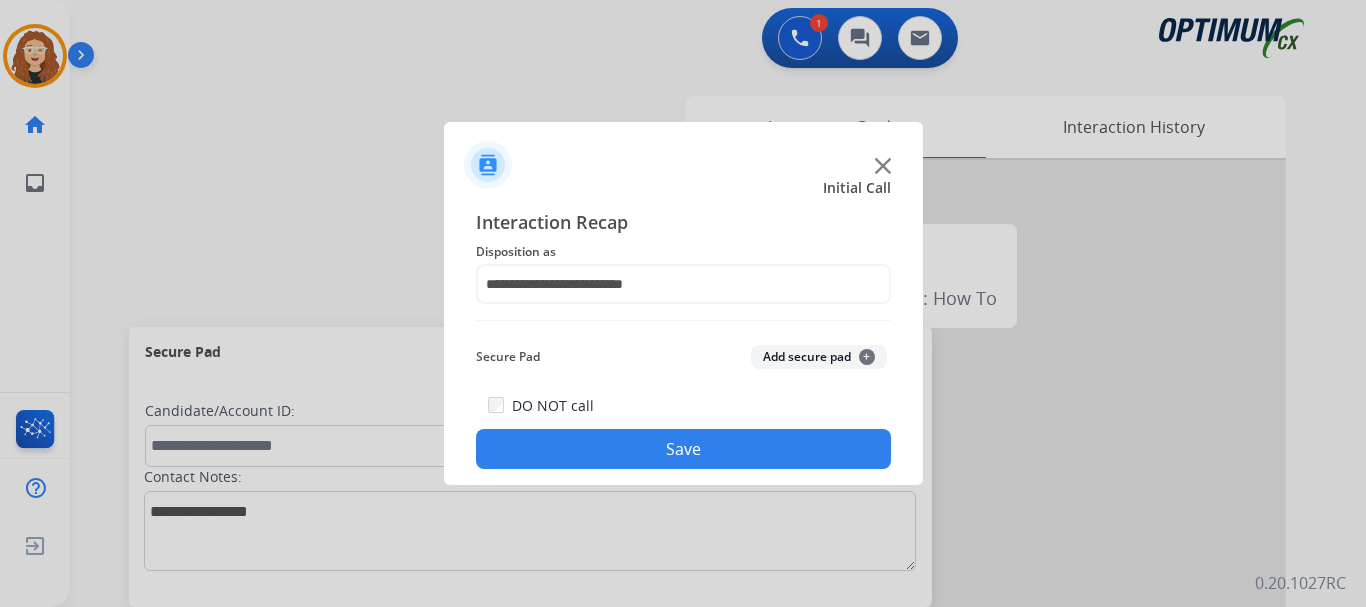 click on "Save" 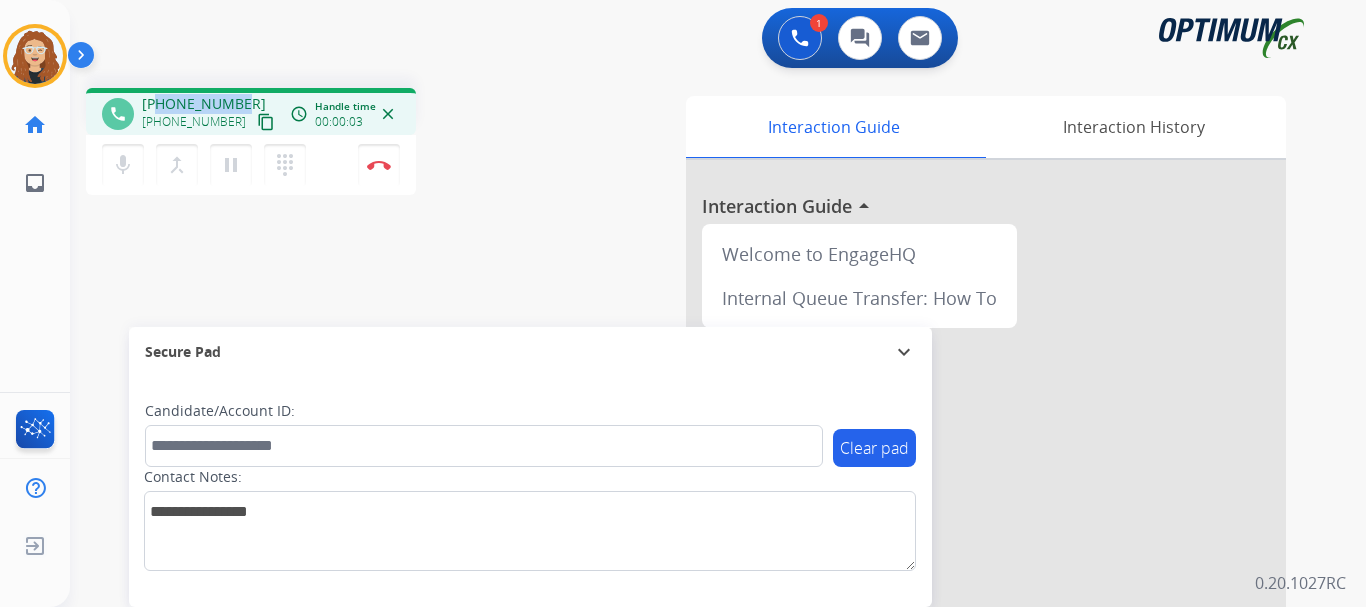 drag, startPoint x: 156, startPoint y: 102, endPoint x: 238, endPoint y: 93, distance: 82.492424 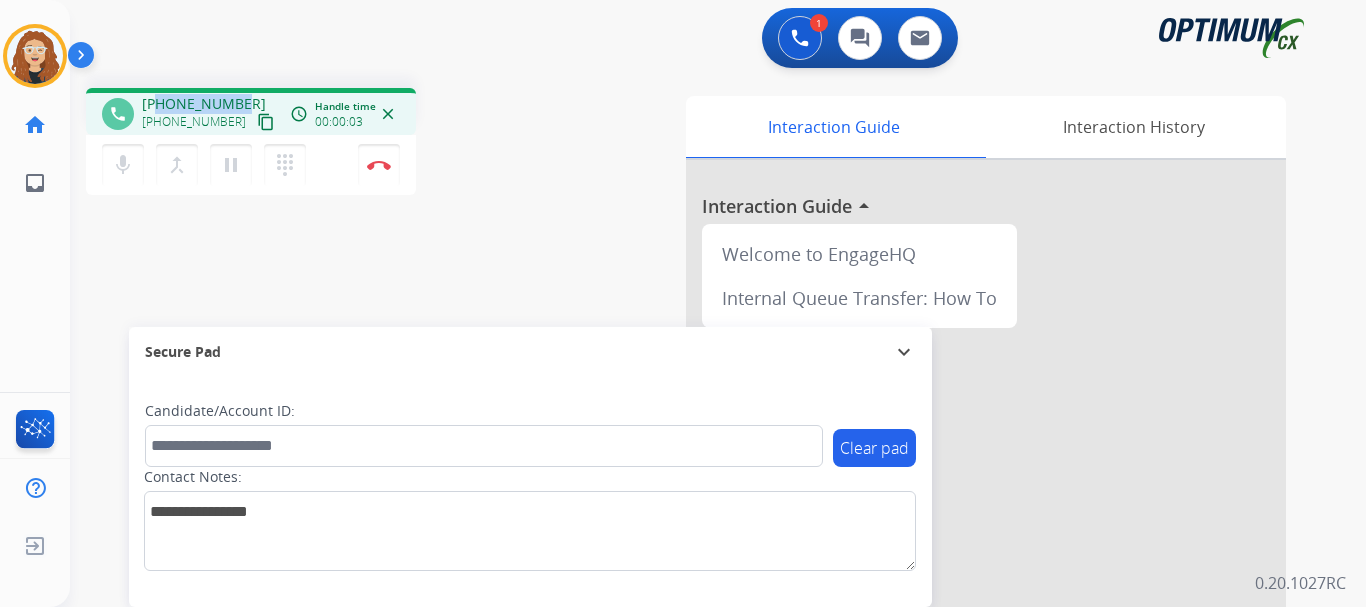 click on "phone [PHONE_NUMBER] [PHONE_NUMBER] content_copy access_time Call metrics Queue   00:07 Hold   00:00 Talk   00:04 Total   00:10 Handle time 00:00:03 close" at bounding box center [251, 111] 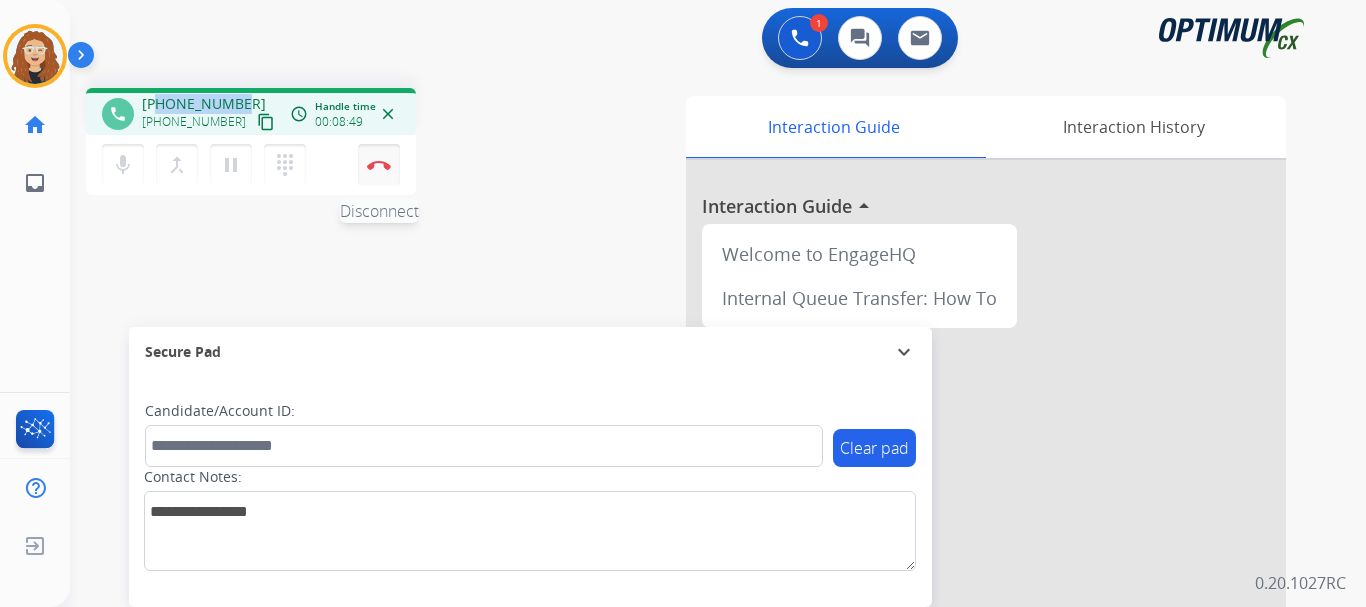click on "Disconnect" at bounding box center (379, 165) 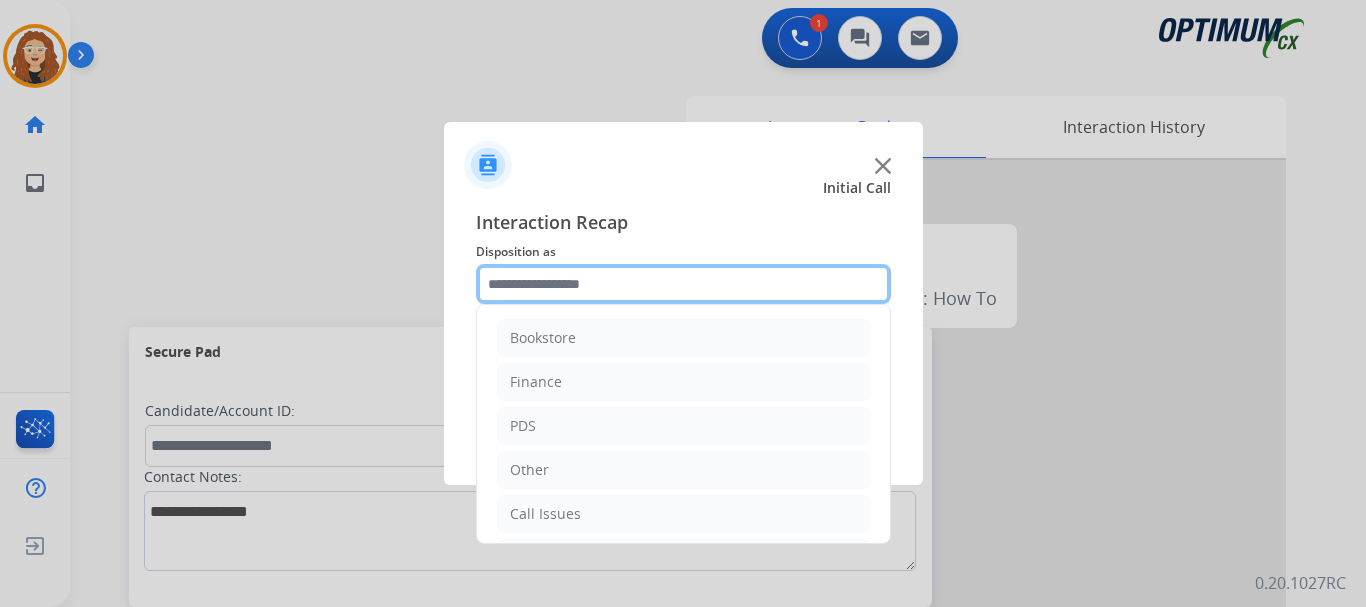 click 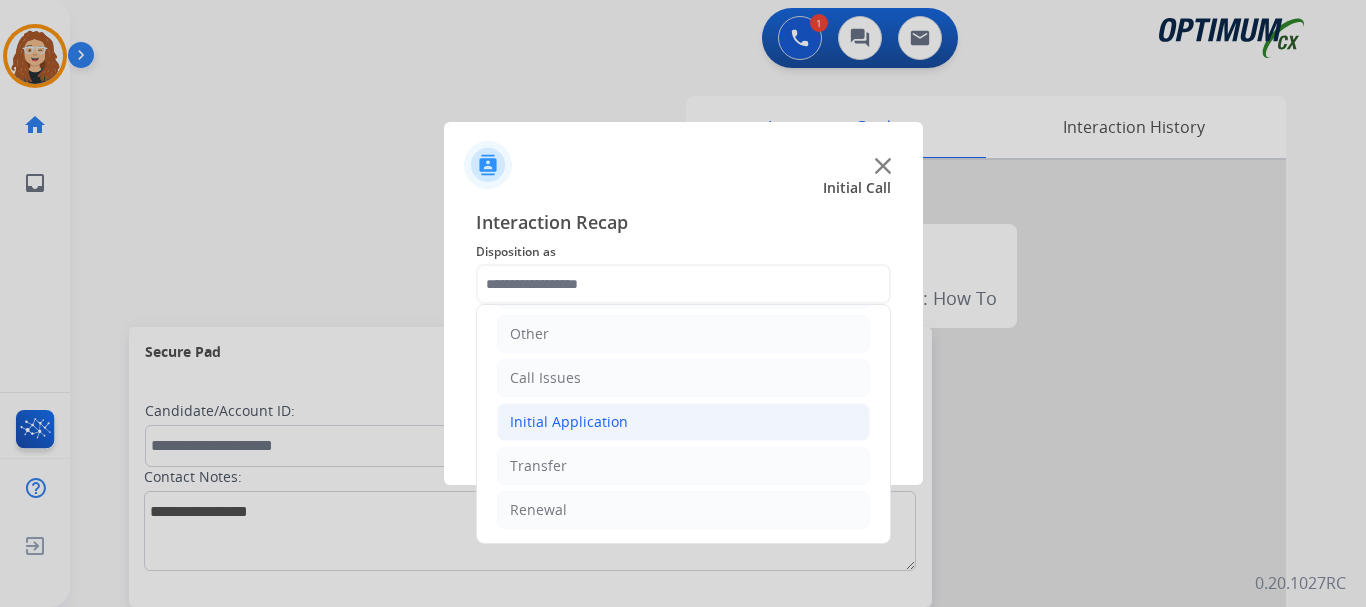 click on "Initial Application" 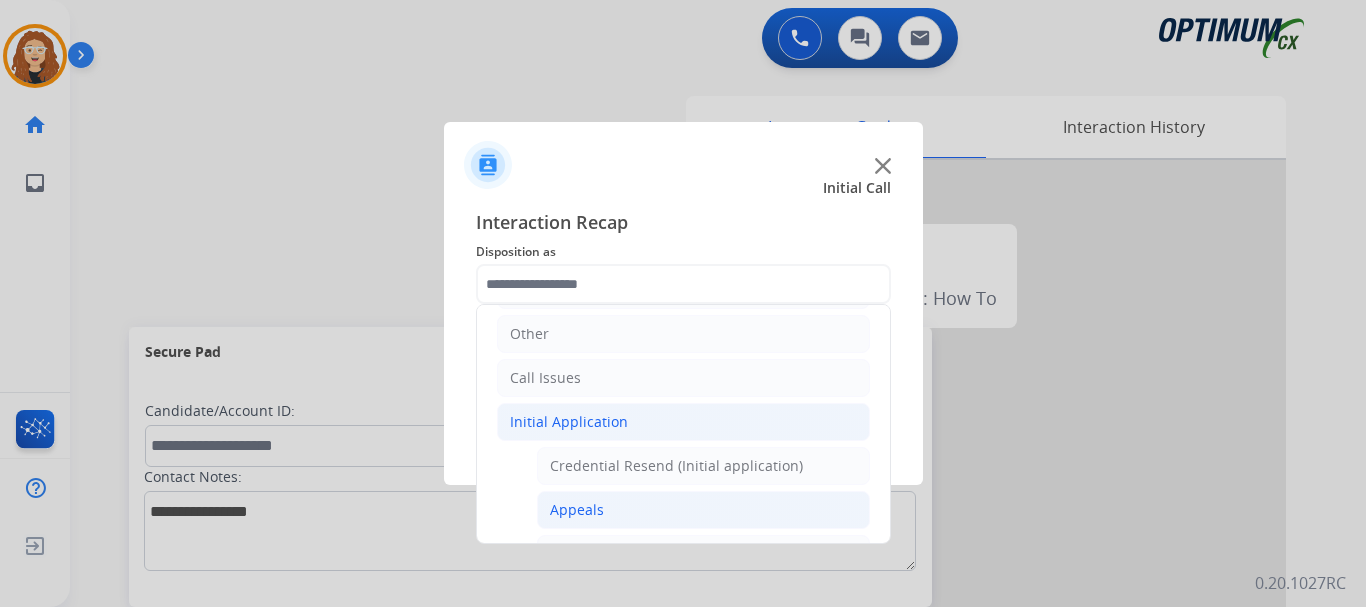 click on "Appeals" 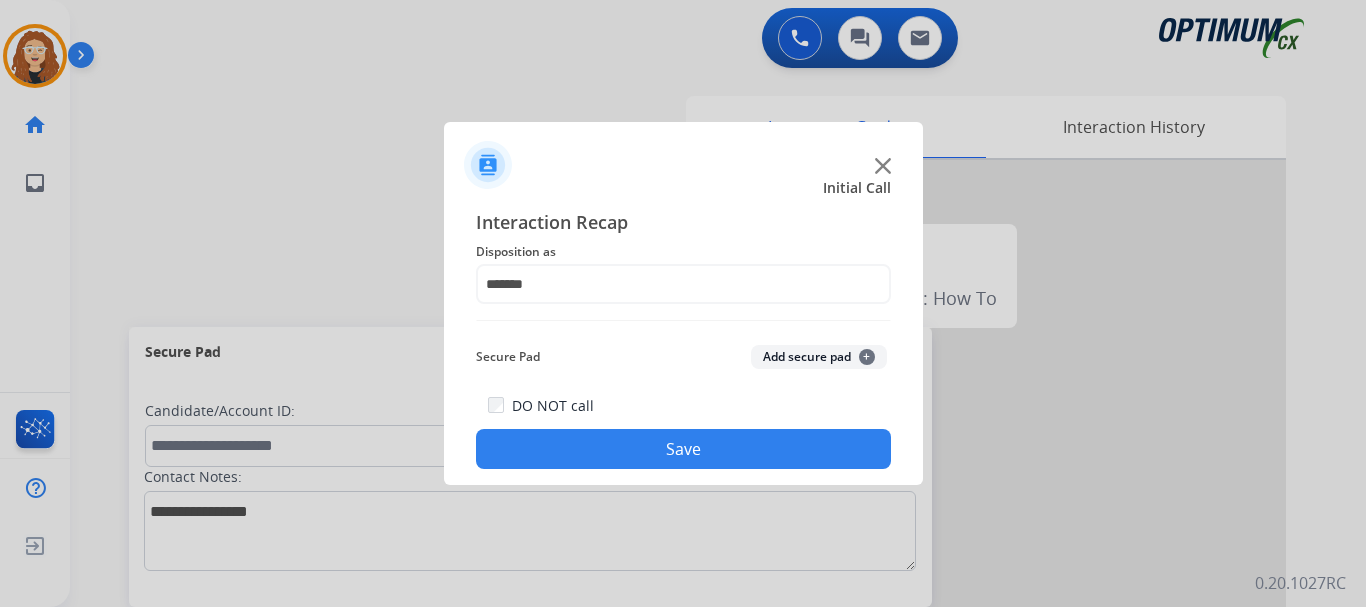 click on "Save" 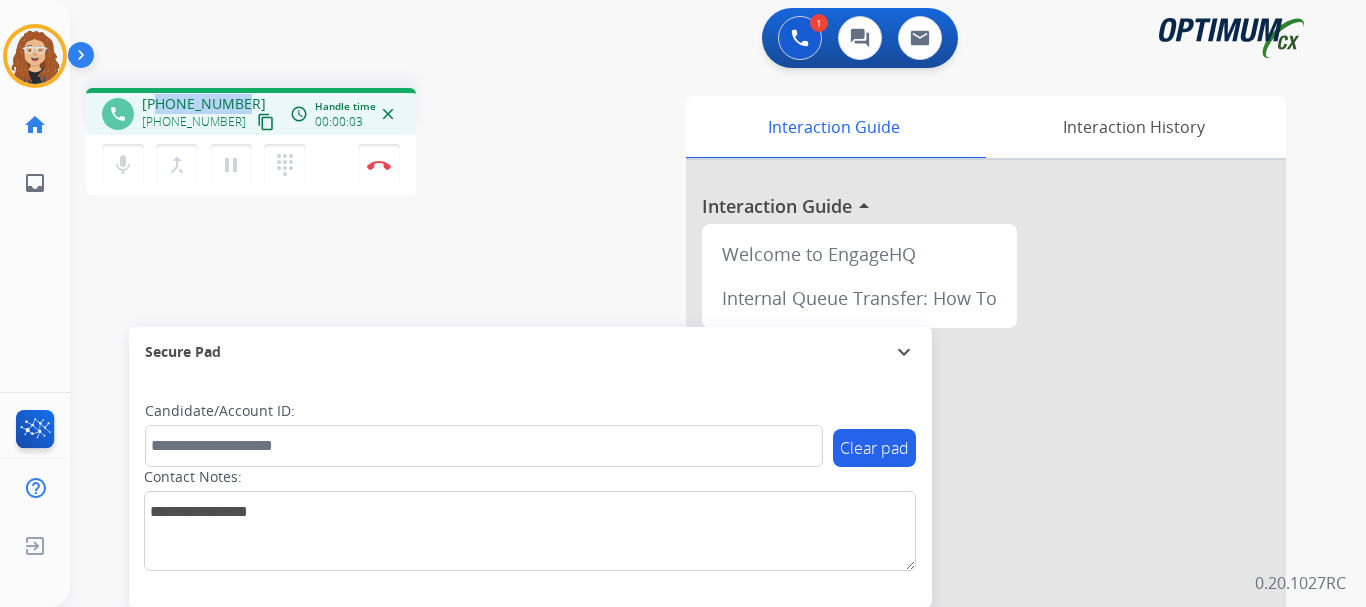 drag, startPoint x: 159, startPoint y: 101, endPoint x: 238, endPoint y: 101, distance: 79 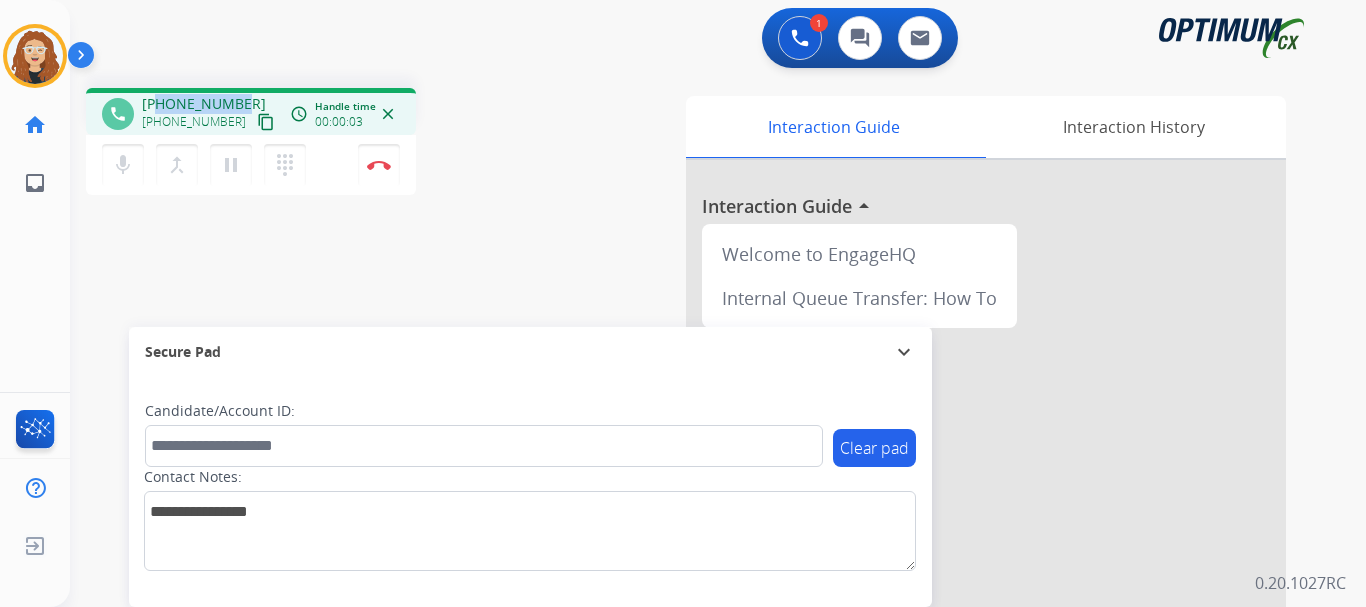 click on "[PHONE_NUMBER]" at bounding box center [204, 104] 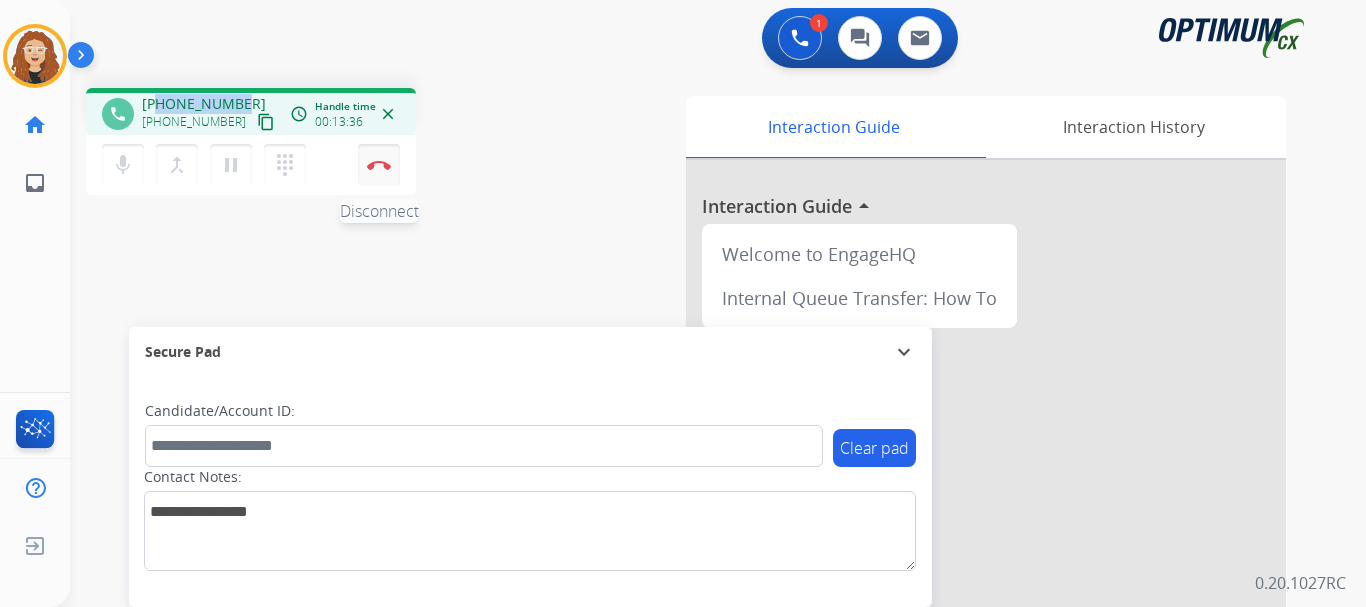 click on "Disconnect" at bounding box center [379, 165] 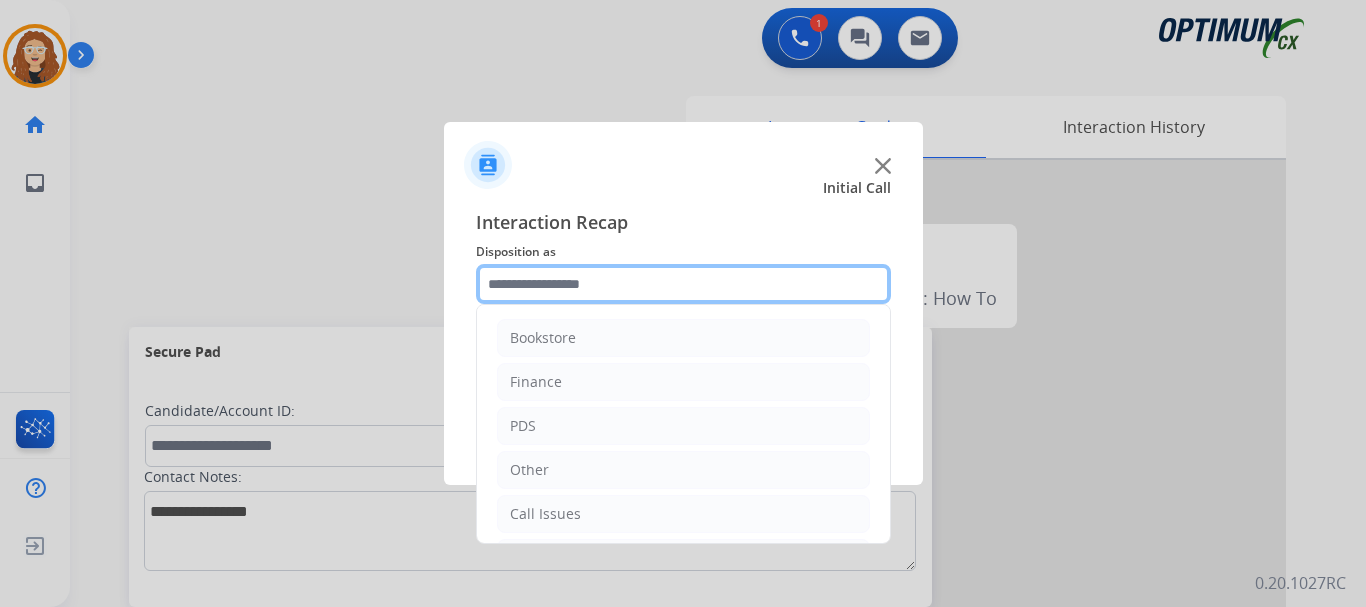 click 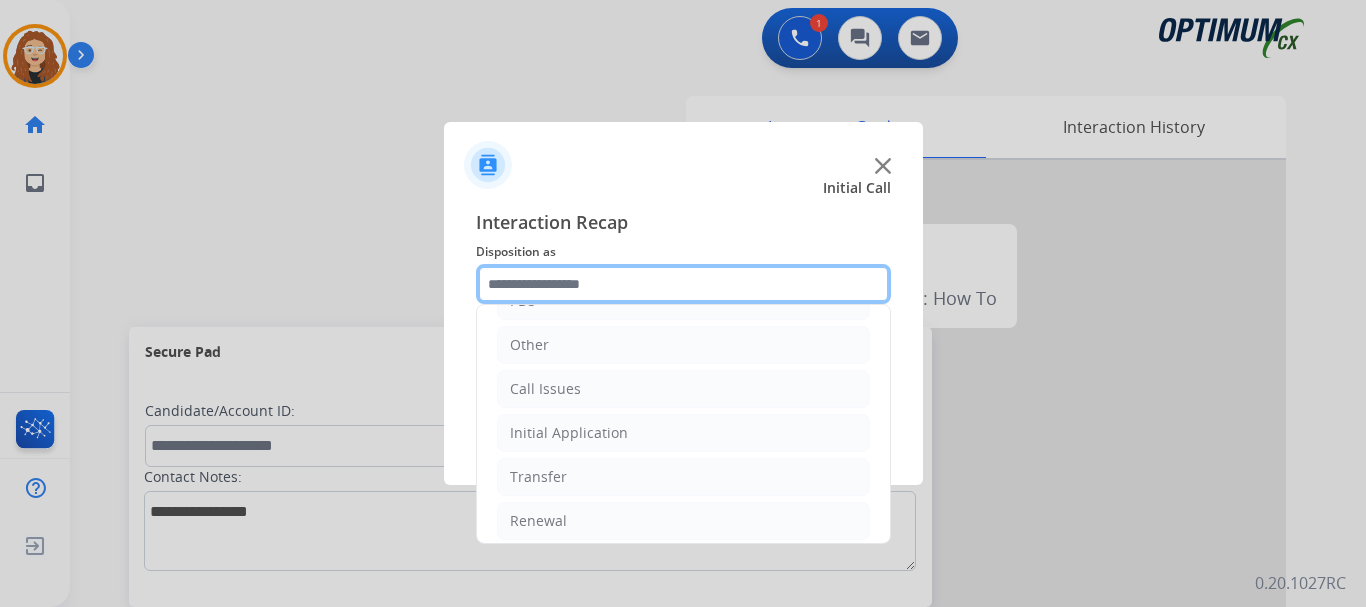 scroll, scrollTop: 136, scrollLeft: 0, axis: vertical 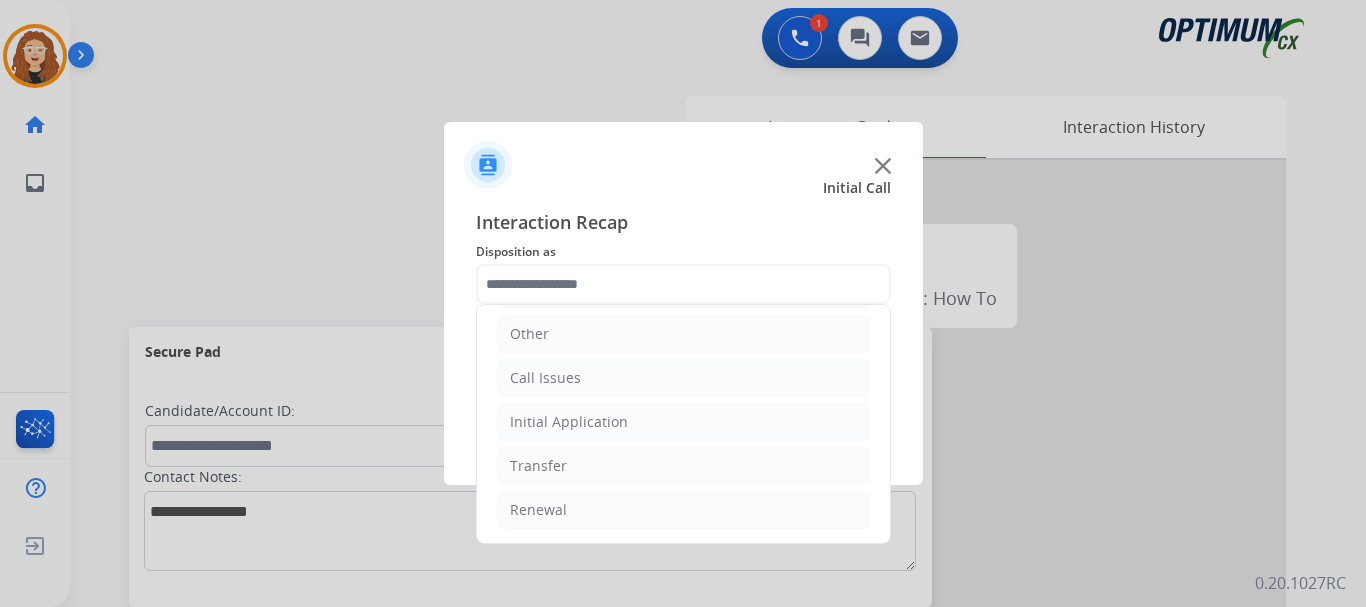 drag, startPoint x: 667, startPoint y: 424, endPoint x: 842, endPoint y: 398, distance: 176.92088 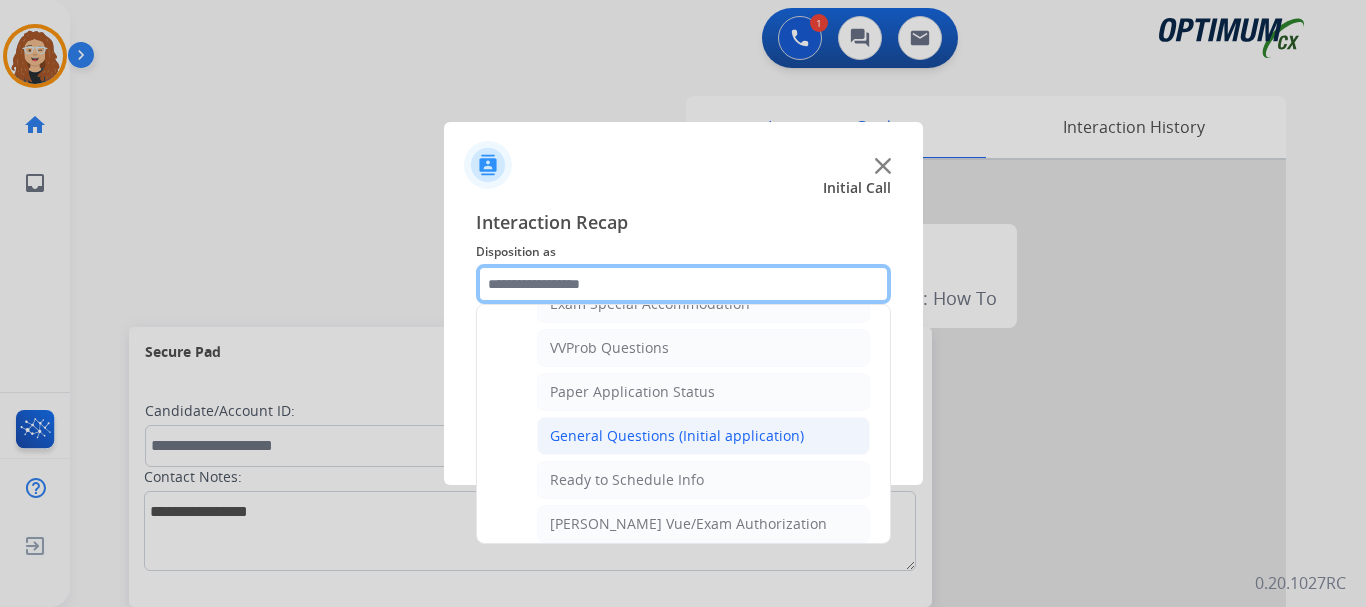 scroll, scrollTop: 1059, scrollLeft: 0, axis: vertical 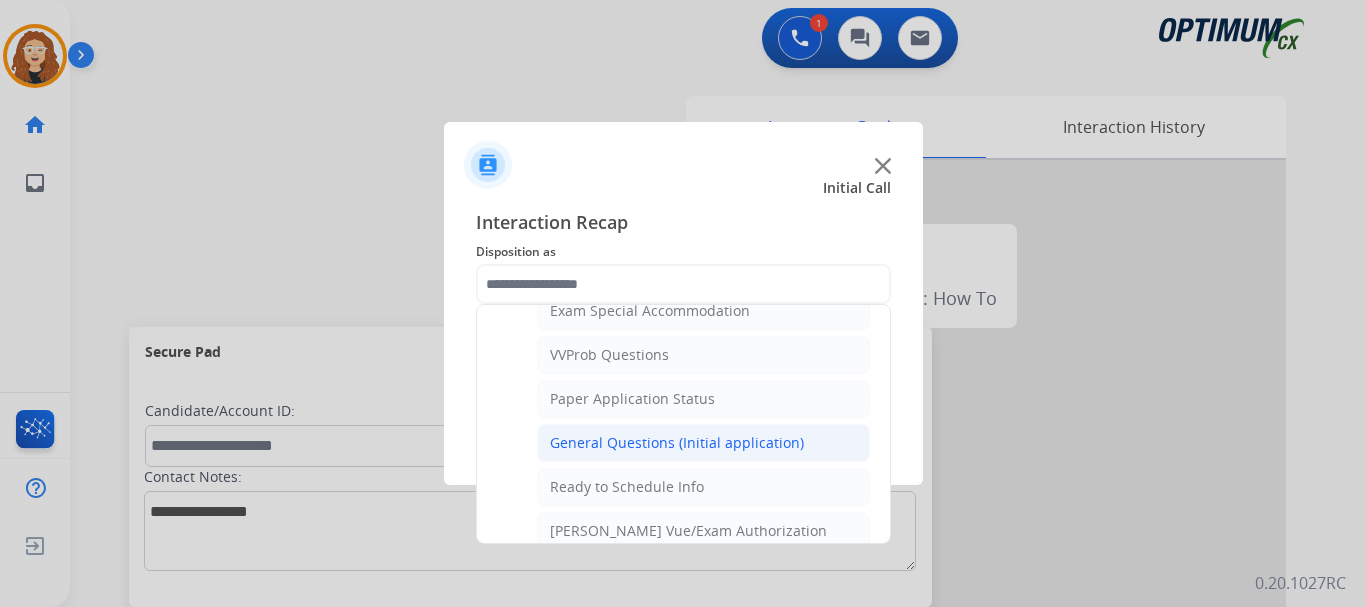 click on "General Questions (Initial application)" 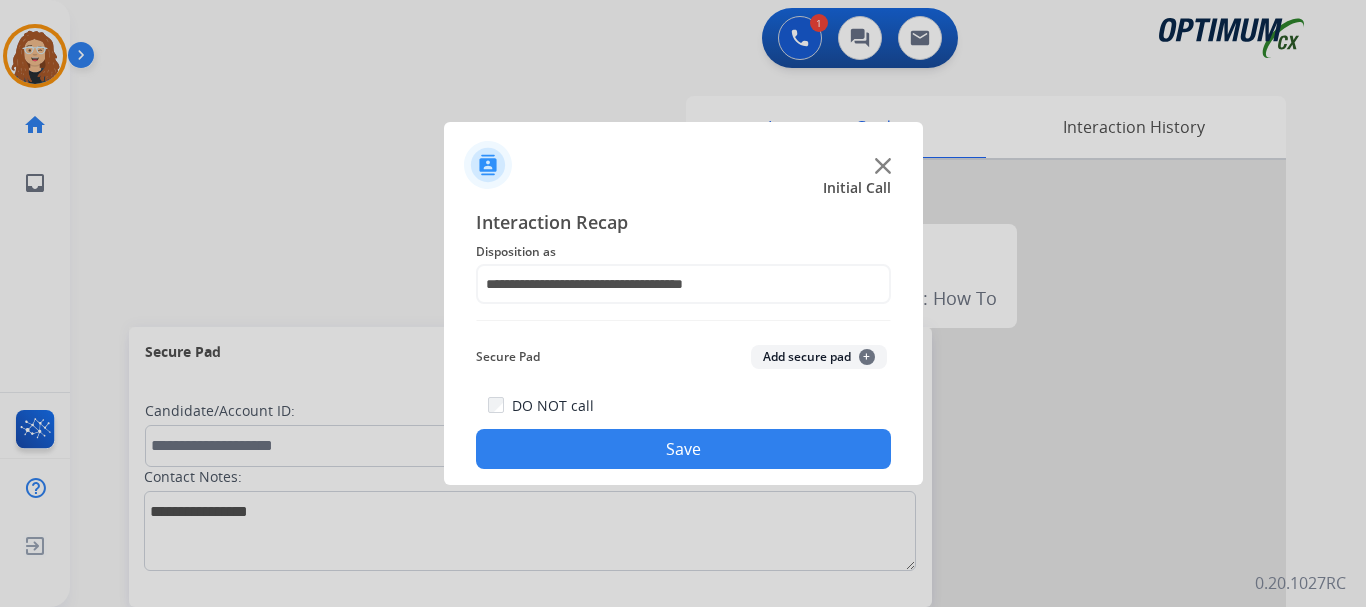 click on "Save" 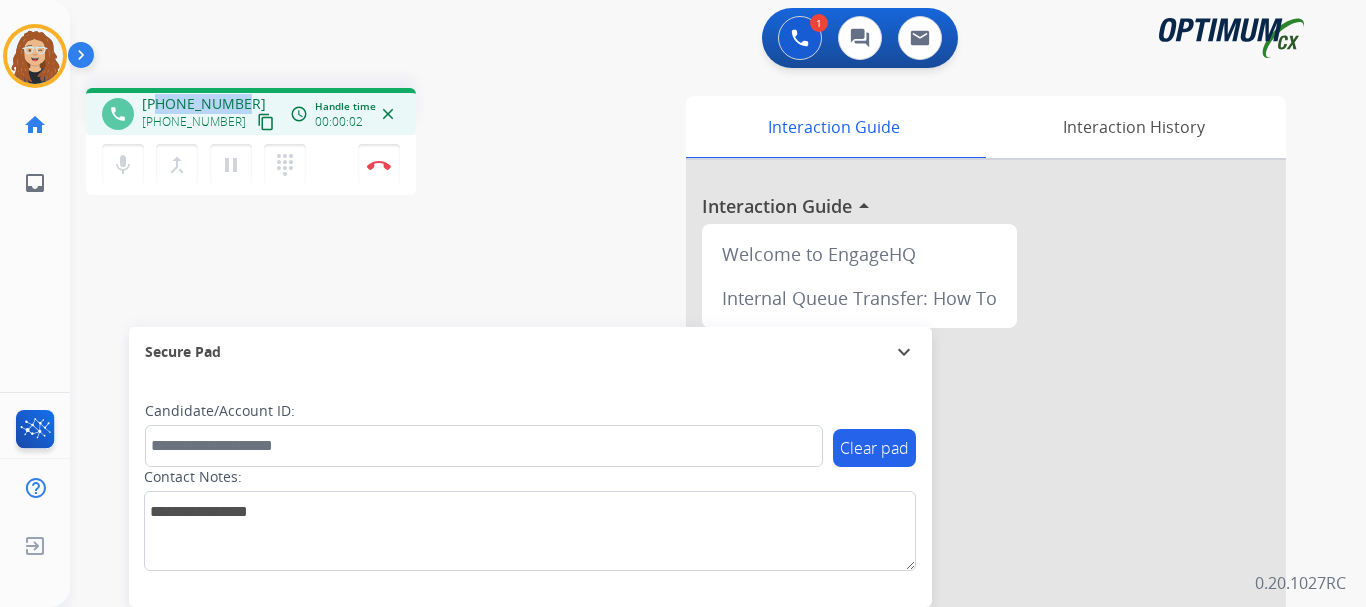 drag, startPoint x: 159, startPoint y: 99, endPoint x: 239, endPoint y: 94, distance: 80.1561 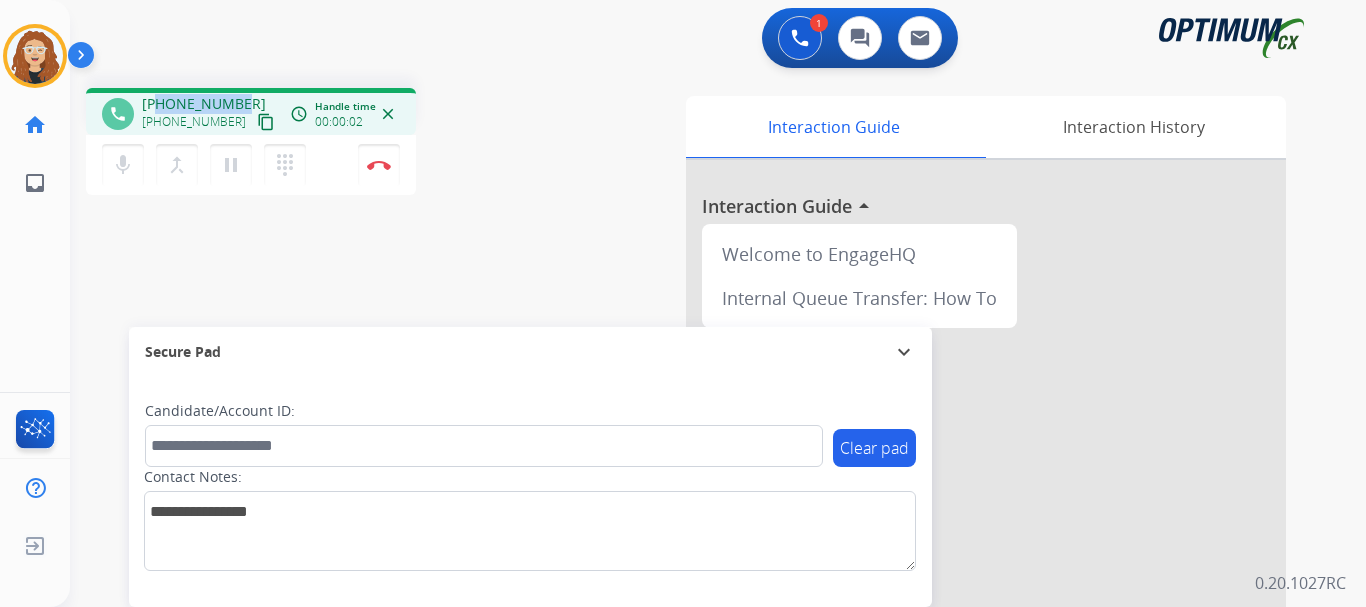 click on "[PHONE_NUMBER] [PHONE_NUMBER] content_copy" at bounding box center [210, 114] 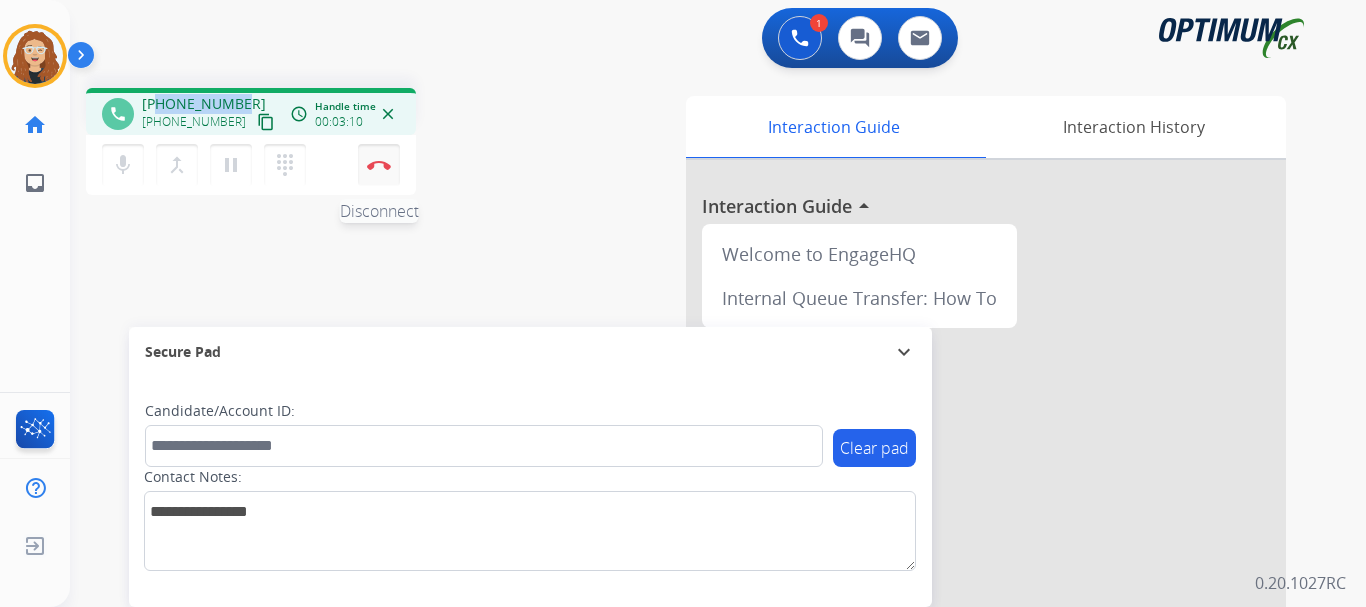click on "Disconnect" at bounding box center (379, 165) 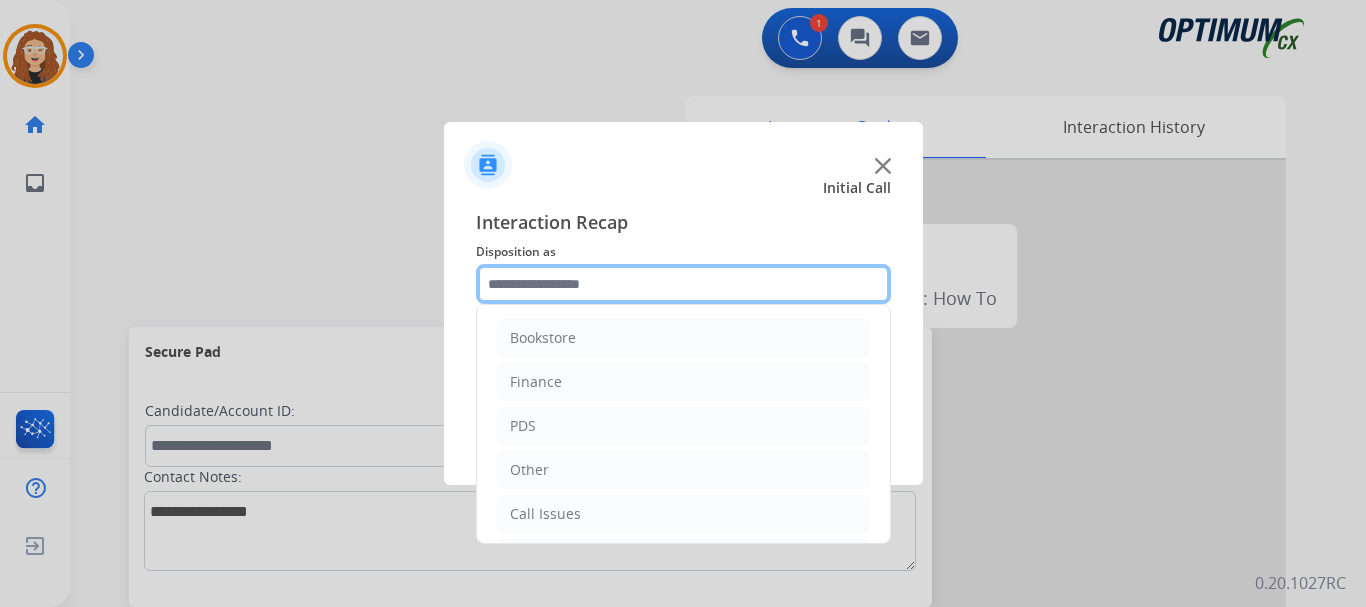 click 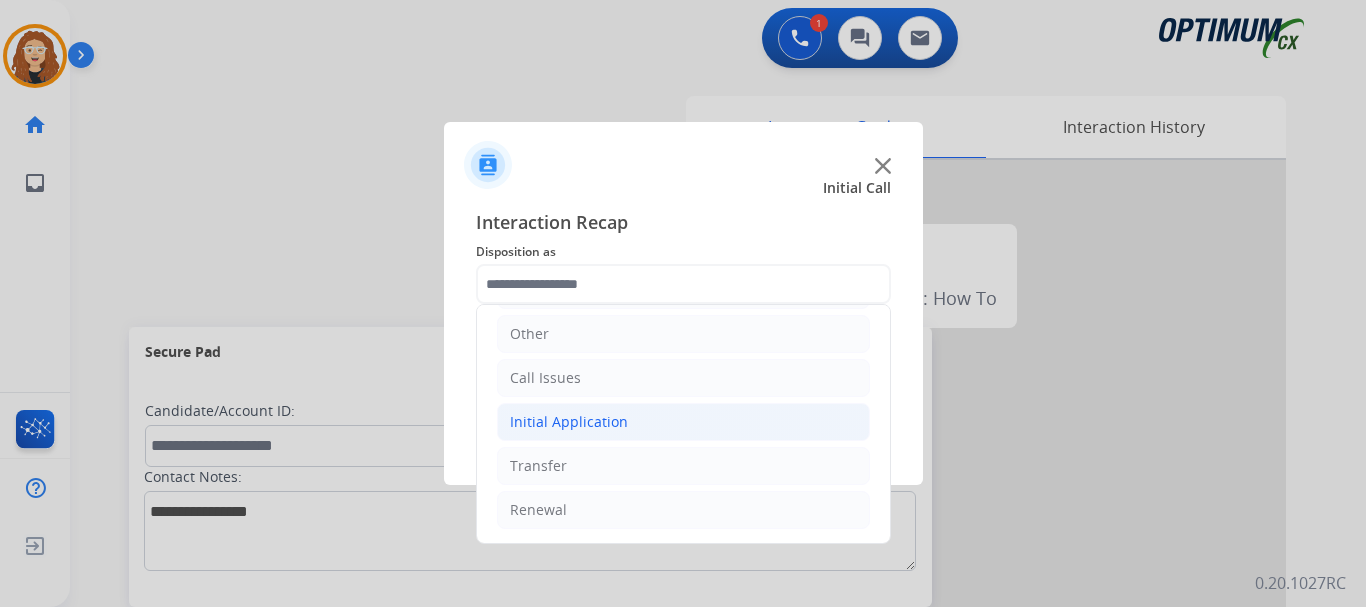 click on "Initial Application" 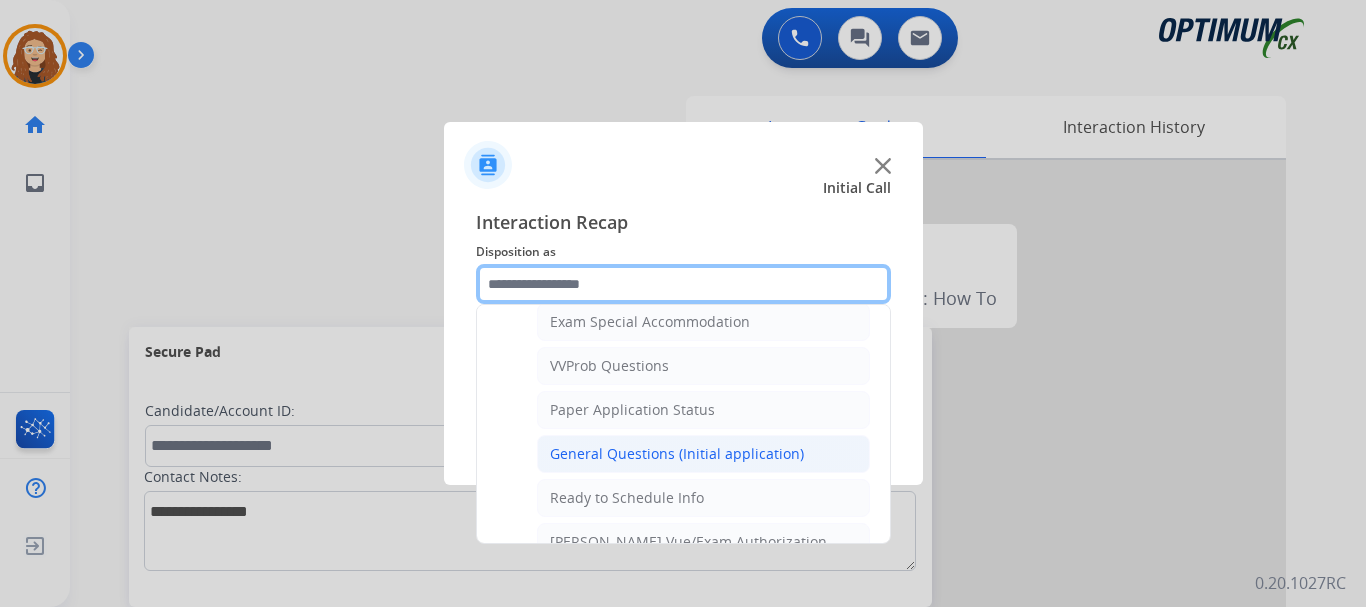 scroll, scrollTop: 1041, scrollLeft: 0, axis: vertical 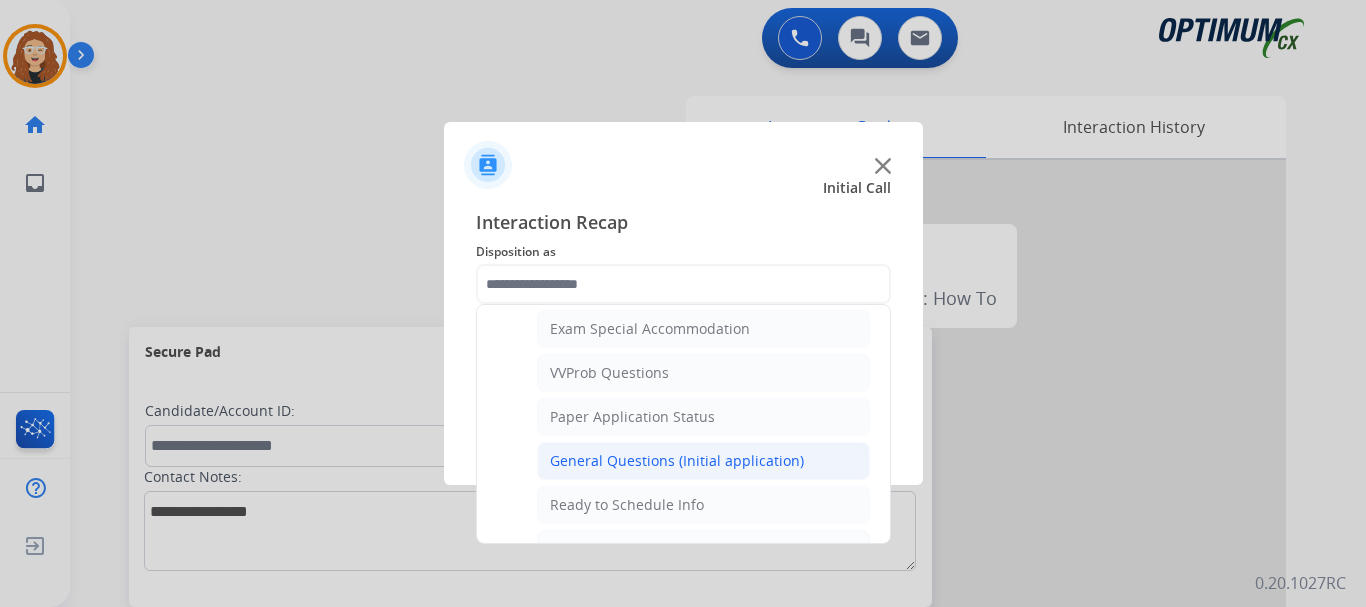 click on "General Questions (Initial application)" 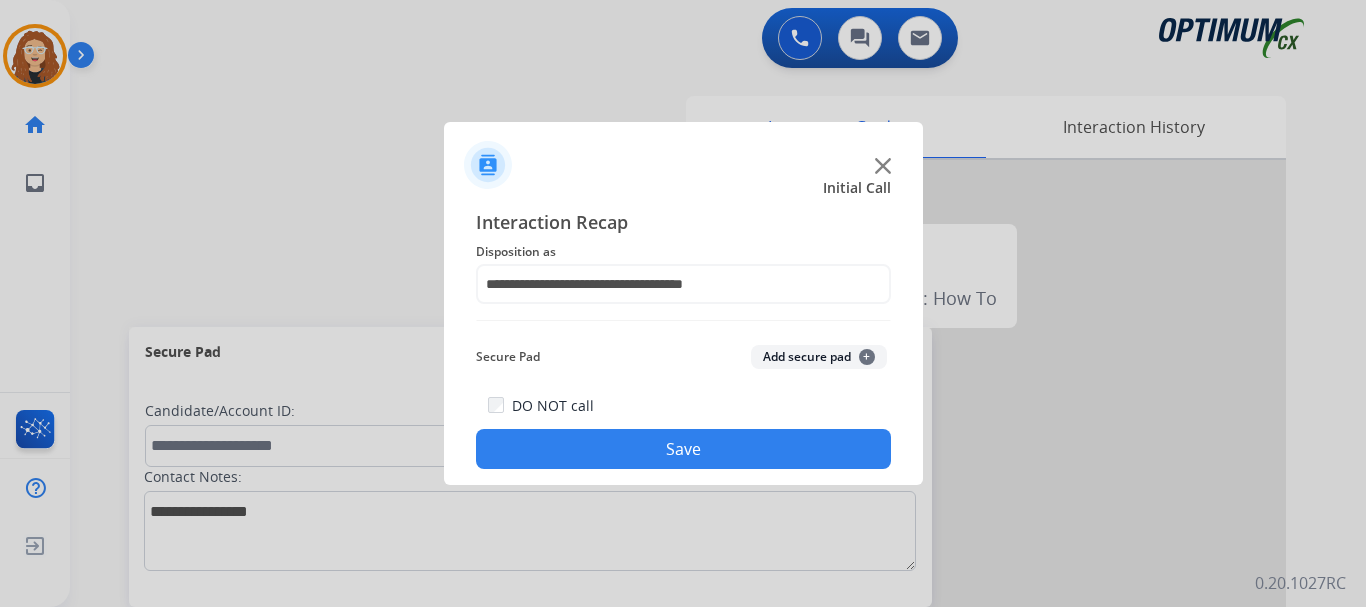 click on "Save" 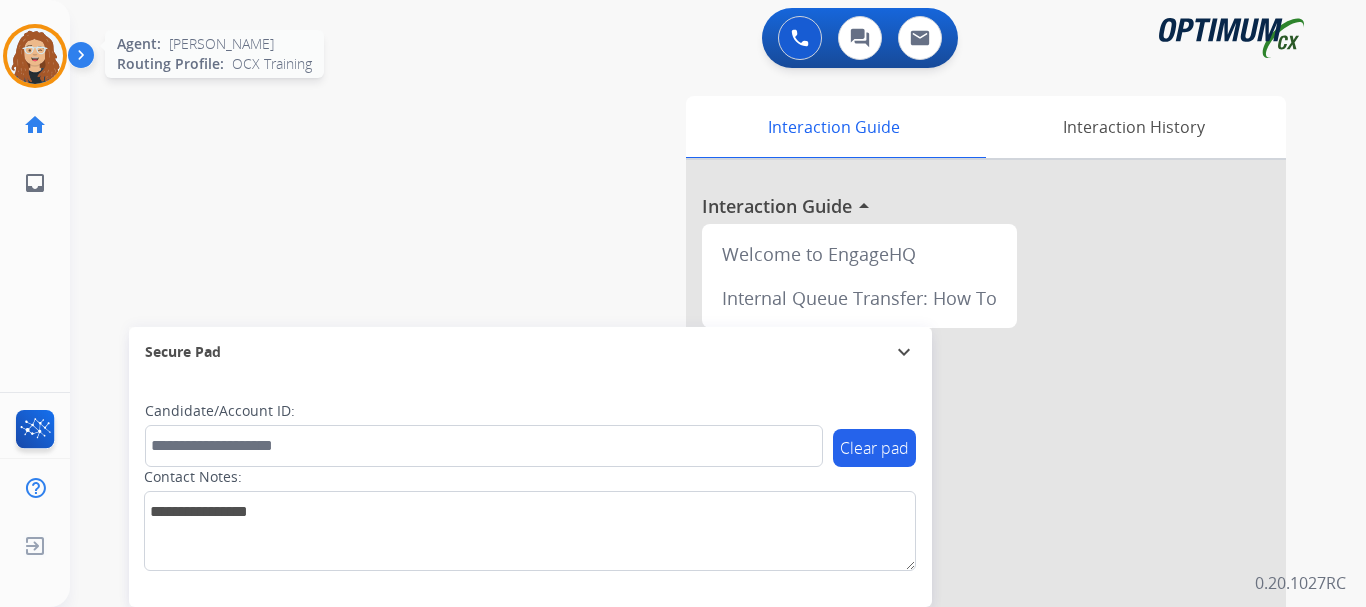 click at bounding box center (35, 56) 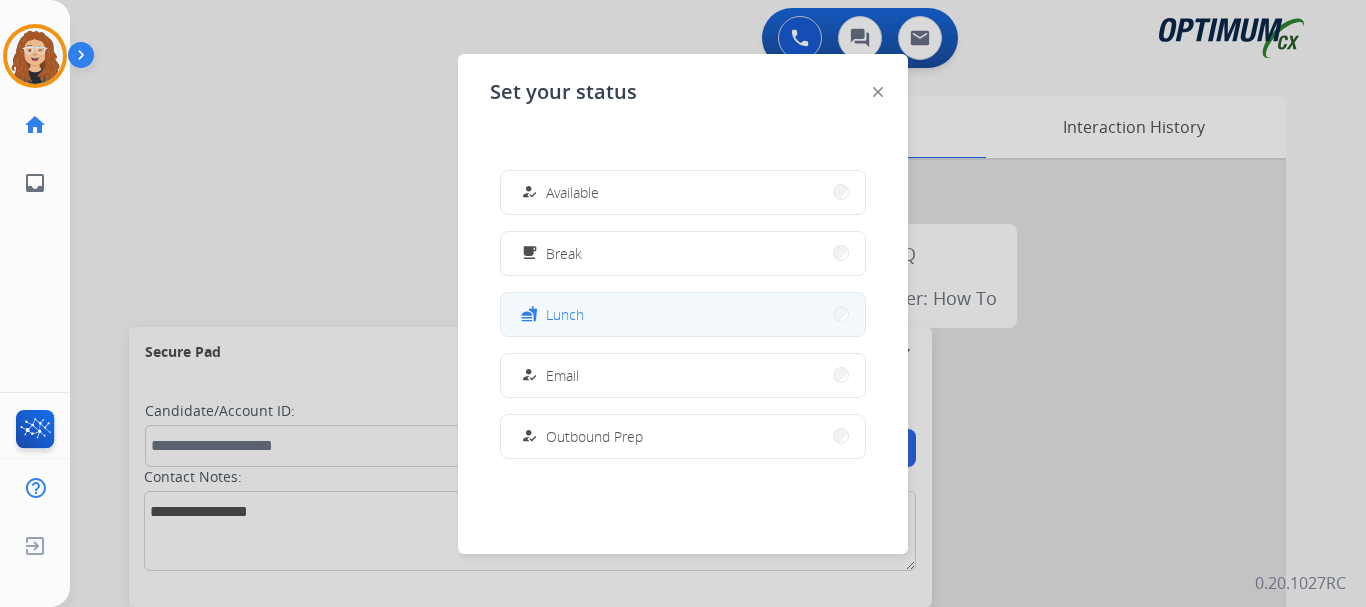 click on "fastfood Lunch" at bounding box center [683, 314] 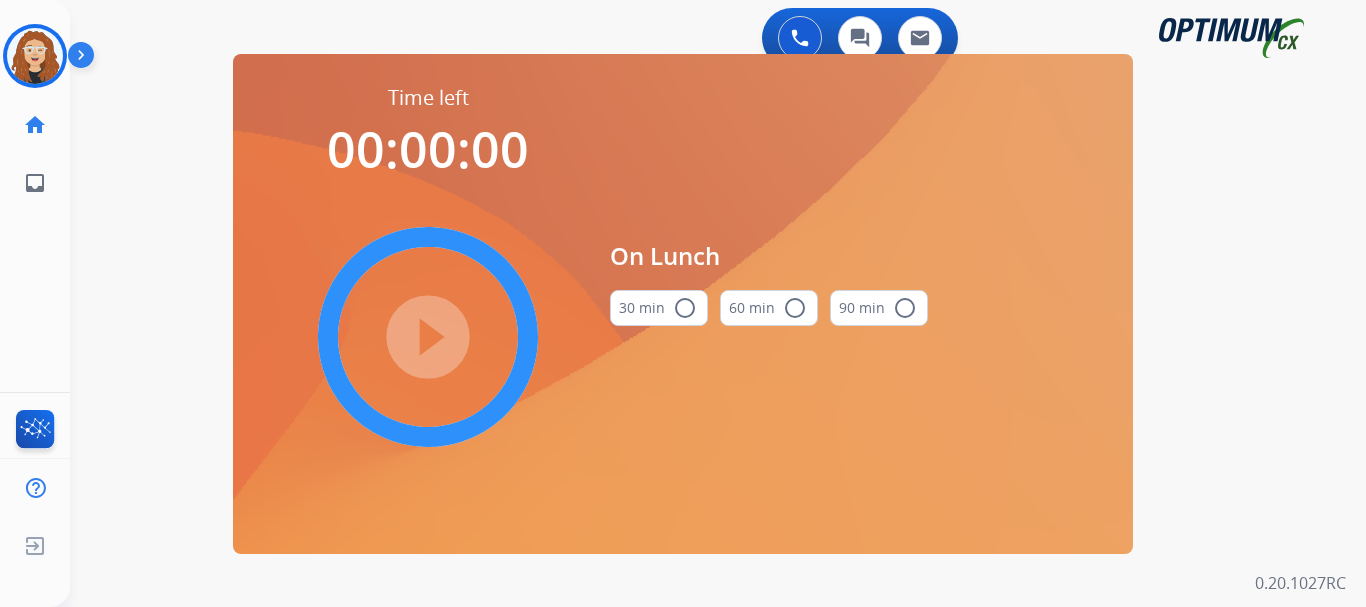 click on "radio_button_unchecked" at bounding box center (685, 308) 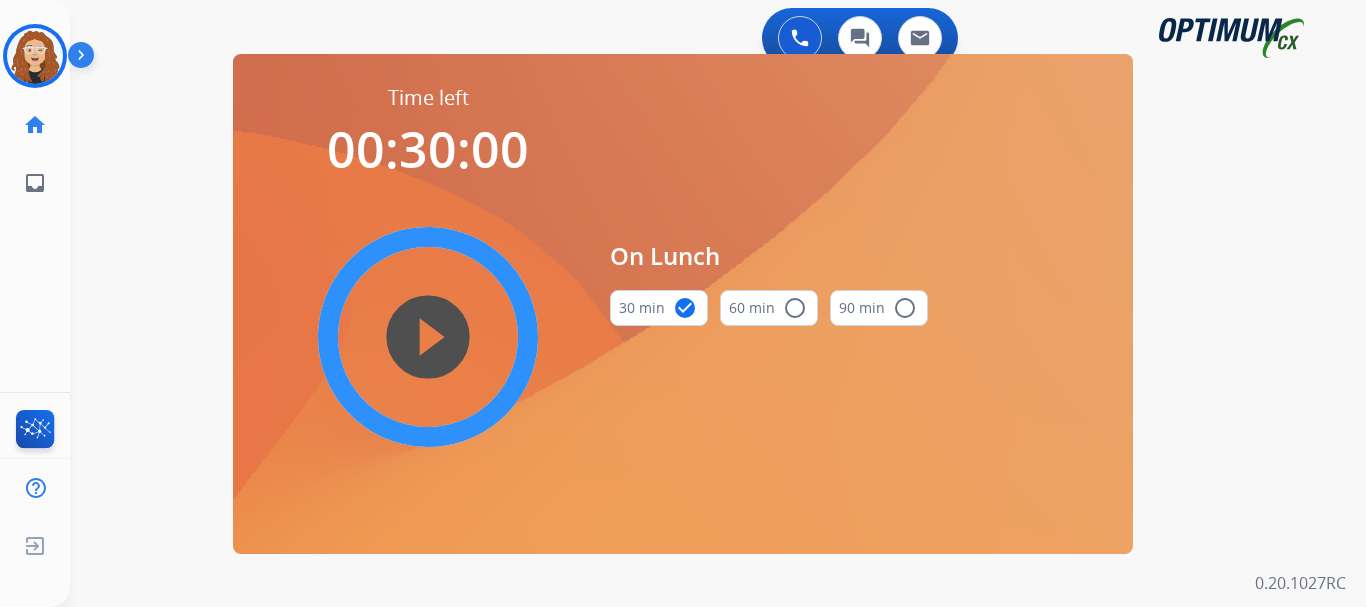 click on "play_circle_filled" at bounding box center (428, 337) 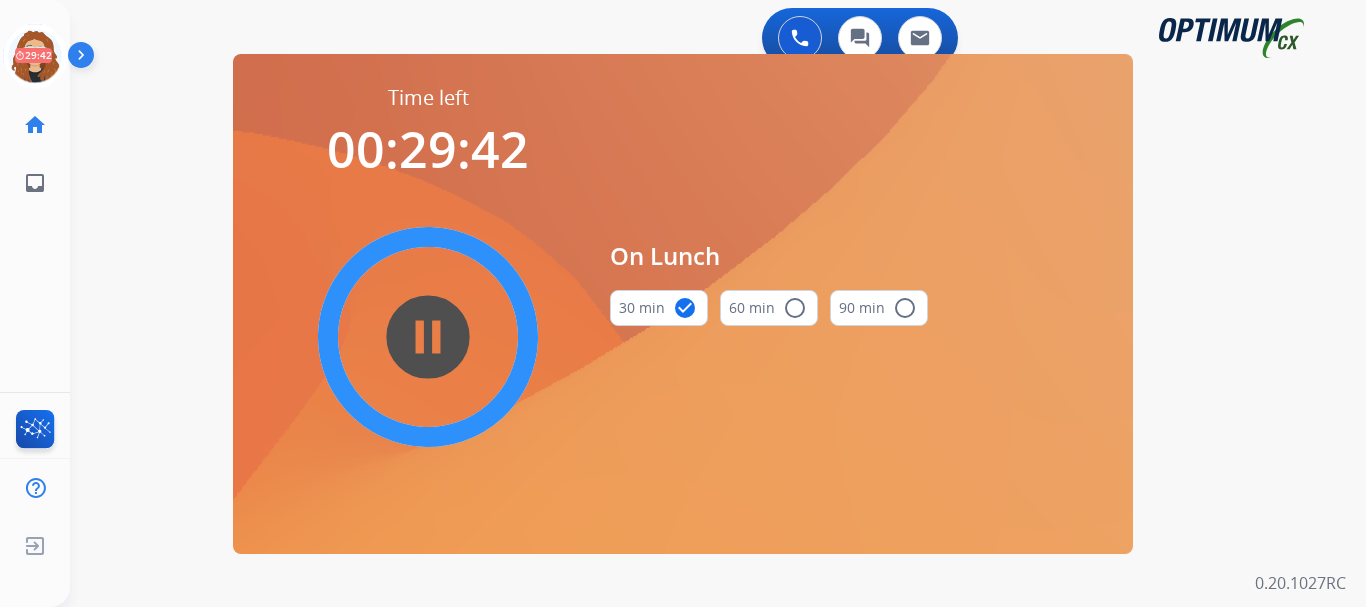 click on "0 Voice Interactions  0  Chat Interactions   0  Email Interactions swap_horiz Break voice bridge close_fullscreen Connect 3-Way Call merge_type Separate 3-Way Call Time left 00:29:42 pause_circle_filled On Lunch  30 min  check_circle  60 min  radio_button_unchecked  90 min  radio_button_unchecked  Interaction Guide   Interaction History  Interaction Guide arrow_drop_up  Welcome to EngageHQ   Internal Queue Transfer: How To  Secure Pad expand_more Clear pad Candidate/Account ID: Contact Notes:                  0.20.1027RC" at bounding box center [718, 303] 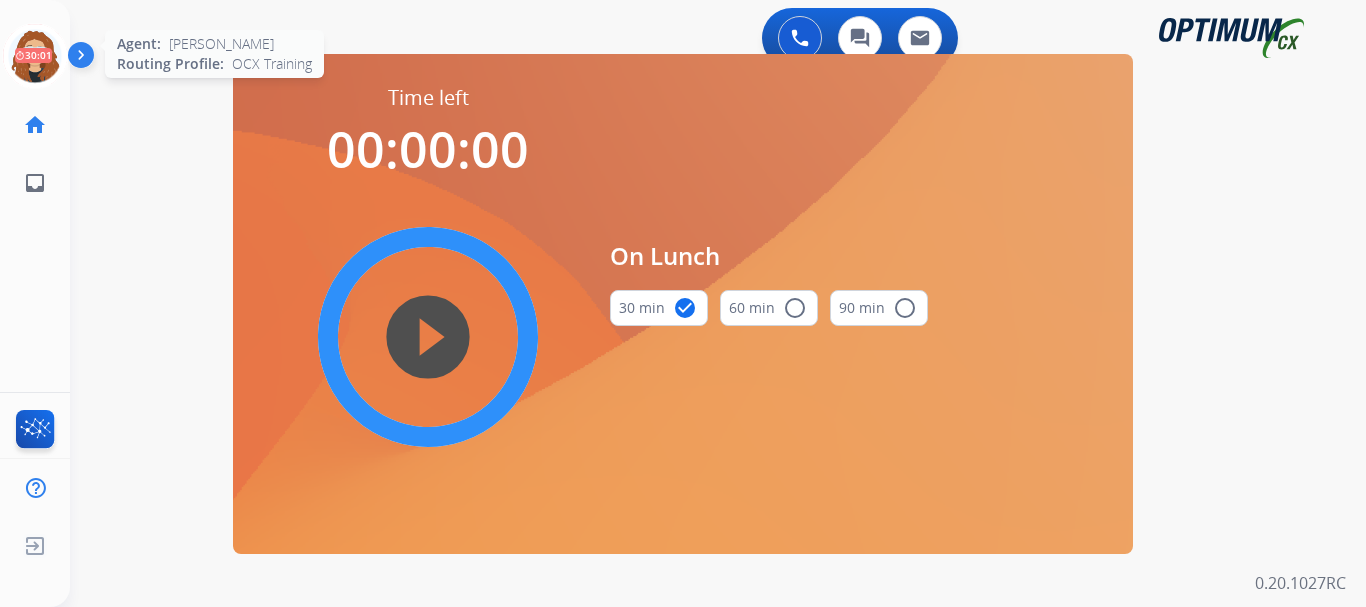 click 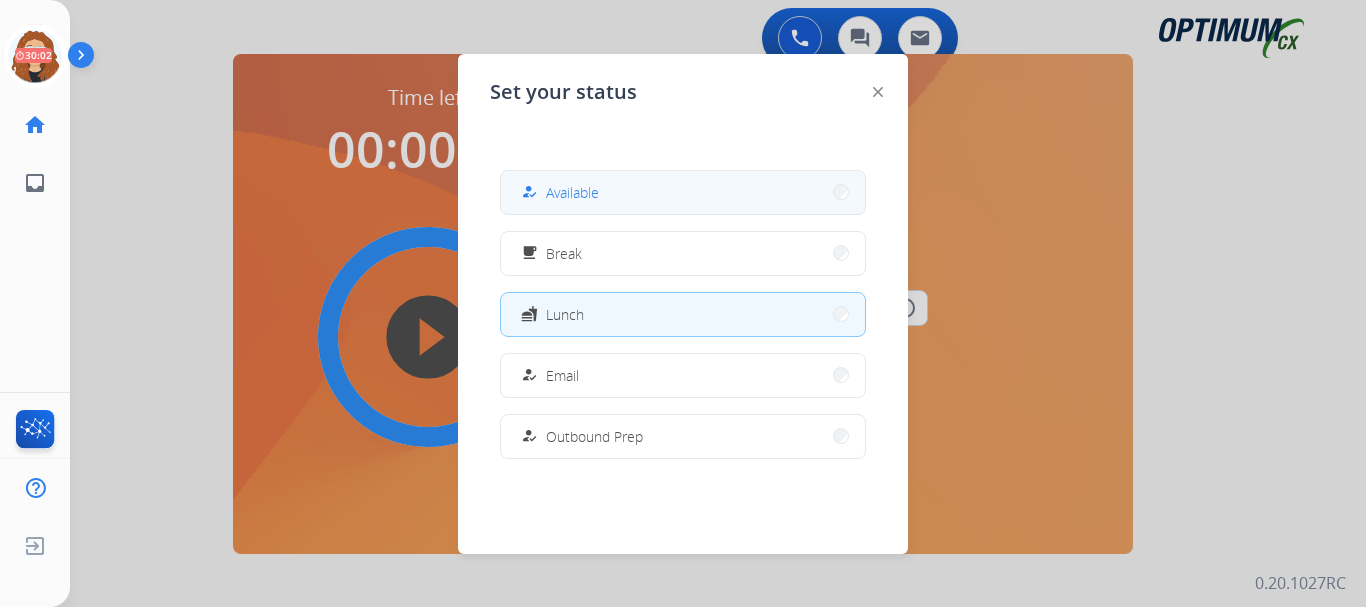 click on "how_to_reg Available" at bounding box center (683, 192) 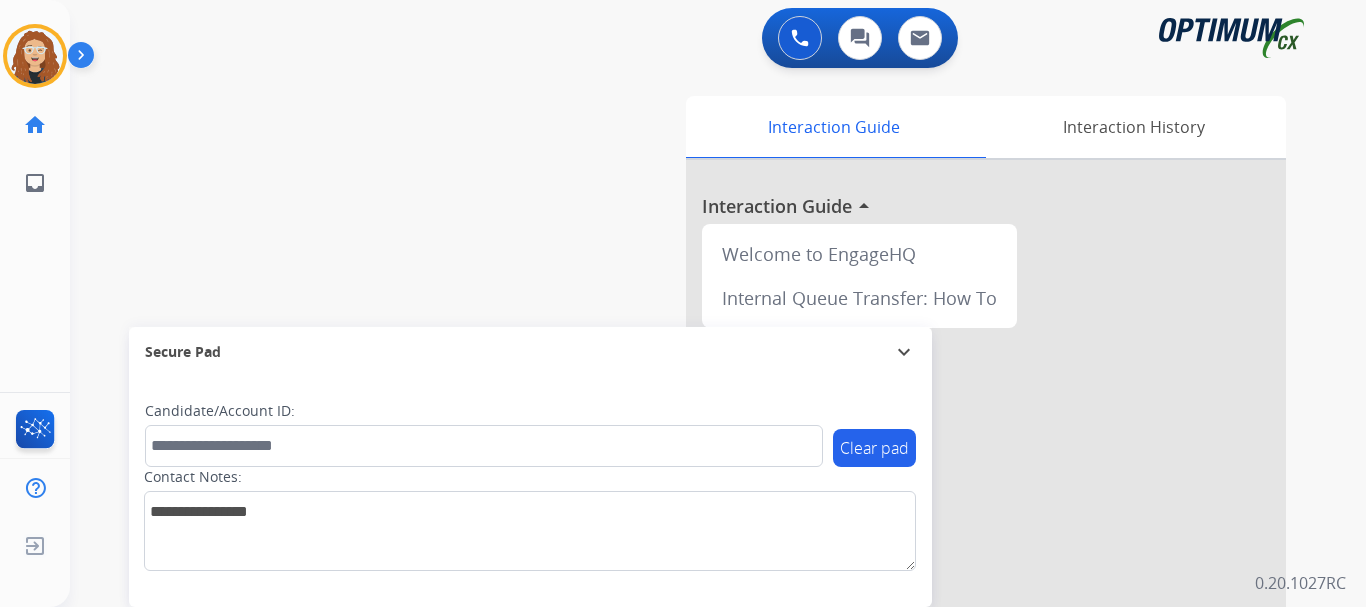 click on "swap_horiz Break voice bridge close_fullscreen Connect 3-Way Call merge_type Separate 3-Way Call  Interaction Guide   Interaction History  Interaction Guide arrow_drop_up  Welcome to EngageHQ   Internal Queue Transfer: How To  Secure Pad expand_more Clear pad Candidate/Account ID: Contact Notes:" at bounding box center (694, 489) 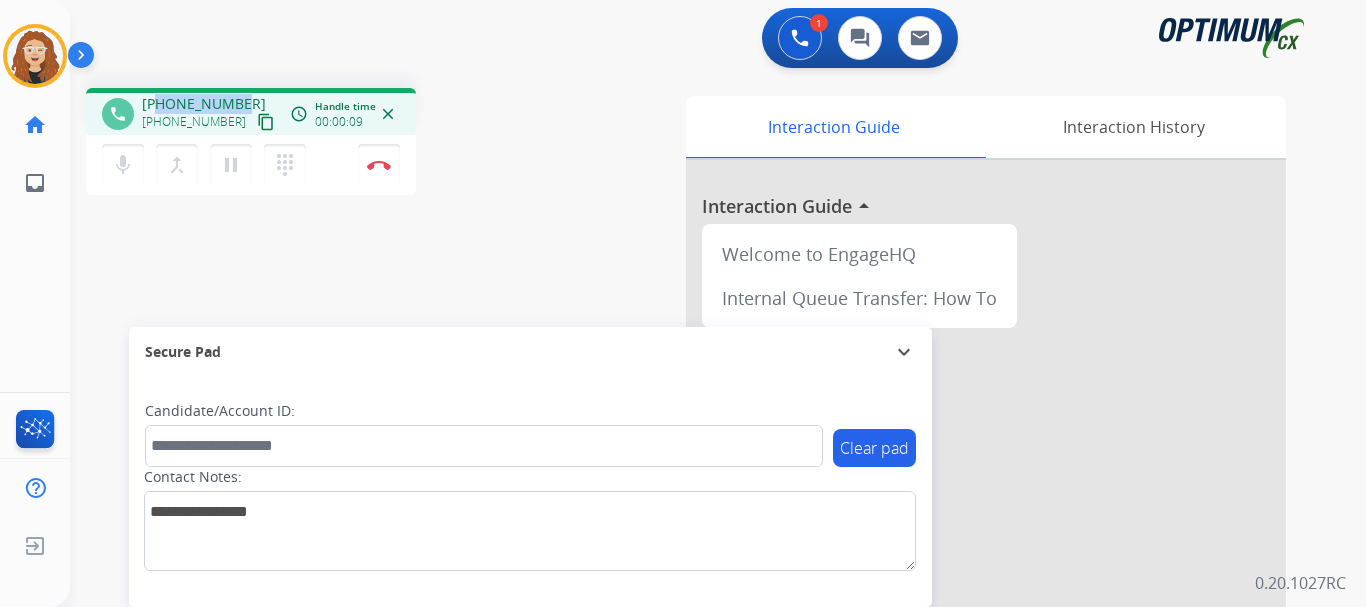 drag, startPoint x: 159, startPoint y: 103, endPoint x: 236, endPoint y: 102, distance: 77.00649 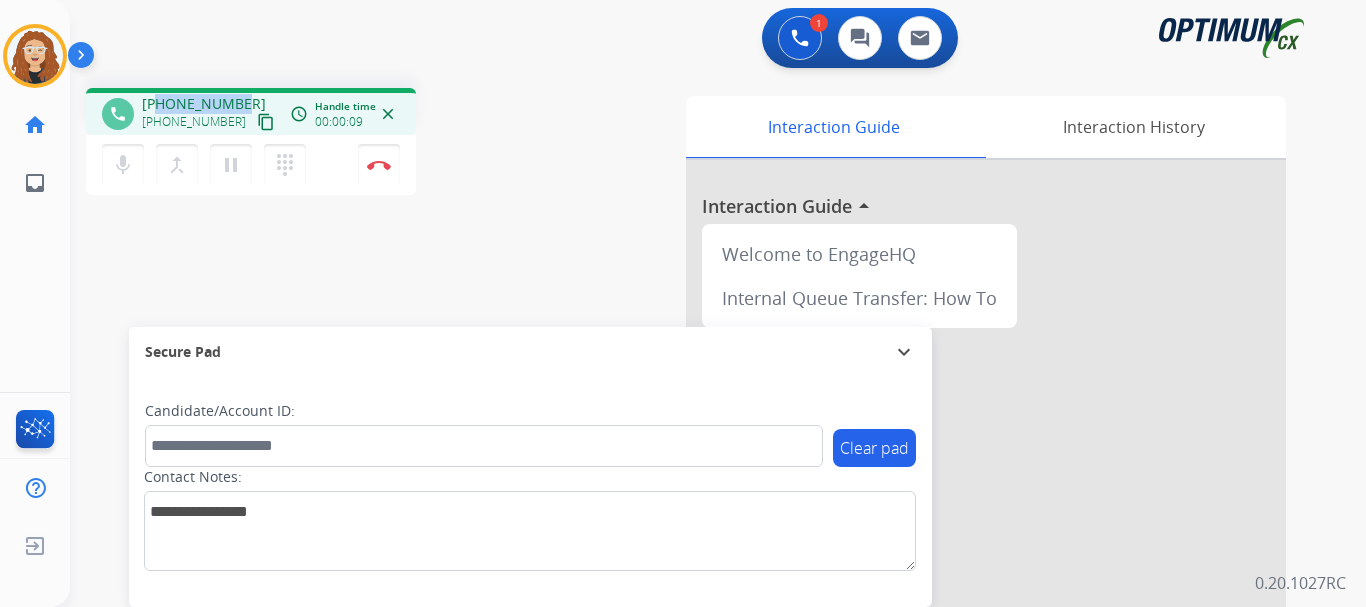 click on "[PHONE_NUMBER]" at bounding box center (204, 104) 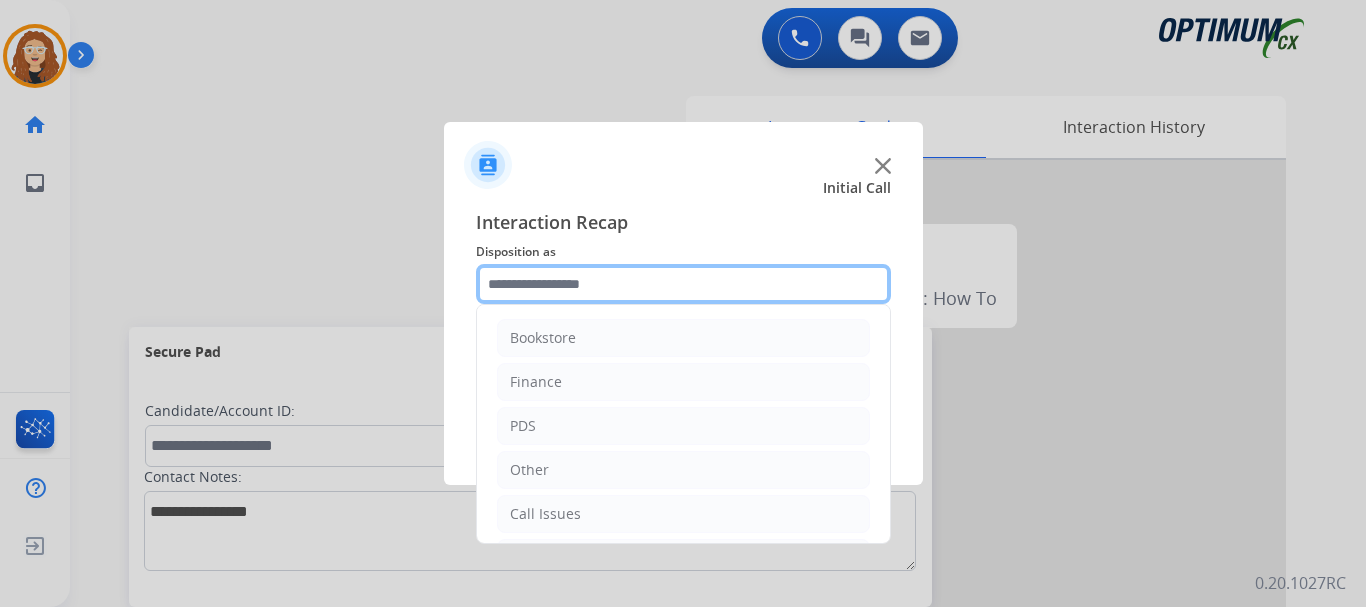 click 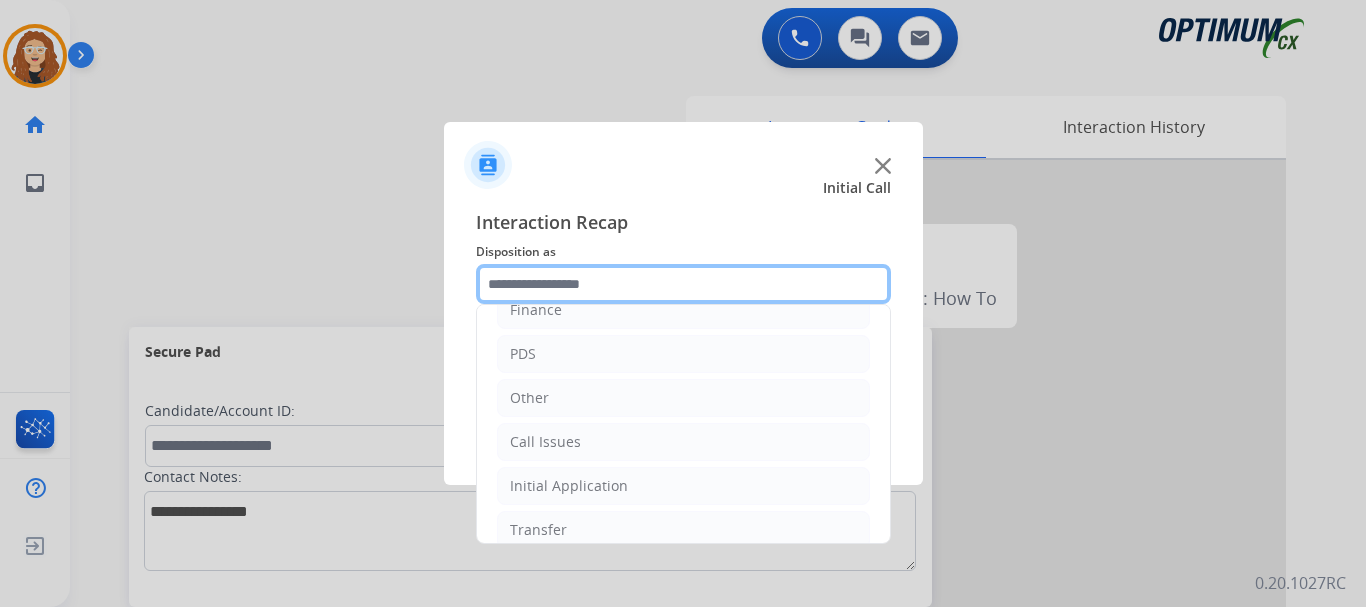 scroll, scrollTop: 136, scrollLeft: 0, axis: vertical 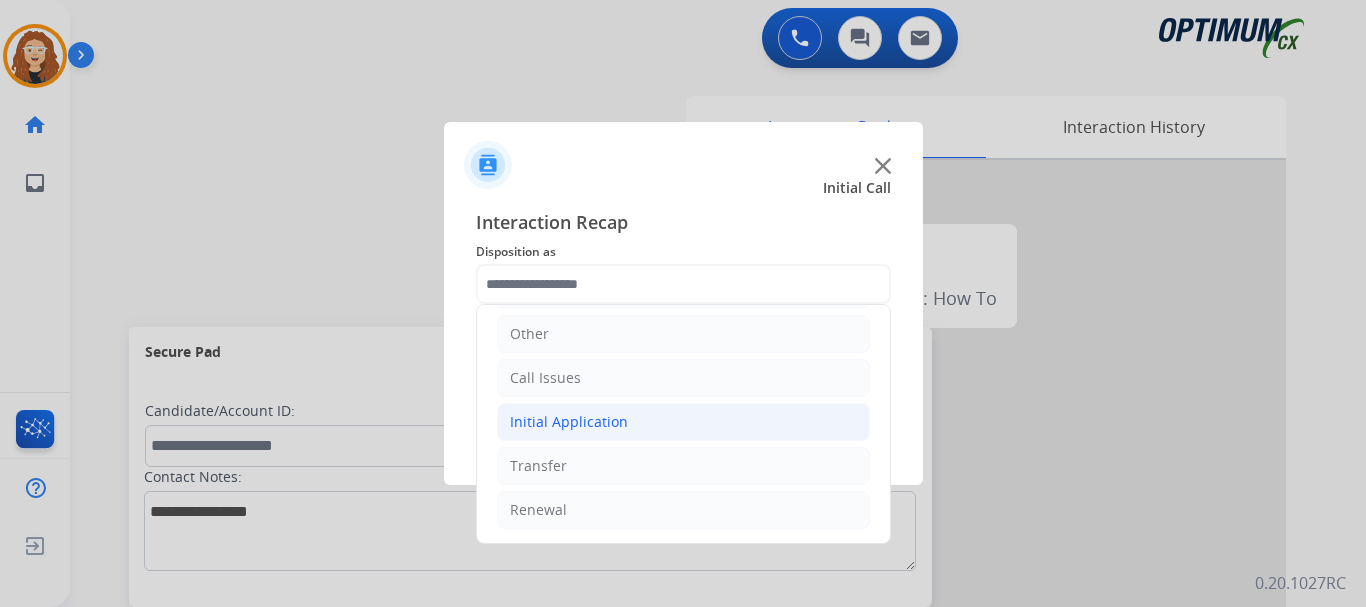click on "Initial Application" 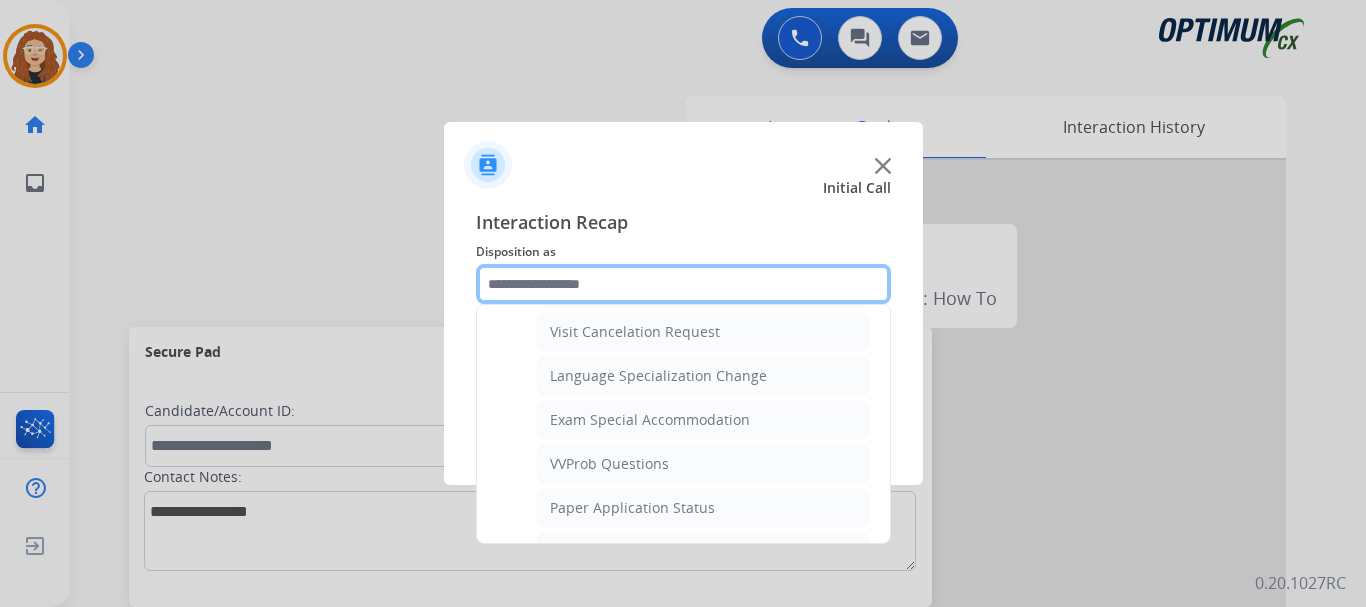 scroll, scrollTop: 1029, scrollLeft: 0, axis: vertical 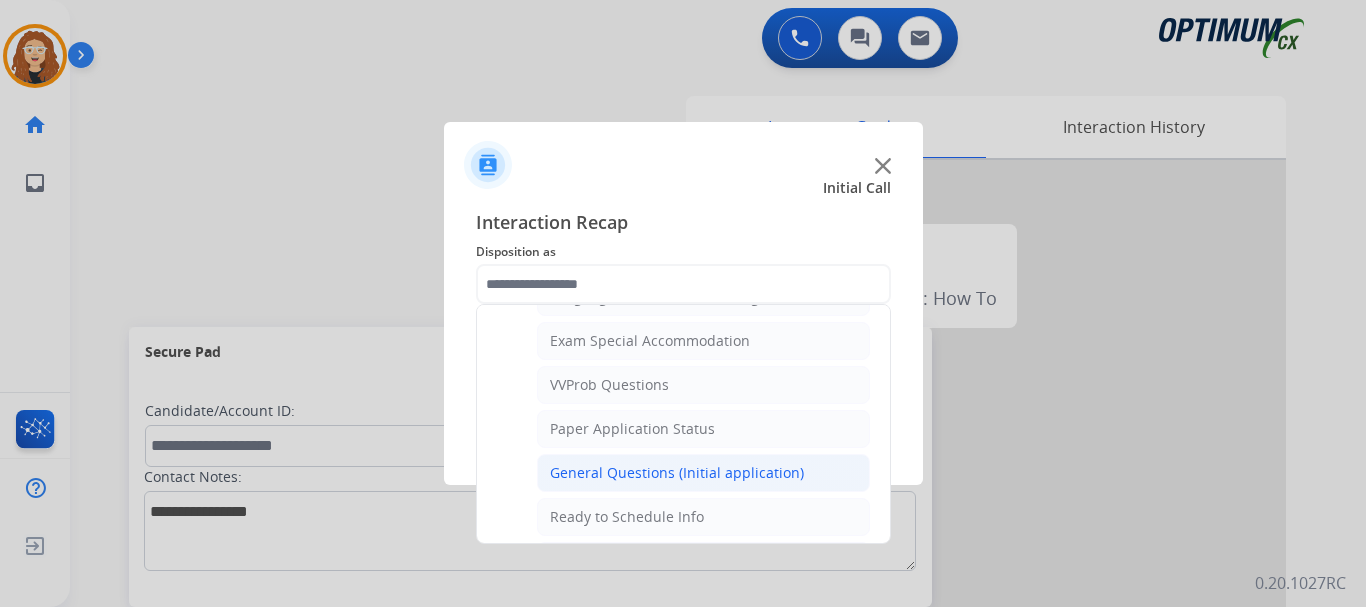 click on "General Questions (Initial application)" 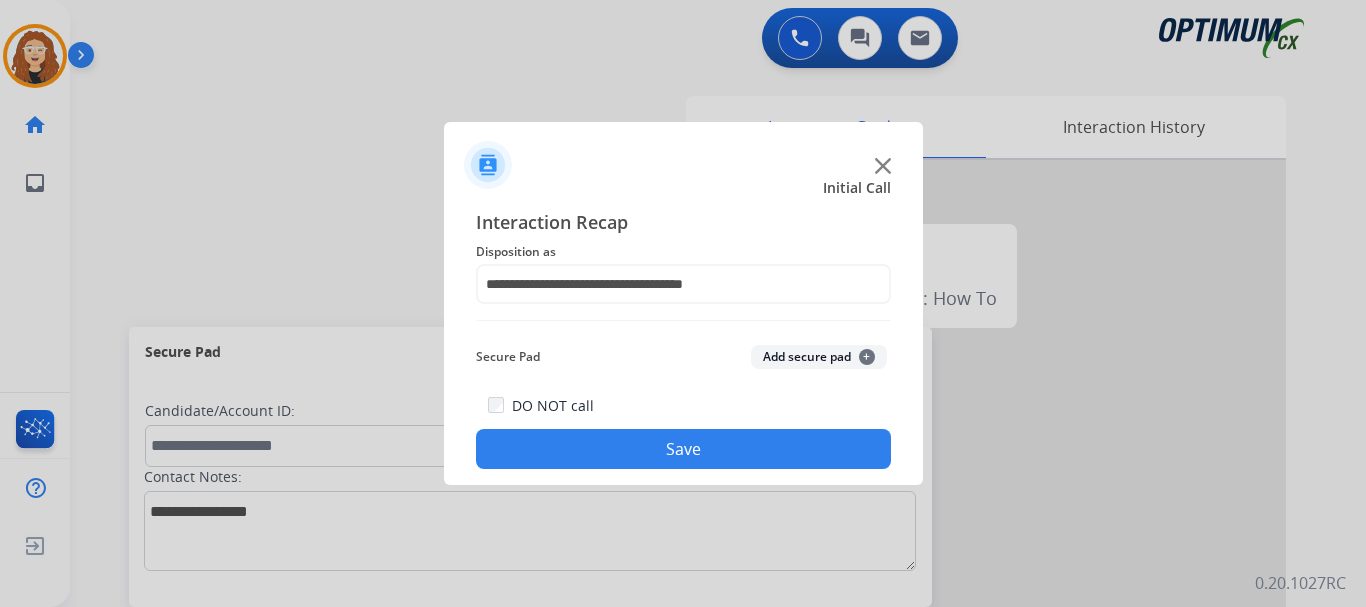 click on "Save" 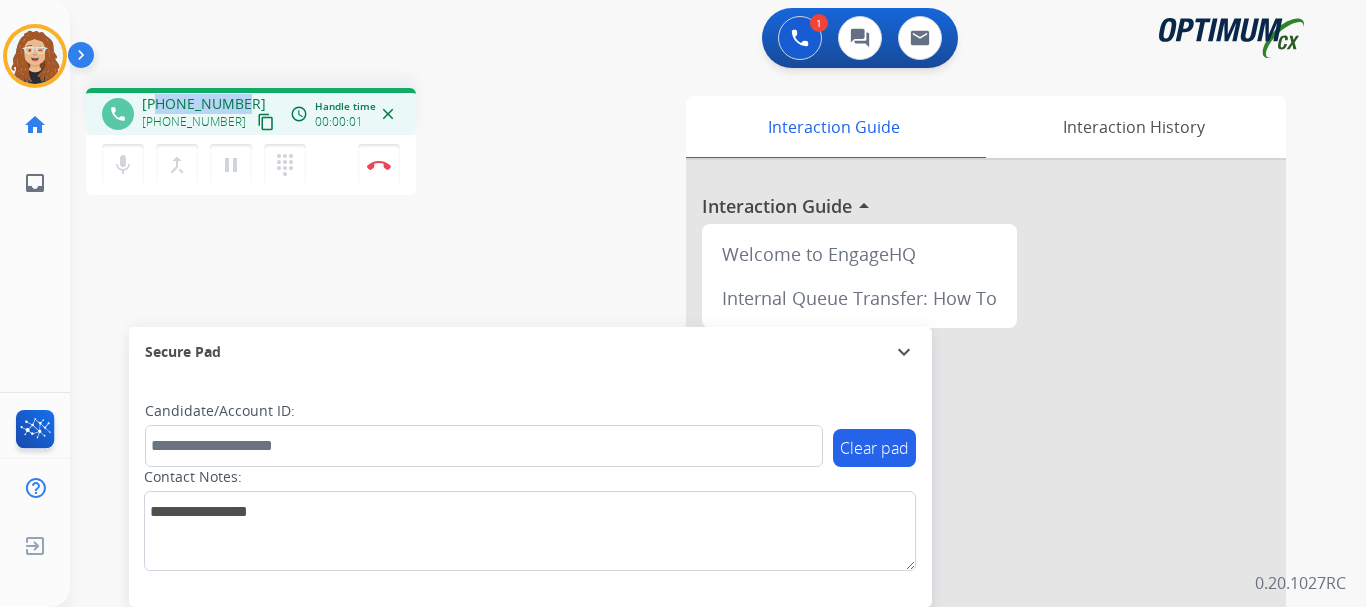 drag, startPoint x: 158, startPoint y: 101, endPoint x: 241, endPoint y: 95, distance: 83.21658 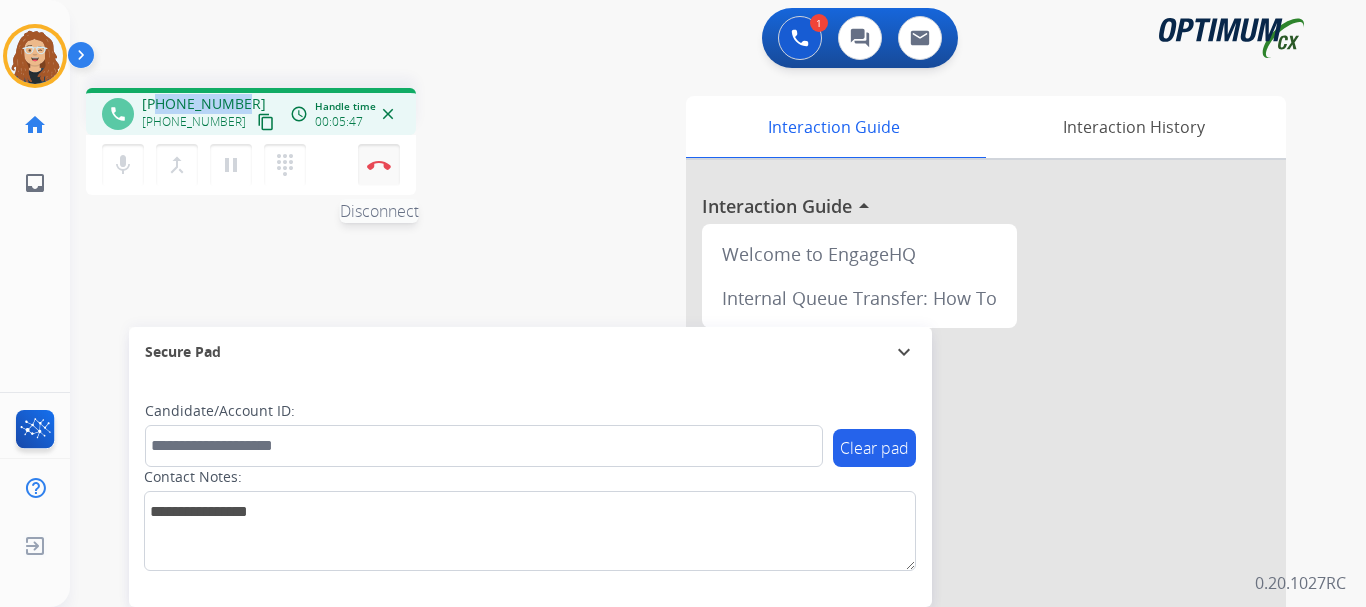 click on "Disconnect" at bounding box center (379, 165) 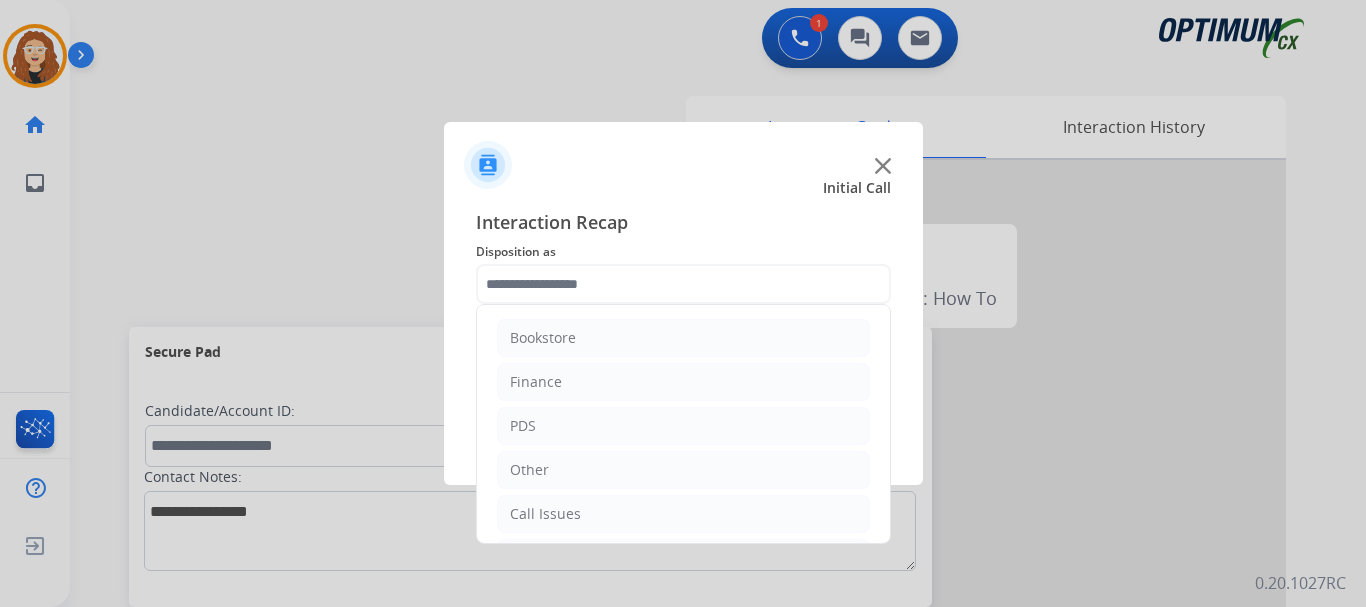 click 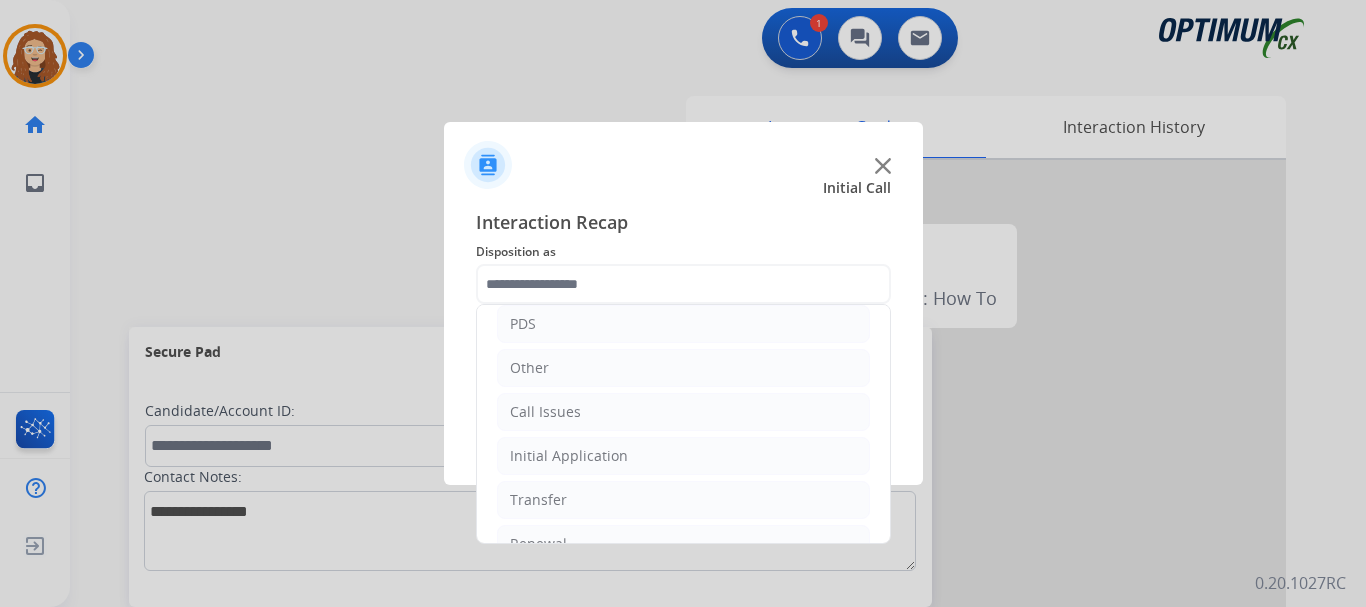scroll, scrollTop: 136, scrollLeft: 0, axis: vertical 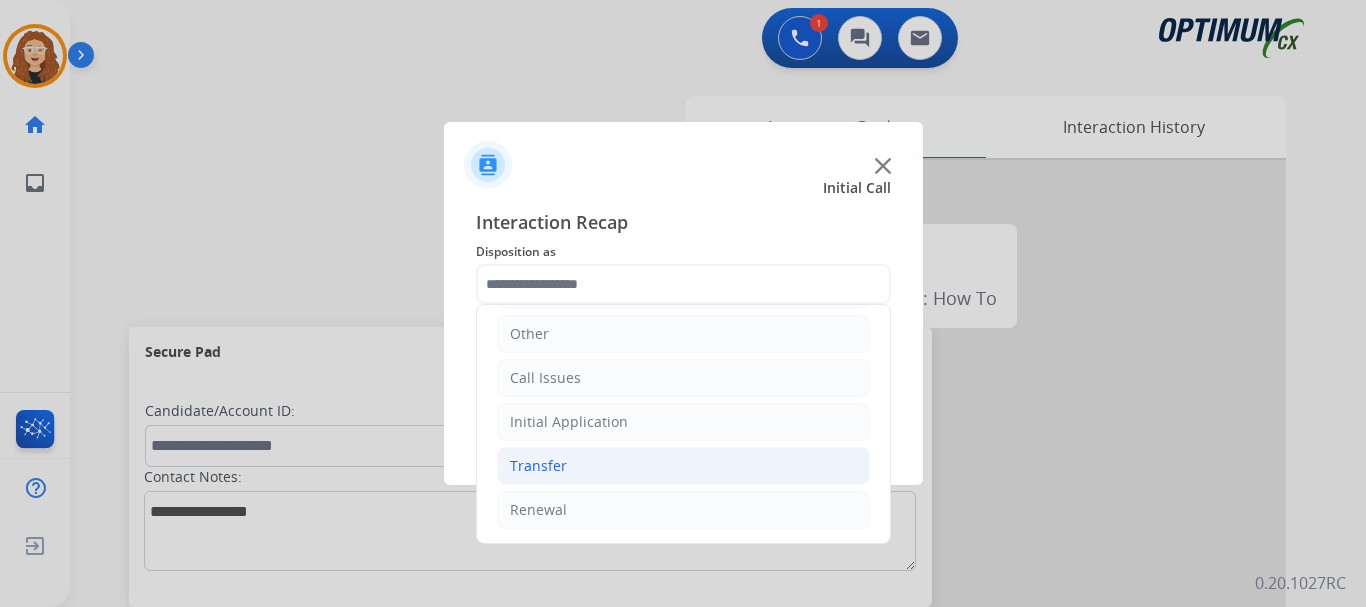 drag, startPoint x: 689, startPoint y: 510, endPoint x: 848, endPoint y: 480, distance: 161.80544 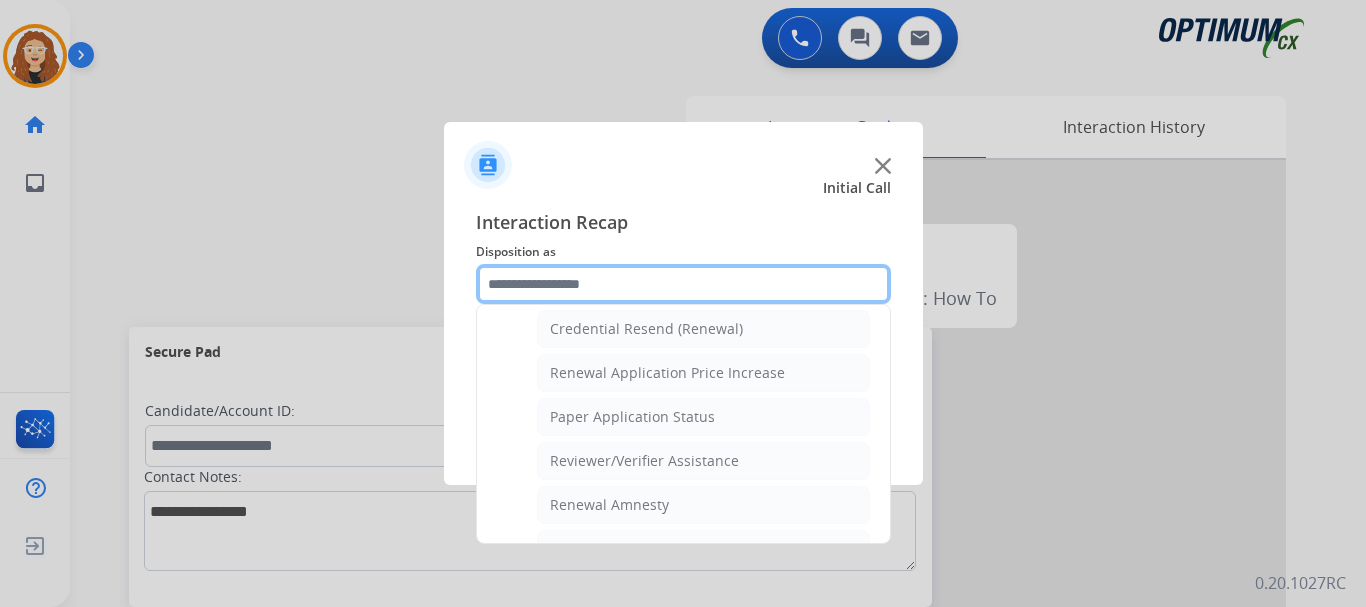 scroll, scrollTop: 653, scrollLeft: 0, axis: vertical 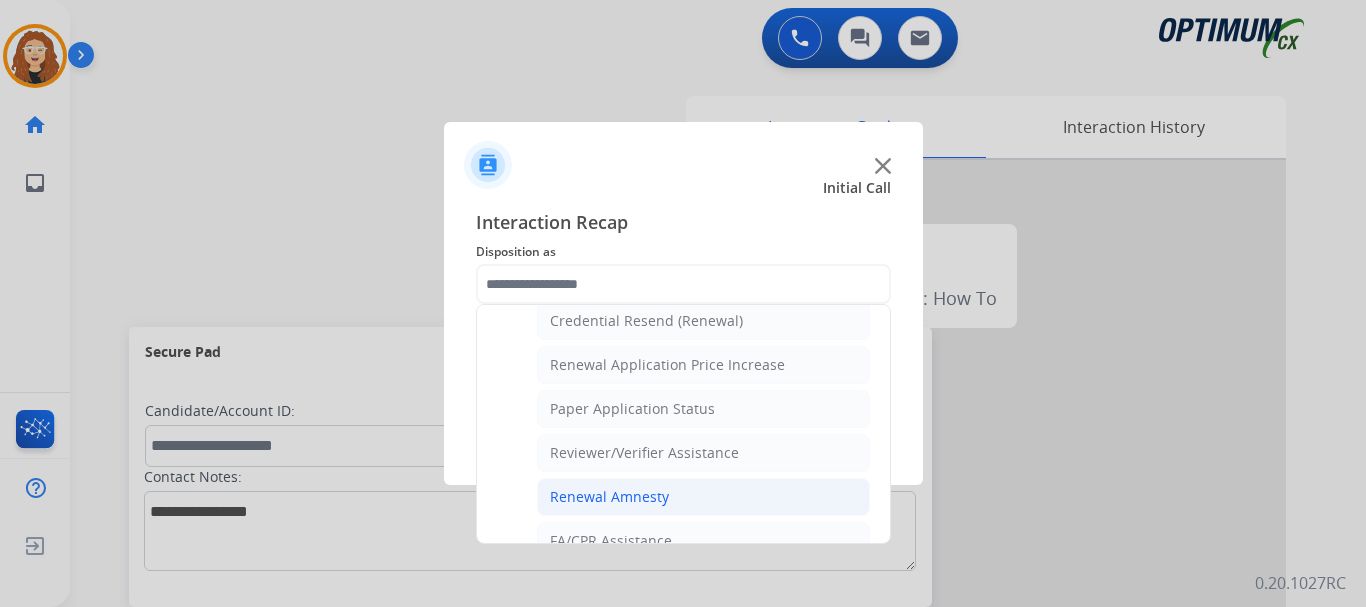 click on "Renewal Amnesty" 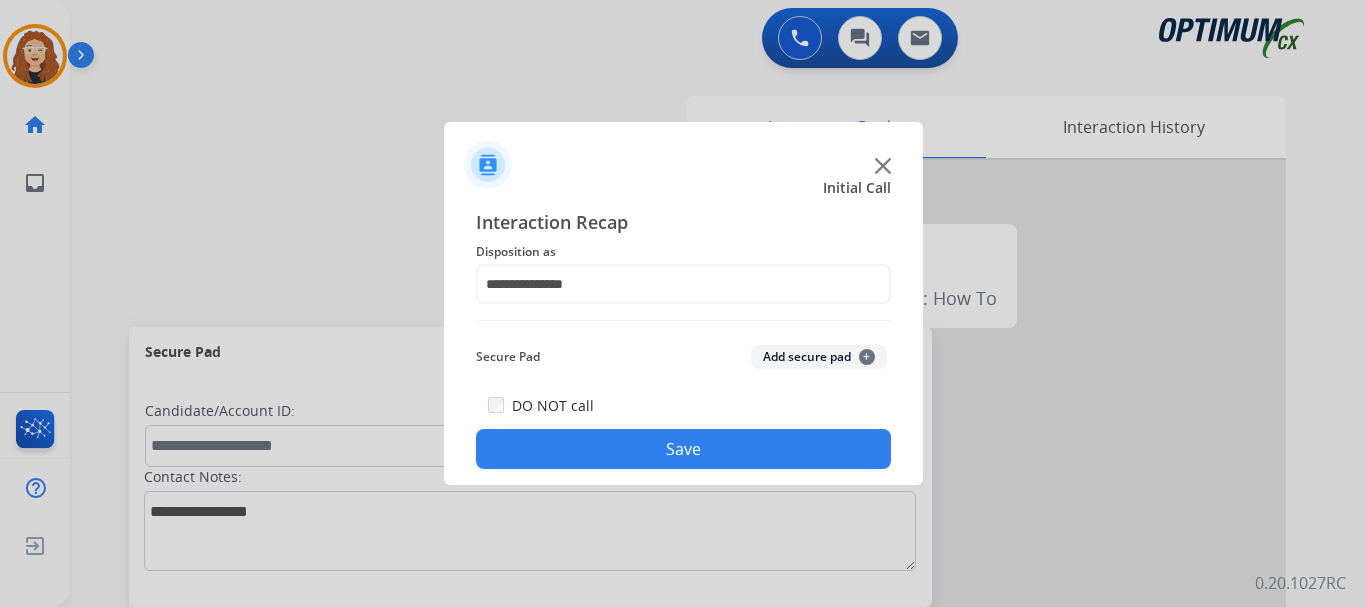 click on "Save" 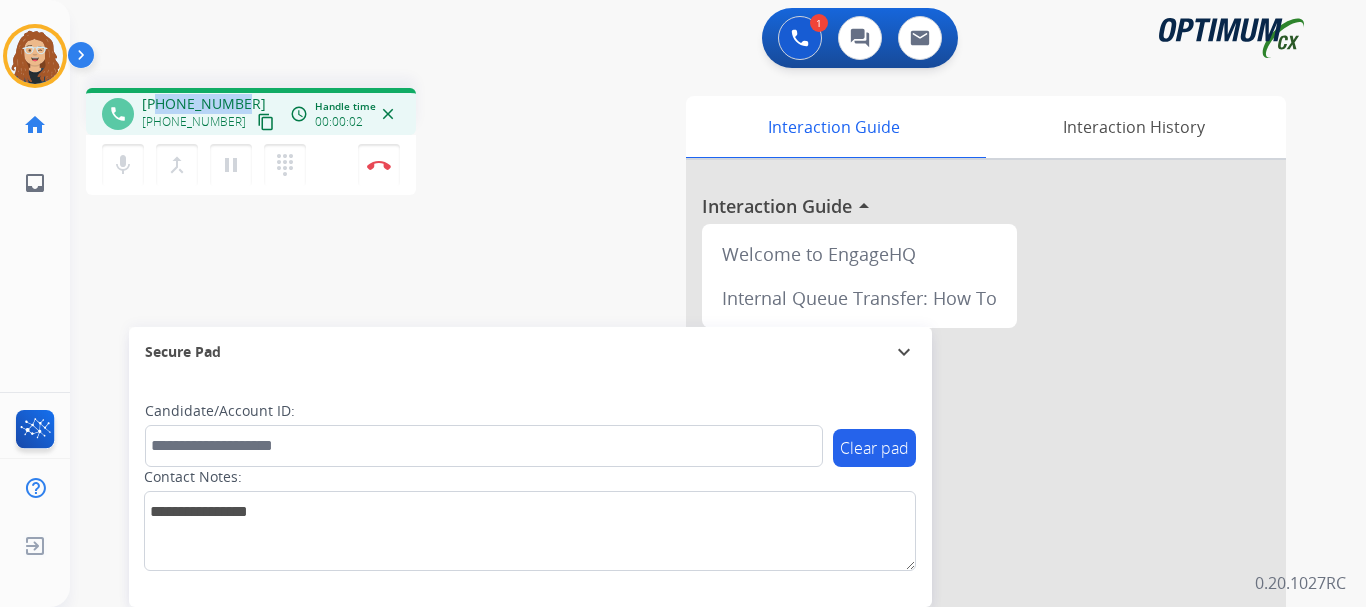 drag, startPoint x: 160, startPoint y: 99, endPoint x: 244, endPoint y: 85, distance: 85.158676 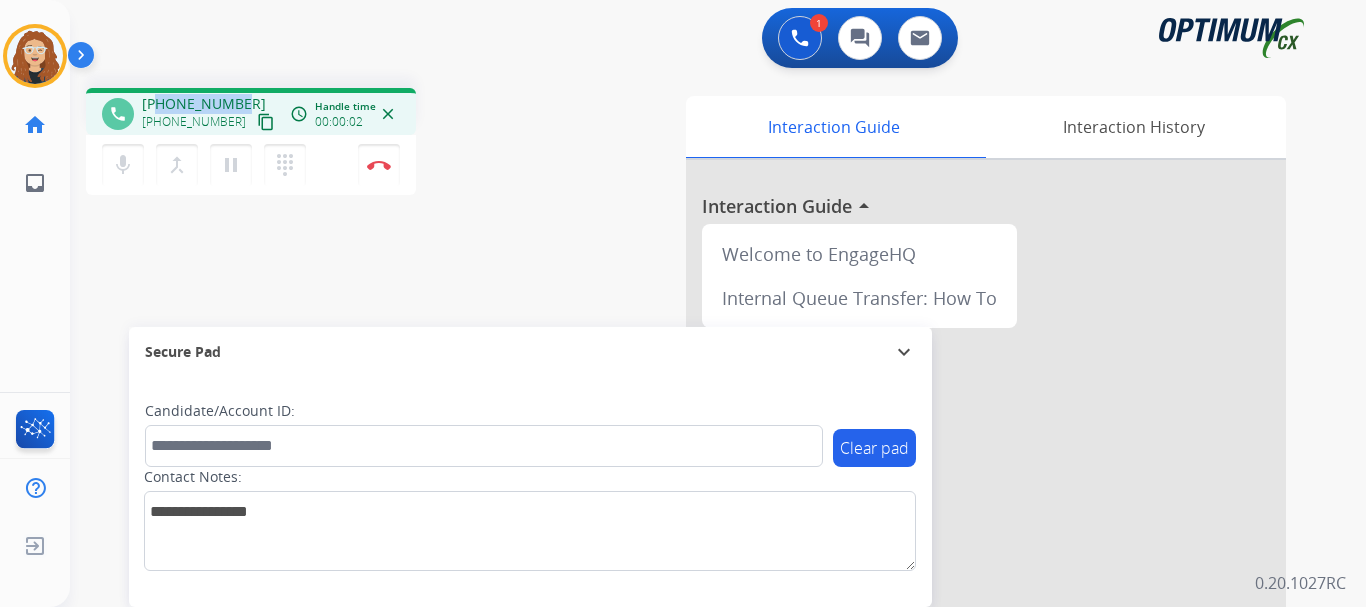 click on "phone [PHONE_NUMBER] [PHONE_NUMBER] content_copy access_time Call metrics Queue   00:08 Hold   00:00 Talk   00:03 Total   00:10 Handle time 00:00:02 close mic Mute merge_type Bridge pause Hold dialpad Dialpad Disconnect swap_horiz Break voice bridge close_fullscreen Connect 3-Way Call merge_type Separate 3-Way Call  Interaction Guide   Interaction History  Interaction Guide arrow_drop_up  Welcome to EngageHQ   Internal Queue Transfer: How To  Secure Pad expand_more Clear pad Candidate/Account ID: Contact Notes:" at bounding box center (694, 489) 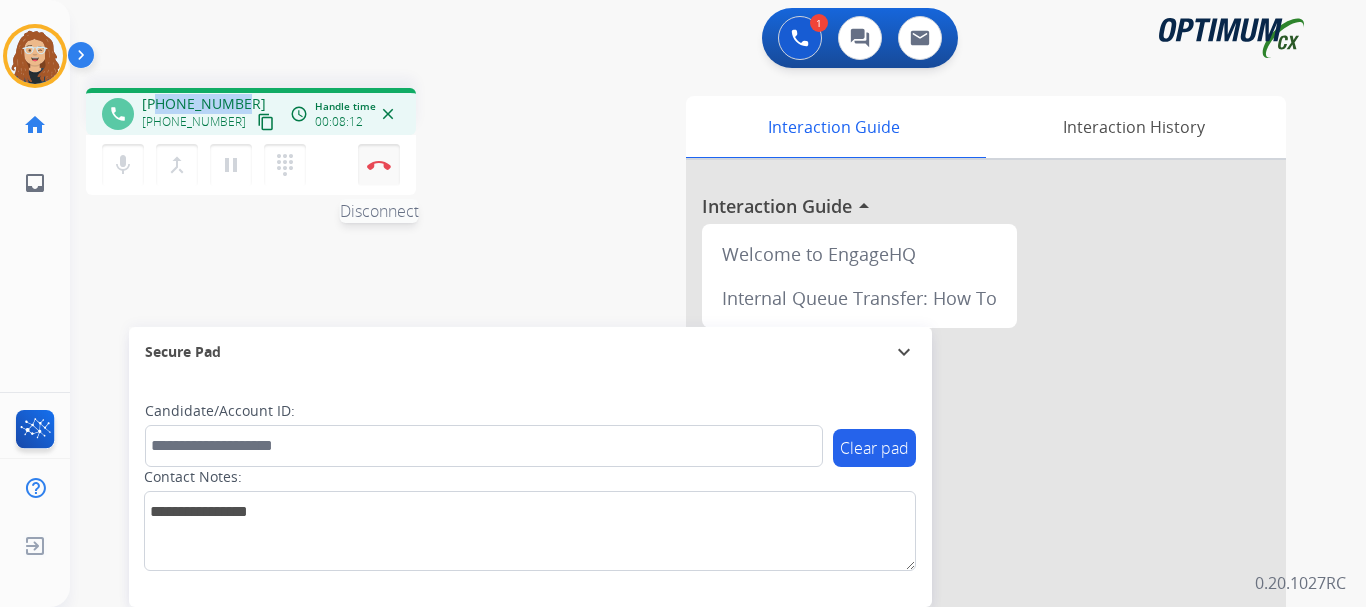 click on "Disconnect" at bounding box center (379, 165) 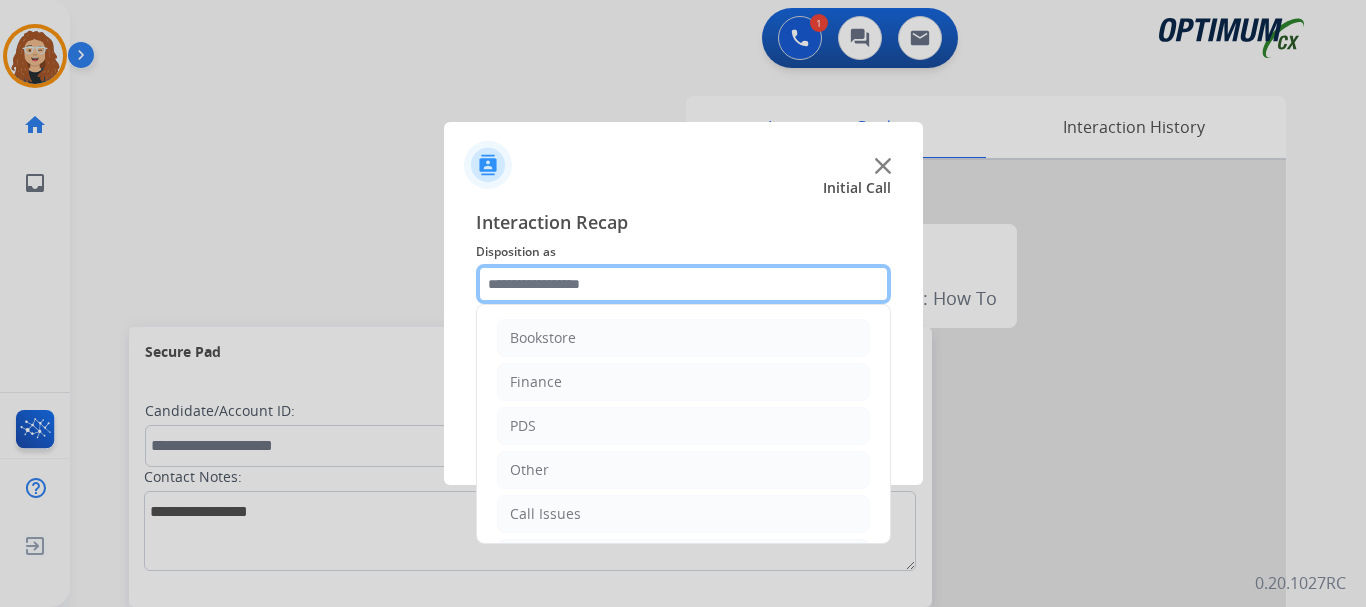 click 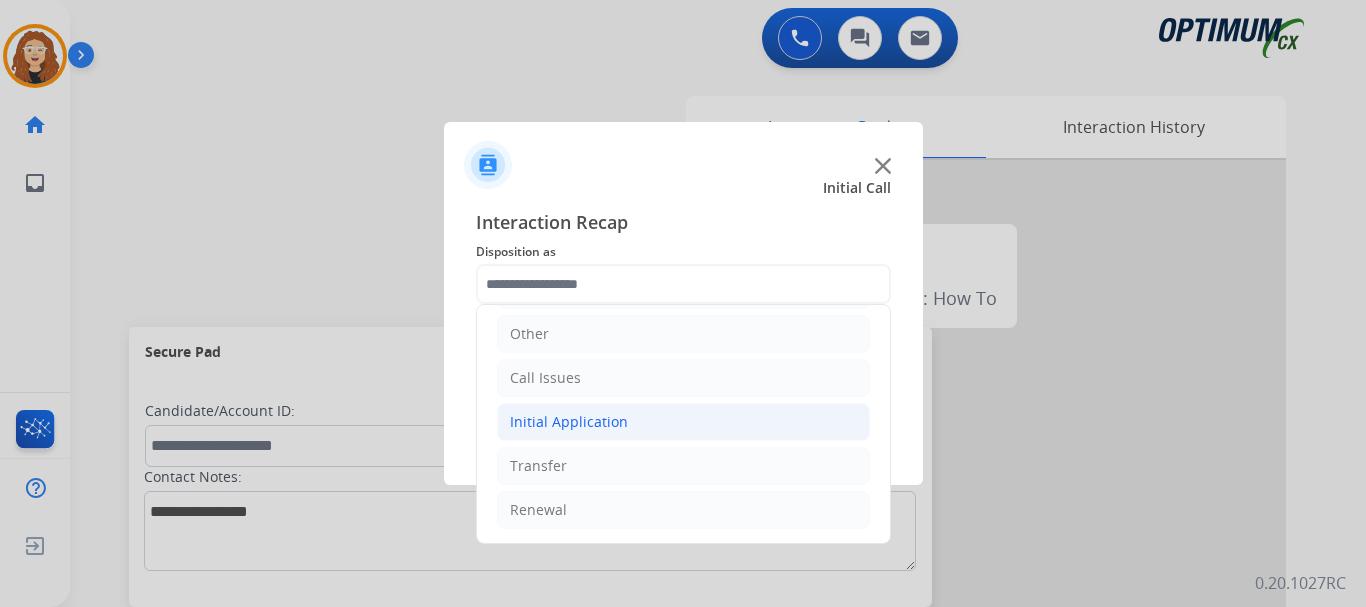 click on "Initial Application" 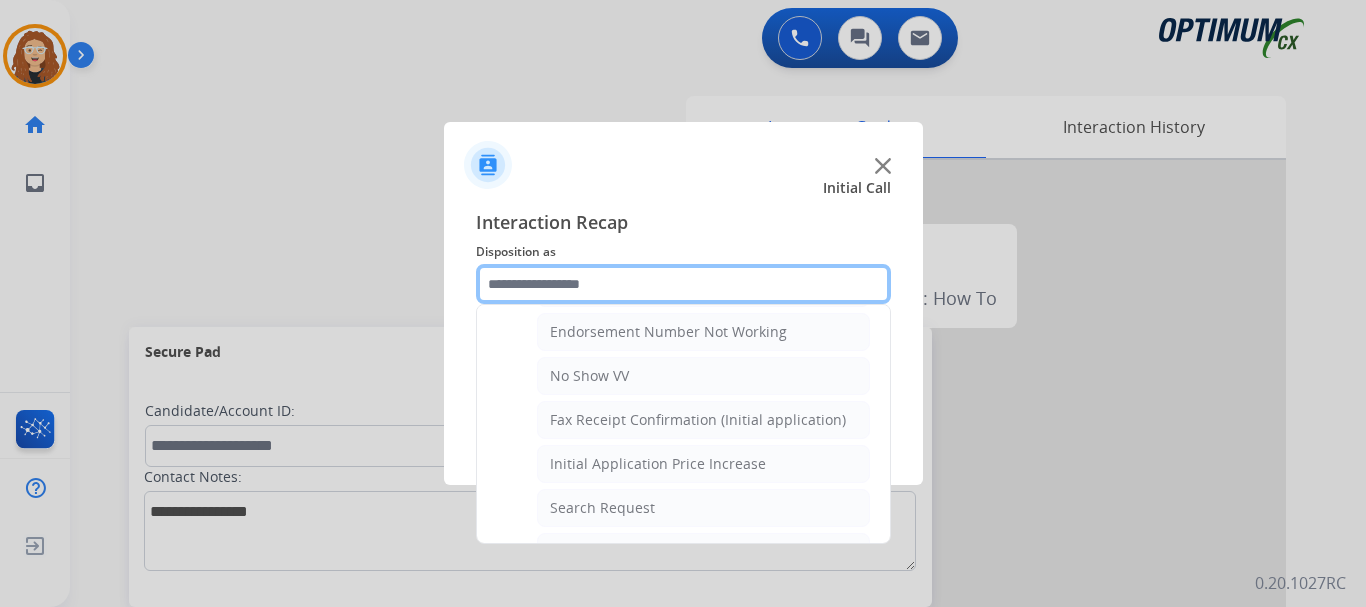 scroll, scrollTop: 591, scrollLeft: 0, axis: vertical 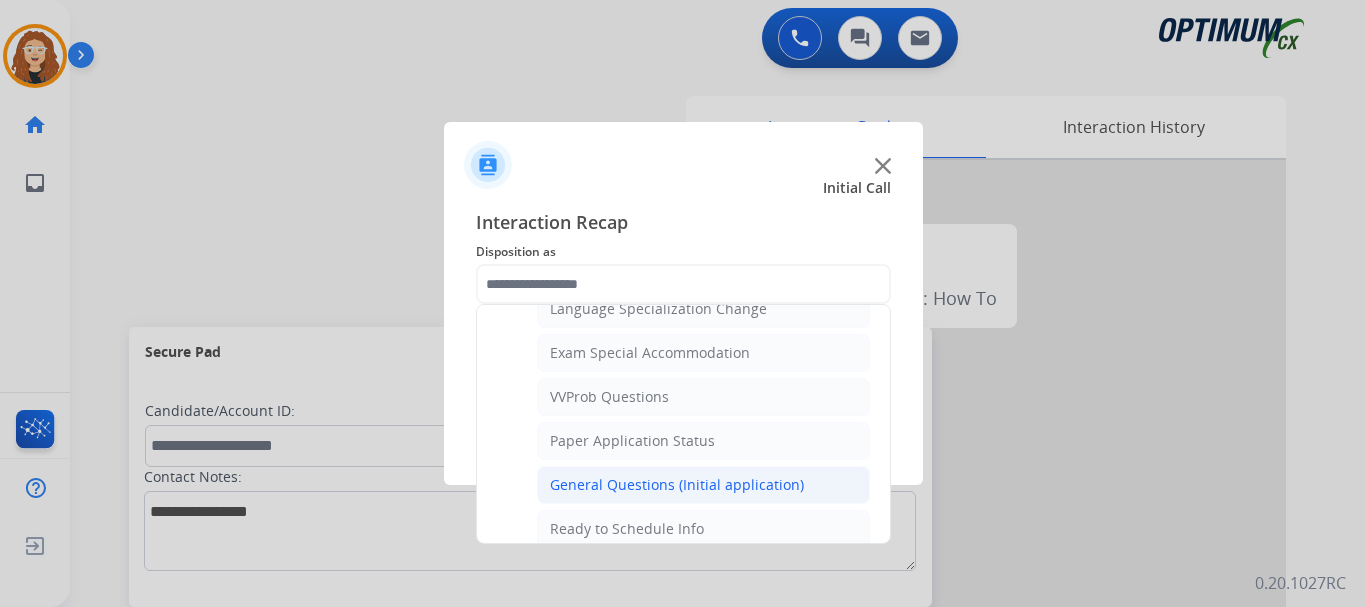 click on "General Questions (Initial application)" 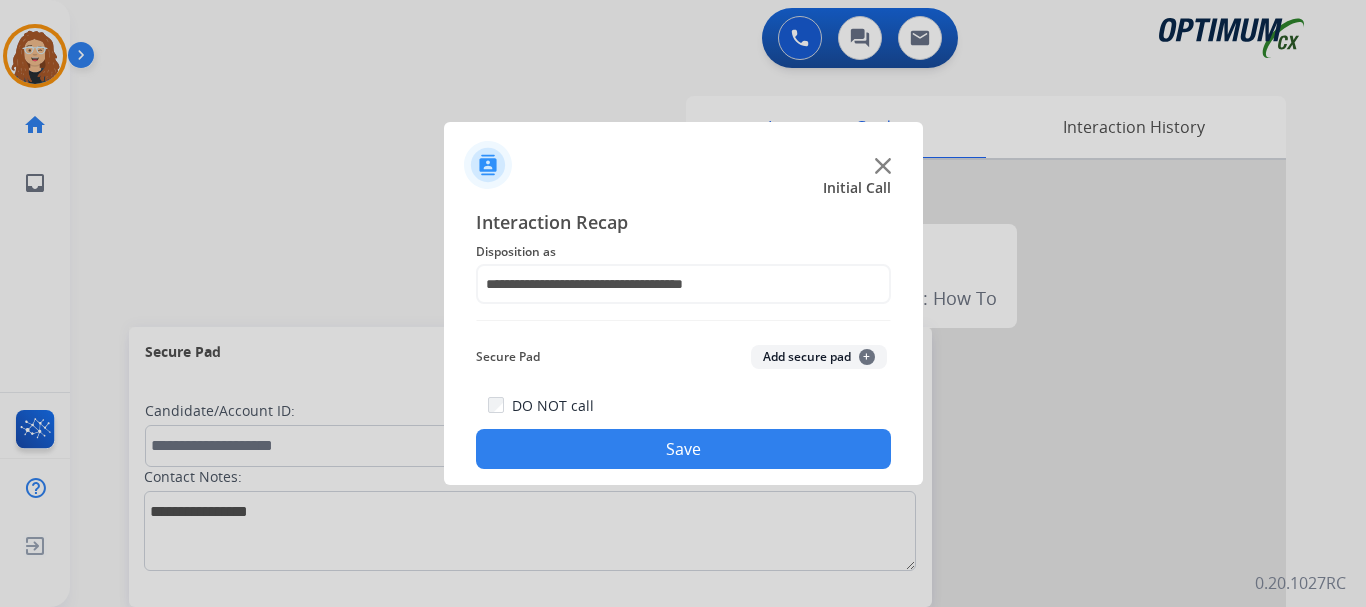 click on "Save" 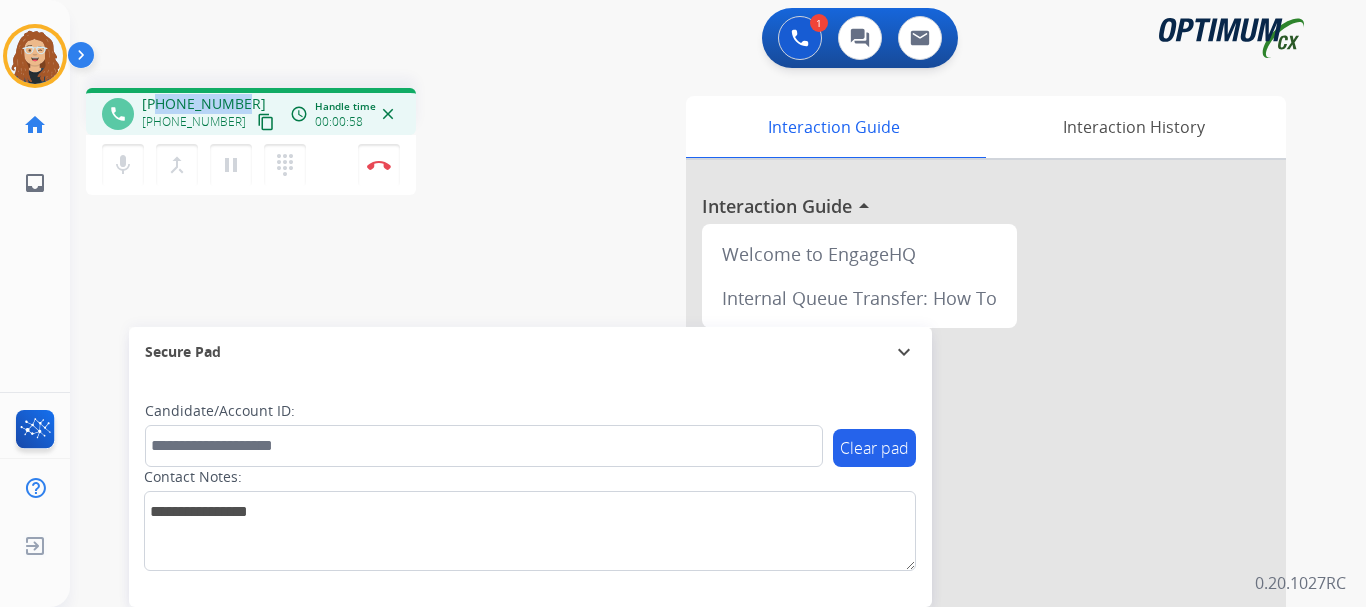 drag, startPoint x: 158, startPoint y: 103, endPoint x: 239, endPoint y: 99, distance: 81.09871 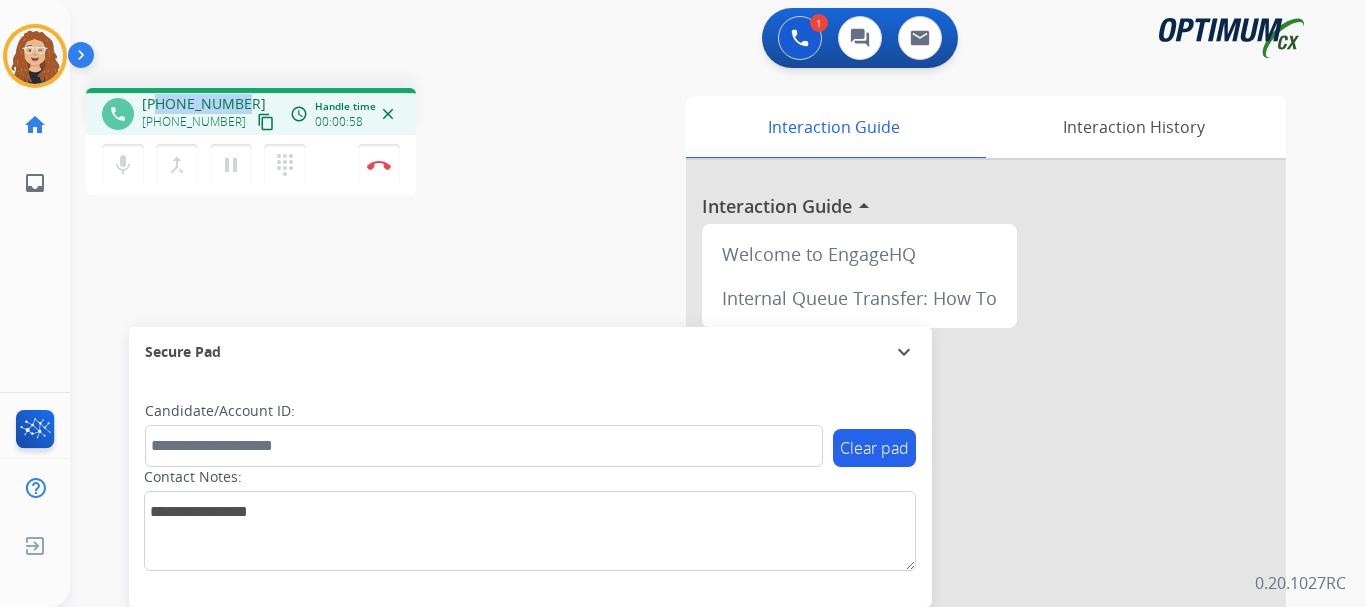 click on "[PHONE_NUMBER] [PHONE_NUMBER] content_copy" at bounding box center [210, 114] 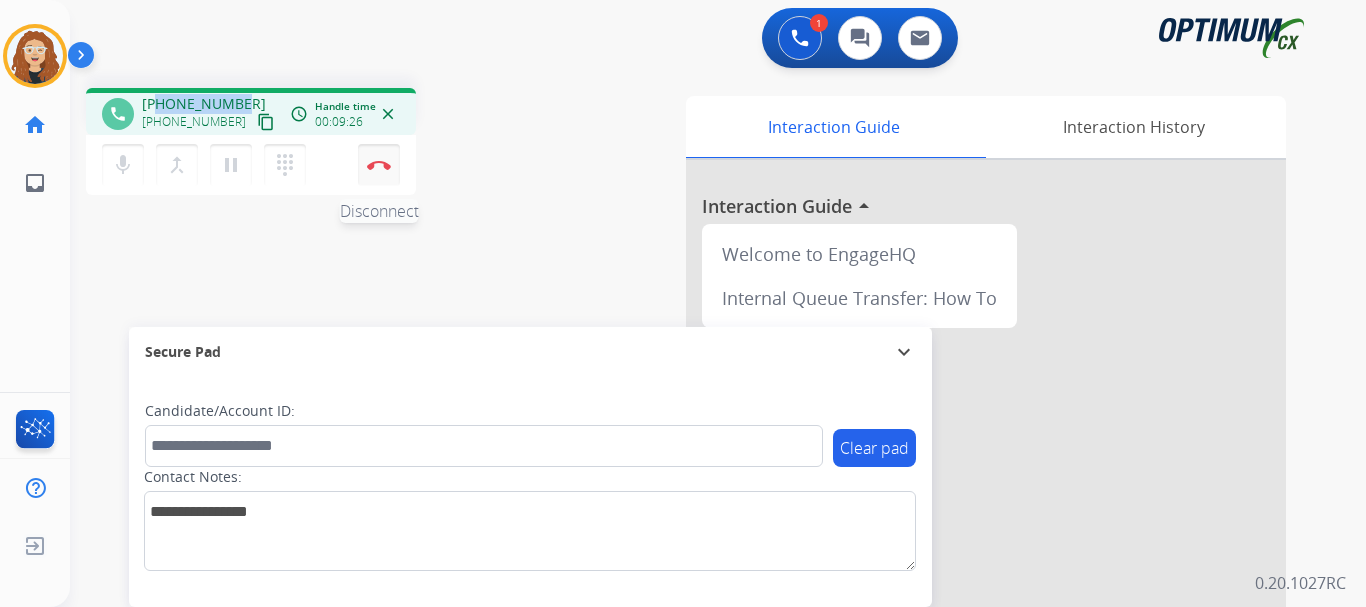click on "Disconnect" at bounding box center (379, 165) 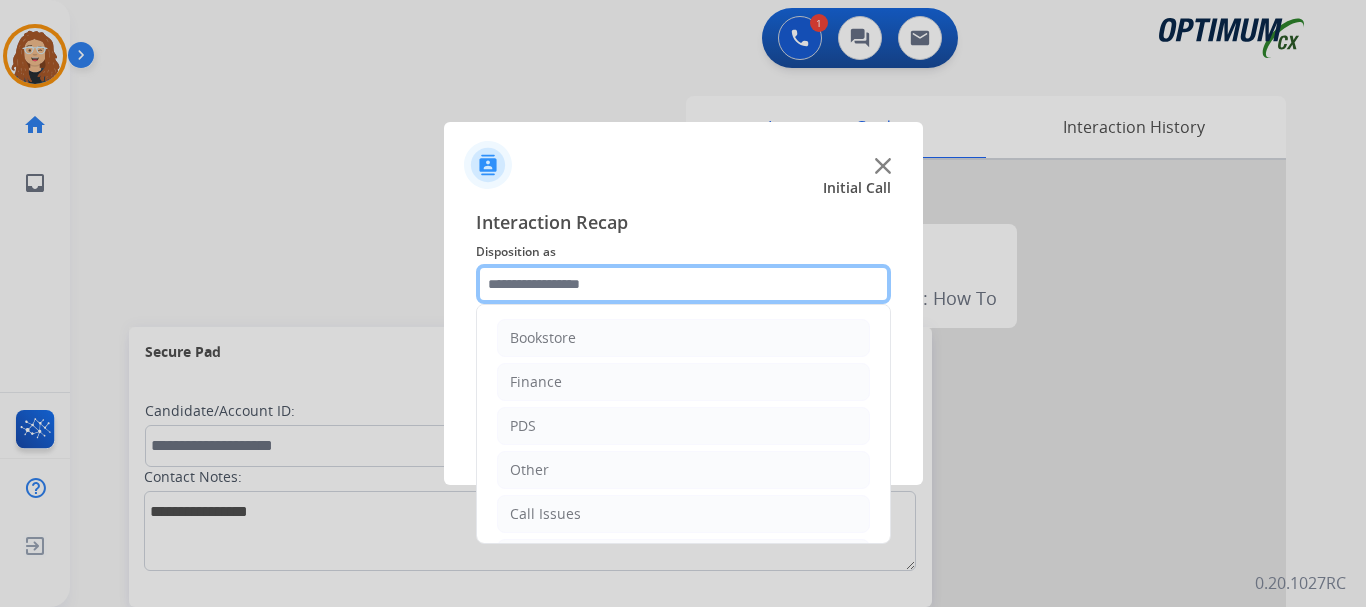 click 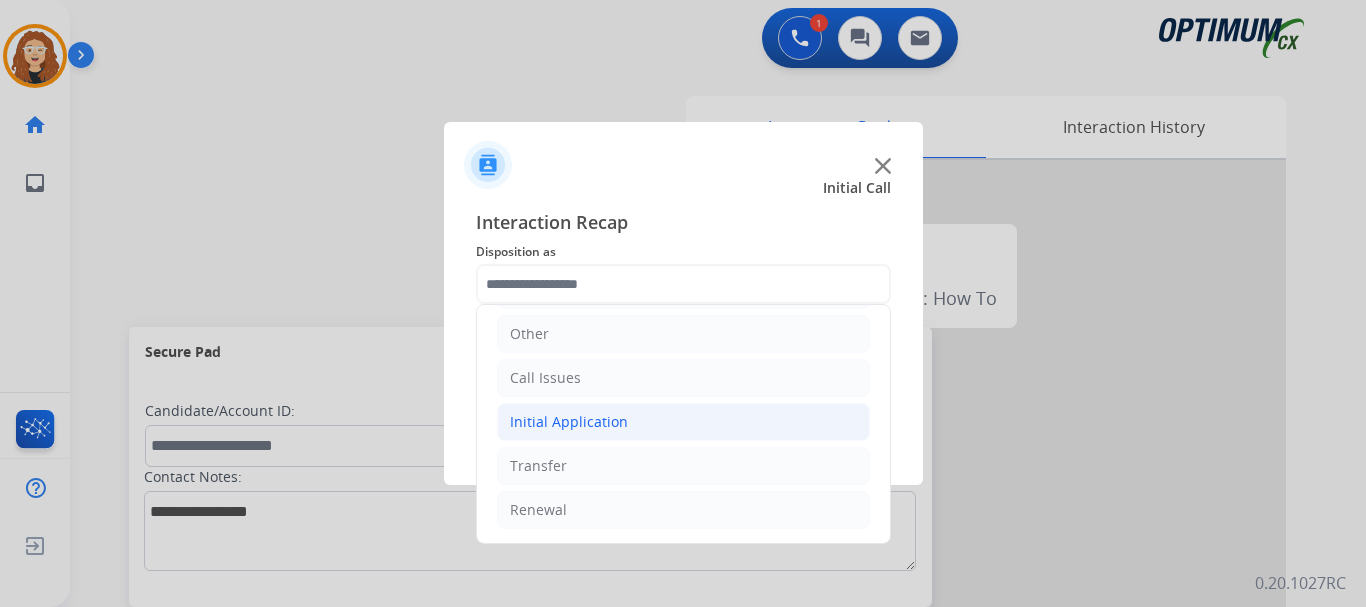 drag, startPoint x: 630, startPoint y: 415, endPoint x: 839, endPoint y: 423, distance: 209.15306 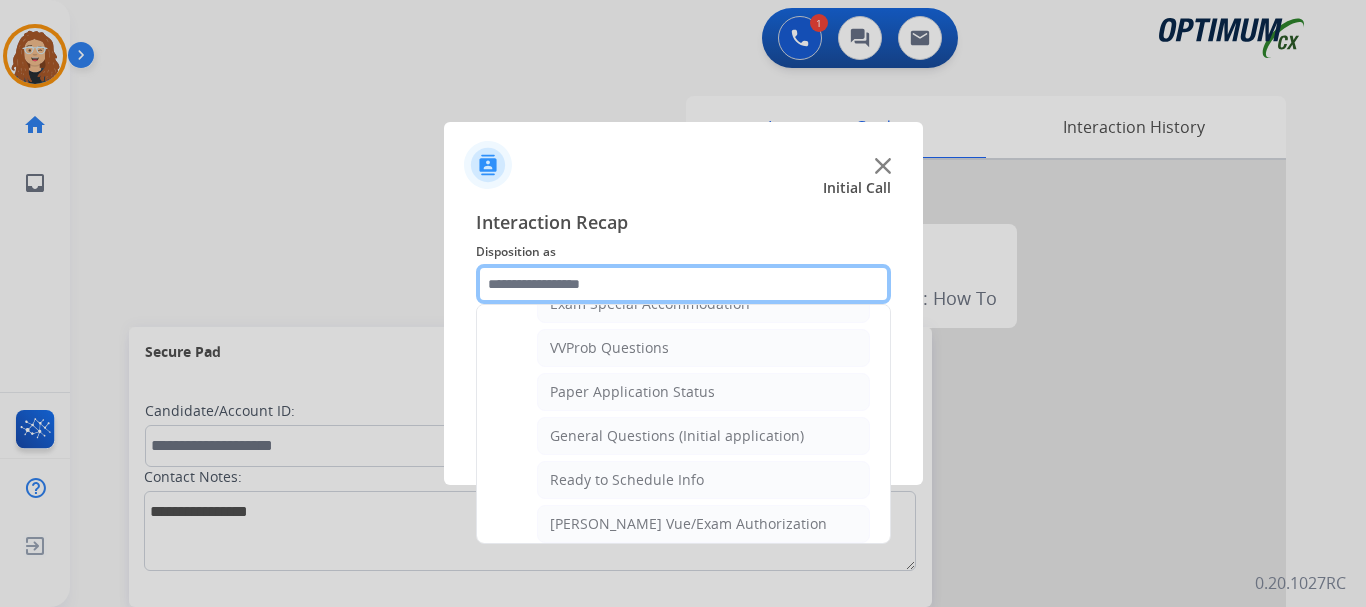 scroll, scrollTop: 1072, scrollLeft: 0, axis: vertical 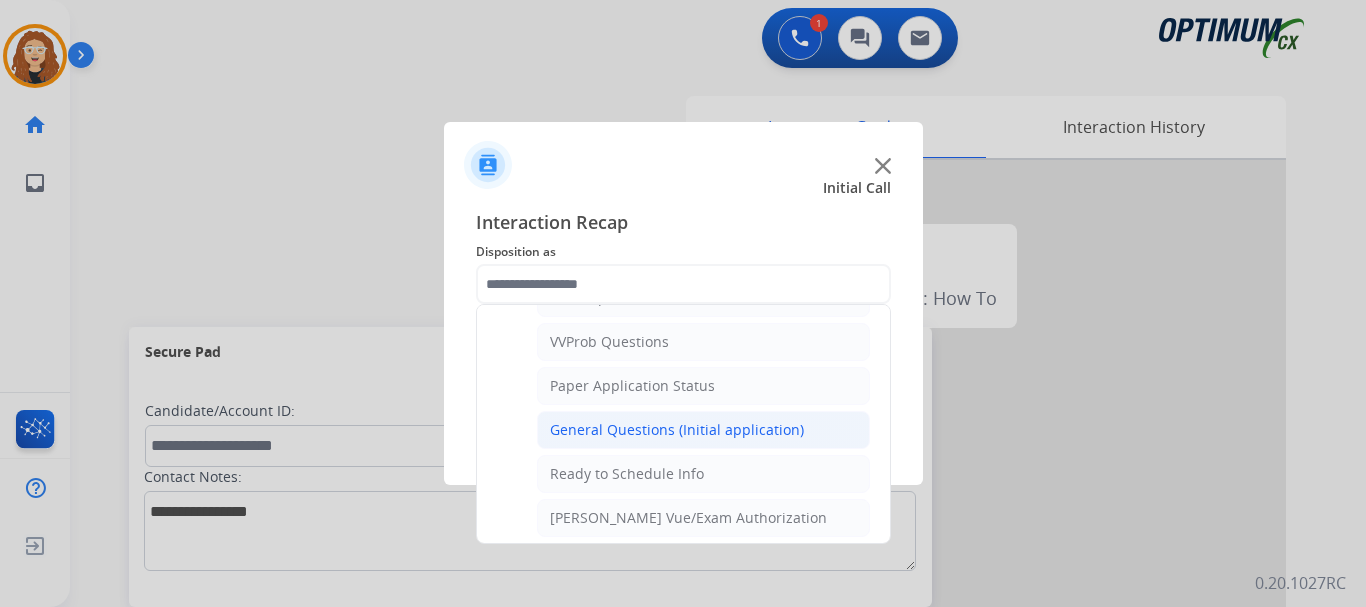 click on "General Questions (Initial application)" 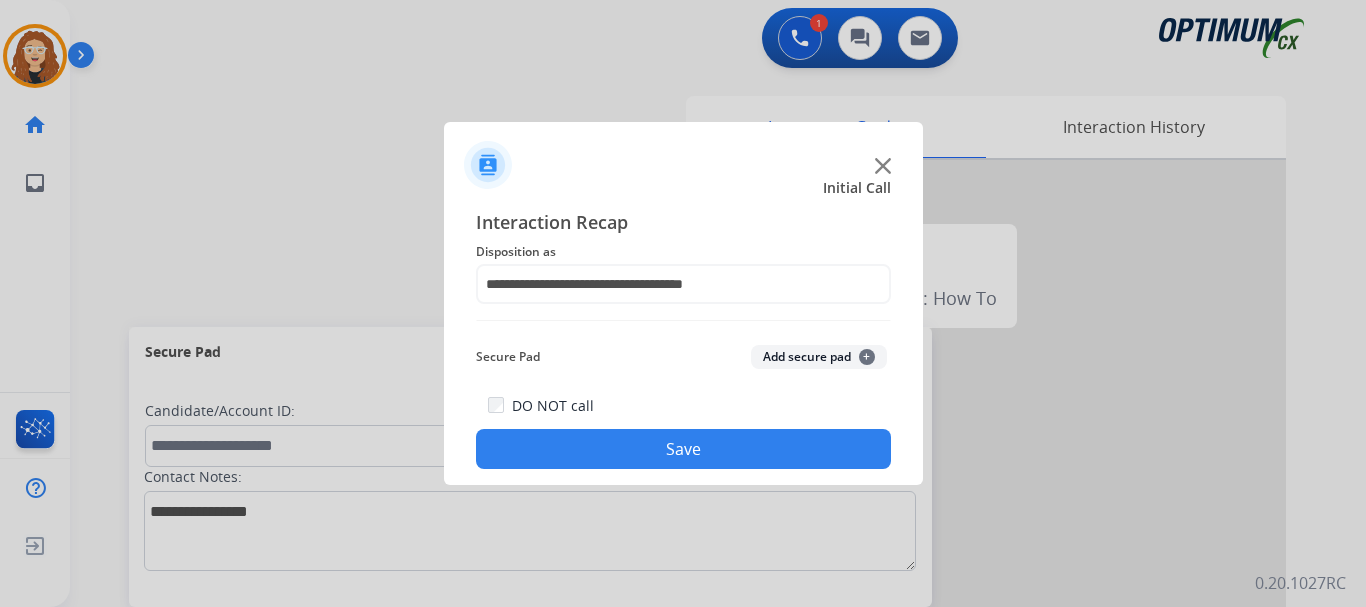 click on "Save" 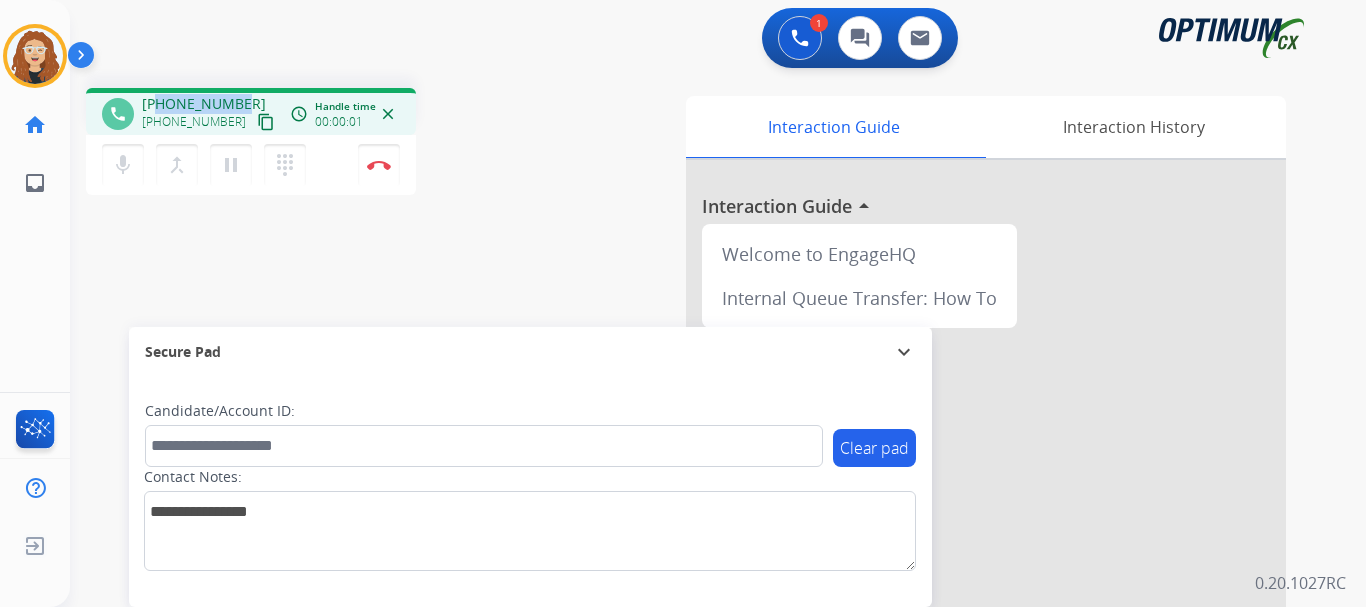 drag, startPoint x: 159, startPoint y: 103, endPoint x: 245, endPoint y: 100, distance: 86.05231 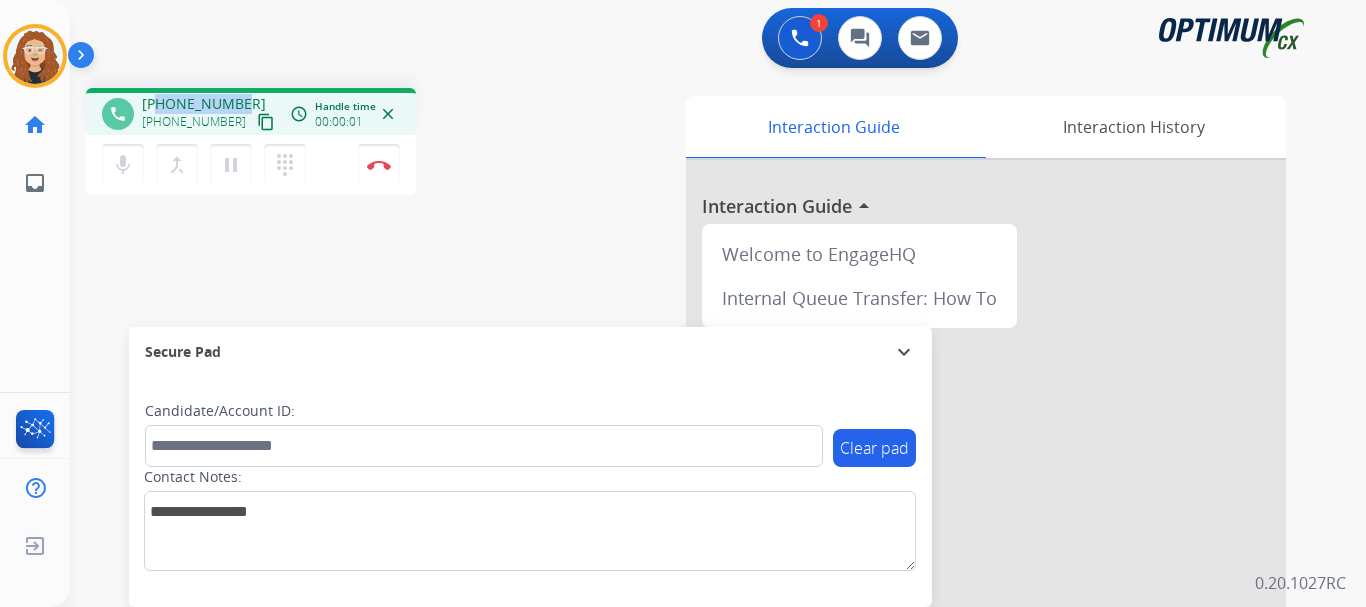 click on "[PHONE_NUMBER] [PHONE_NUMBER] content_copy" at bounding box center [210, 114] 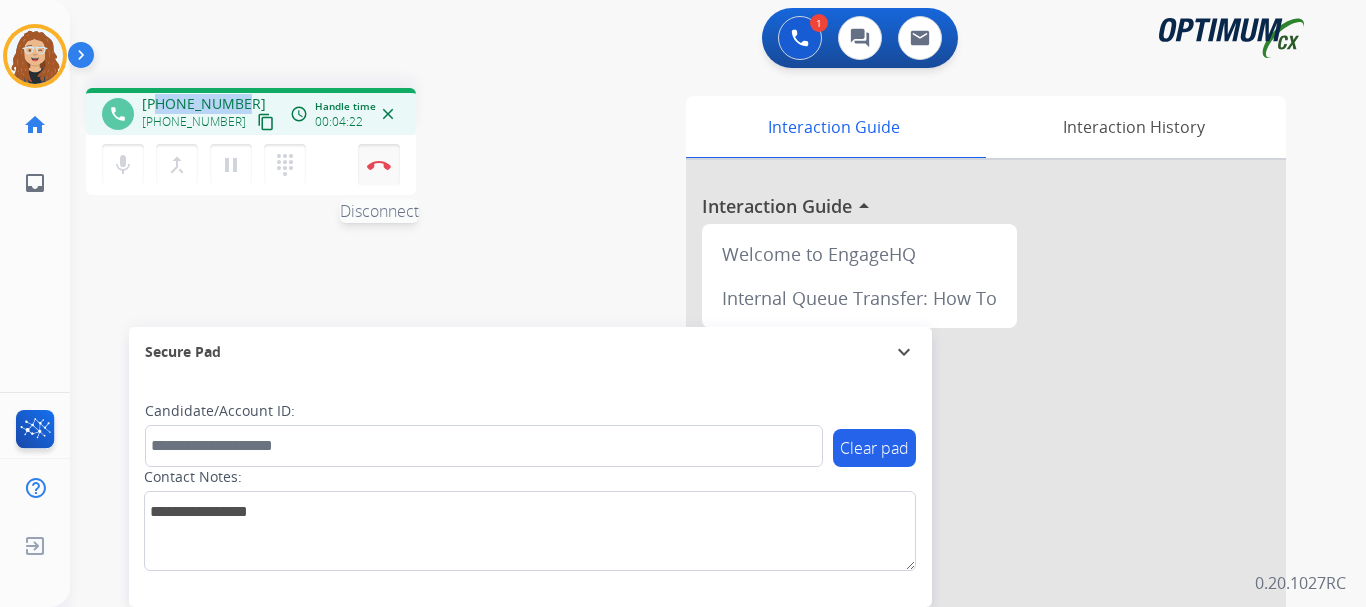 click at bounding box center (379, 165) 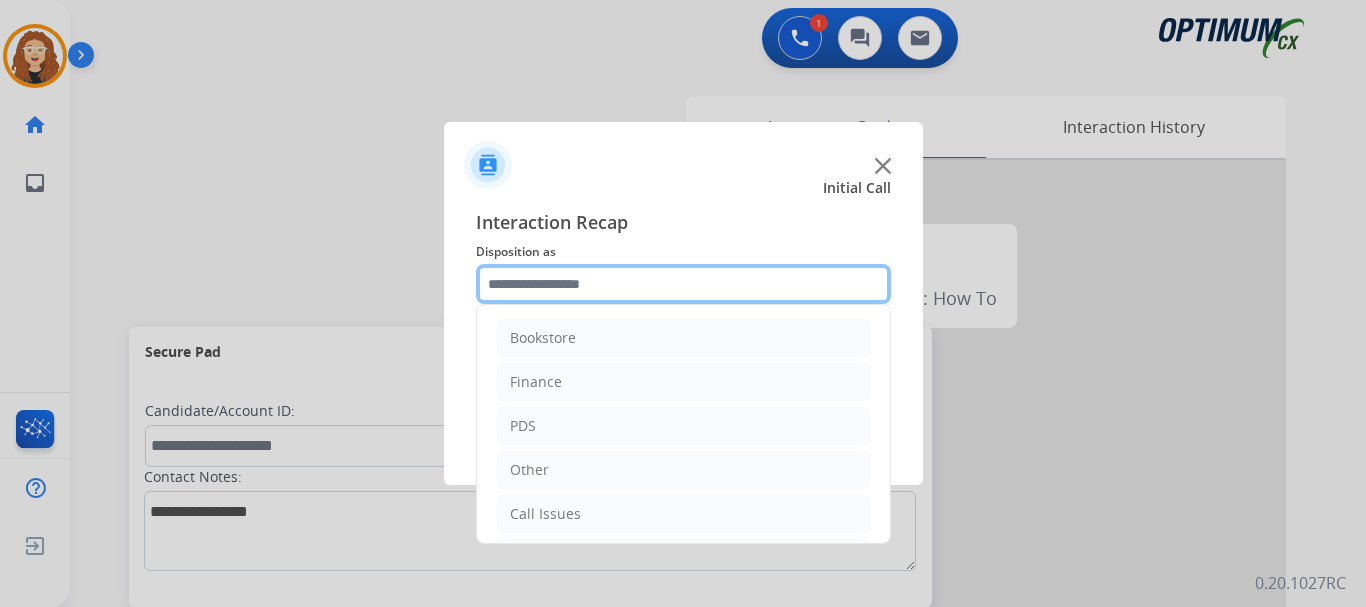 click 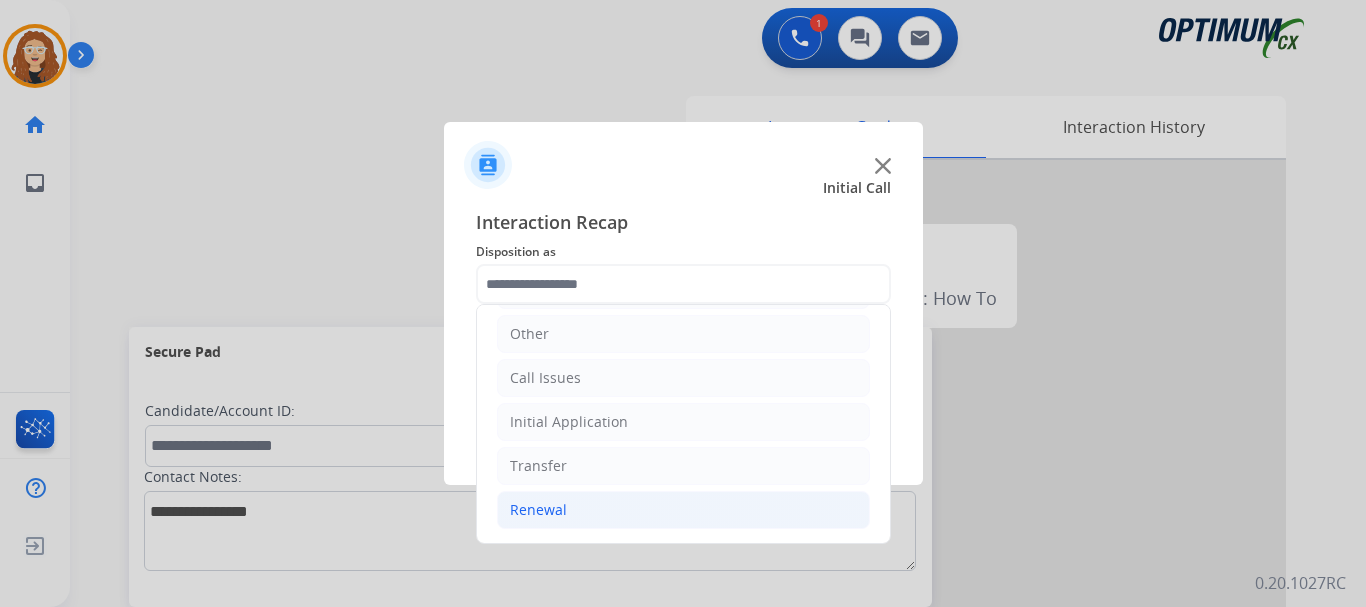 click on "Renewal" 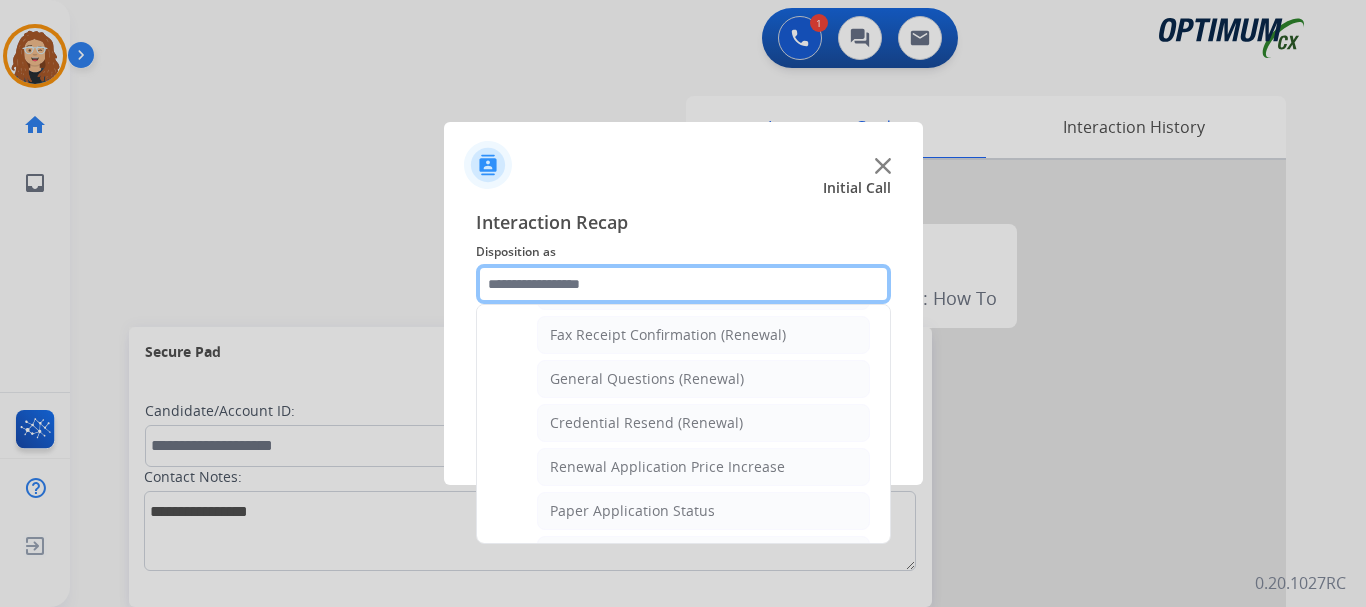 scroll, scrollTop: 573, scrollLeft: 0, axis: vertical 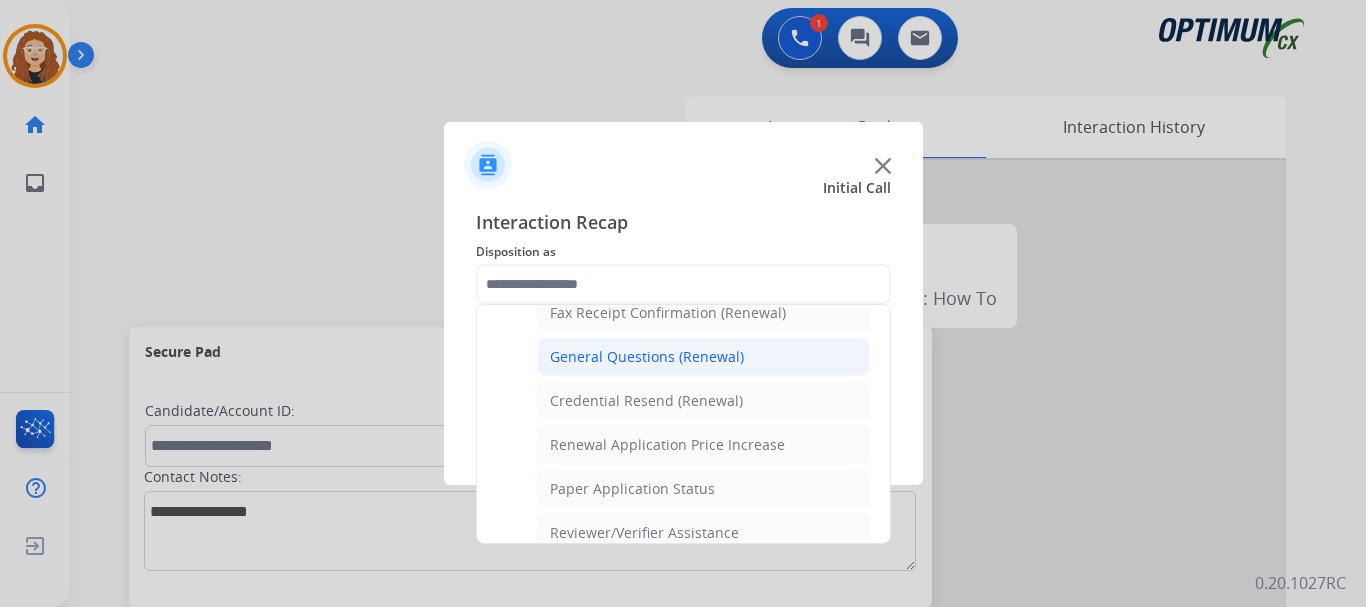 click on "General Questions (Renewal)" 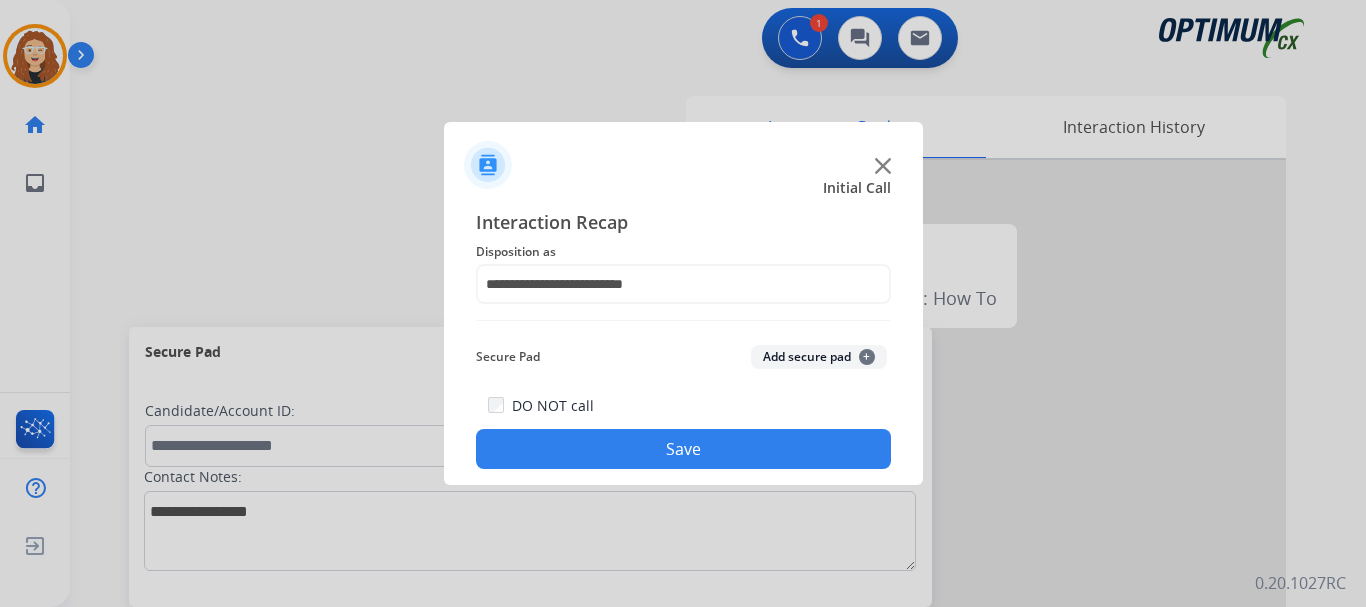 click on "Save" 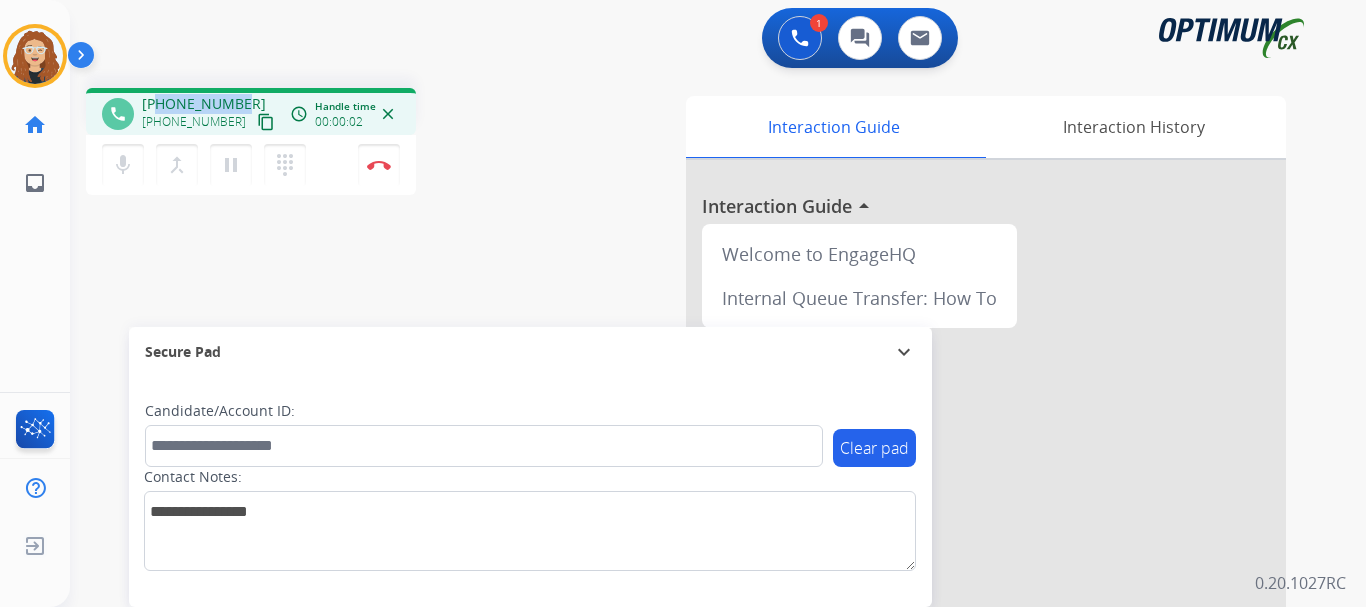 drag, startPoint x: 162, startPoint y: 103, endPoint x: 243, endPoint y: 97, distance: 81.22192 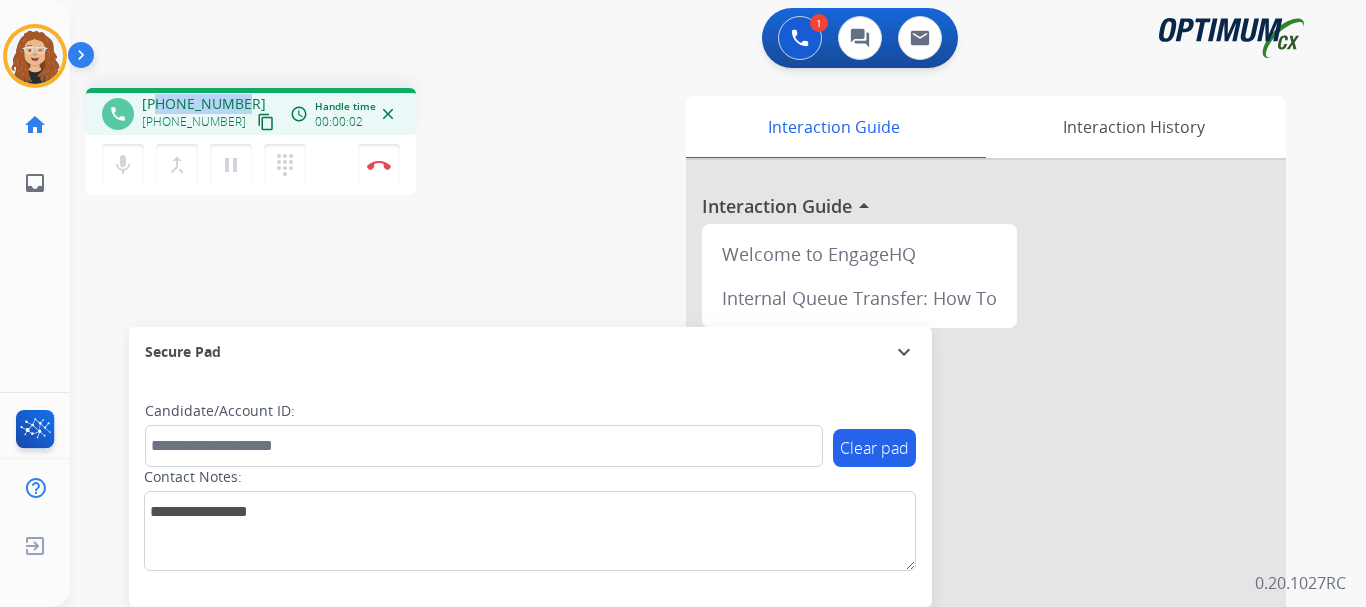 click on "[PHONE_NUMBER] [PHONE_NUMBER] content_copy" at bounding box center [210, 114] 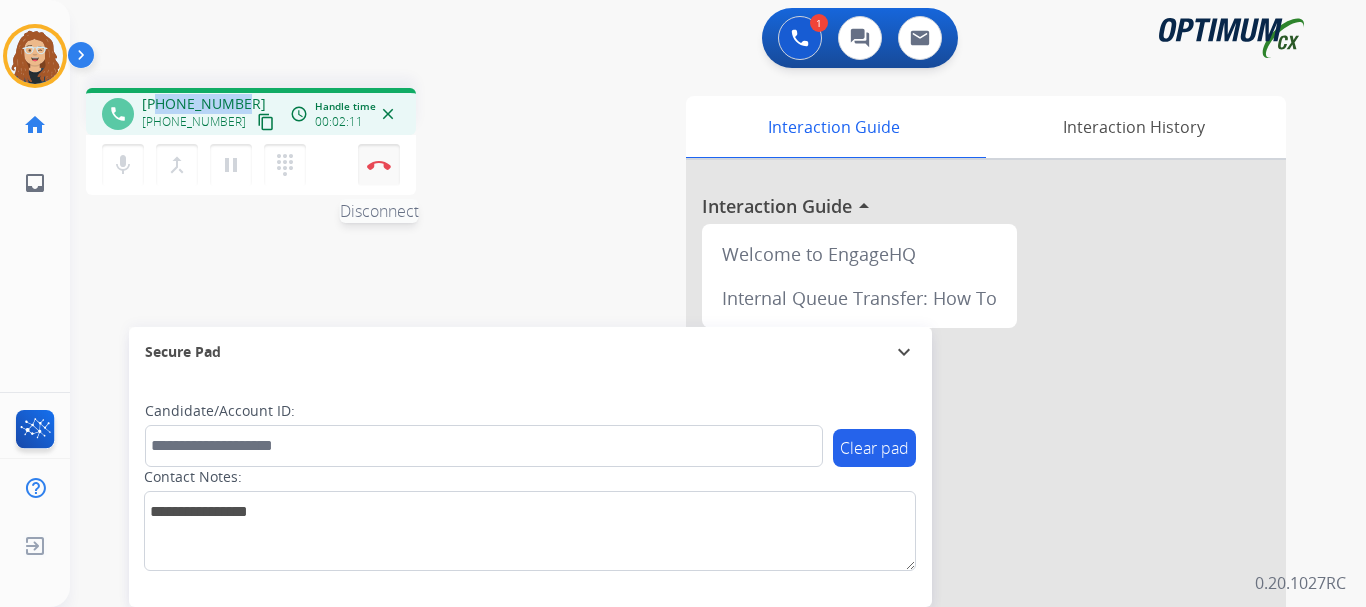 click at bounding box center [379, 165] 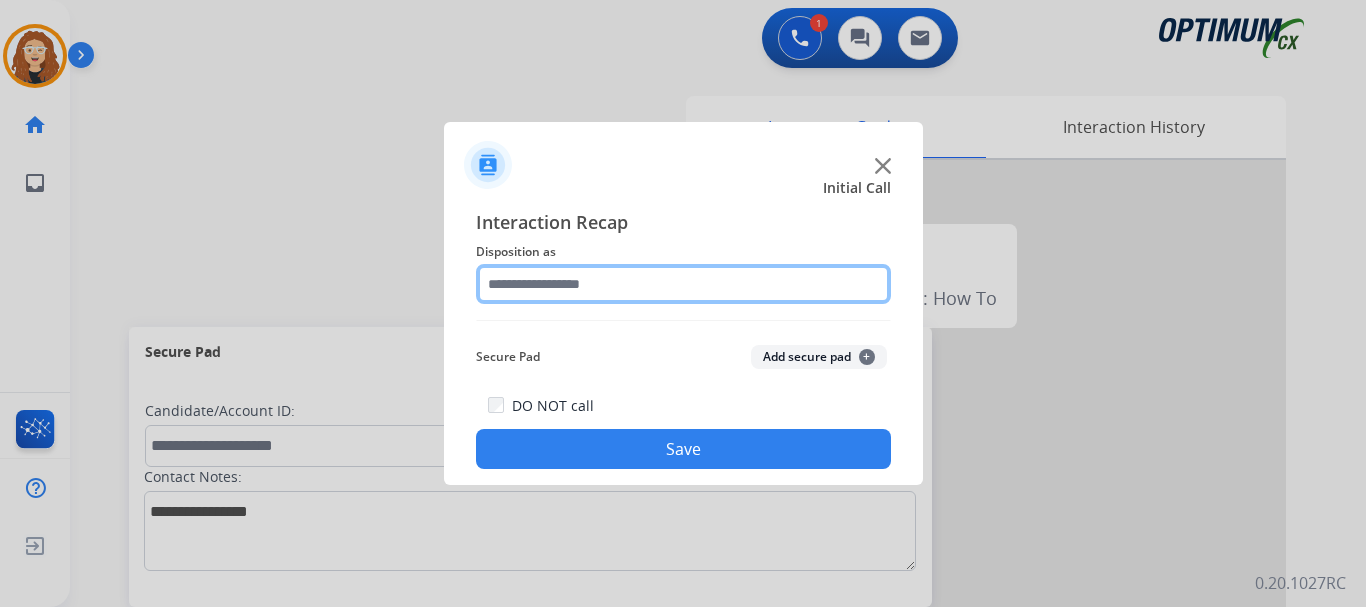 click 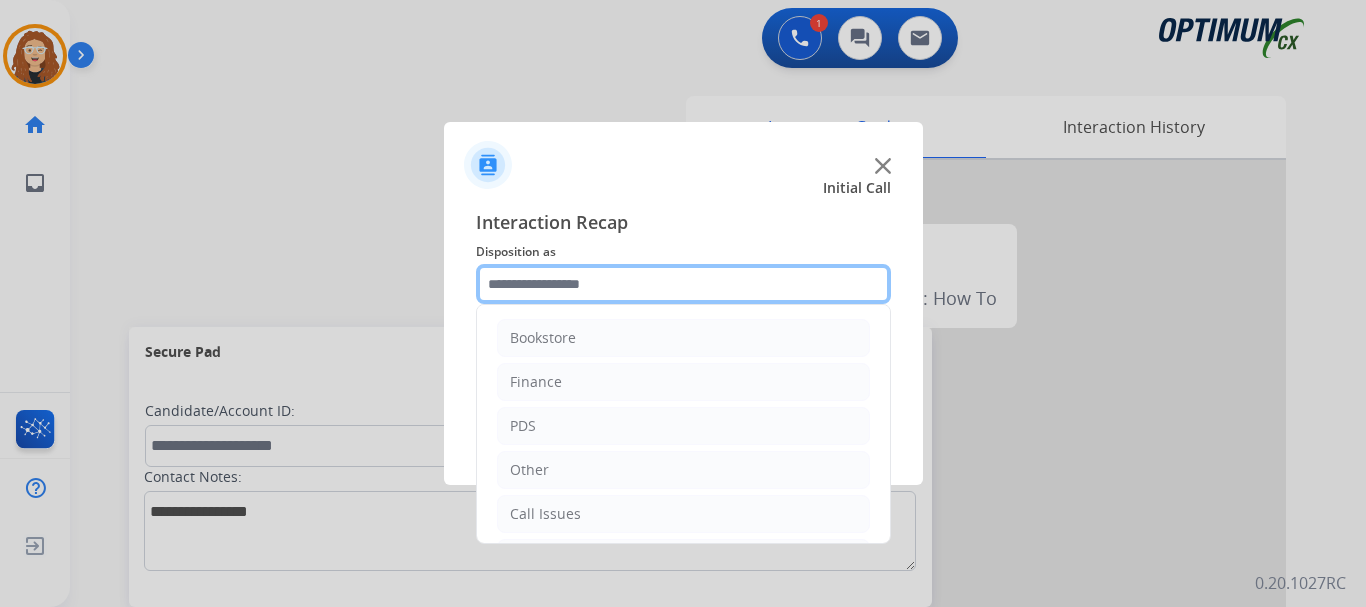 scroll, scrollTop: 136, scrollLeft: 0, axis: vertical 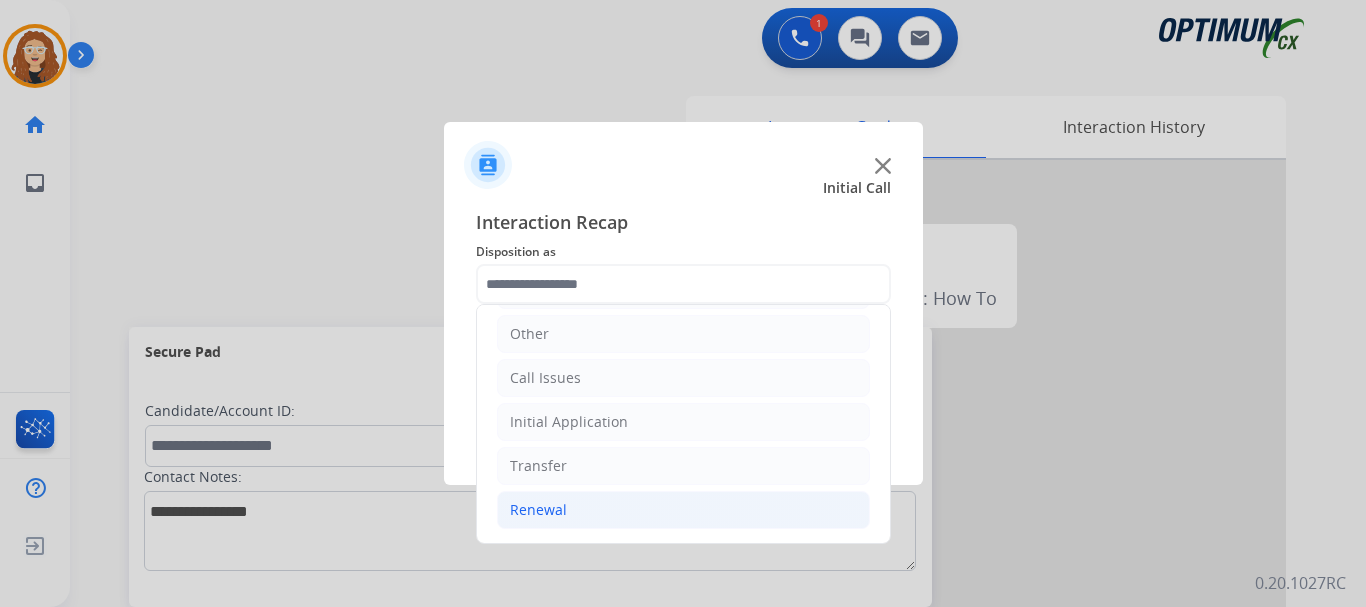 drag, startPoint x: 695, startPoint y: 513, endPoint x: 850, endPoint y: 493, distance: 156.285 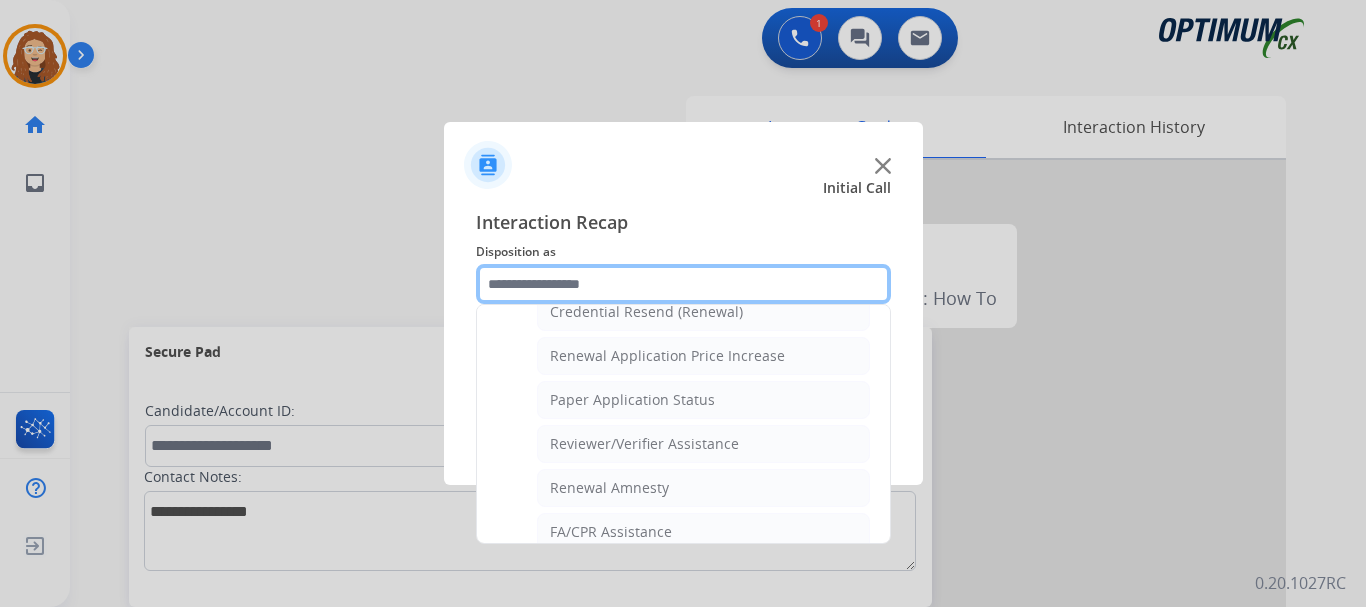 scroll, scrollTop: 683, scrollLeft: 0, axis: vertical 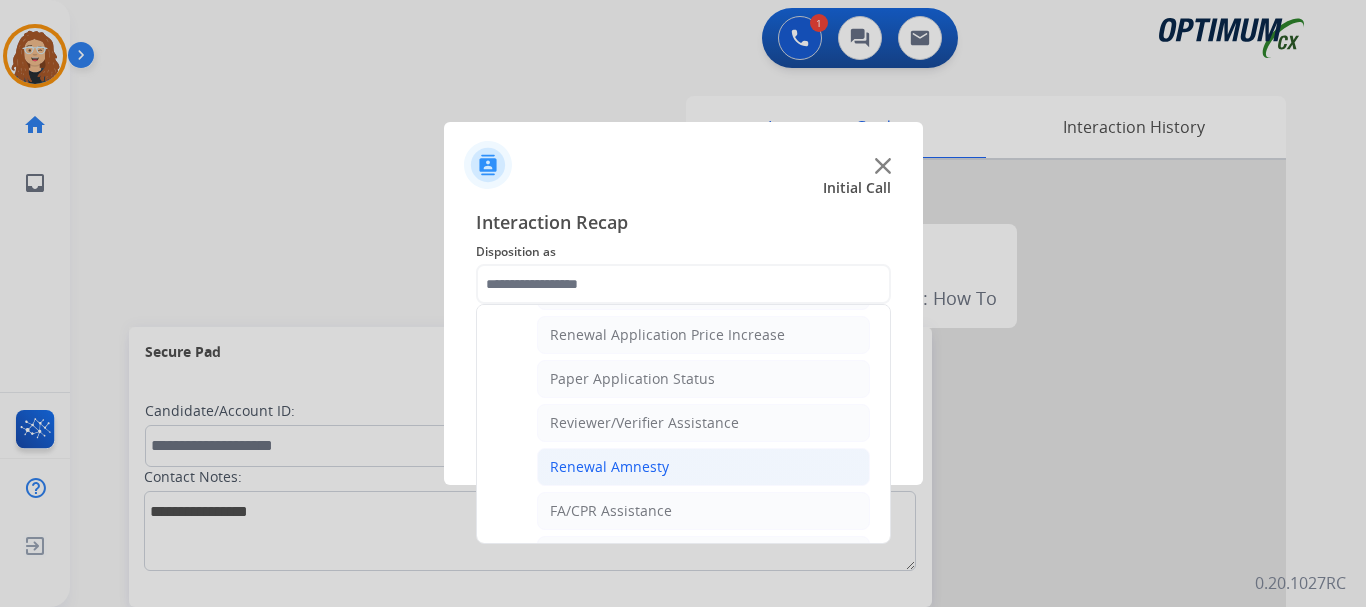 click on "Renewal Amnesty" 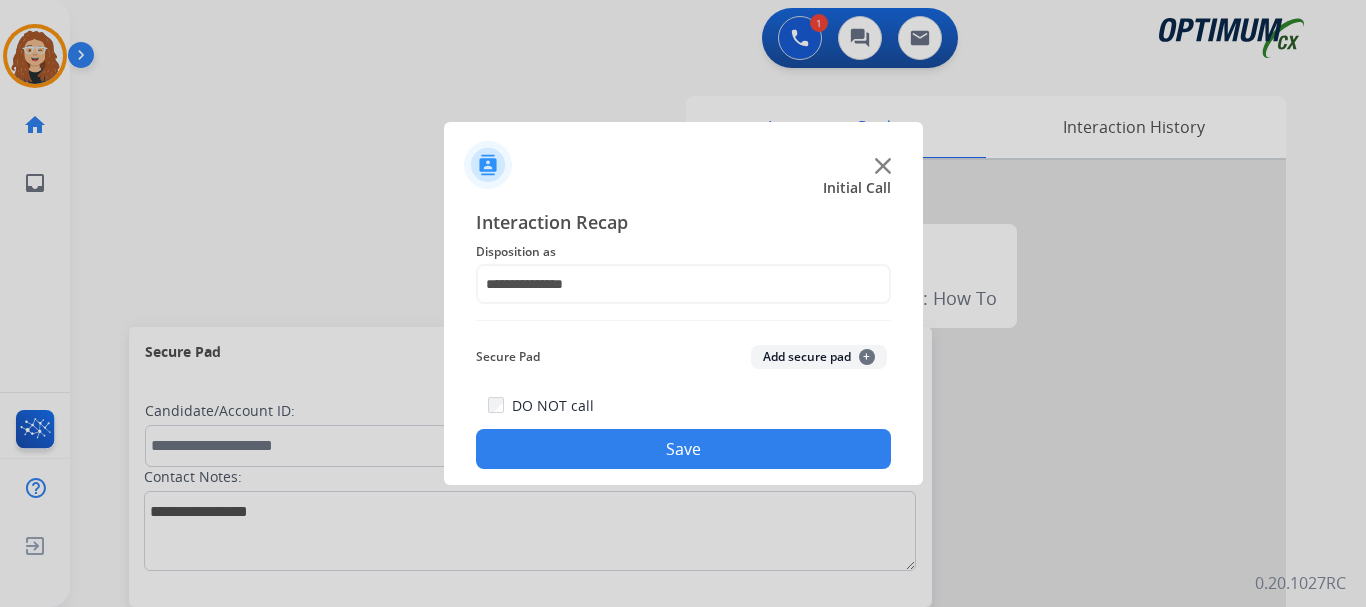 click on "Save" 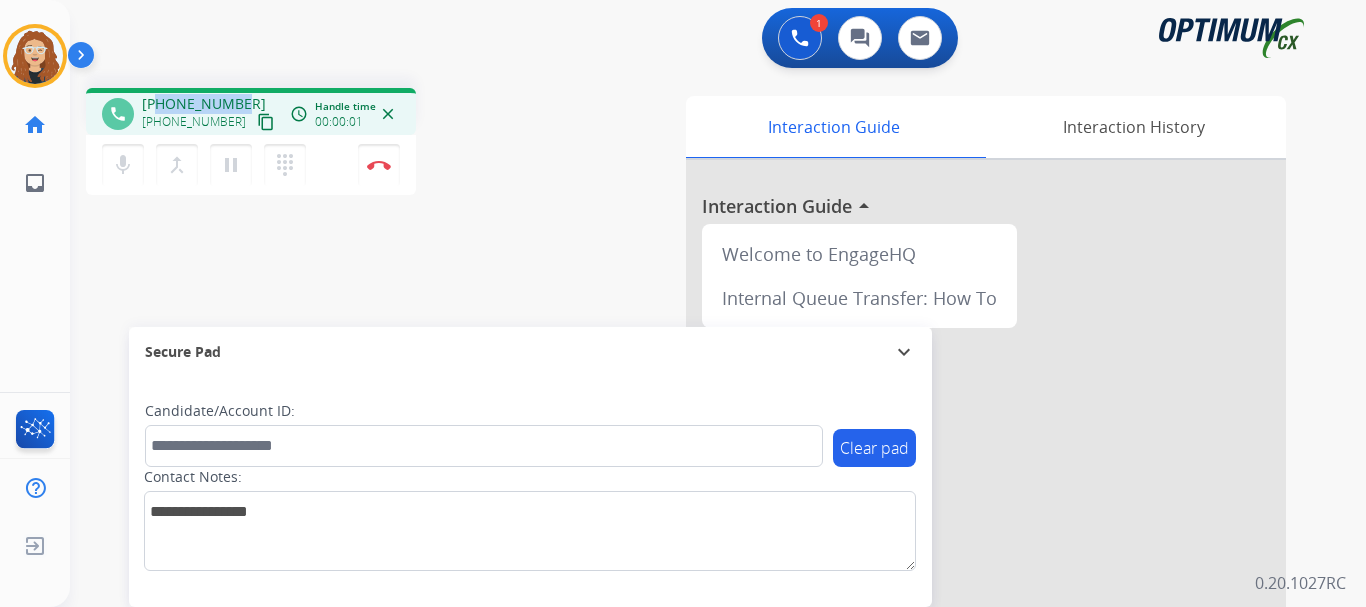 drag, startPoint x: 160, startPoint y: 103, endPoint x: 241, endPoint y: 100, distance: 81.055534 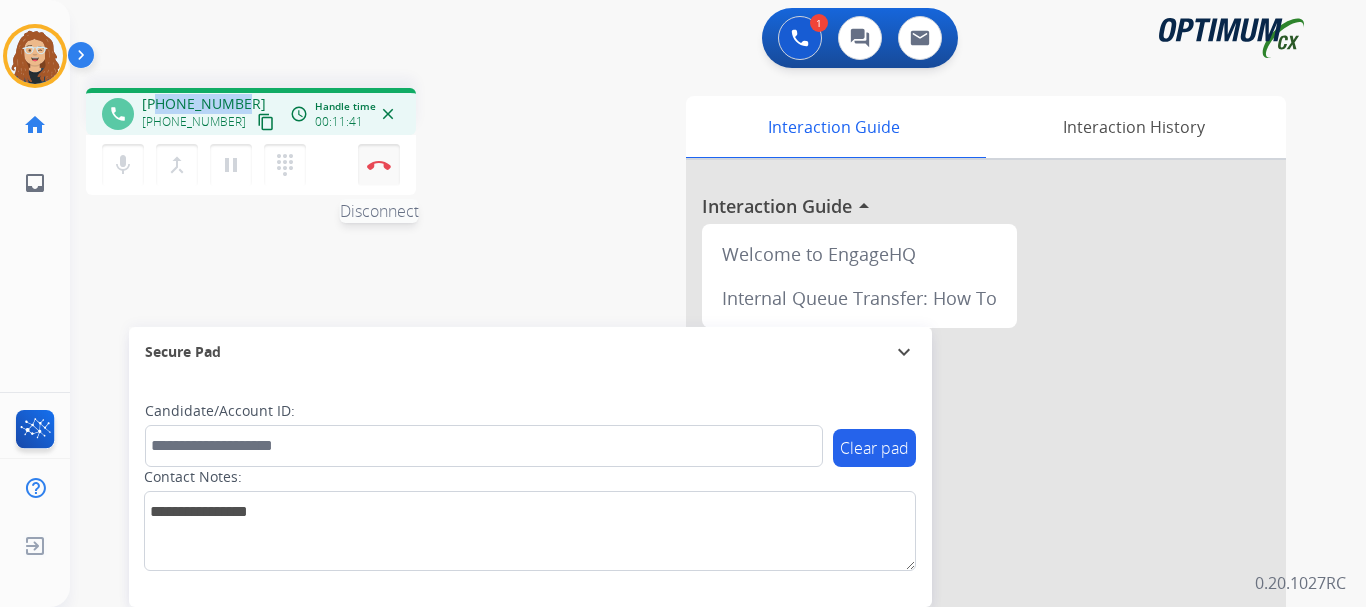 click on "Disconnect" at bounding box center [379, 165] 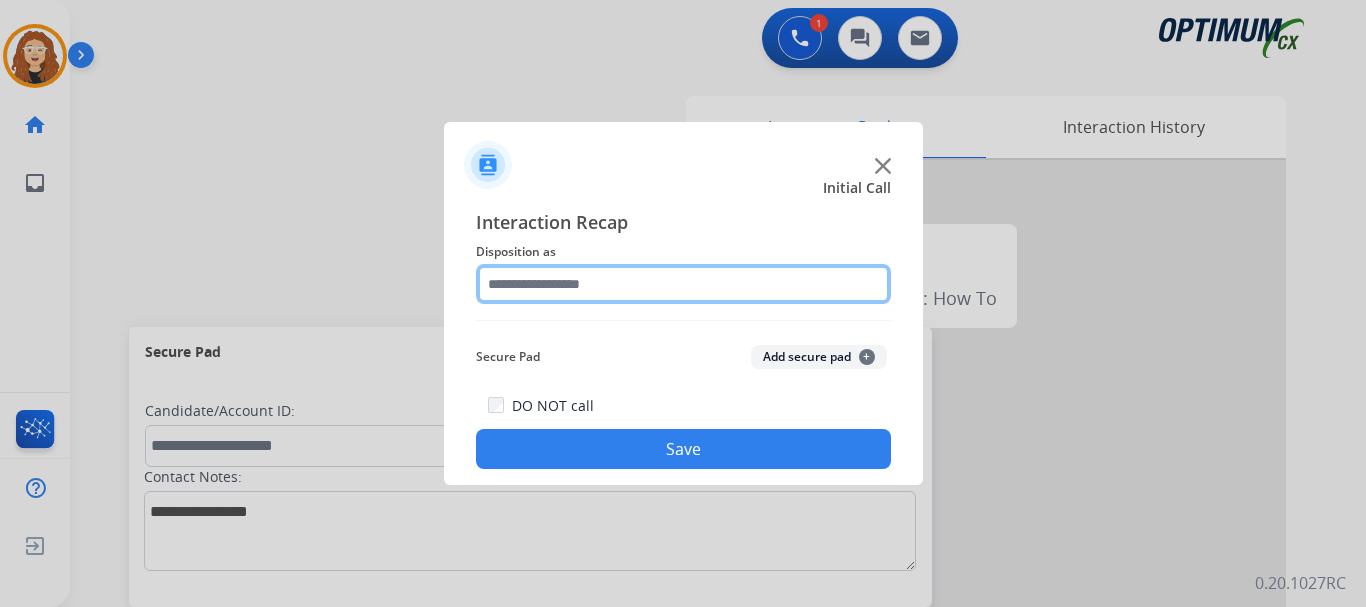 click 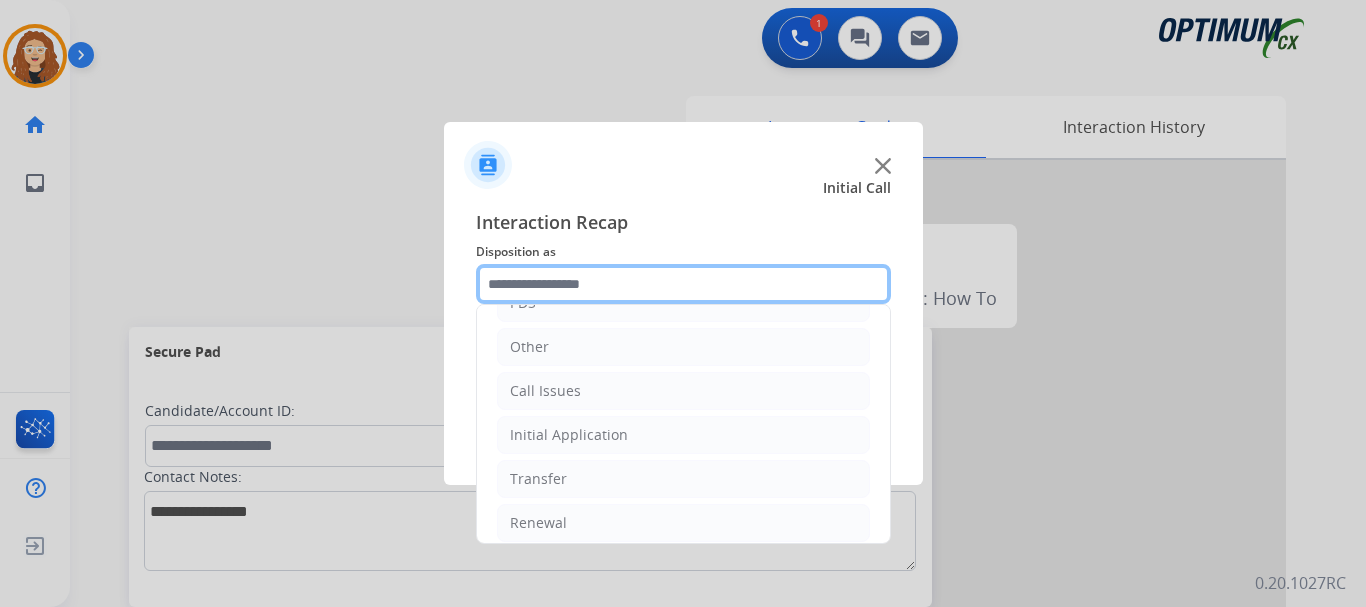 scroll, scrollTop: 136, scrollLeft: 0, axis: vertical 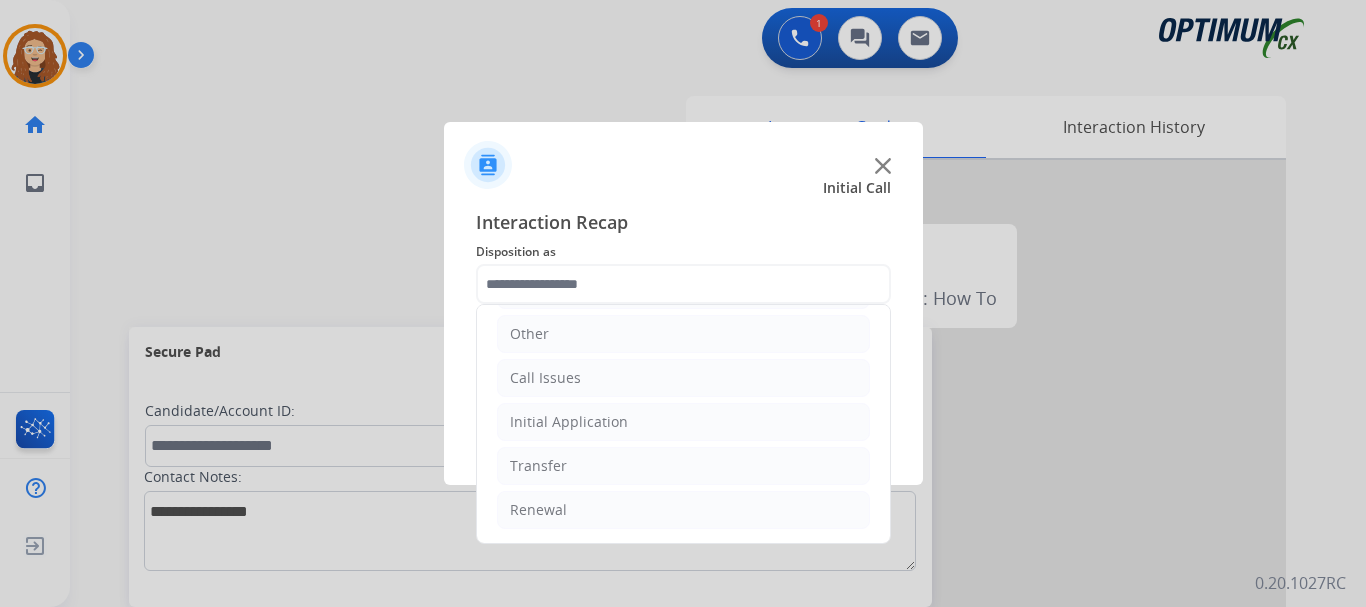drag, startPoint x: 681, startPoint y: 516, endPoint x: 844, endPoint y: 442, distance: 179.01117 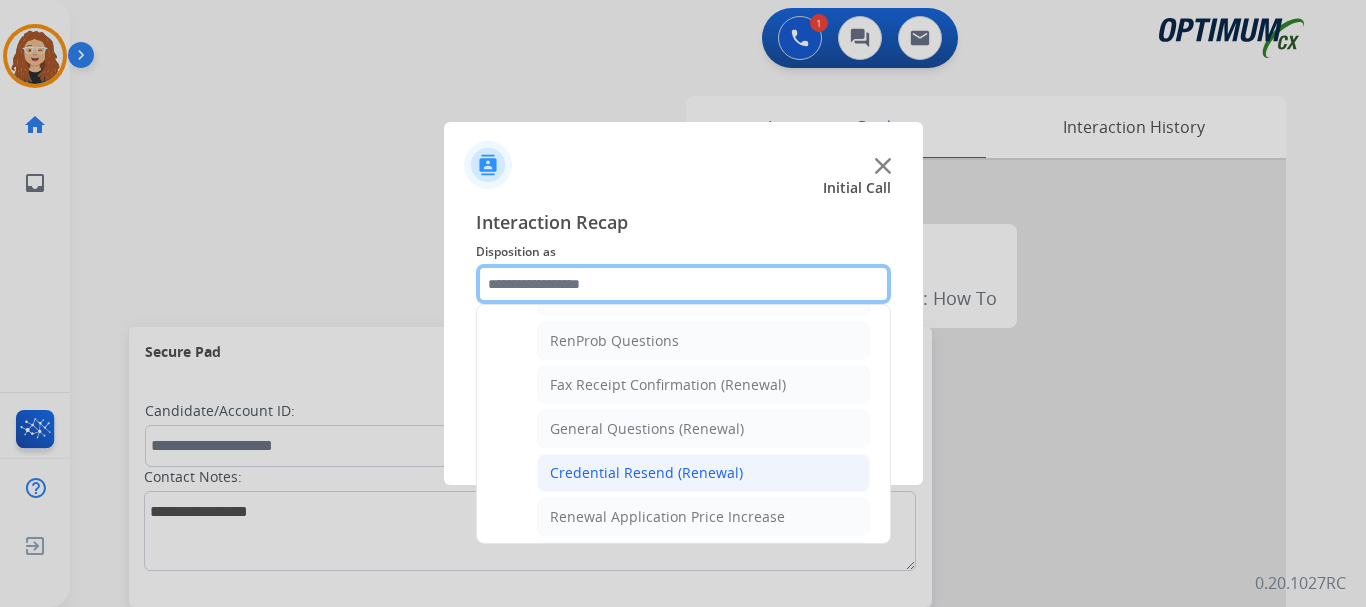 scroll, scrollTop: 504, scrollLeft: 0, axis: vertical 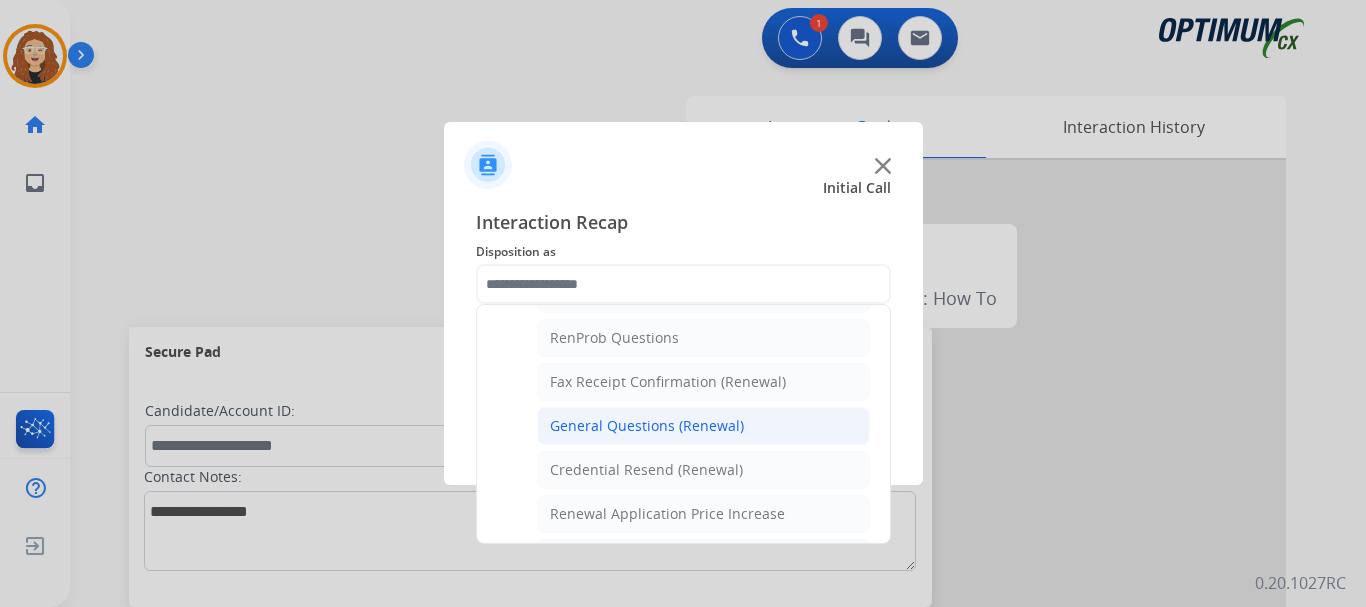click on "General Questions (Renewal)" 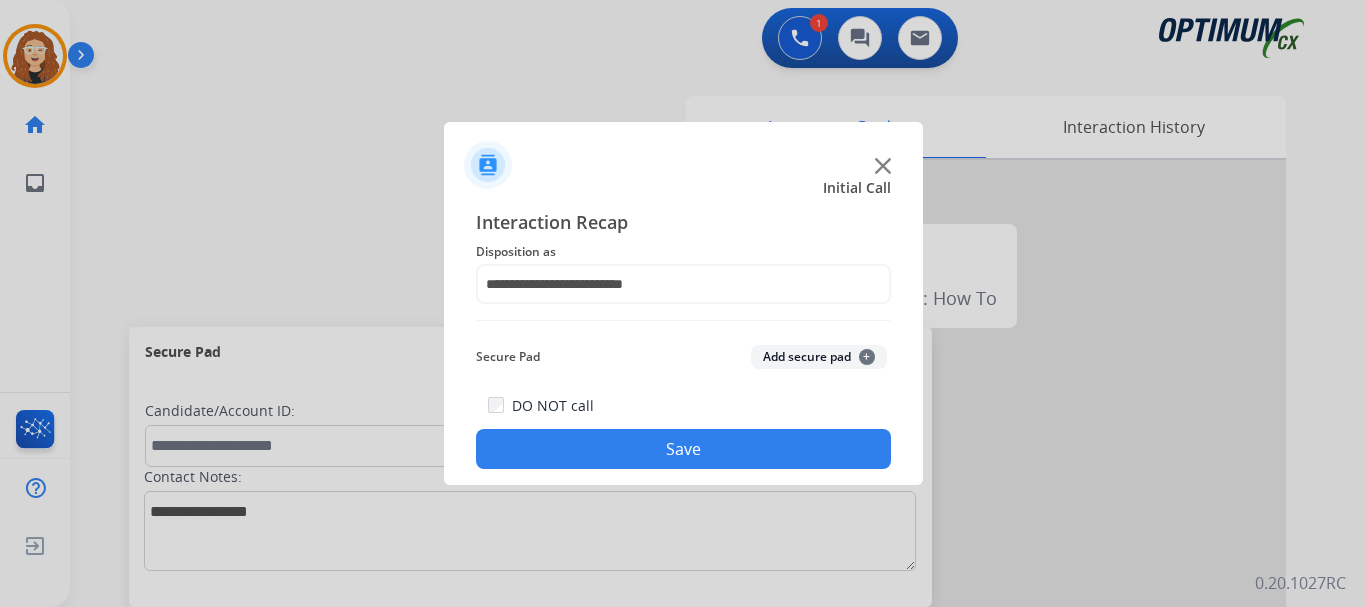drag, startPoint x: 647, startPoint y: 456, endPoint x: 634, endPoint y: 485, distance: 31.780497 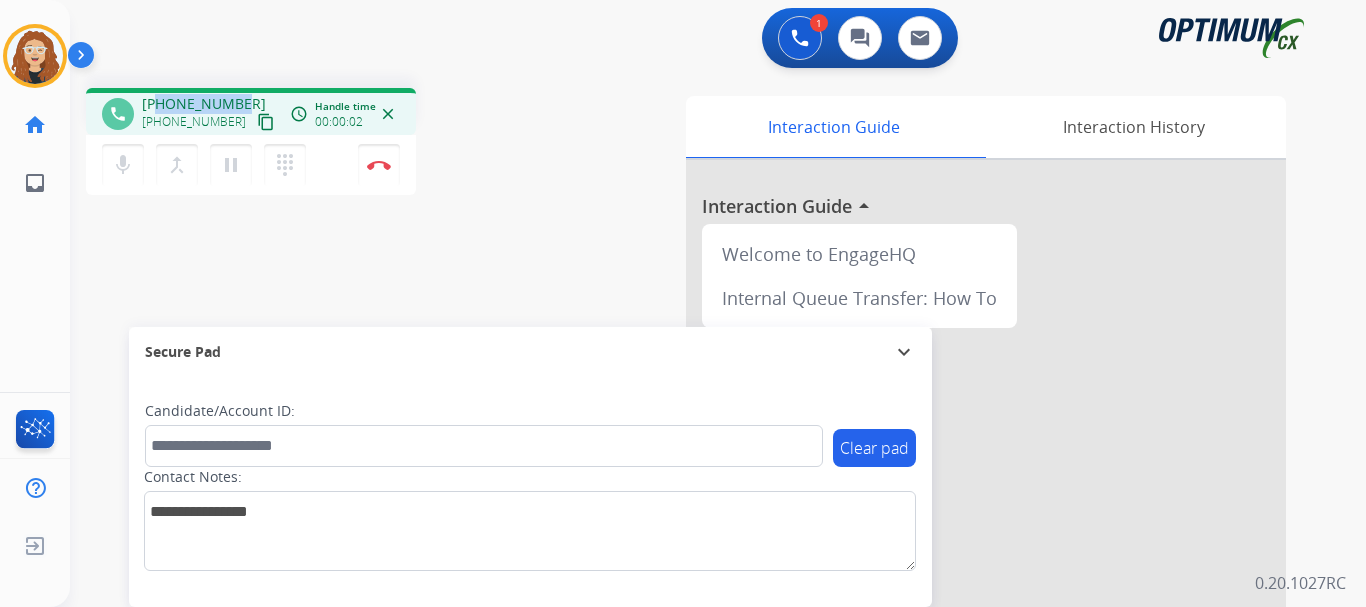 drag, startPoint x: 155, startPoint y: 104, endPoint x: 238, endPoint y: 91, distance: 84.0119 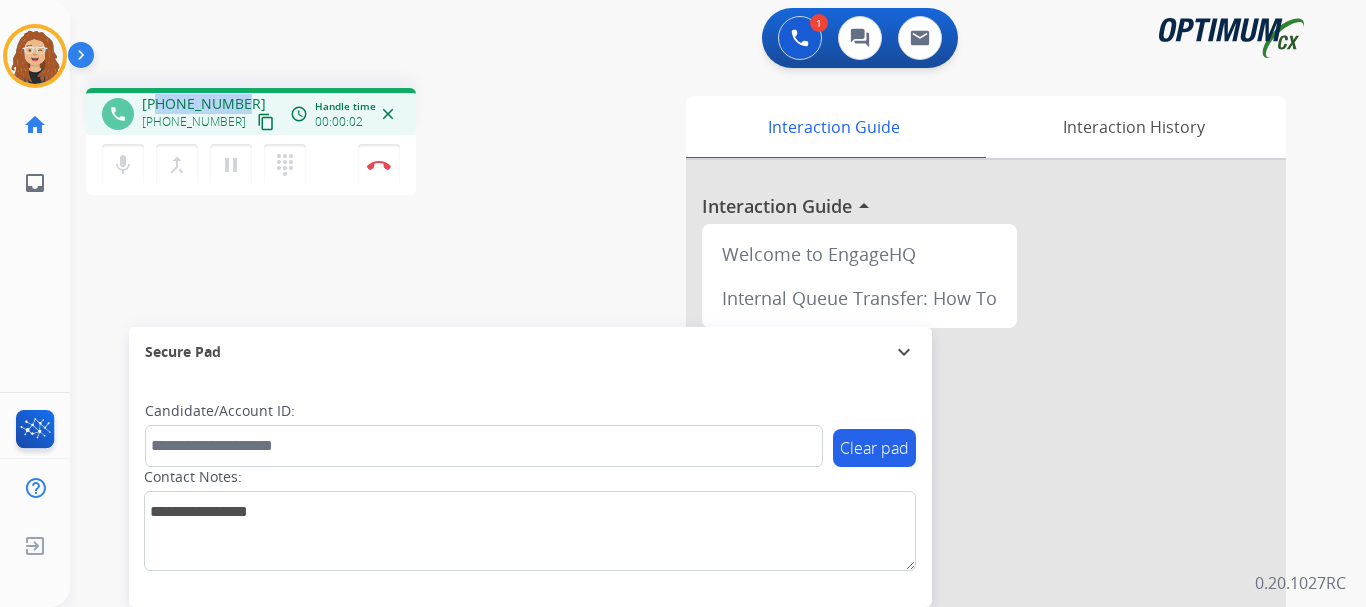 click on "phone [PHONE_NUMBER] [PHONE_NUMBER] content_copy access_time Call metrics Queue   00:07 Hold   00:00 Talk   00:03 Total   00:09 Handle time 00:00:02 close" at bounding box center (251, 111) 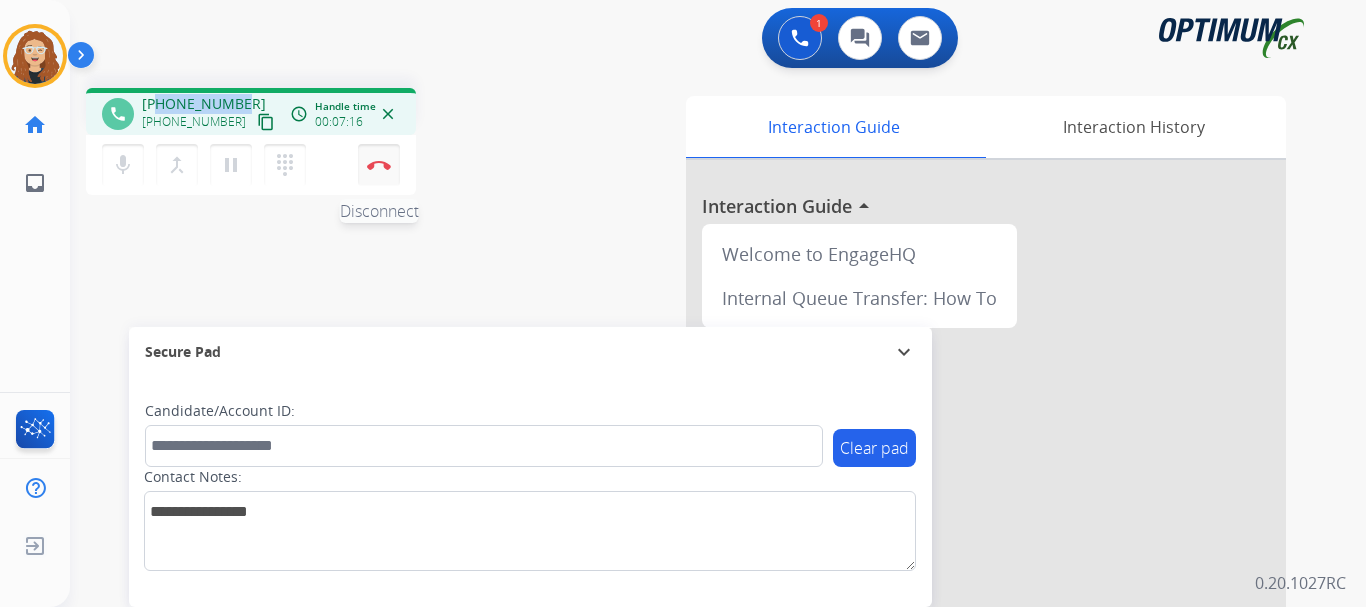 click at bounding box center [379, 165] 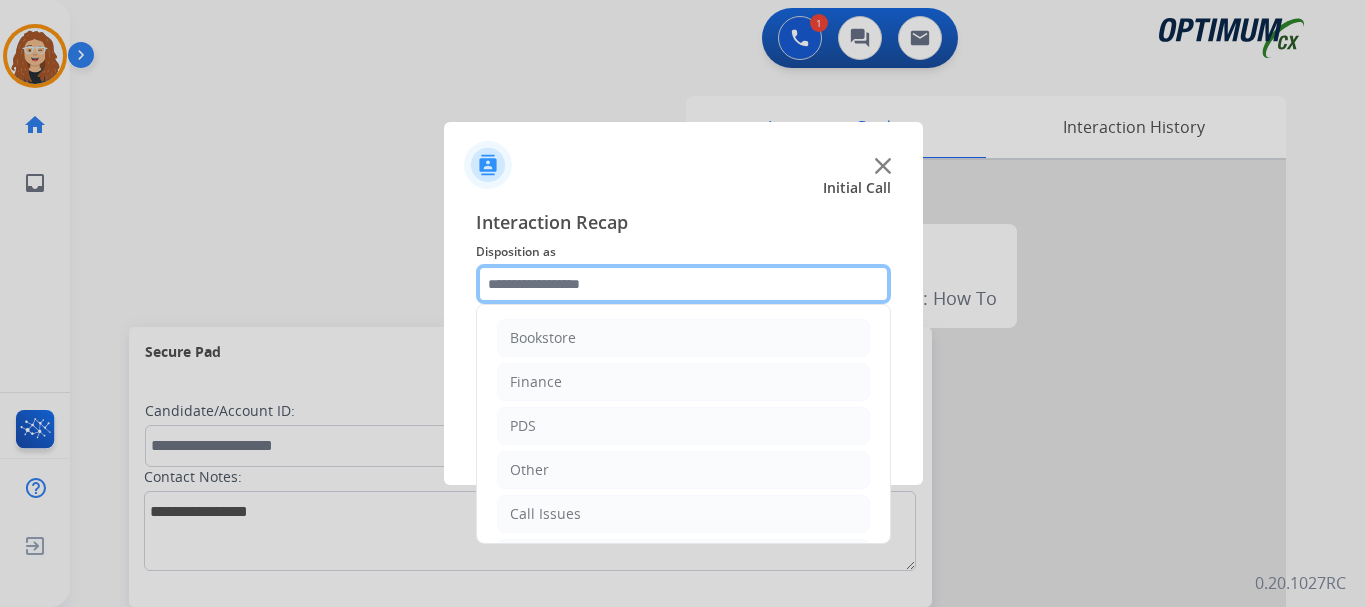 click 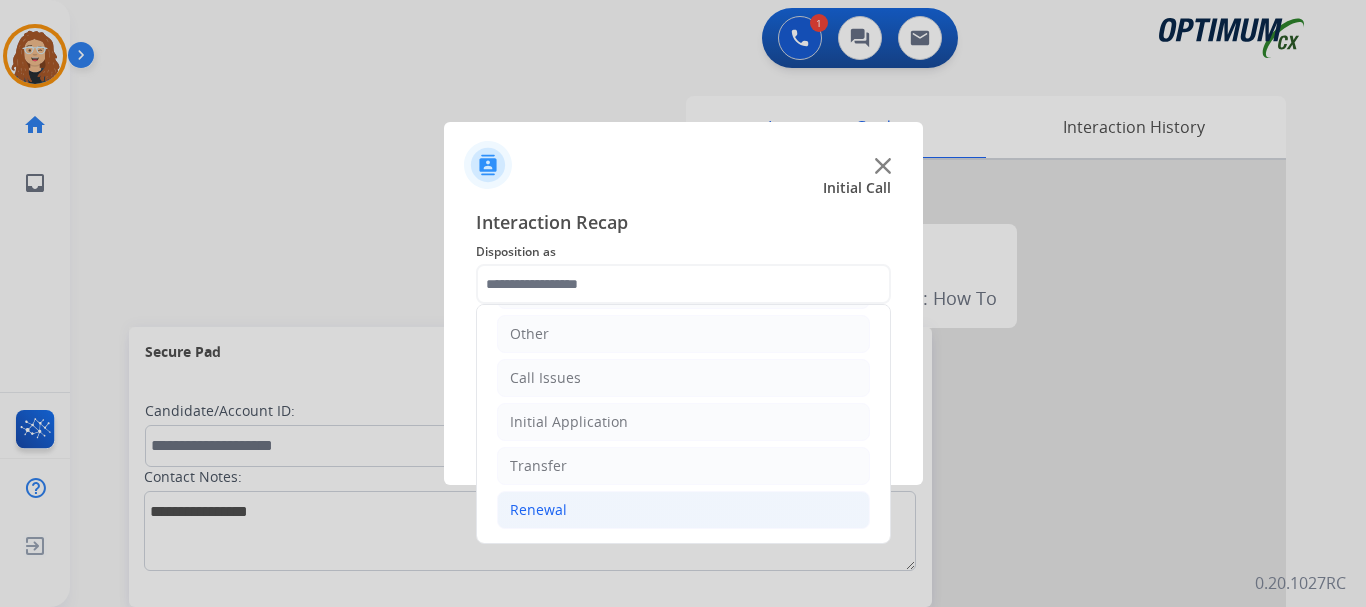 drag, startPoint x: 693, startPoint y: 502, endPoint x: 810, endPoint y: 503, distance: 117.00427 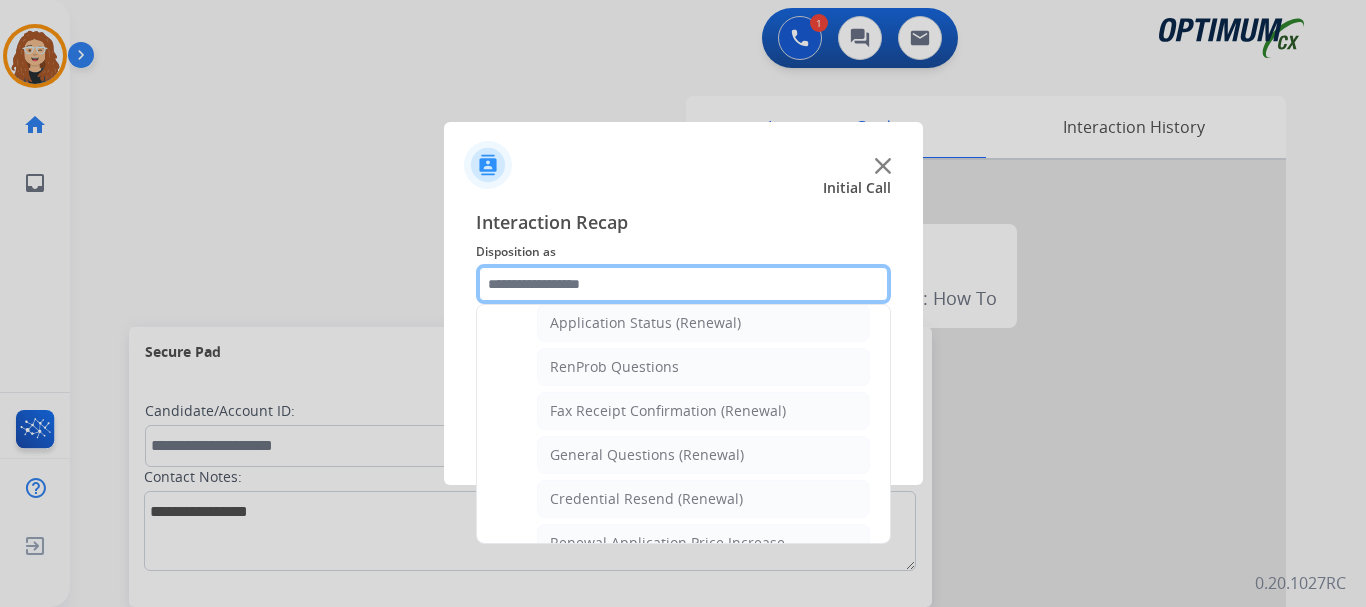 scroll, scrollTop: 505, scrollLeft: 0, axis: vertical 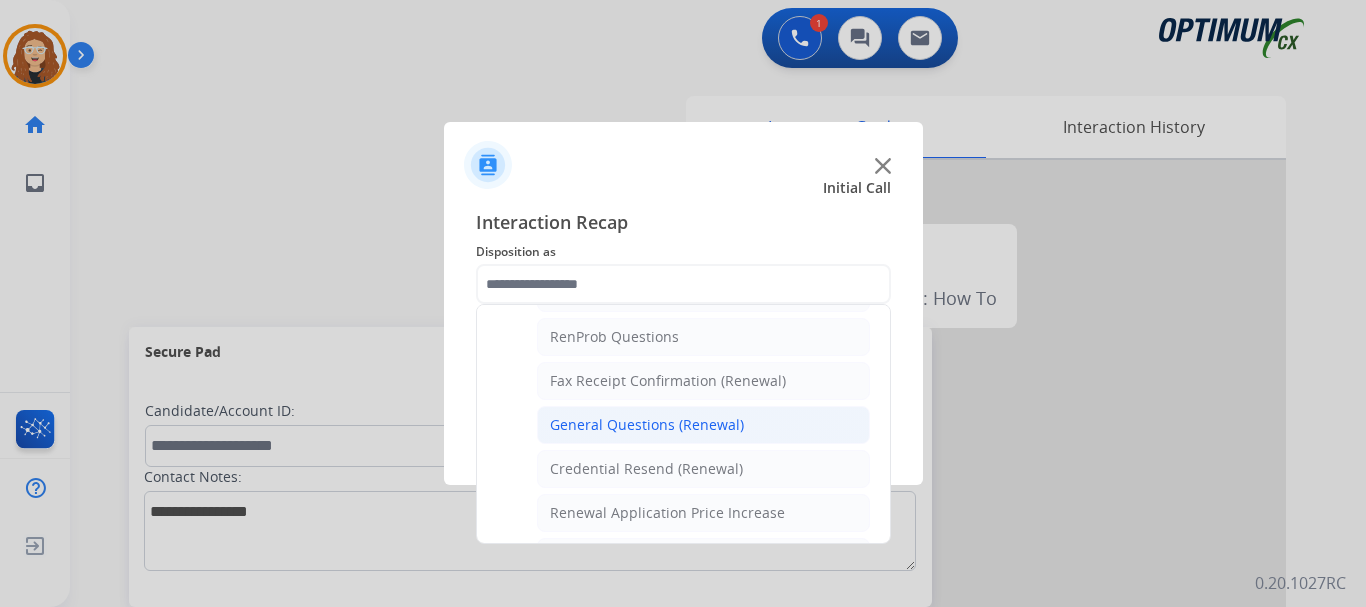 click on "General Questions (Renewal)" 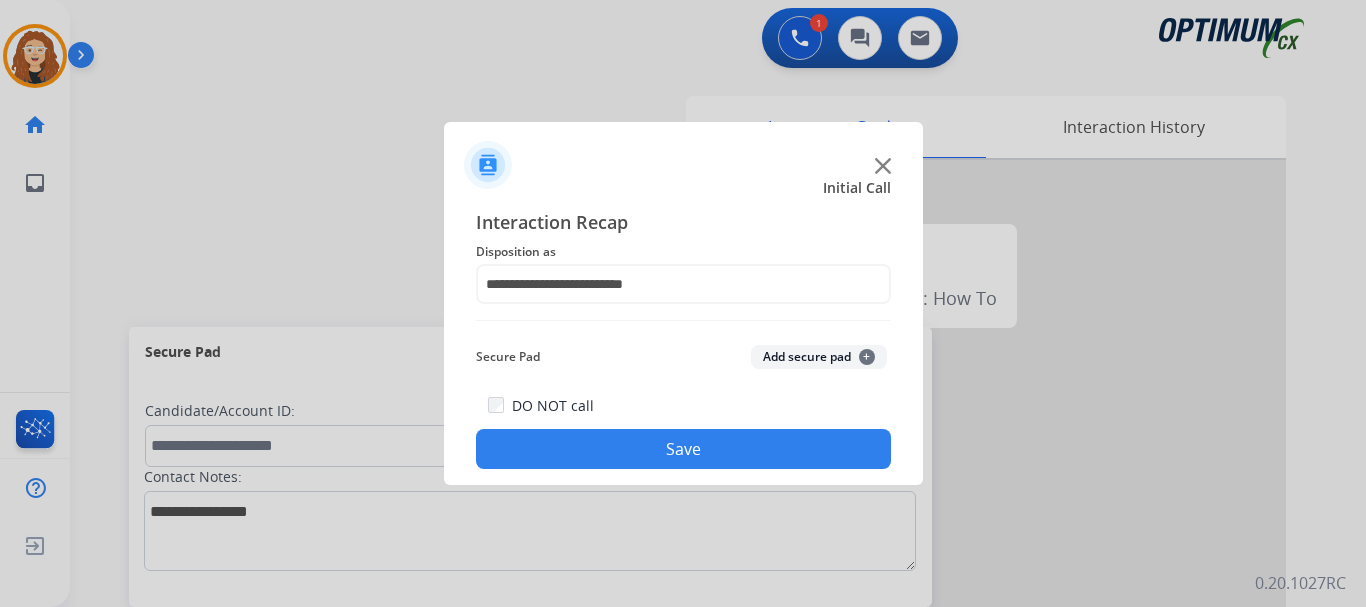click on "Save" 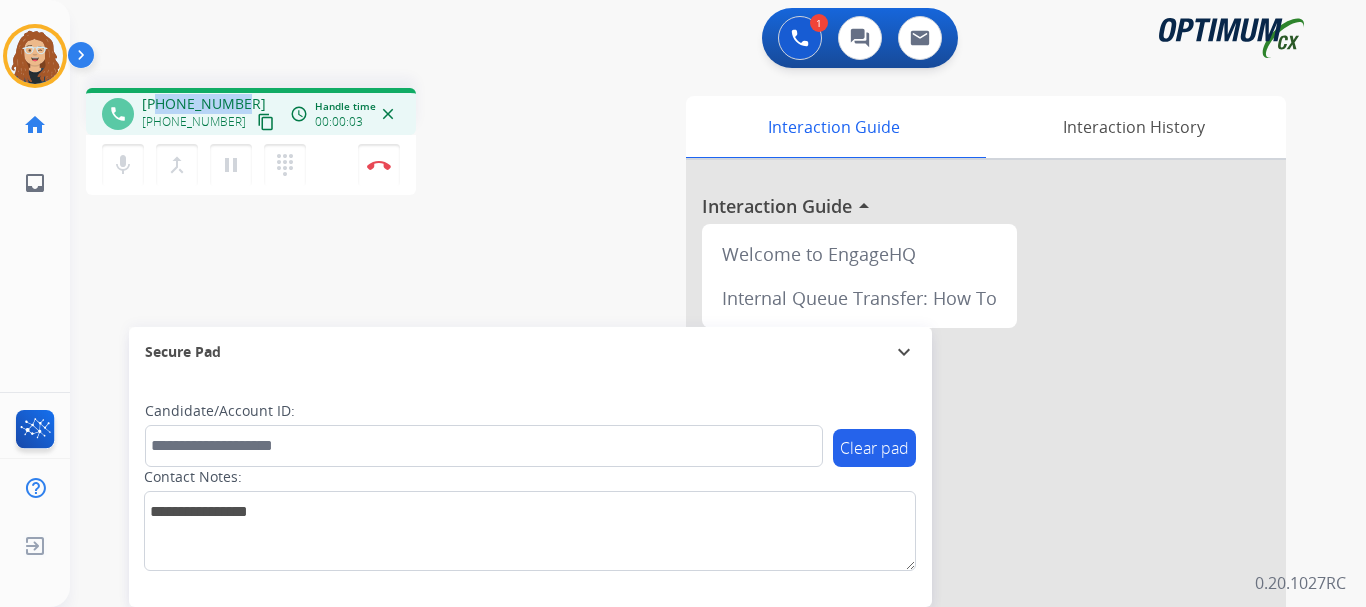 drag, startPoint x: 157, startPoint y: 103, endPoint x: 239, endPoint y: 97, distance: 82.219215 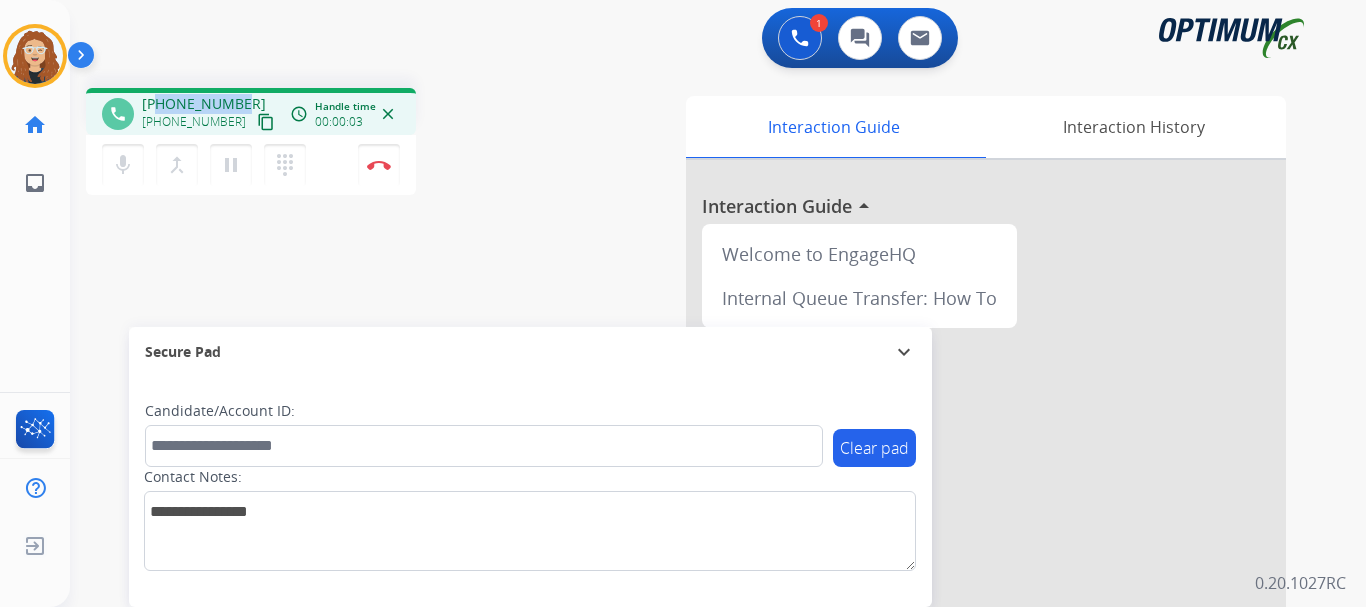 click on "[PHONE_NUMBER] [PHONE_NUMBER] content_copy" at bounding box center (210, 114) 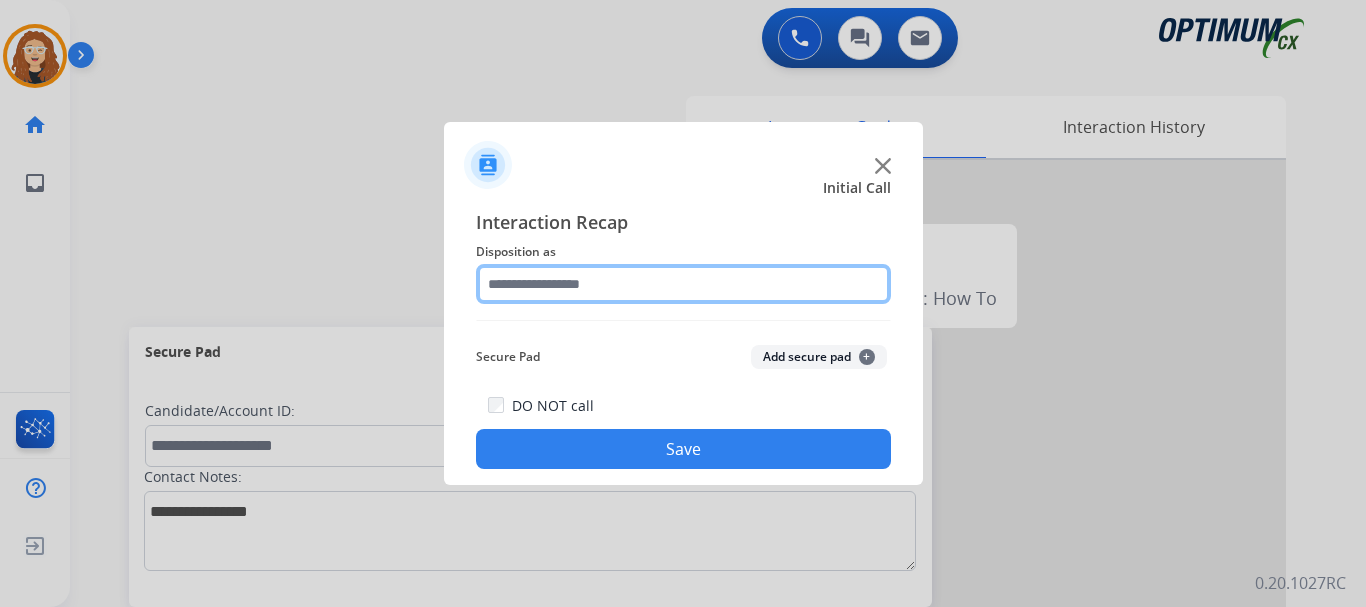 click 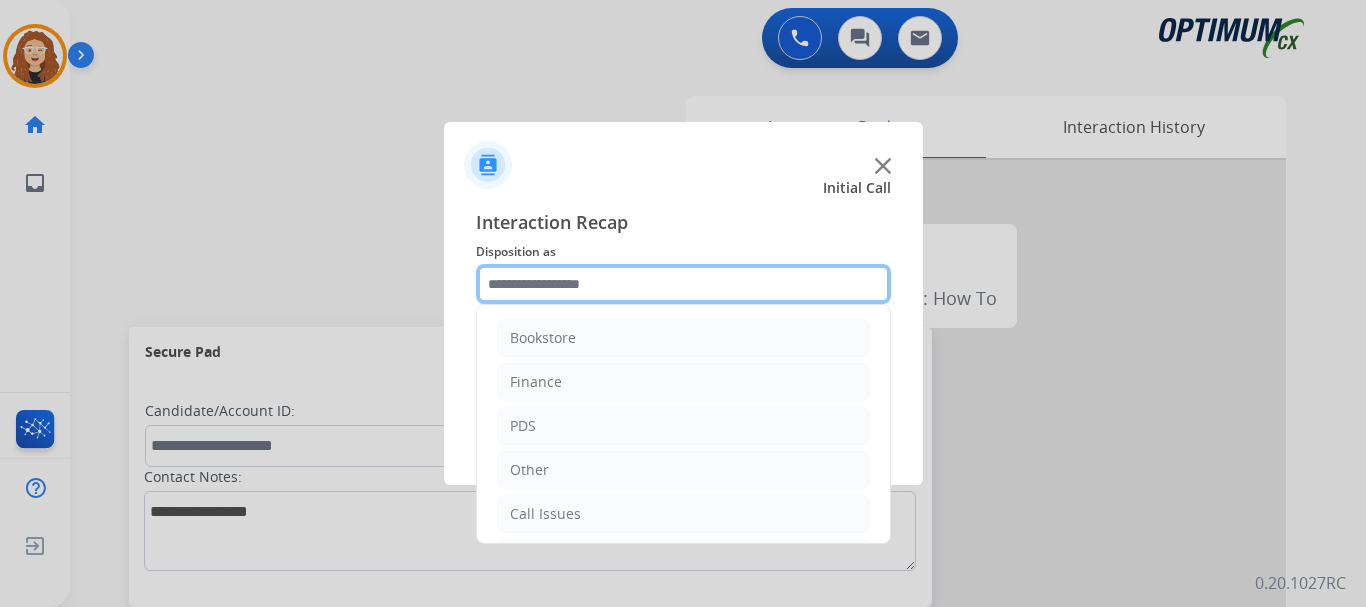 scroll, scrollTop: 136, scrollLeft: 0, axis: vertical 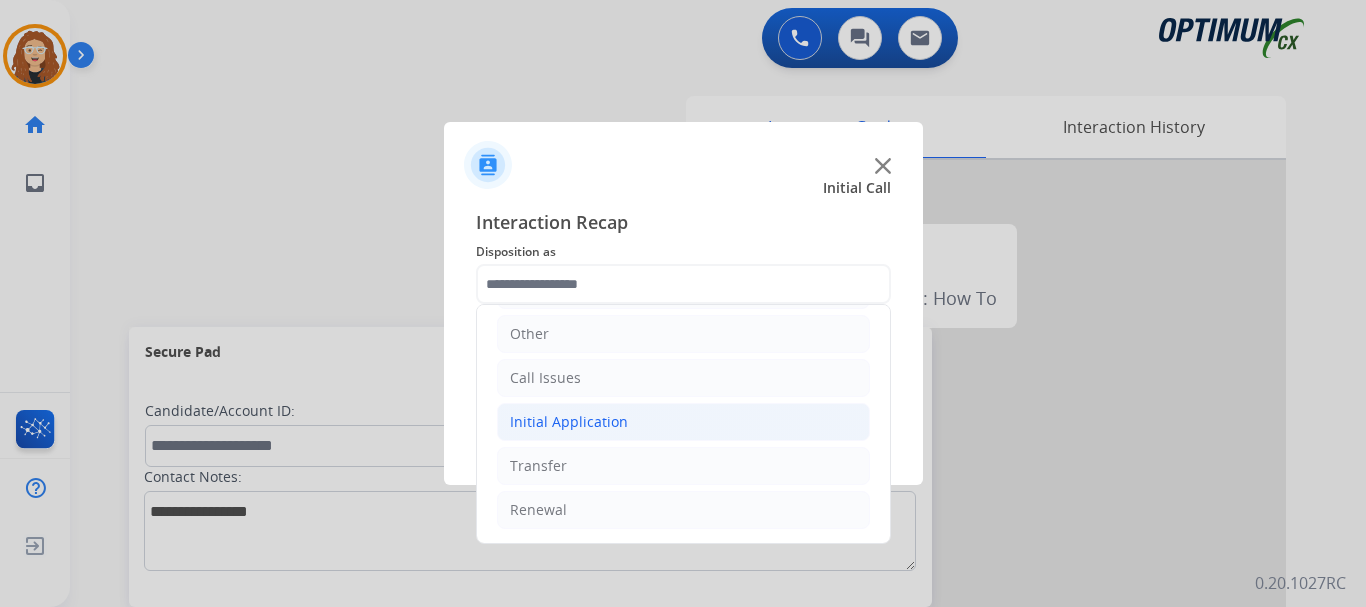 click on "Initial Application" 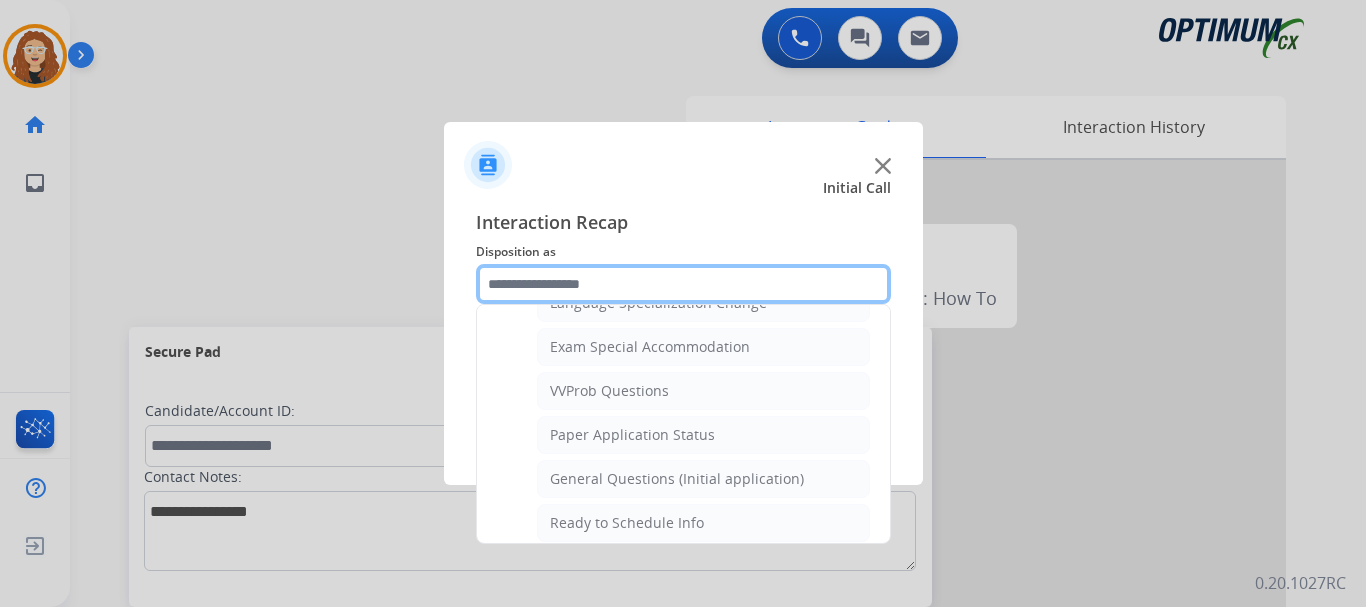 scroll, scrollTop: 1029, scrollLeft: 0, axis: vertical 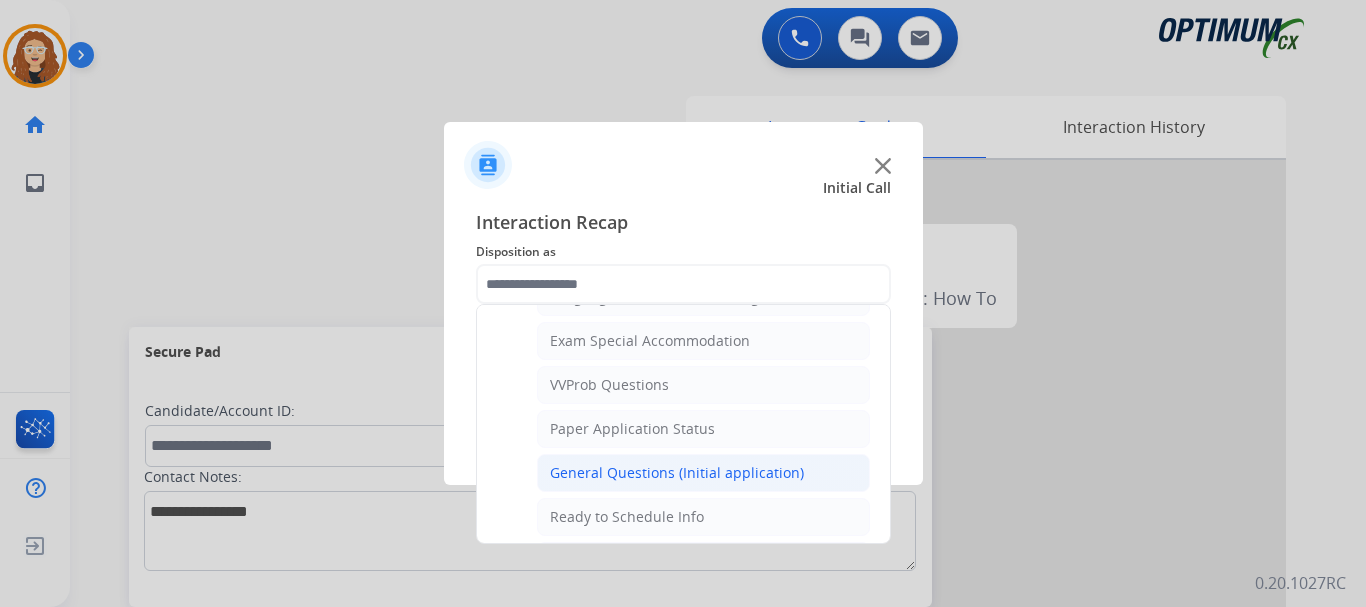 click on "General Questions (Initial application)" 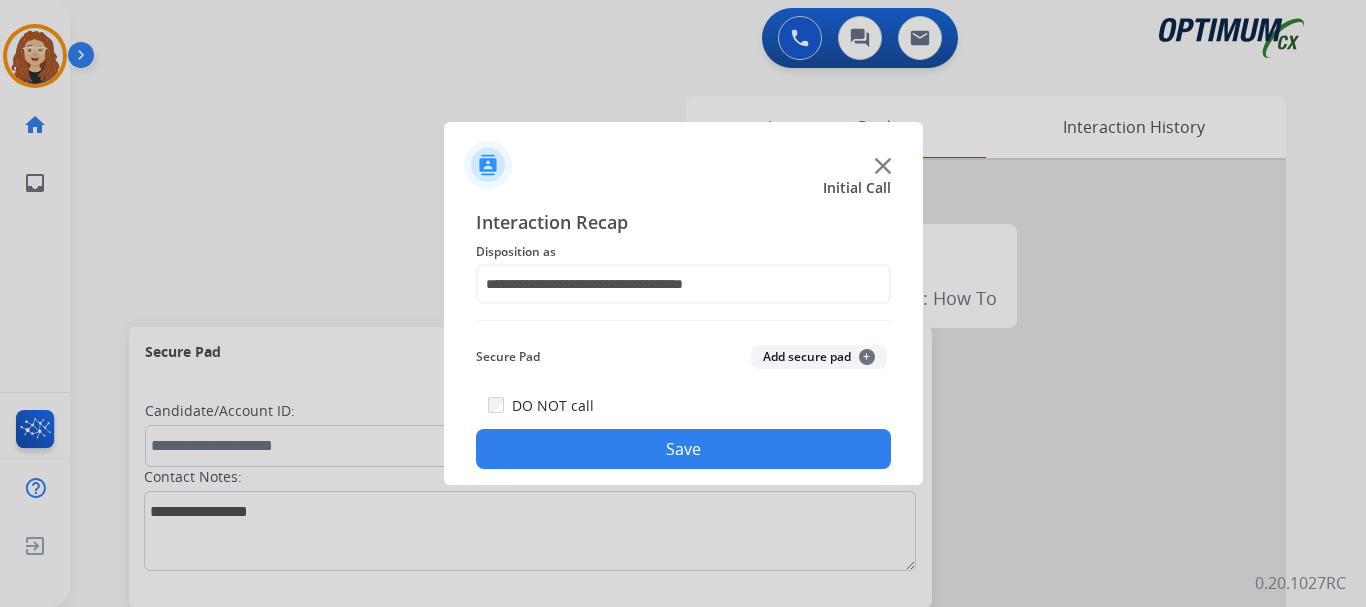 click on "Save" 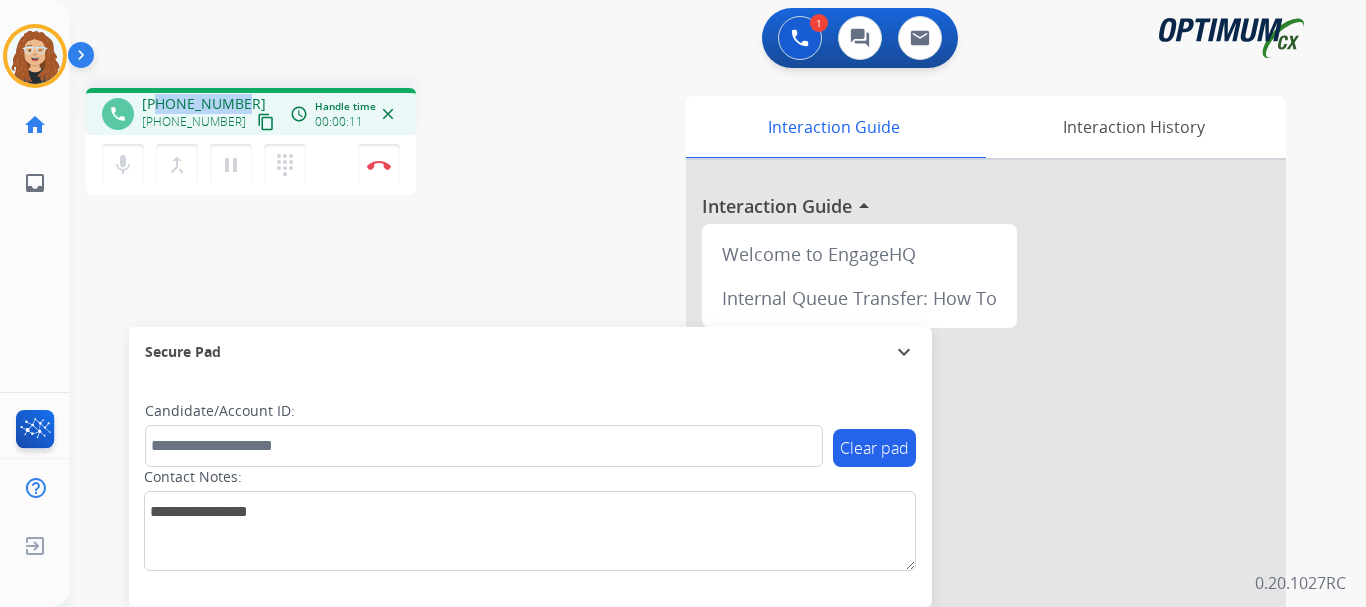 drag, startPoint x: 158, startPoint y: 102, endPoint x: 234, endPoint y: 99, distance: 76.05919 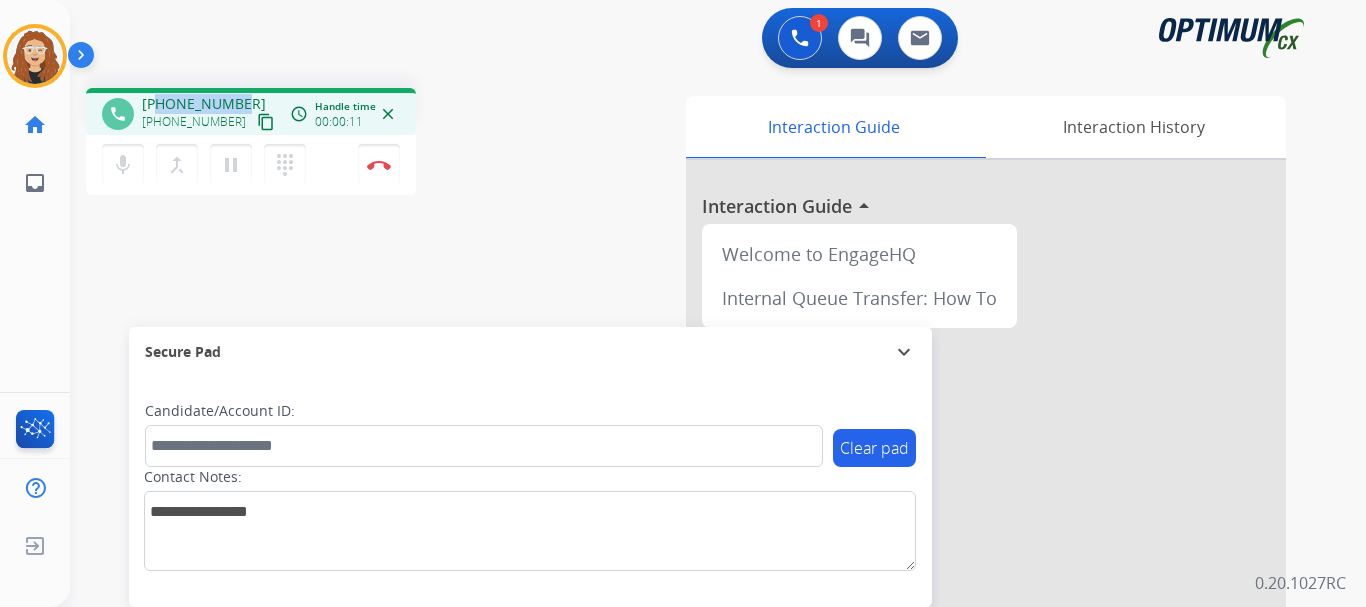 click on "[PHONE_NUMBER]" at bounding box center [204, 104] 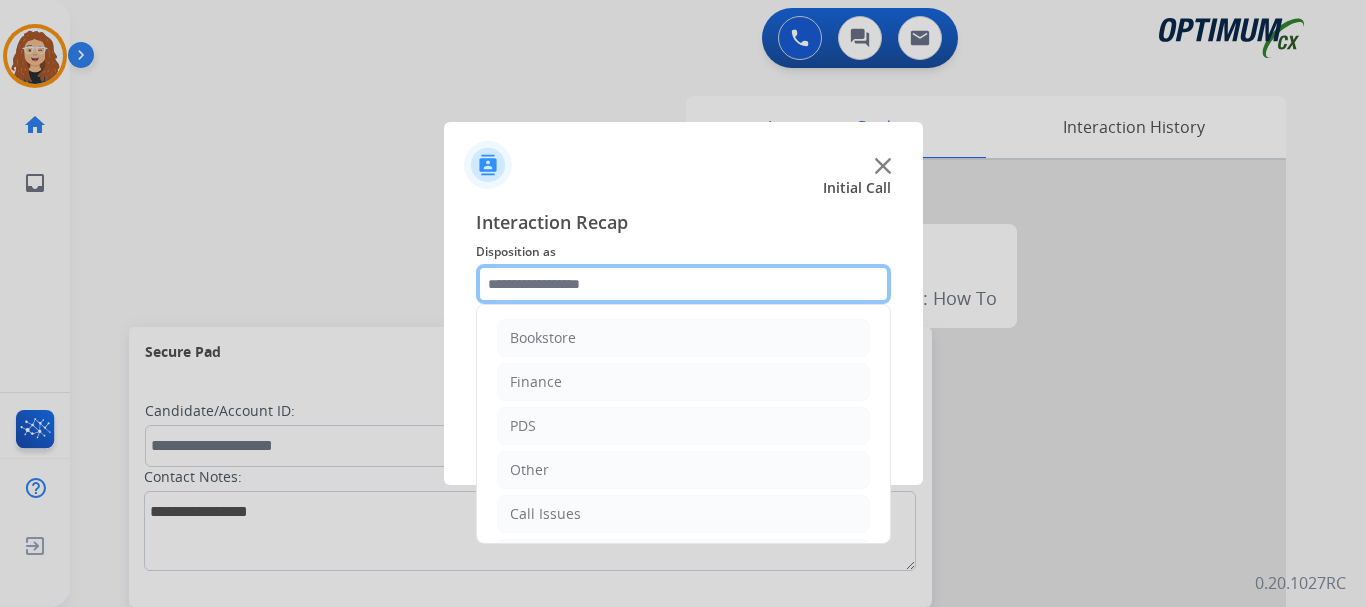 click 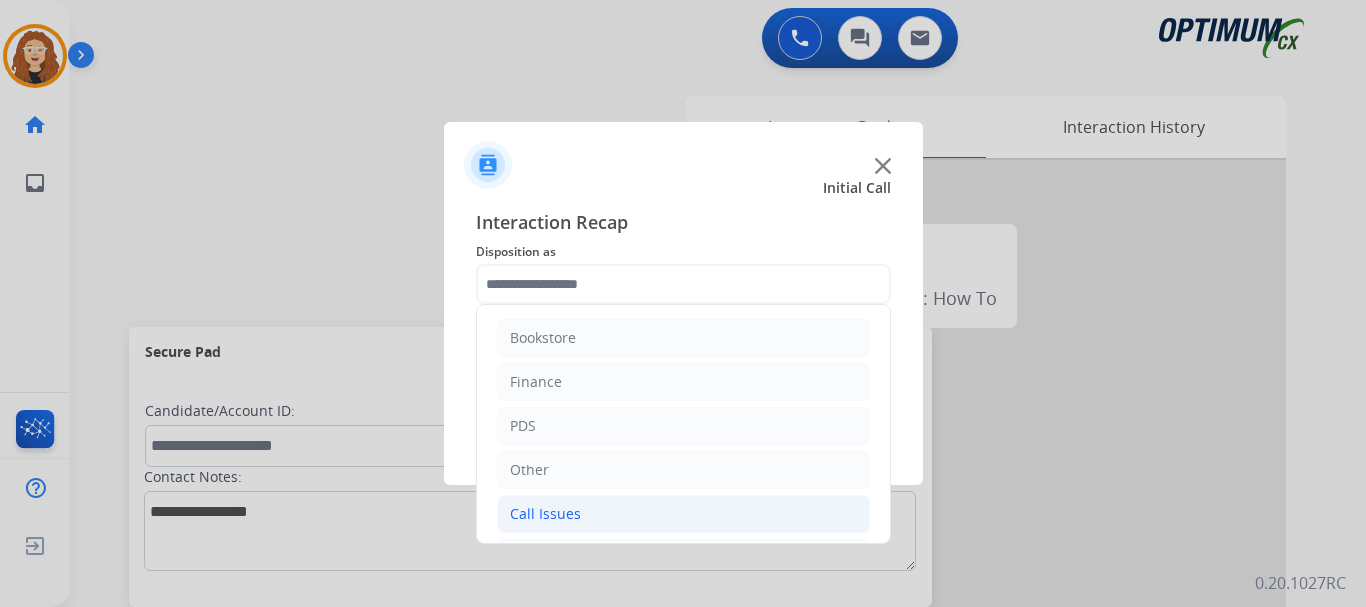 drag, startPoint x: 615, startPoint y: 515, endPoint x: 644, endPoint y: 515, distance: 29 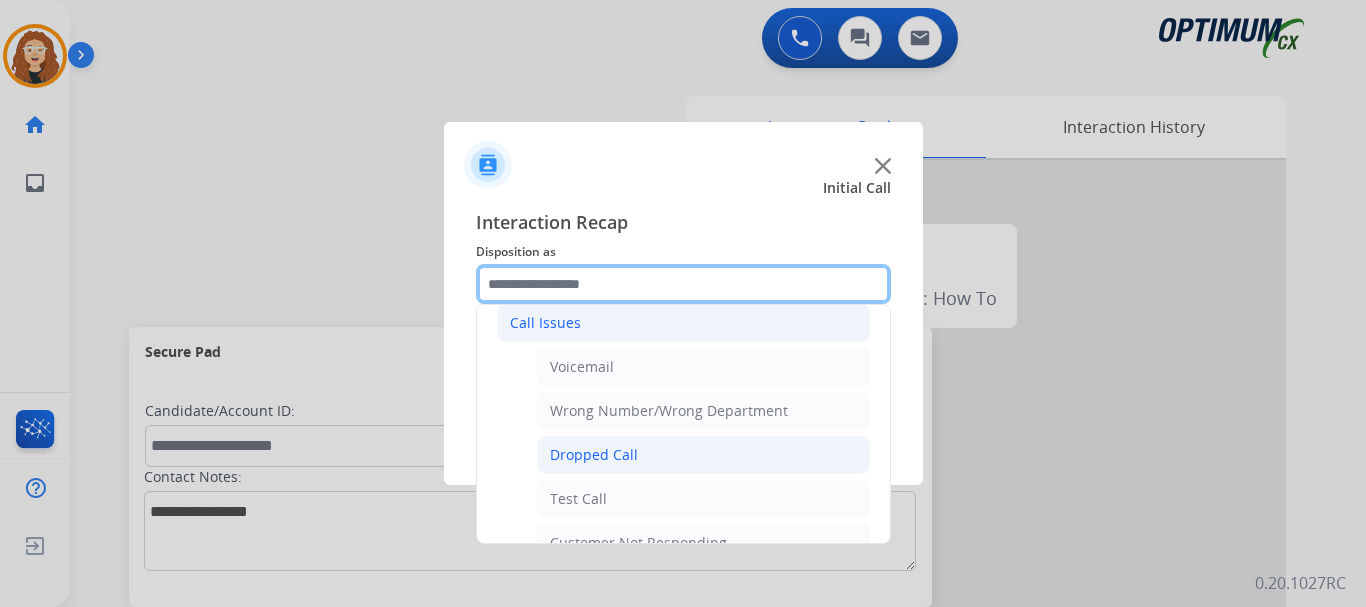 scroll, scrollTop: 192, scrollLeft: 0, axis: vertical 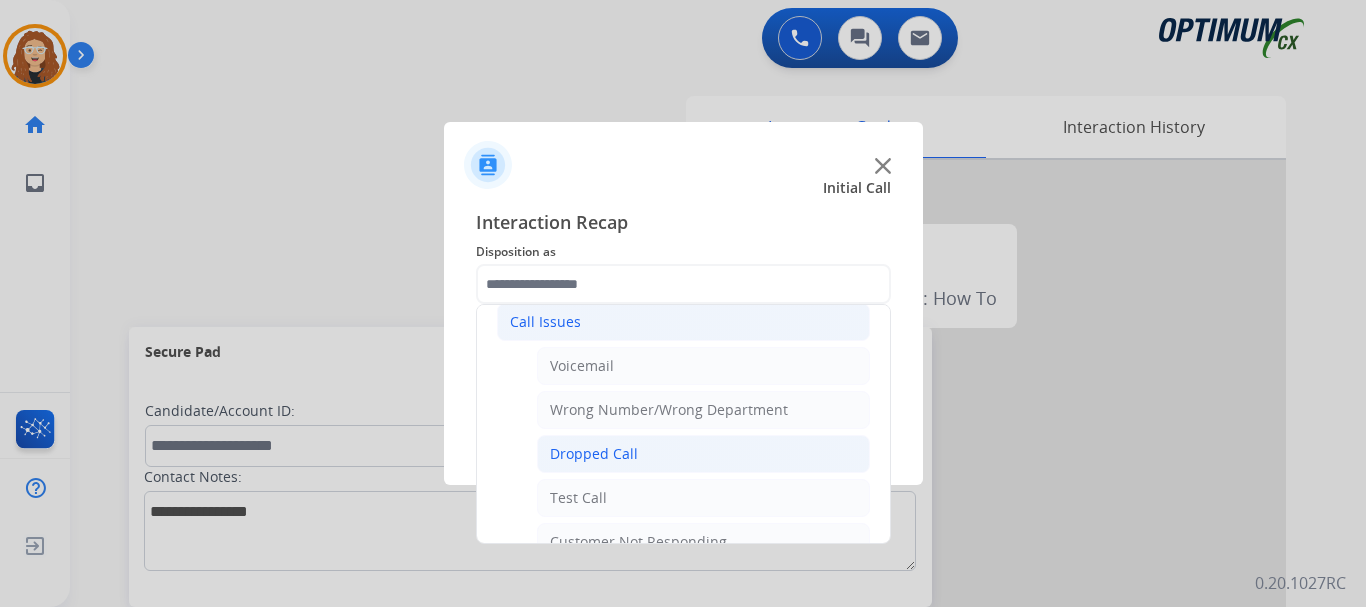 click on "Dropped Call" 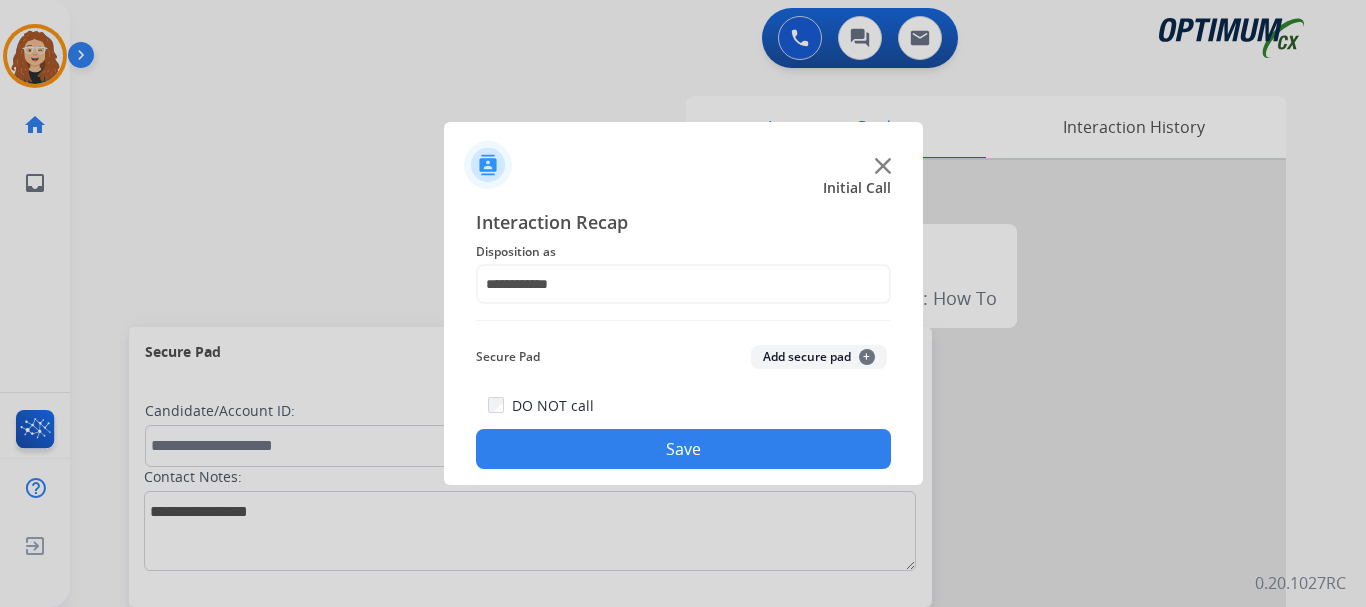 click on "Save" 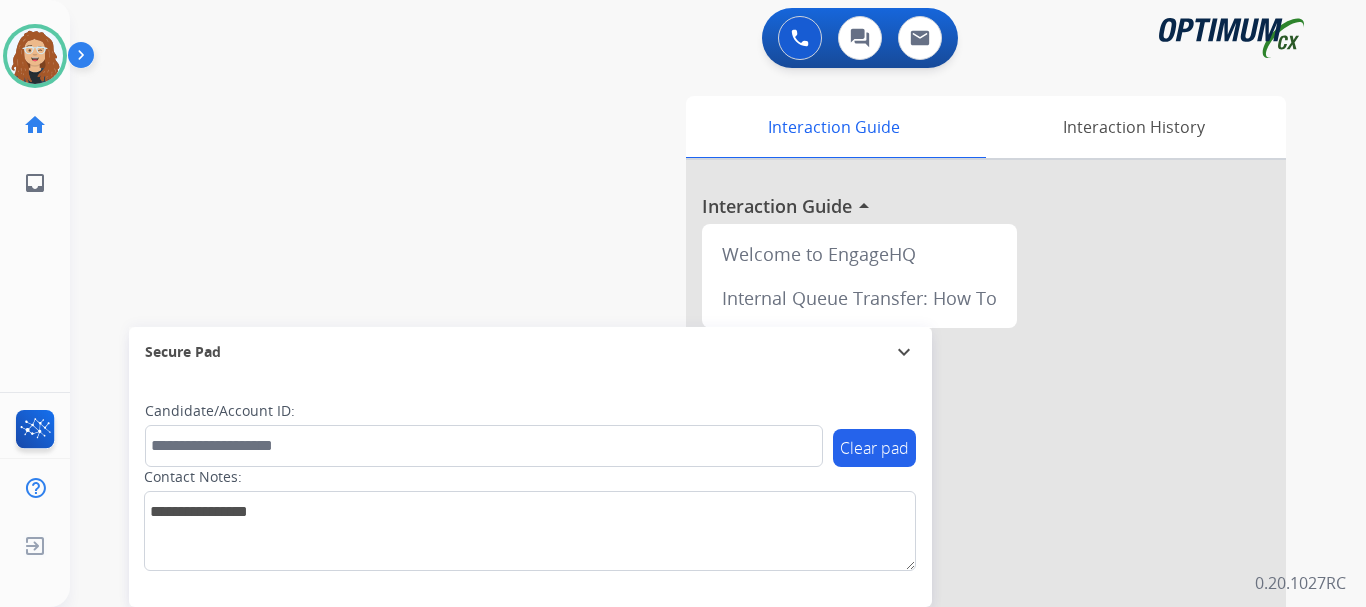 click on "swap_horiz Break voice bridge close_fullscreen Connect 3-Way Call merge_type Separate 3-Way Call  Interaction Guide   Interaction History  Interaction Guide arrow_drop_up  Welcome to EngageHQ   Internal Queue Transfer: How To  Secure Pad expand_more Clear pad Candidate/Account ID: Contact Notes:" at bounding box center [694, 489] 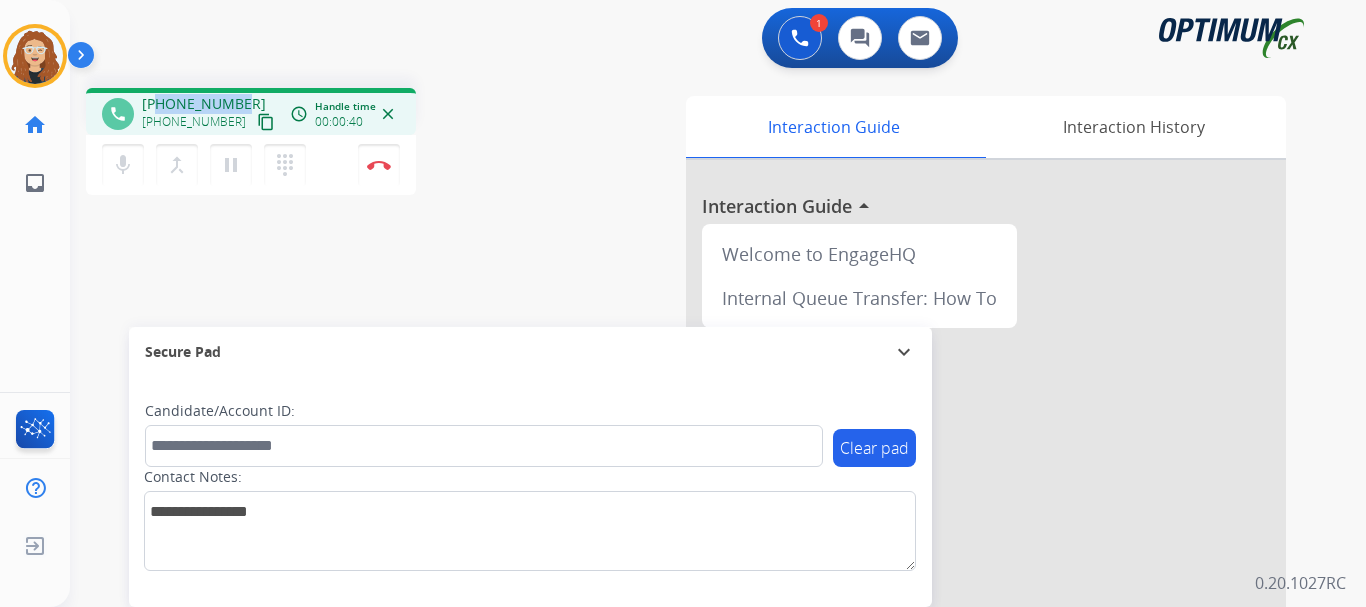 drag, startPoint x: 159, startPoint y: 103, endPoint x: 237, endPoint y: 93, distance: 78.63841 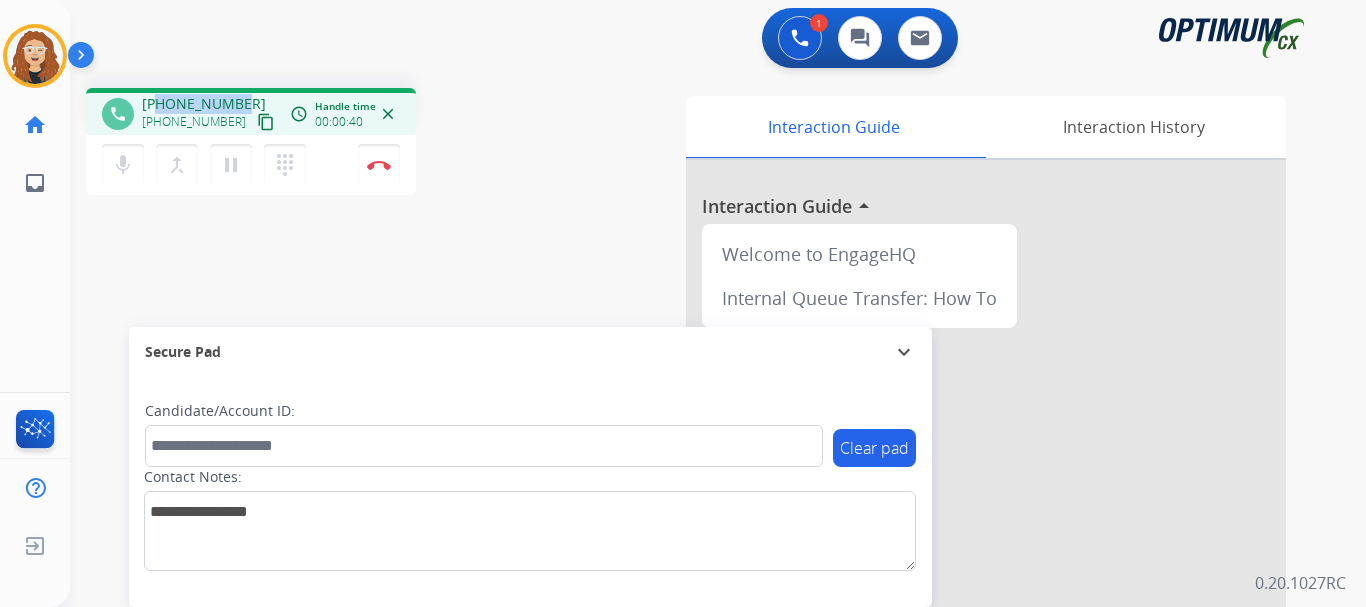 click on "phone [PHONE_NUMBER] [PHONE_NUMBER] content_copy access_time Call metrics Queue   00:08 Hold   00:00 Talk   00:41 Total   00:48 Handle time 00:00:40 close" at bounding box center (251, 111) 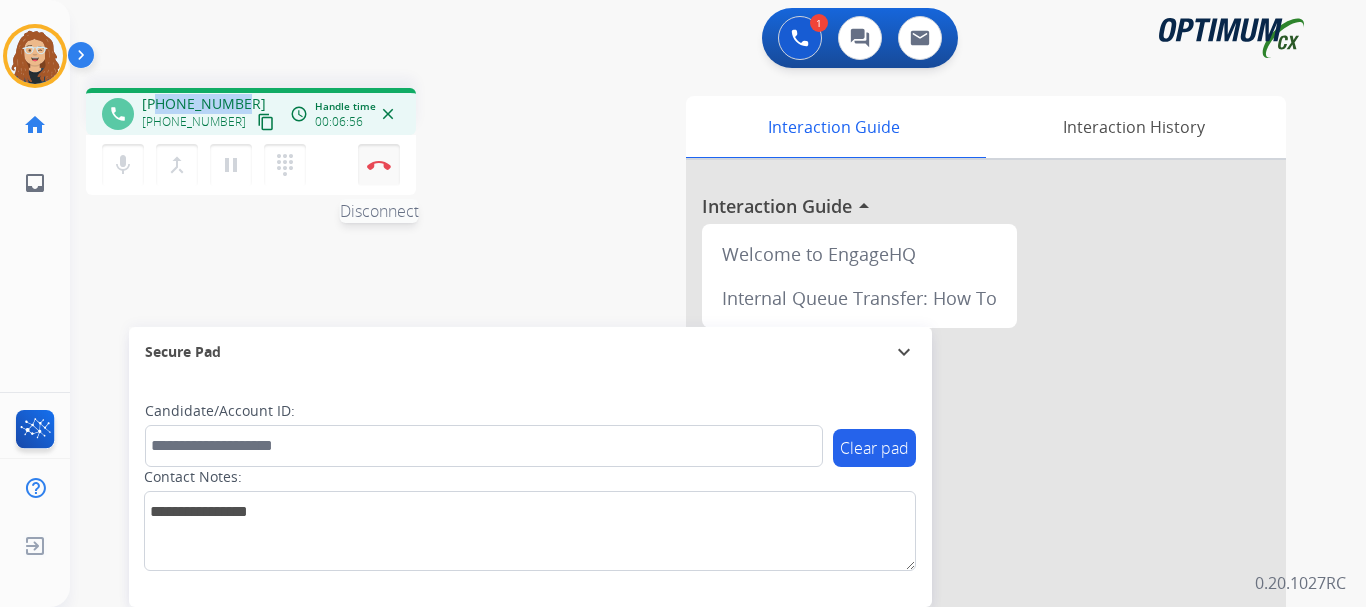 click on "Disconnect" at bounding box center [379, 165] 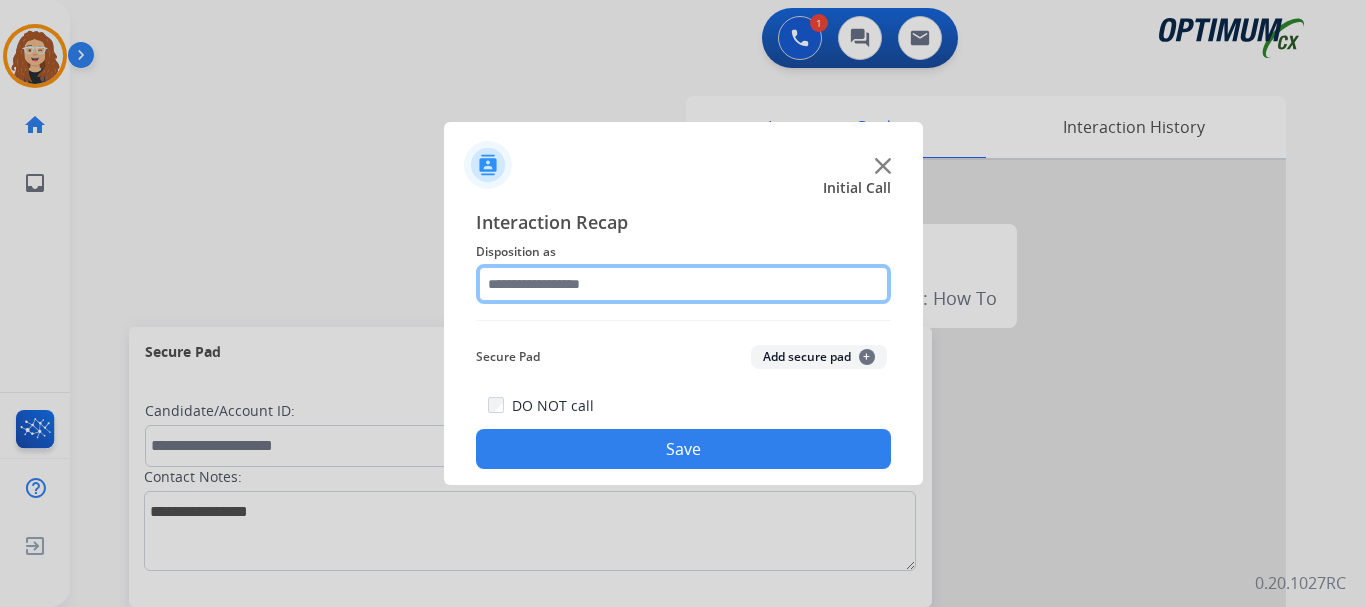 click 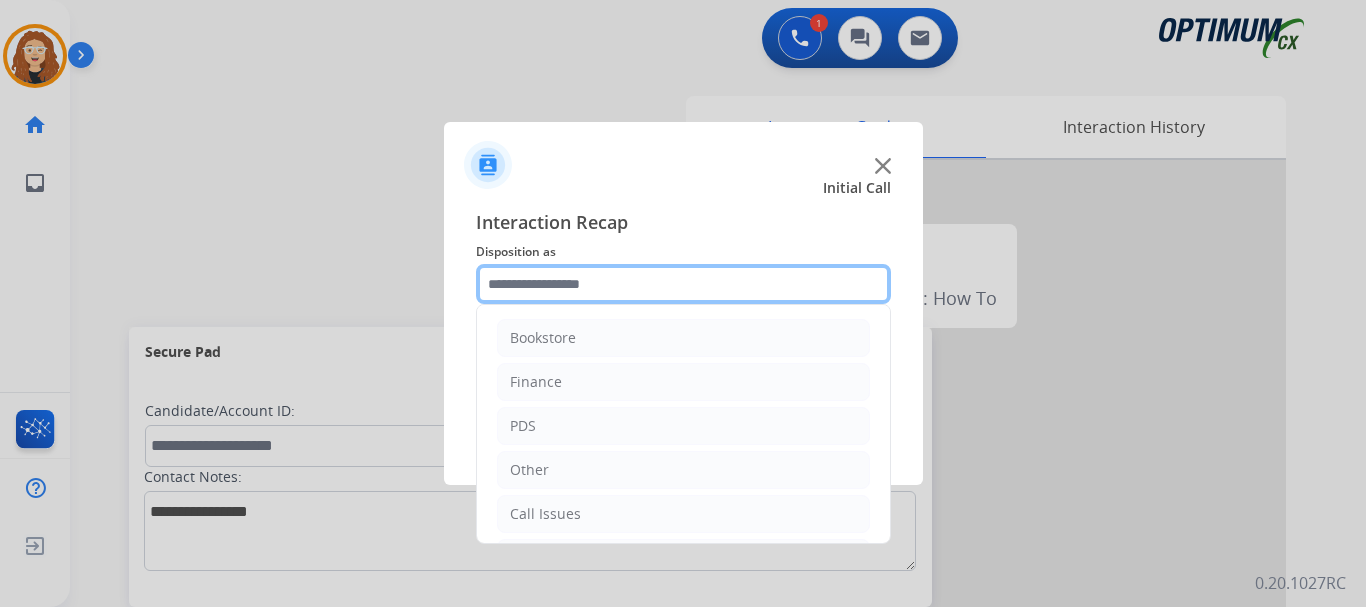 scroll, scrollTop: 136, scrollLeft: 0, axis: vertical 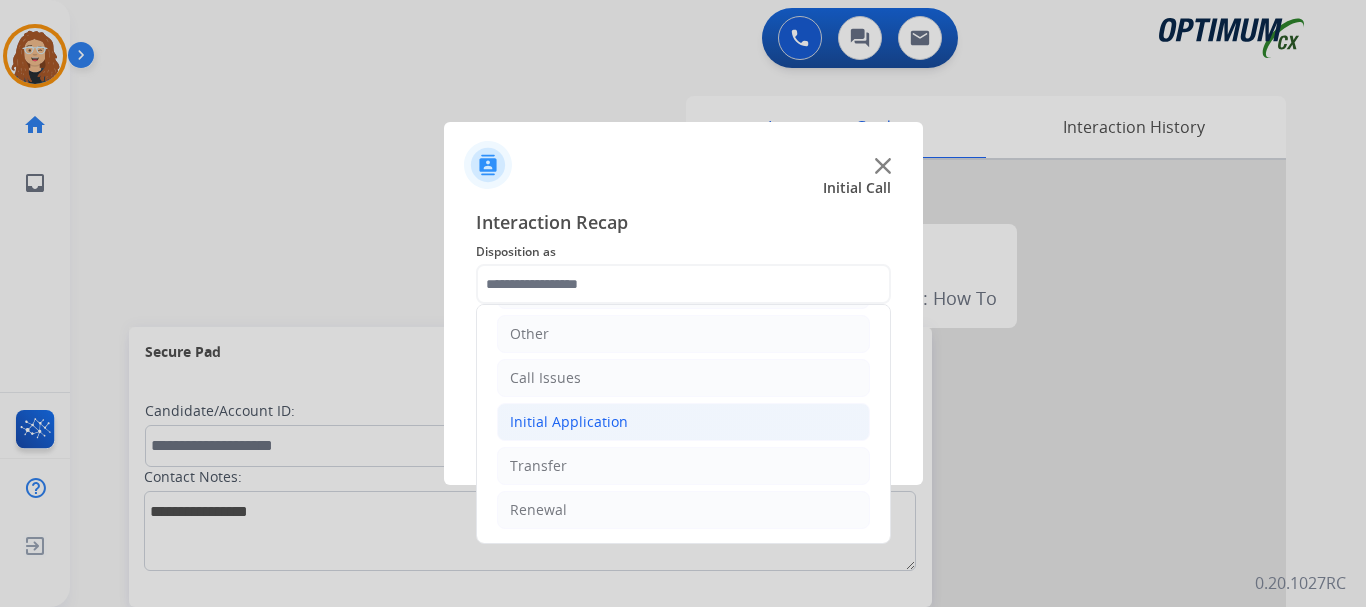 click on "Initial Application" 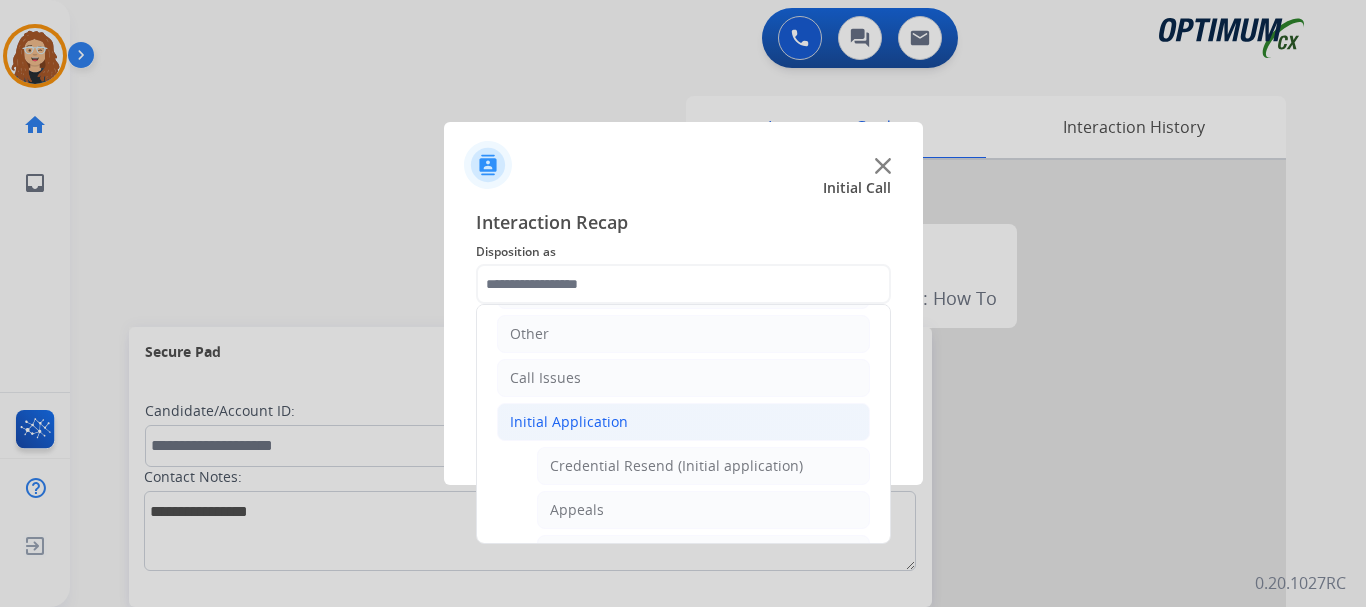 click on "Credential Resend (Initial application)" 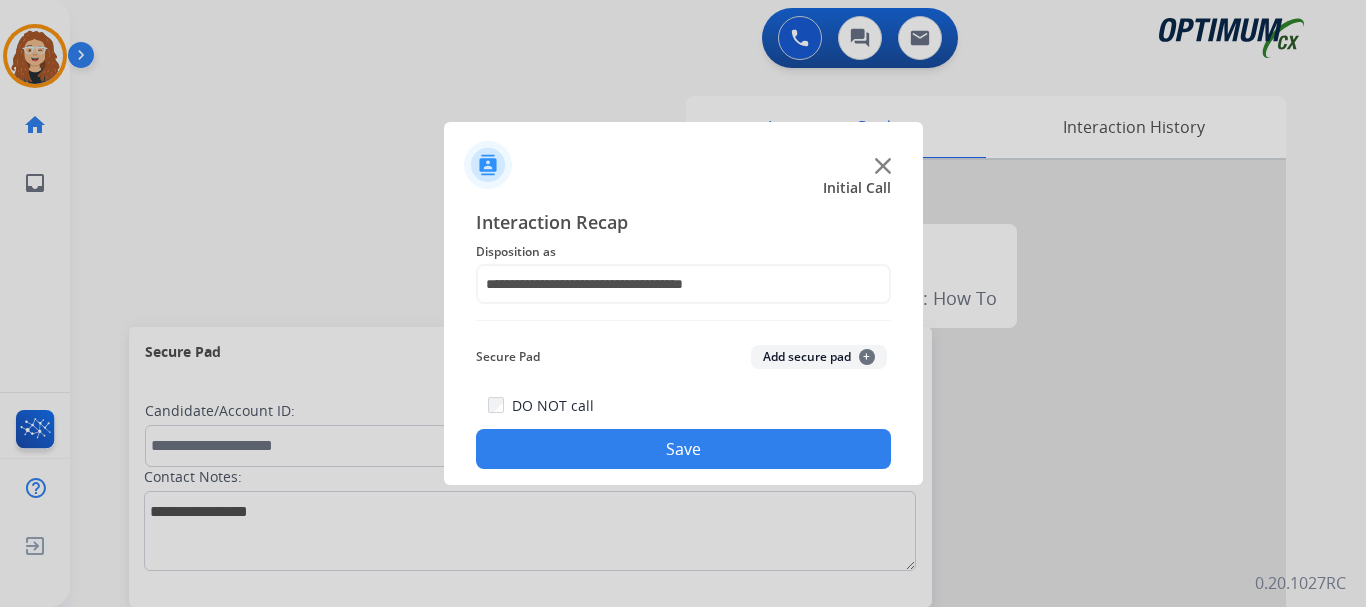 click on "Save" 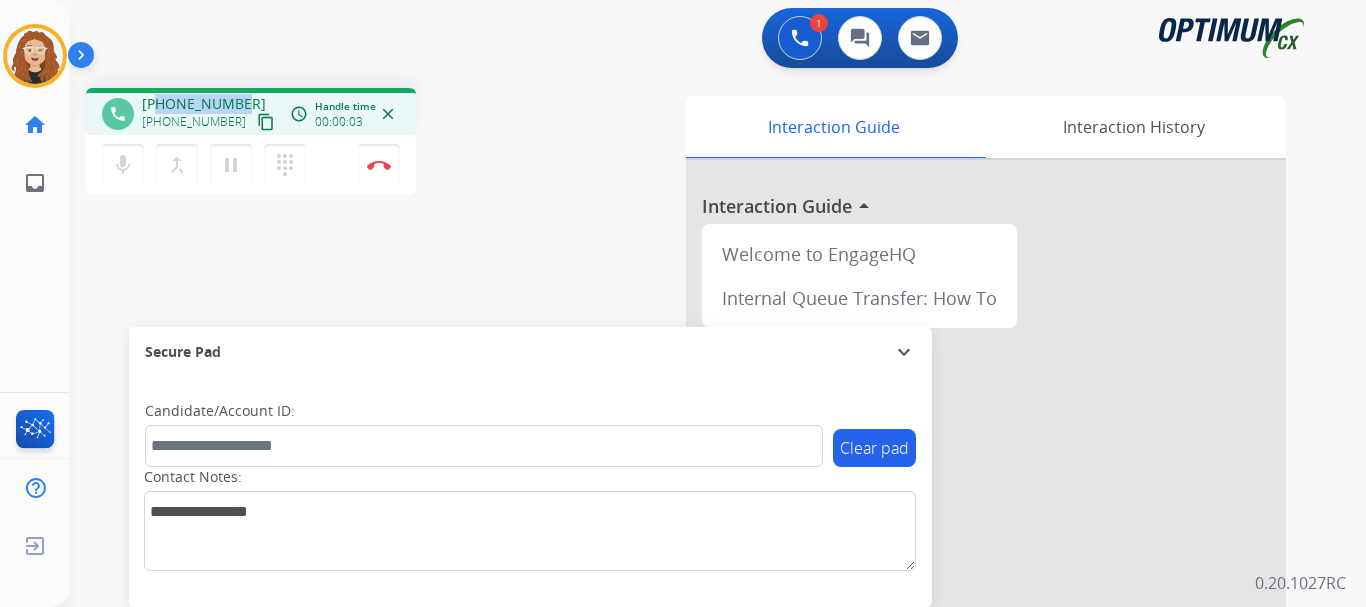 drag, startPoint x: 158, startPoint y: 105, endPoint x: 239, endPoint y: 99, distance: 81.22192 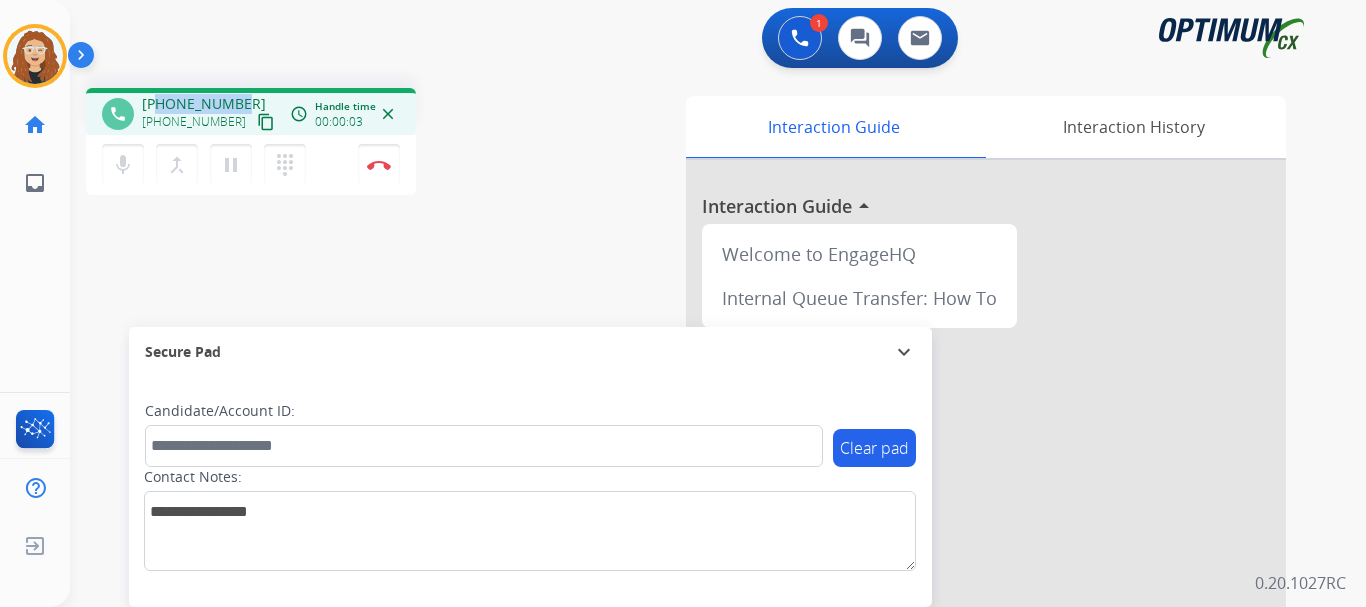 click on "[PHONE_NUMBER] [PHONE_NUMBER] content_copy" at bounding box center [210, 114] 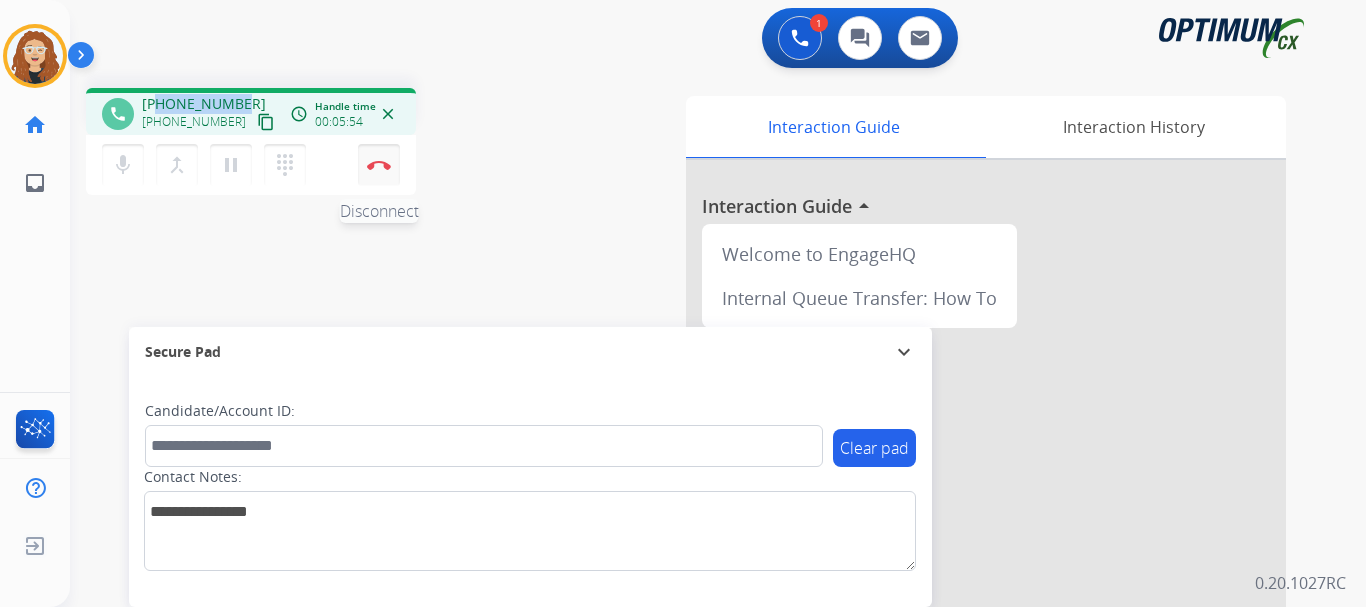 click at bounding box center (379, 165) 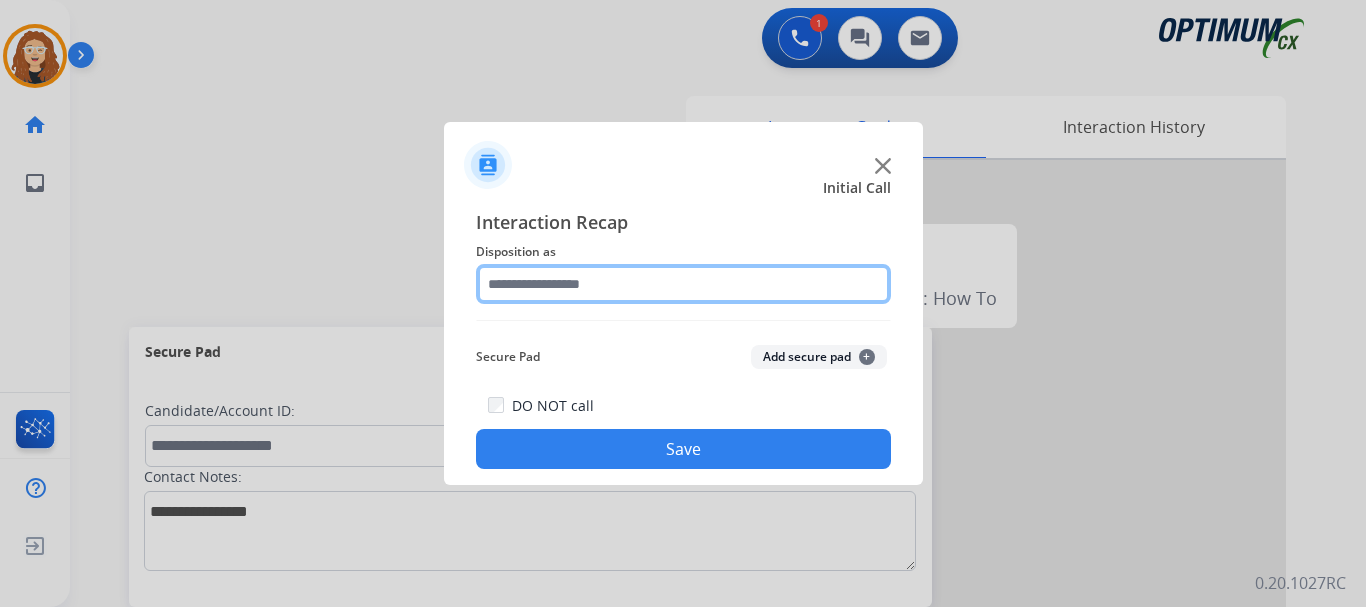 click 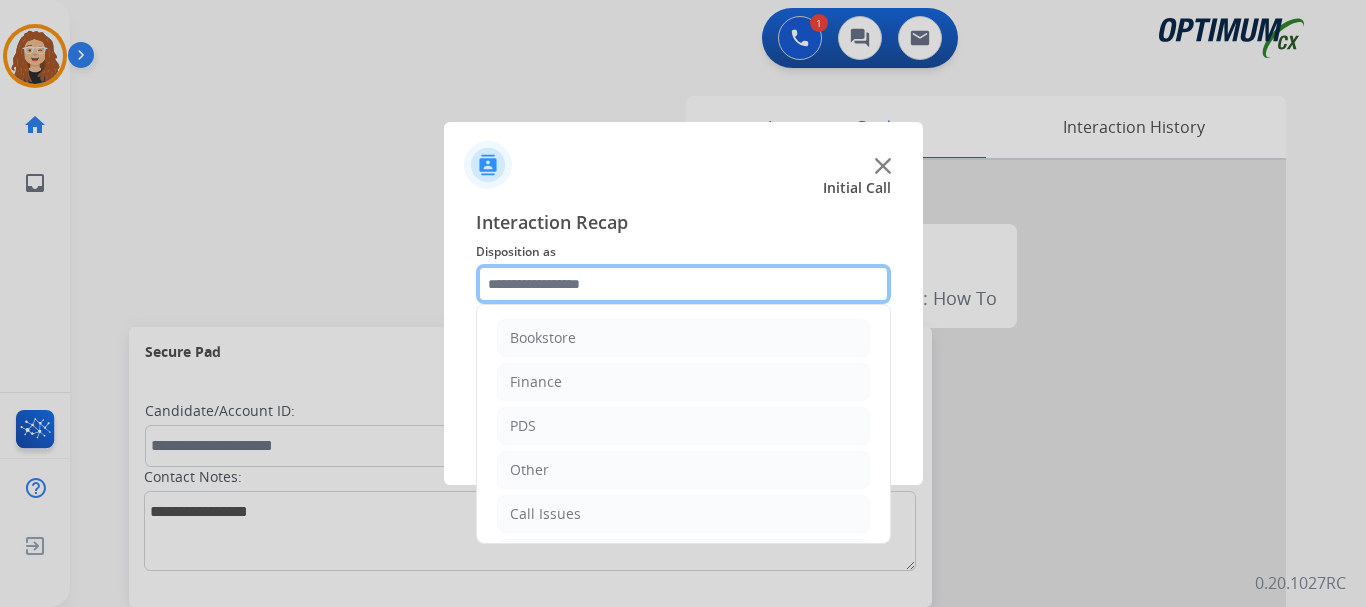 scroll, scrollTop: 136, scrollLeft: 0, axis: vertical 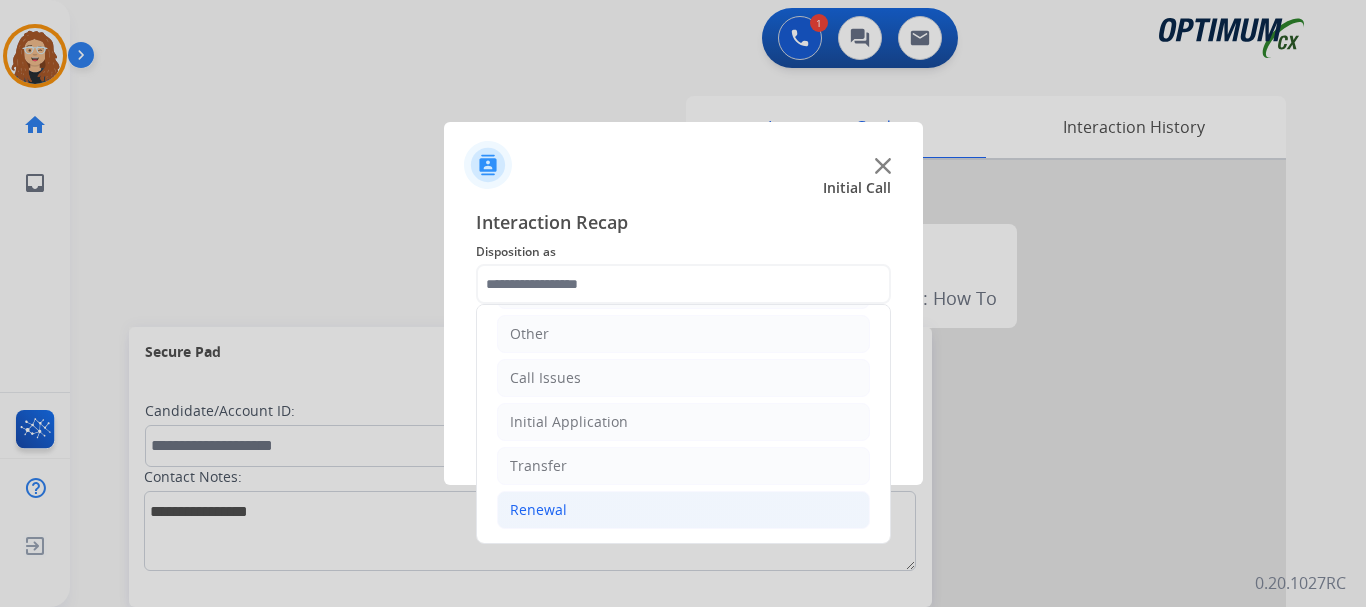 click on "Renewal" 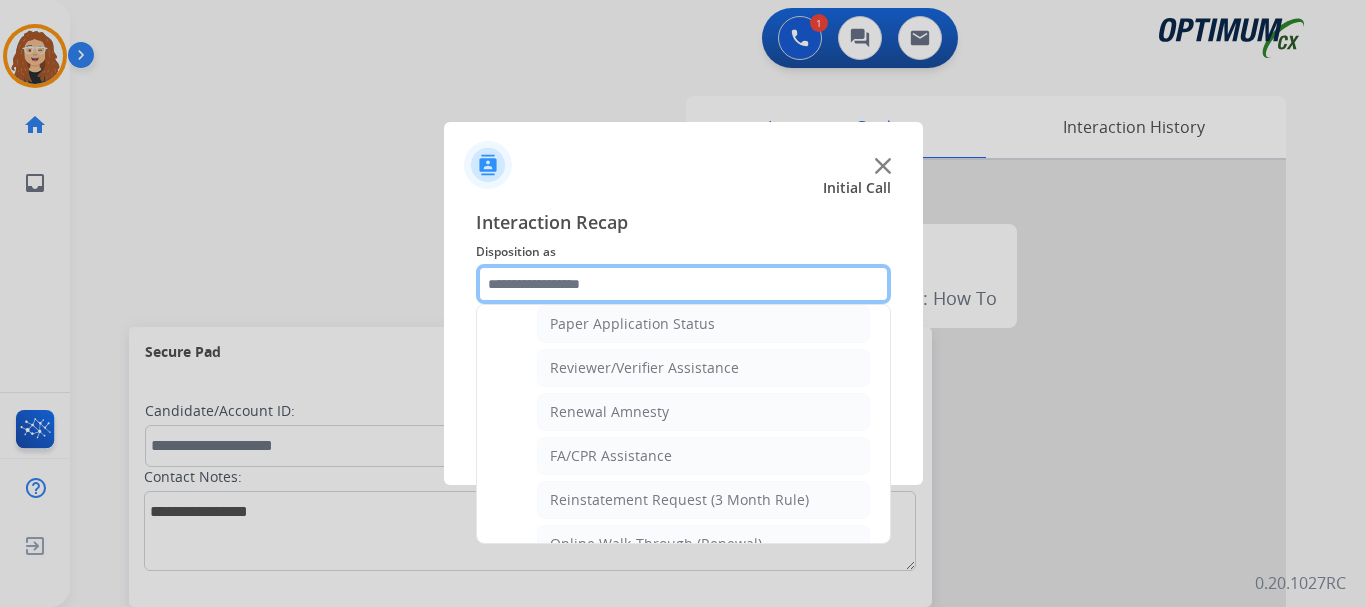 scroll, scrollTop: 755, scrollLeft: 0, axis: vertical 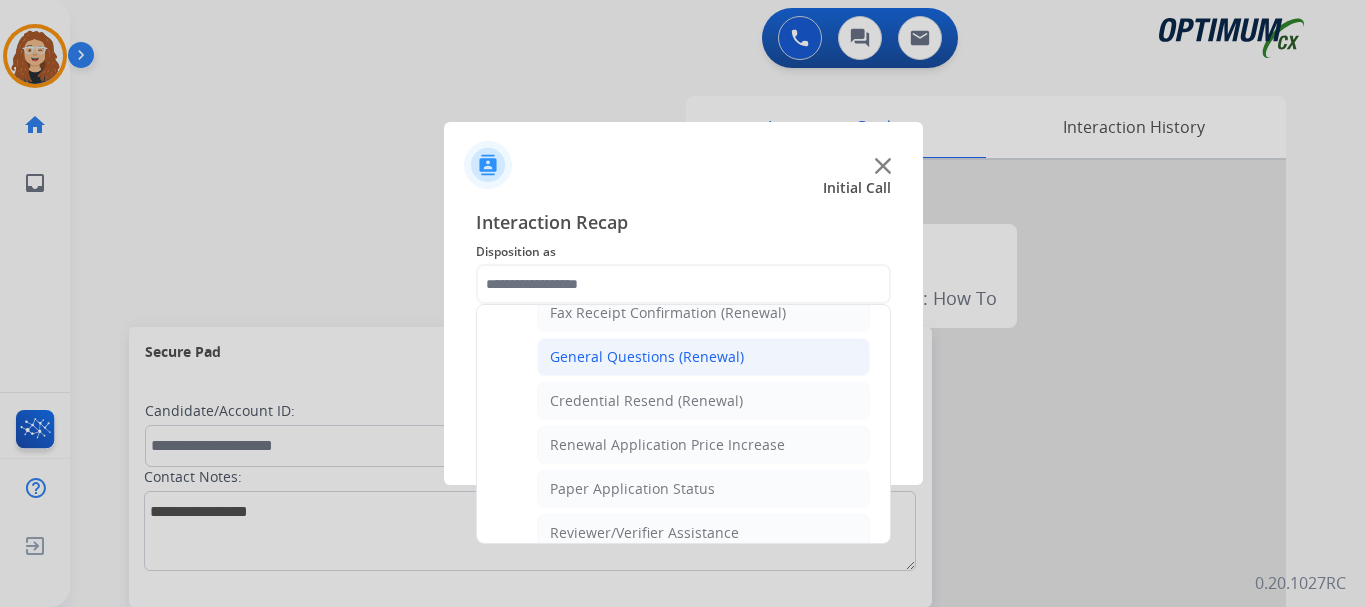click on "General Questions (Renewal)" 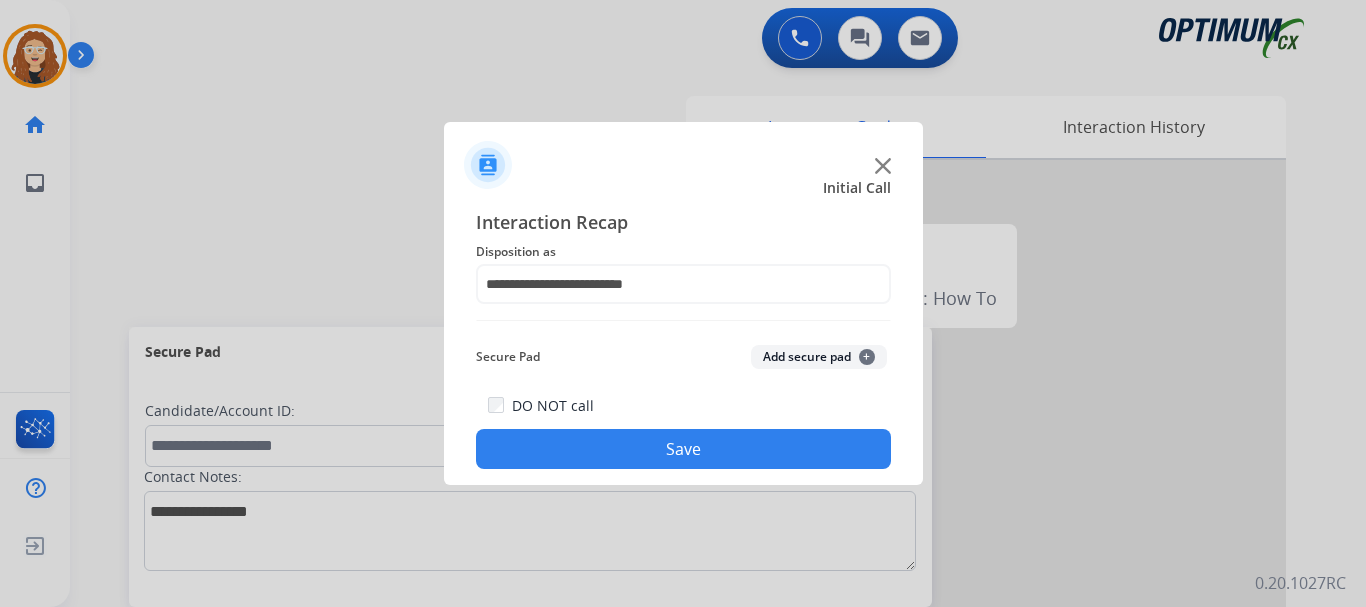 click on "Save" 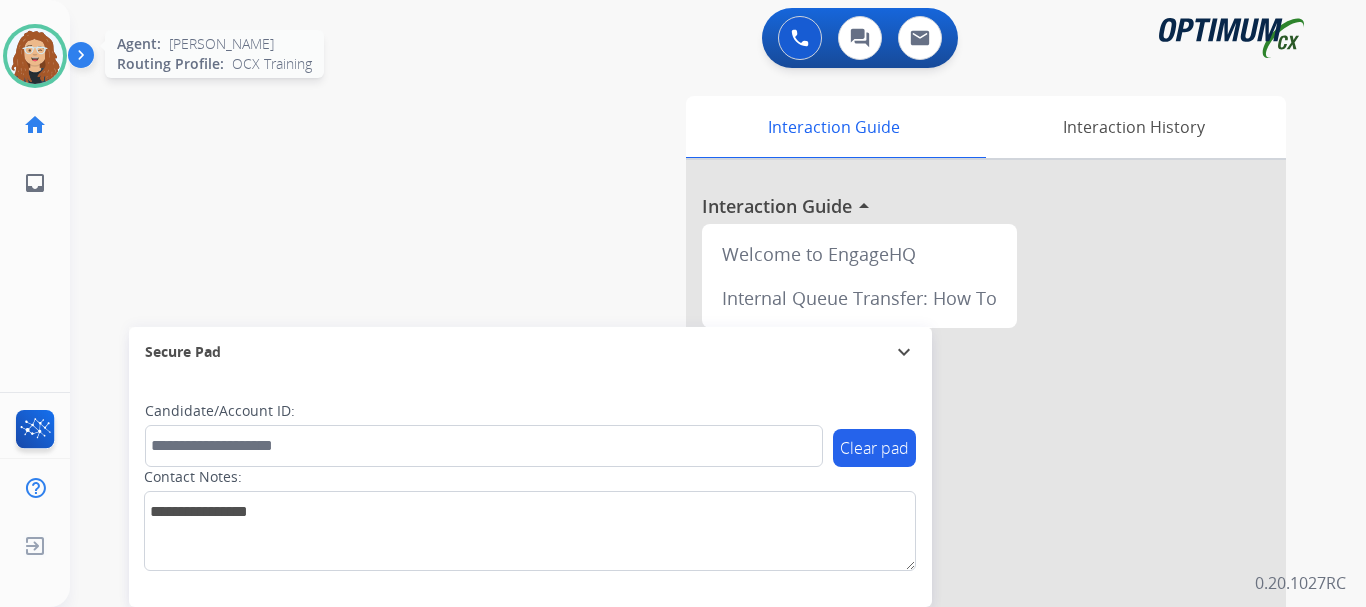 click at bounding box center [35, 56] 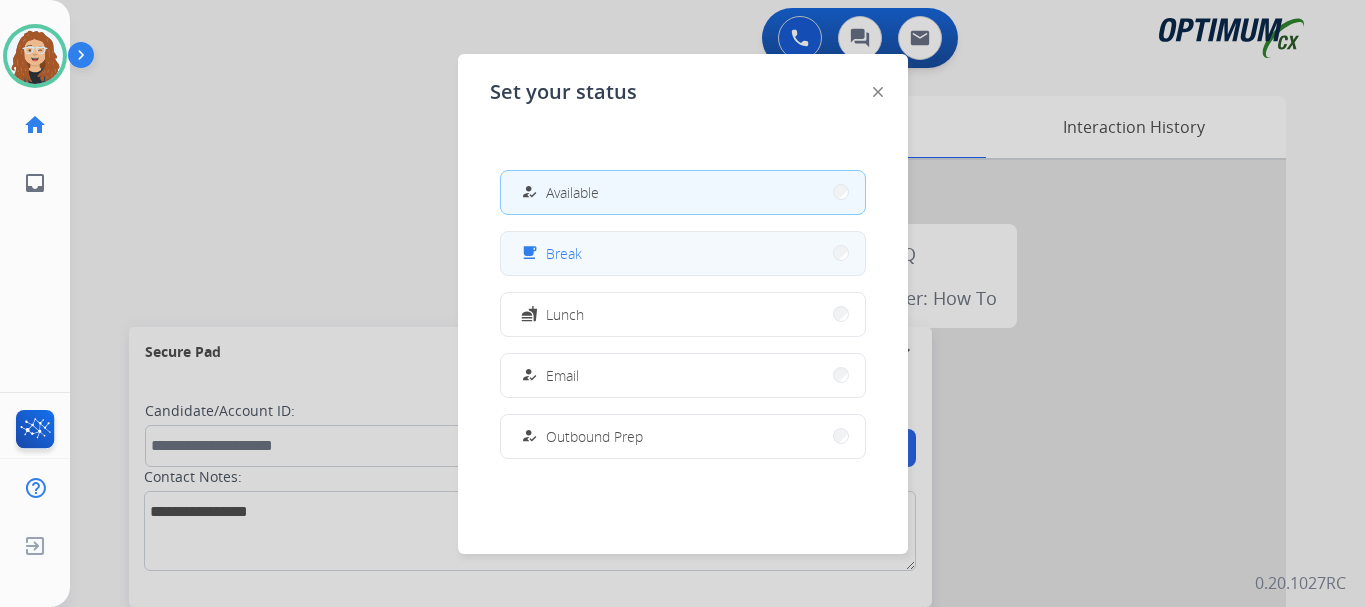 click on "free_breakfast Break" at bounding box center [683, 253] 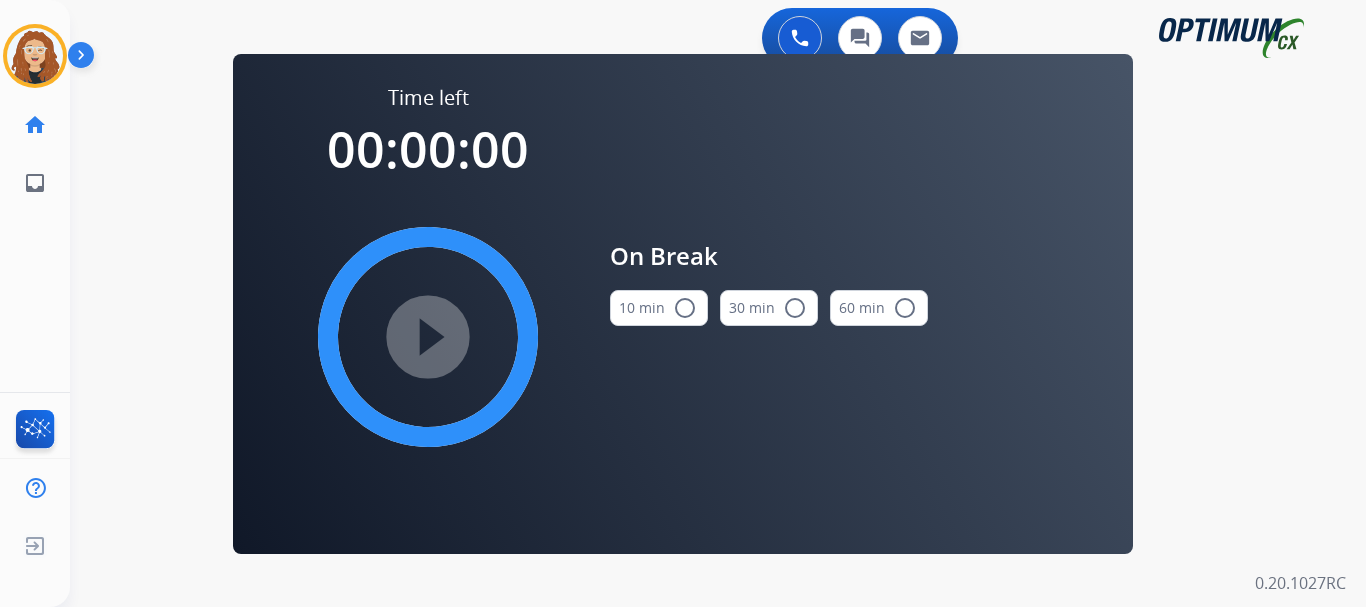 click on "radio_button_unchecked" at bounding box center (685, 308) 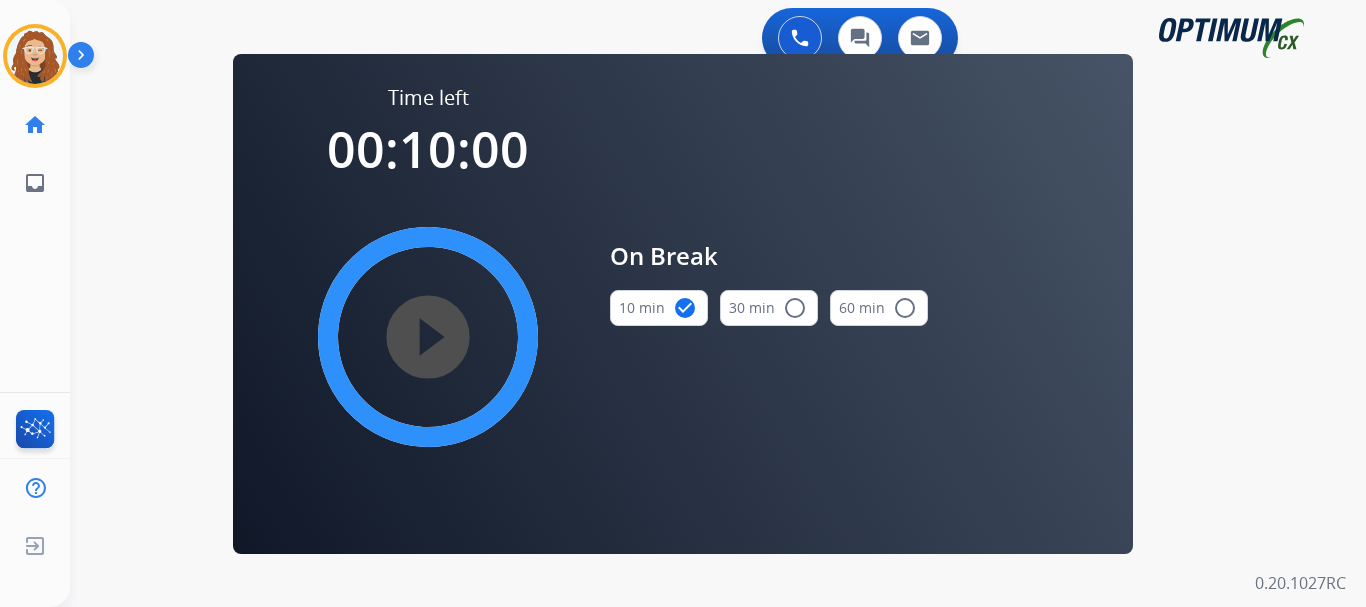 click on "play_circle_filled" at bounding box center (428, 337) 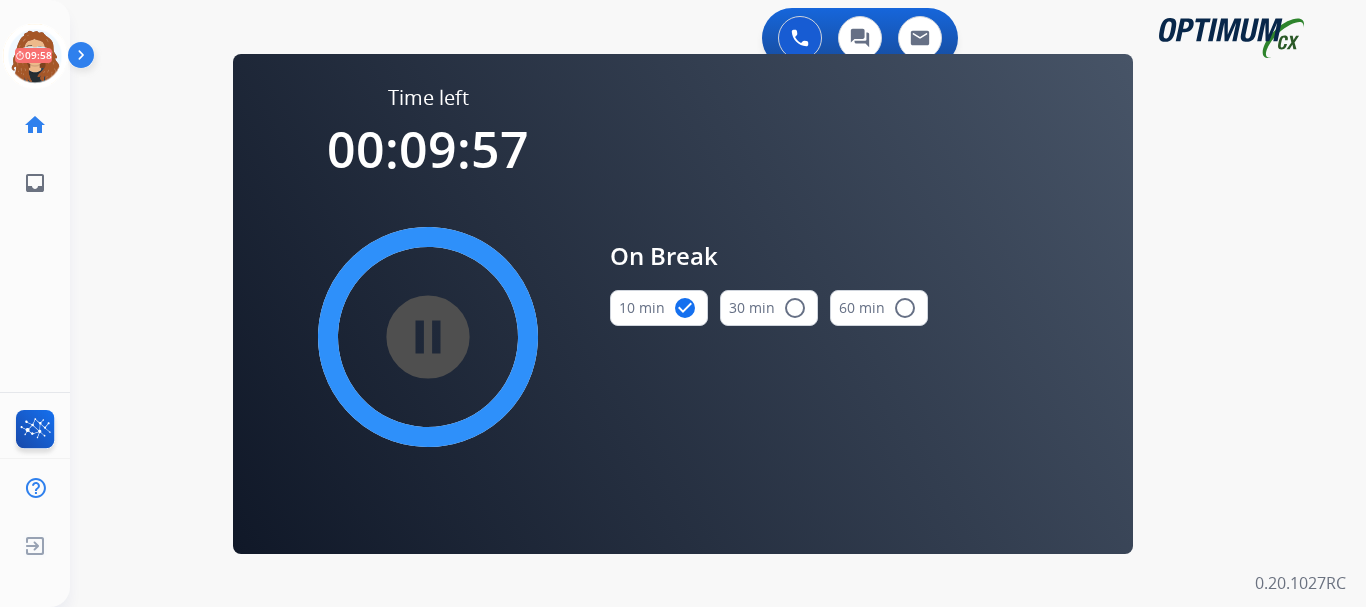 click on "0 Voice Interactions  0  Chat Interactions   0  Email Interactions swap_horiz Break voice bridge close_fullscreen Connect 3-Way Call merge_type Separate 3-Way Call Time left 00:09:57 pause_circle_filled On Break  10 min  check_circle  30 min  radio_button_unchecked  60 min  radio_button_unchecked  Interaction Guide   Interaction History  Interaction Guide arrow_drop_up  Welcome to EngageHQ   Internal Queue Transfer: How To  Secure Pad expand_more Clear pad Candidate/Account ID: Contact Notes:                  0.20.1027RC" at bounding box center (718, 303) 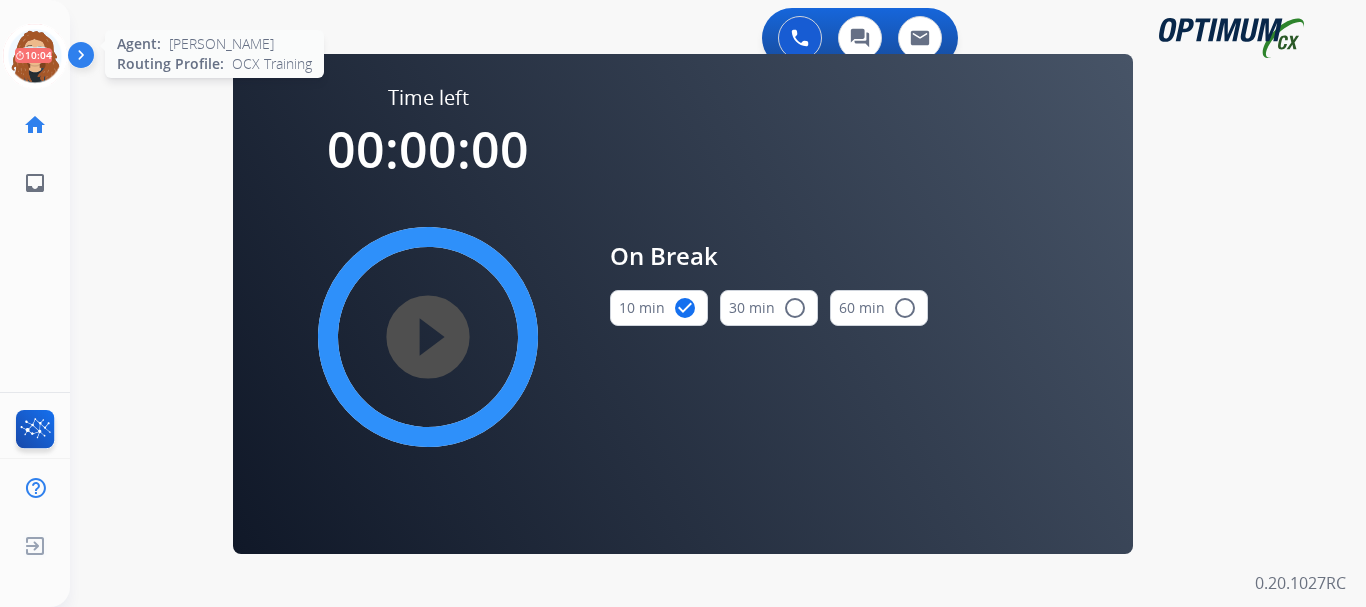 click 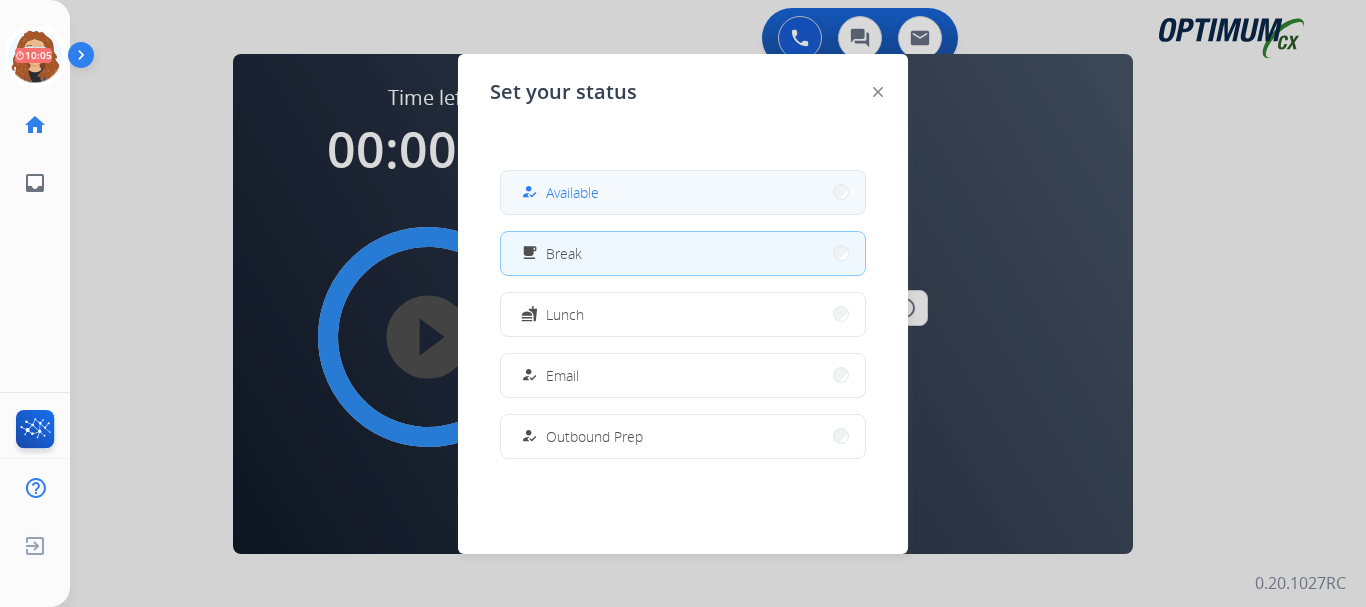 click on "Available" at bounding box center [572, 192] 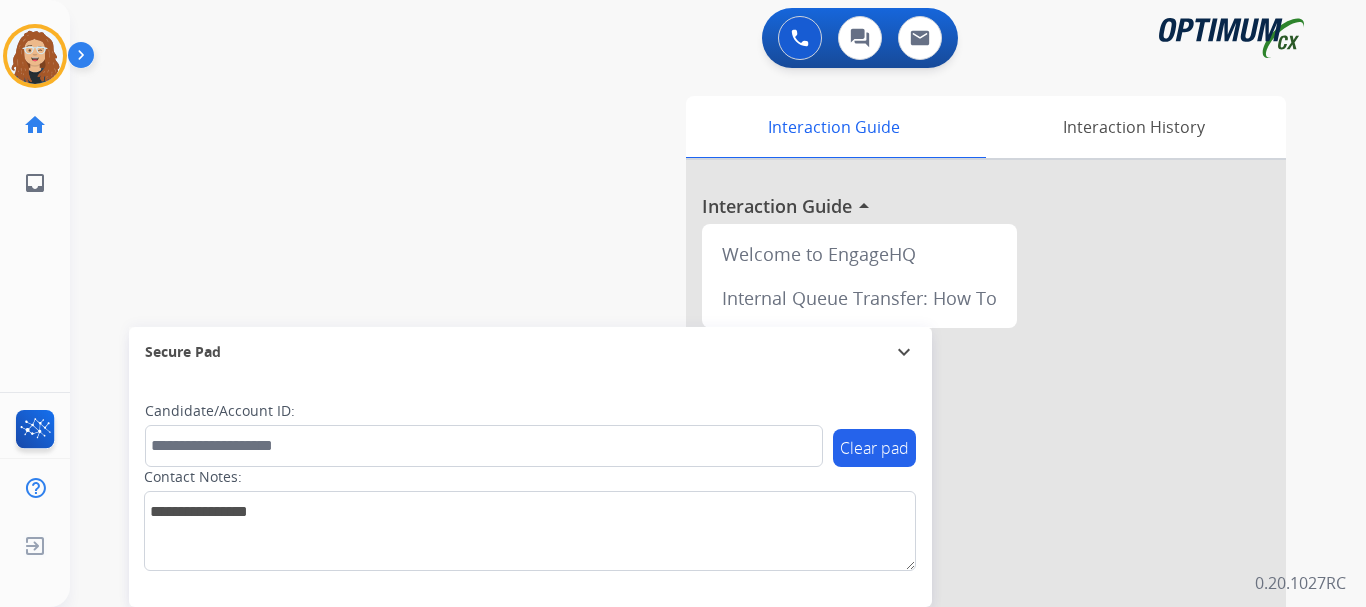 click on "swap_horiz Break voice bridge close_fullscreen Connect 3-Way Call merge_type Separate 3-Way Call  Interaction Guide   Interaction History  Interaction Guide arrow_drop_up  Welcome to EngageHQ   Internal Queue Transfer: How To  Secure Pad expand_more Clear pad Candidate/Account ID: Contact Notes:" at bounding box center [694, 489] 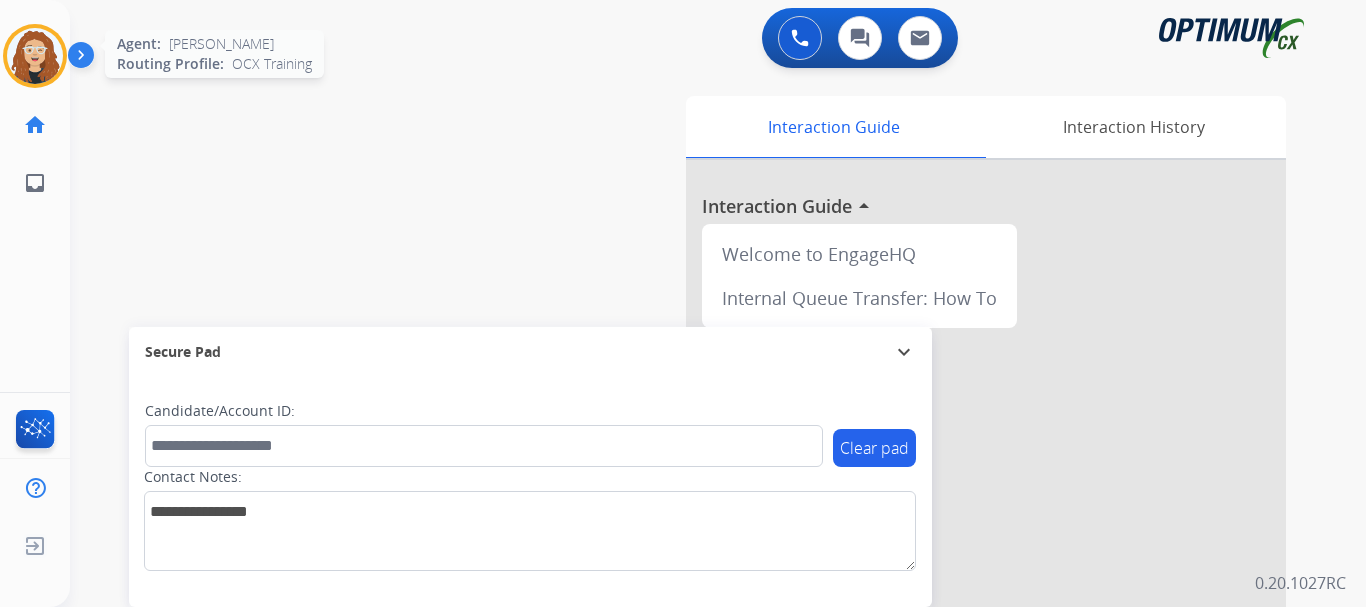 click at bounding box center [35, 56] 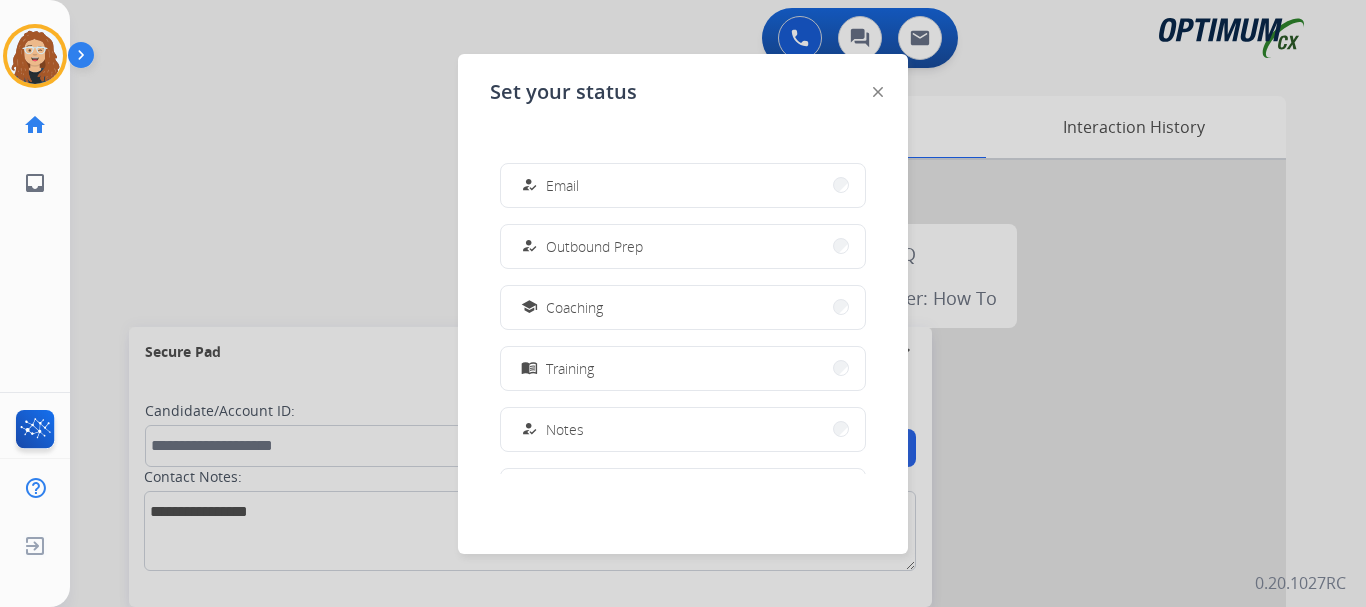 scroll, scrollTop: 192, scrollLeft: 0, axis: vertical 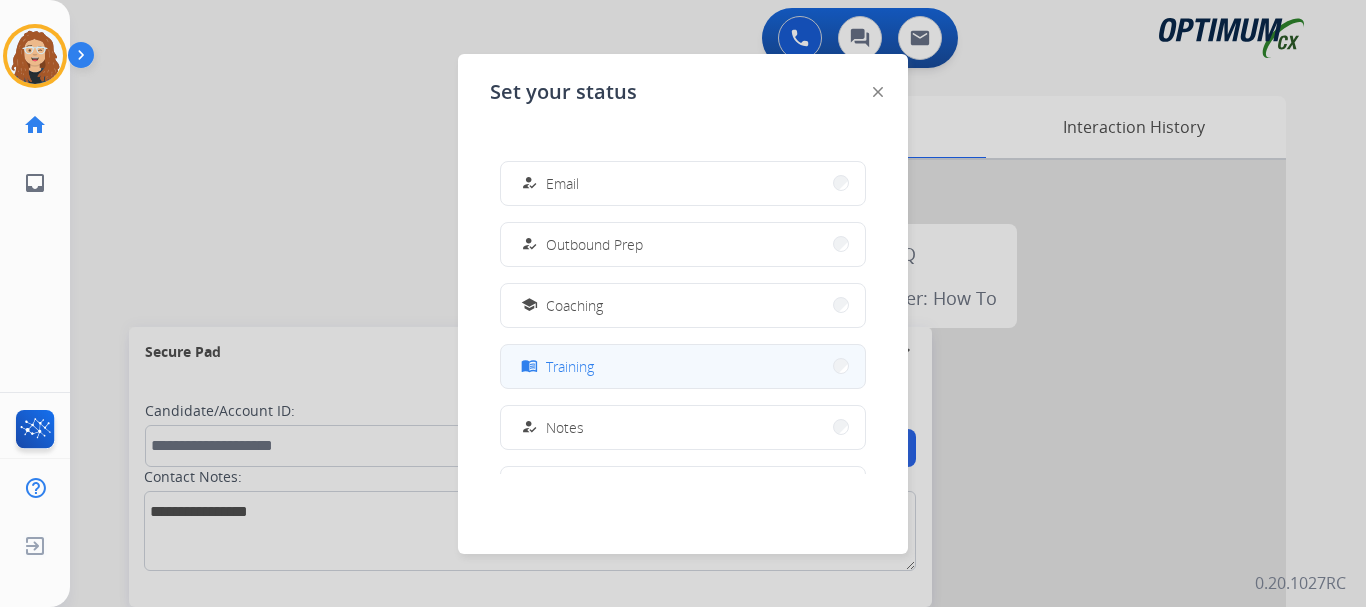 click on "menu_book Training" at bounding box center [683, 366] 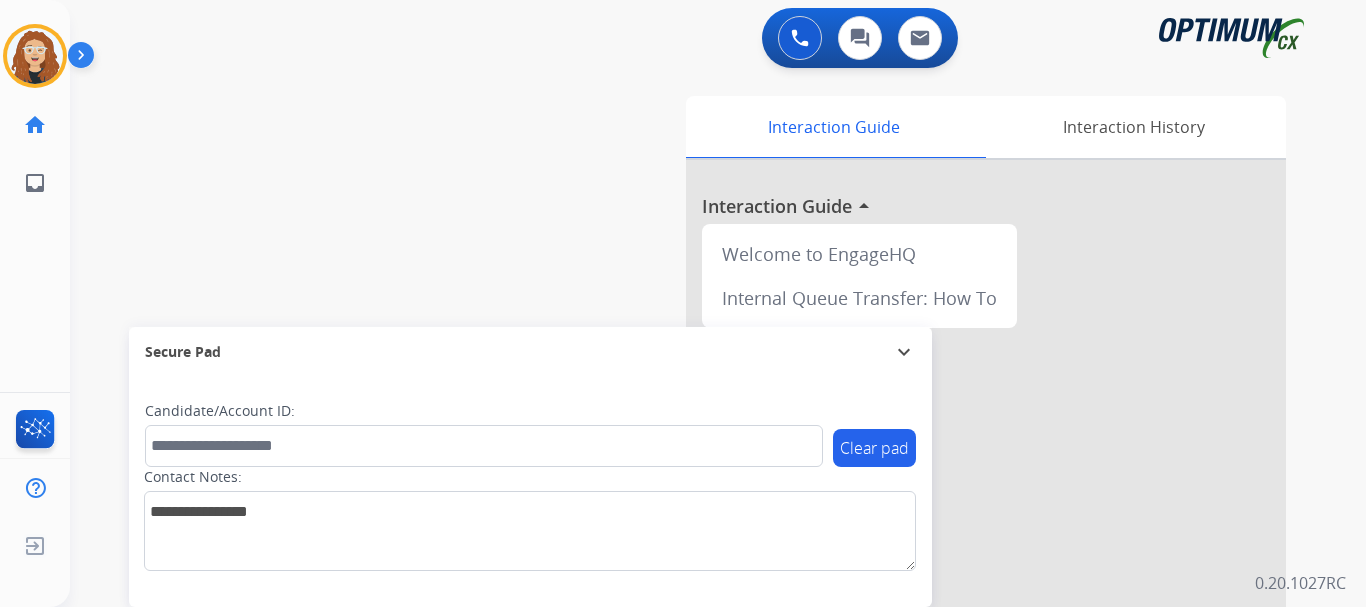 drag, startPoint x: 172, startPoint y: 219, endPoint x: 116, endPoint y: 154, distance: 85.79627 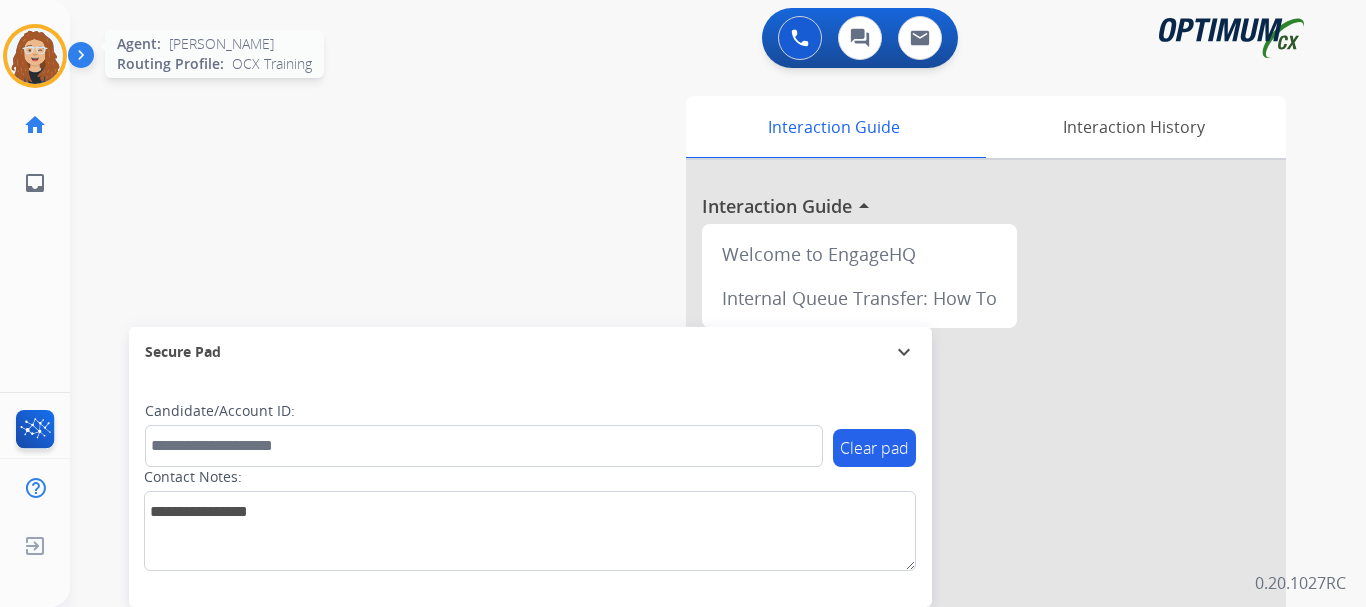 click at bounding box center [35, 56] 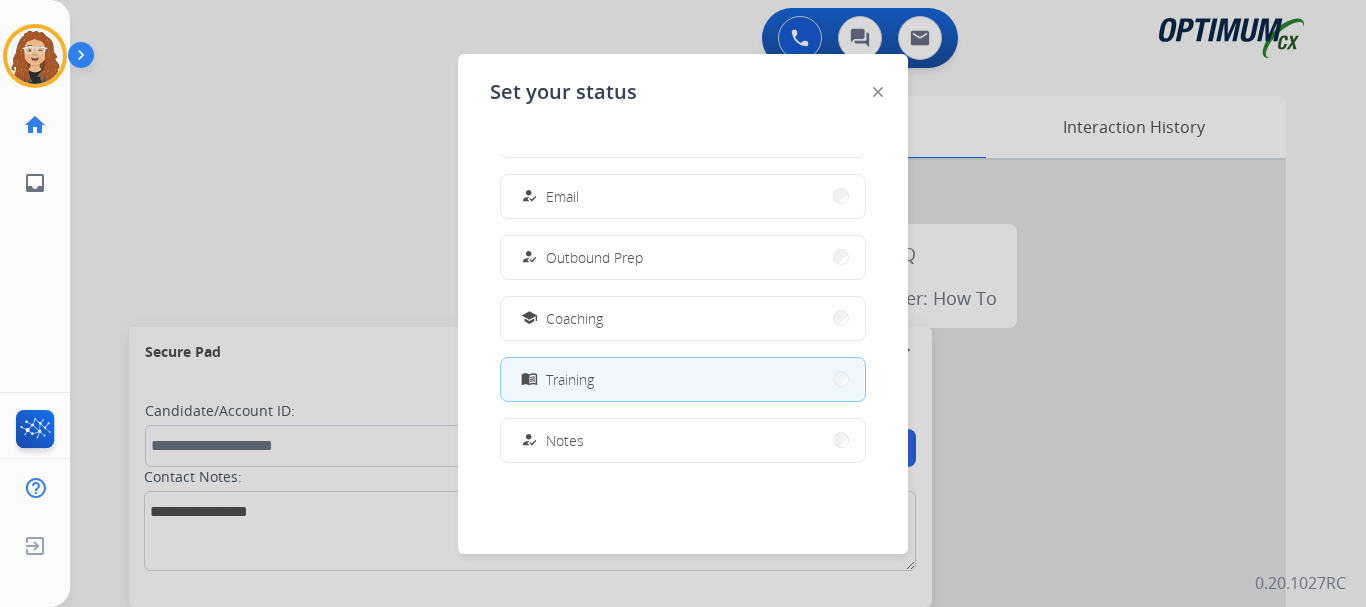 scroll, scrollTop: 192, scrollLeft: 0, axis: vertical 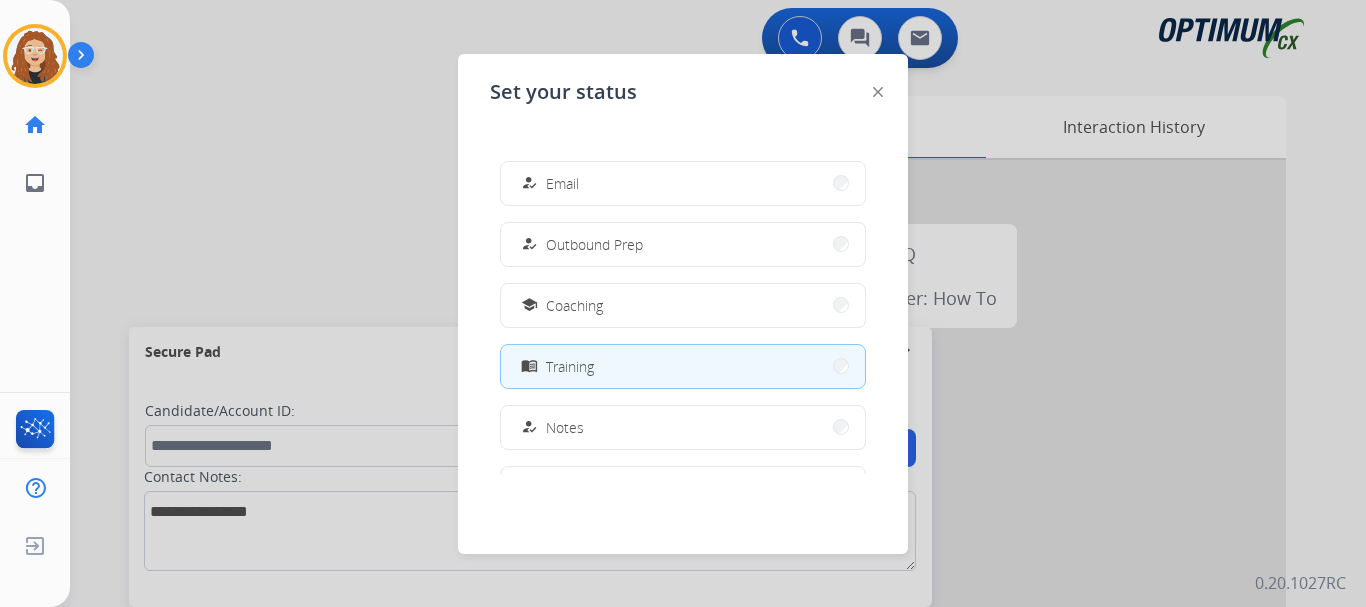 click at bounding box center [683, 303] 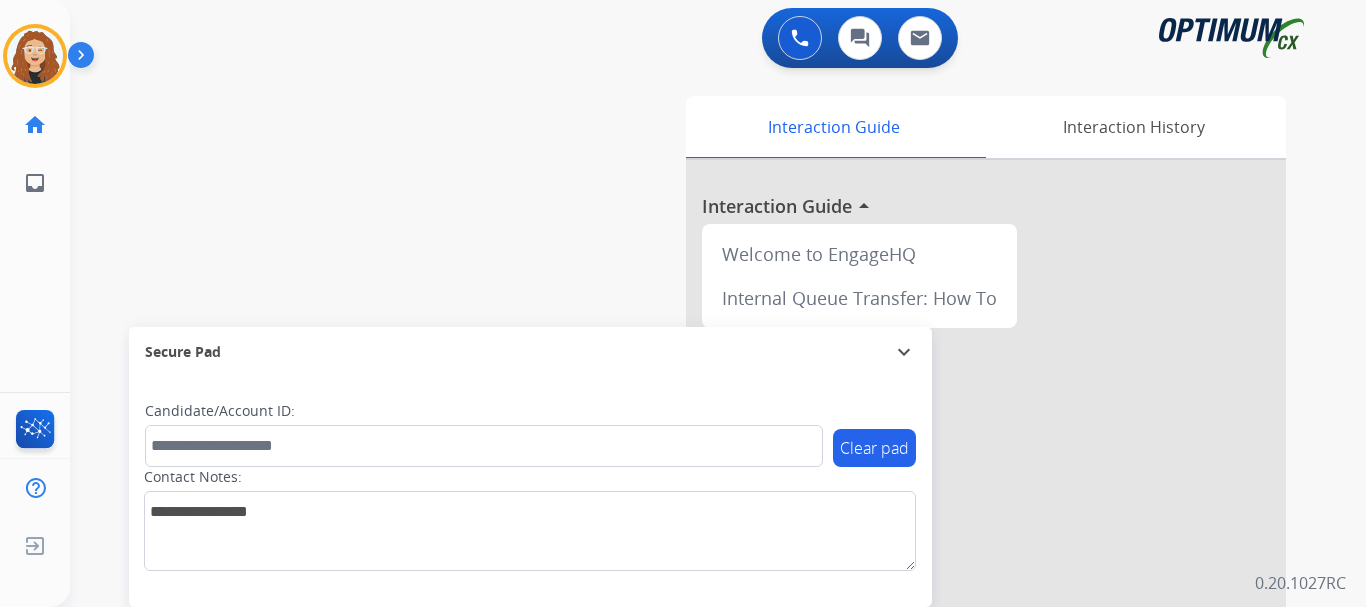 click on "swap_horiz Break voice bridge close_fullscreen Connect 3-Way Call merge_type Separate 3-Way Call  Interaction Guide   Interaction History  Interaction Guide arrow_drop_up  Welcome to EngageHQ   Internal Queue Transfer: How To  Secure Pad expand_more Clear pad Candidate/Account ID: Contact Notes:" at bounding box center [694, 489] 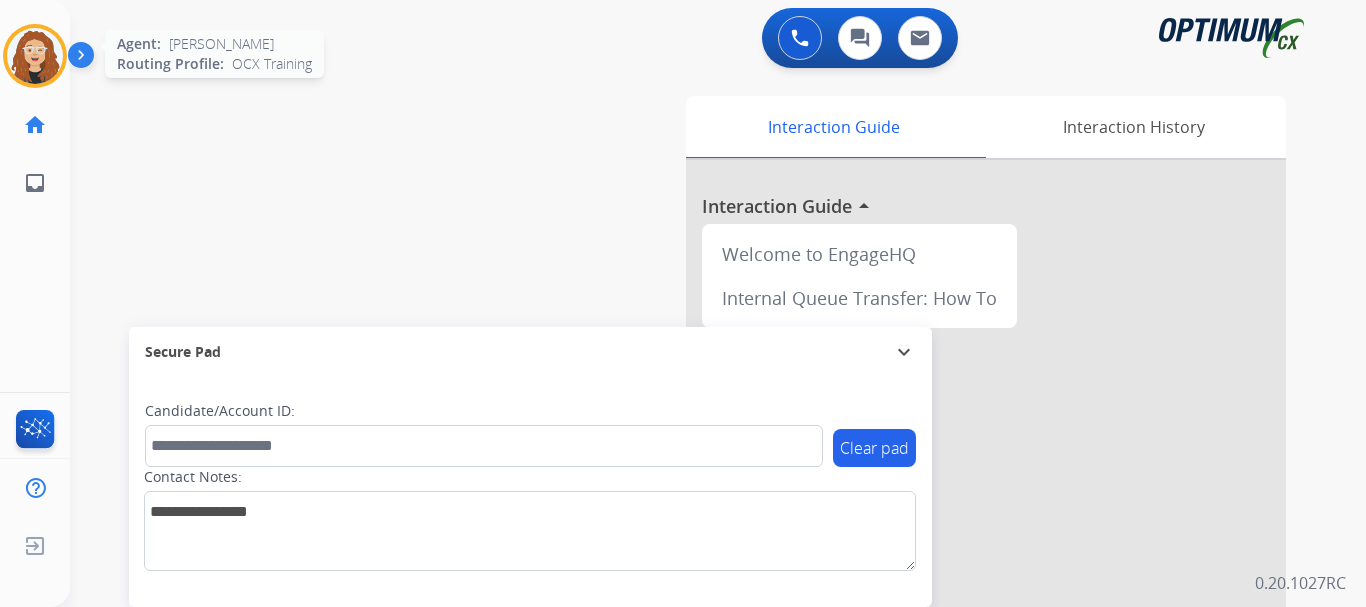 click at bounding box center [35, 56] 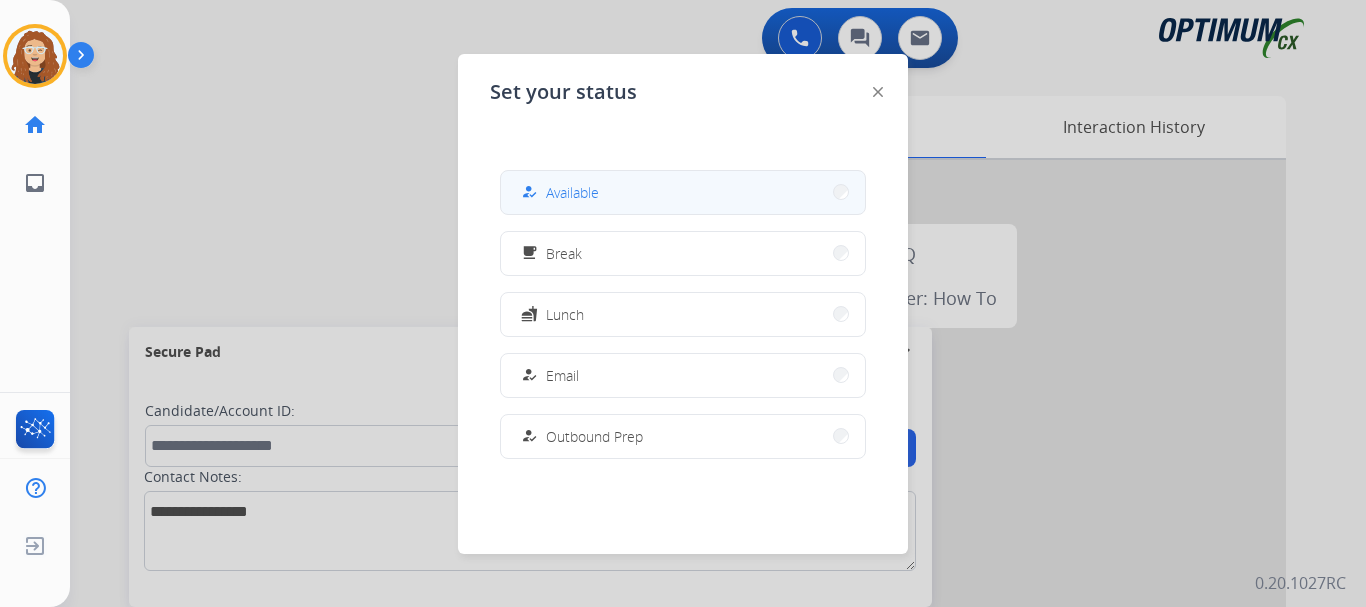 click on "how_to_reg Available" at bounding box center [683, 192] 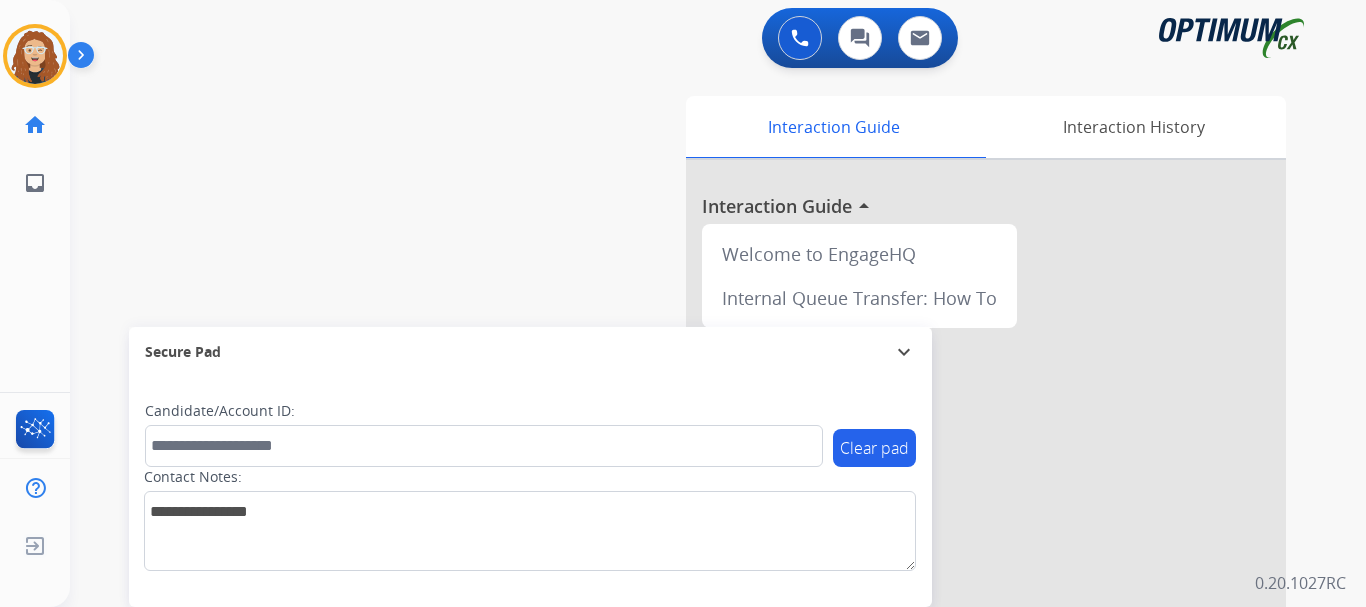 click on "swap_horiz Break voice bridge close_fullscreen Connect 3-Way Call merge_type Separate 3-Way Call  Interaction Guide   Interaction History  Interaction Guide arrow_drop_up  Welcome to EngageHQ   Internal Queue Transfer: How To  Secure Pad expand_more Clear pad Candidate/Account ID: Contact Notes:" at bounding box center [694, 489] 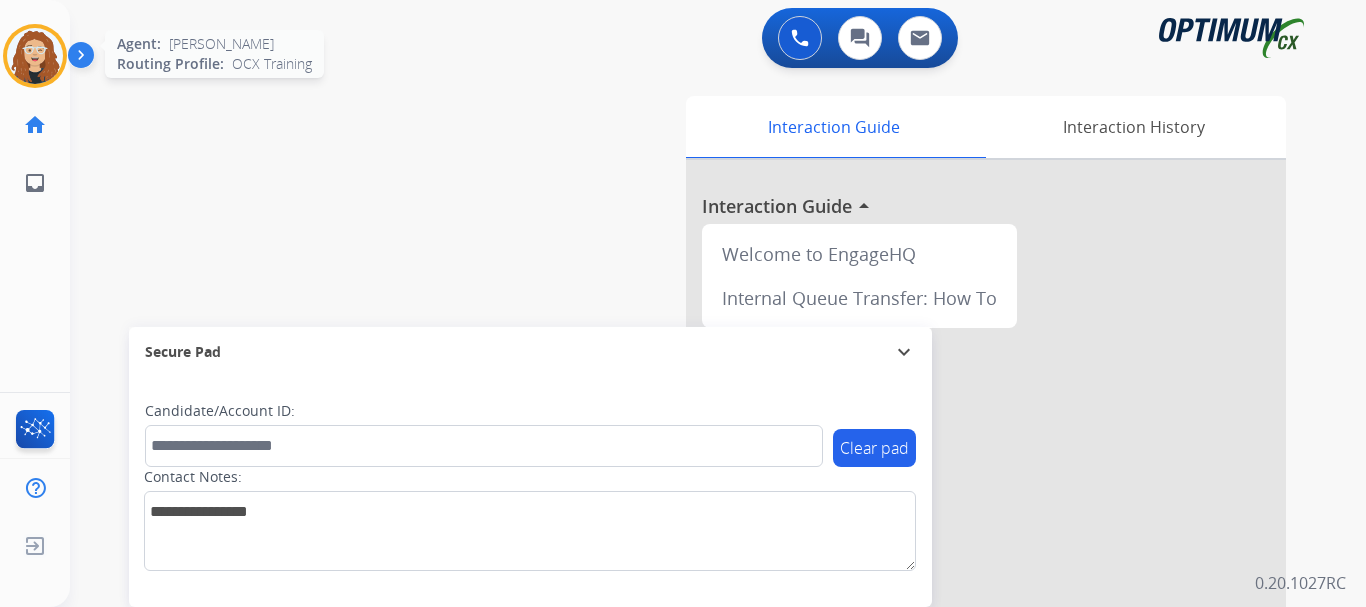 click at bounding box center (35, 56) 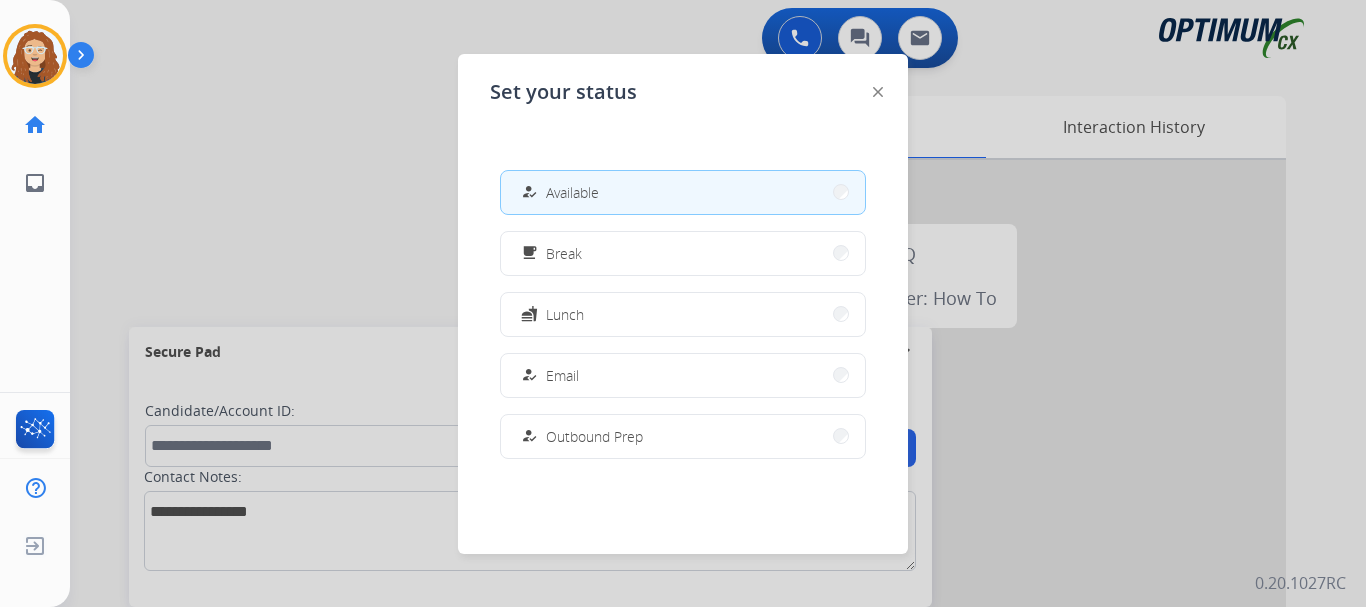 click at bounding box center [683, 303] 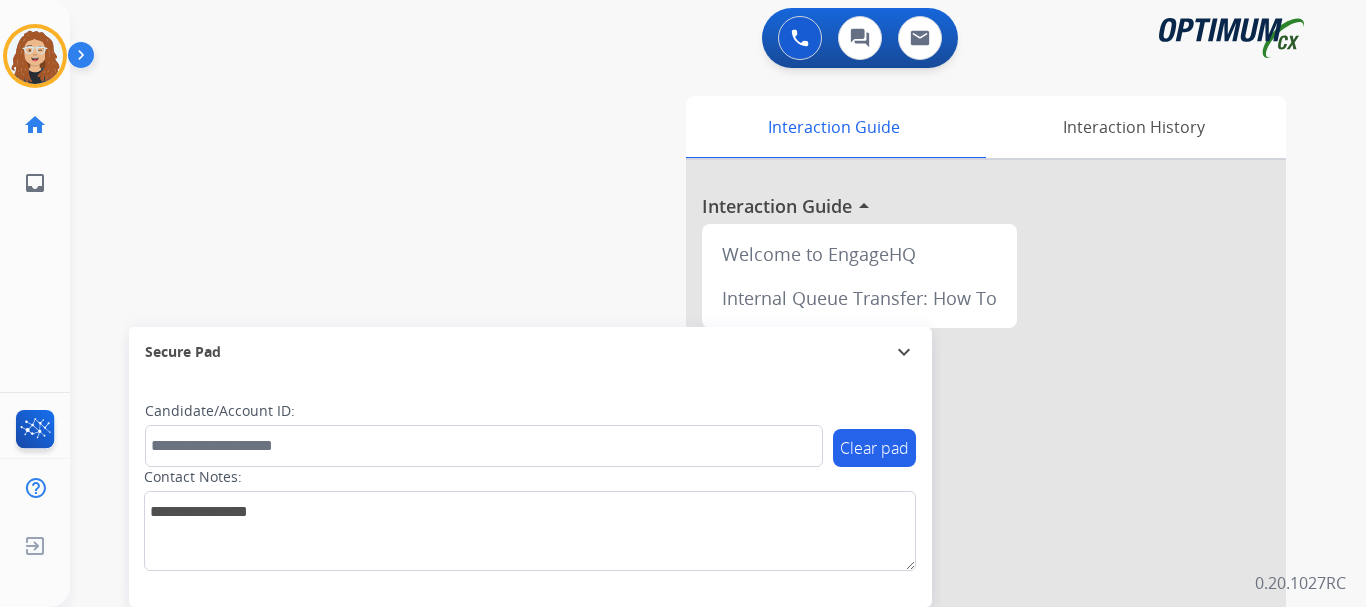 click on "swap_horiz Break voice bridge close_fullscreen Connect 3-Way Call merge_type Separate 3-Way Call  Interaction Guide   Interaction History  Interaction Guide arrow_drop_up  Welcome to EngageHQ   Internal Queue Transfer: How To  Secure Pad expand_more Clear pad Candidate/Account ID: Contact Notes:" at bounding box center [694, 489] 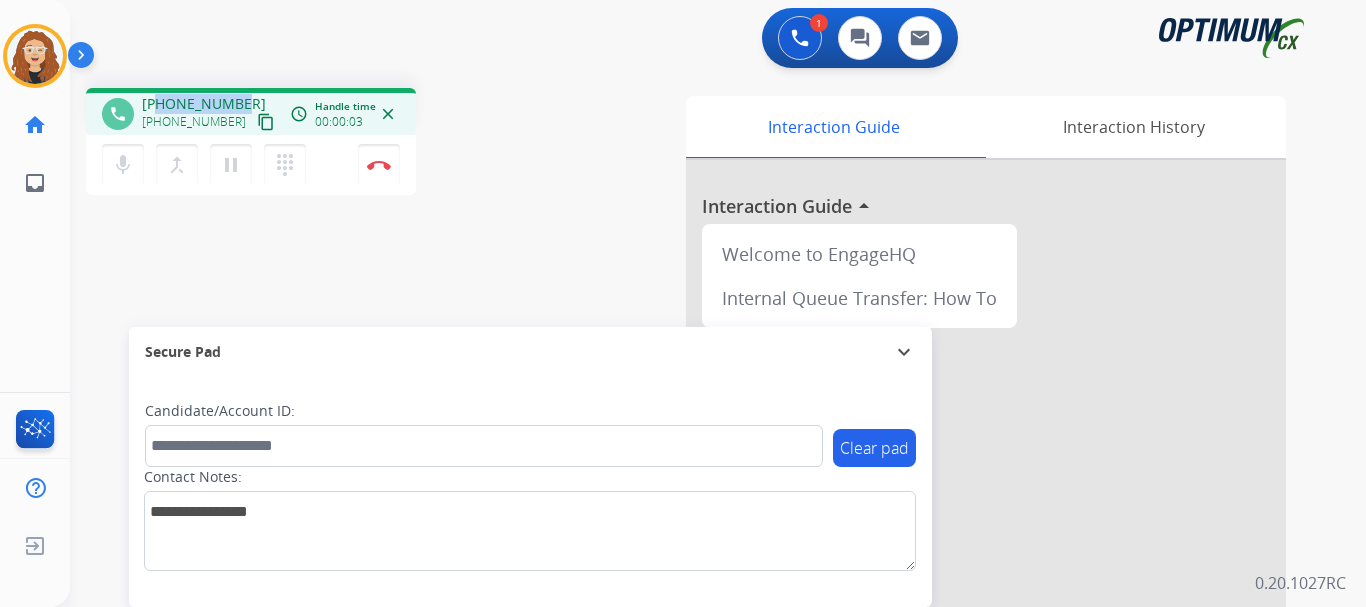 drag, startPoint x: 159, startPoint y: 103, endPoint x: 239, endPoint y: 94, distance: 80.50466 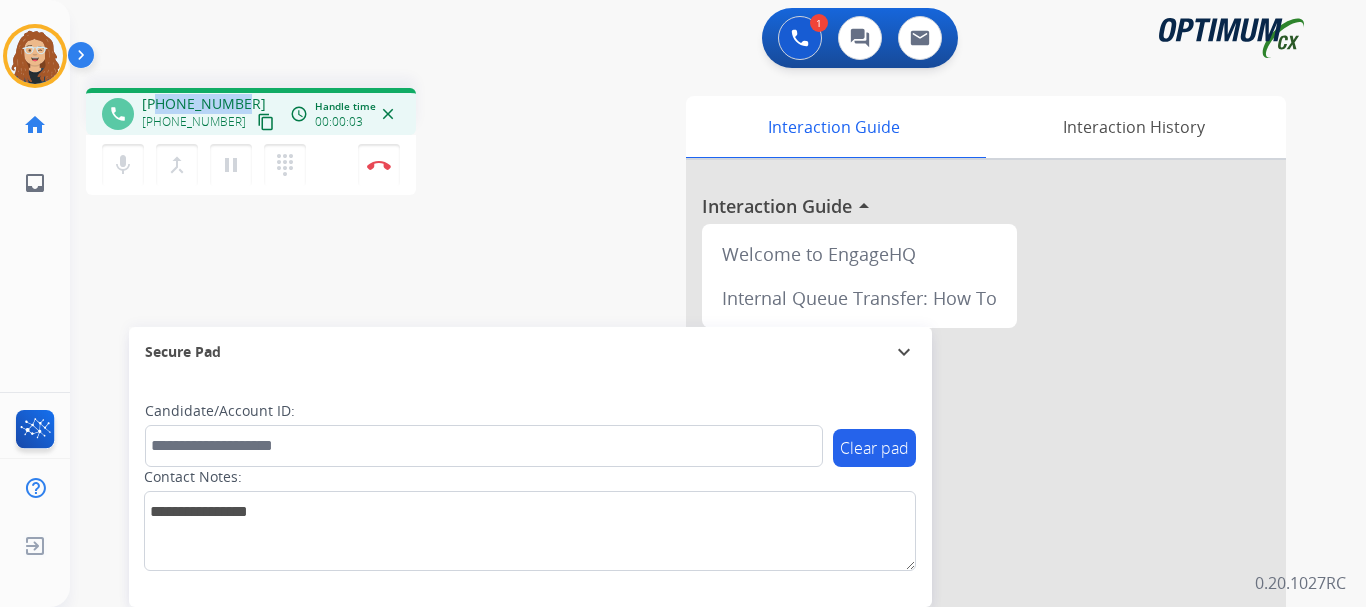 click on "[PHONE_NUMBER] [PHONE_NUMBER] content_copy" at bounding box center [210, 114] 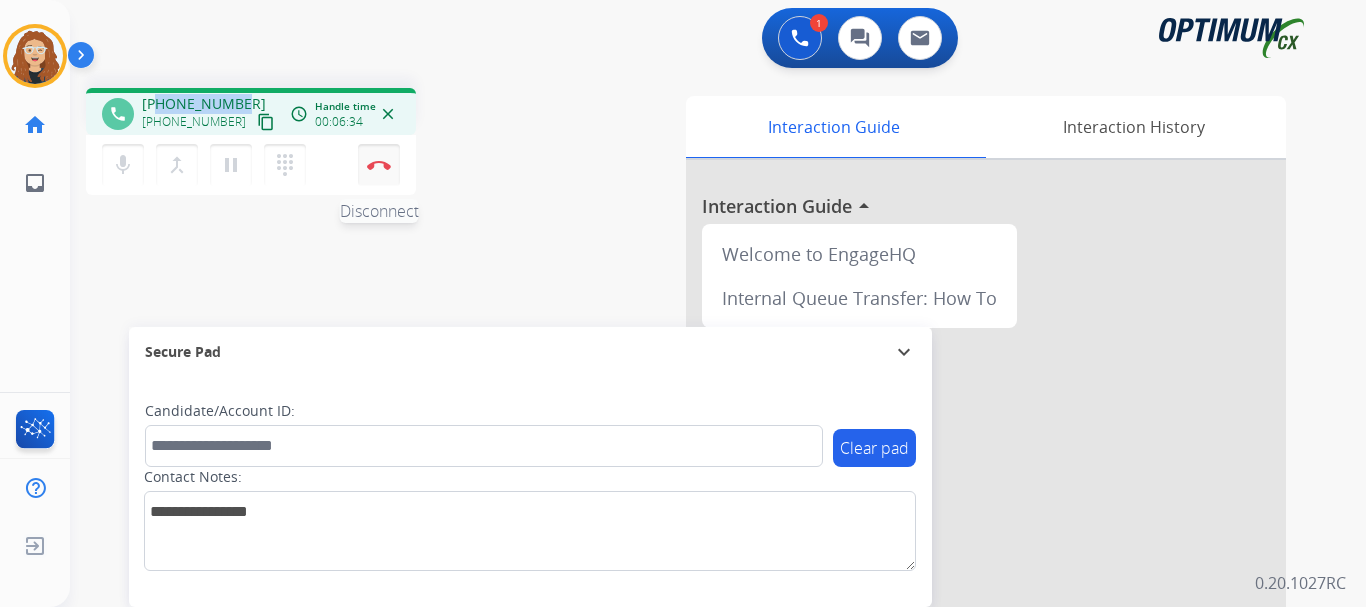 click on "Disconnect" at bounding box center (379, 165) 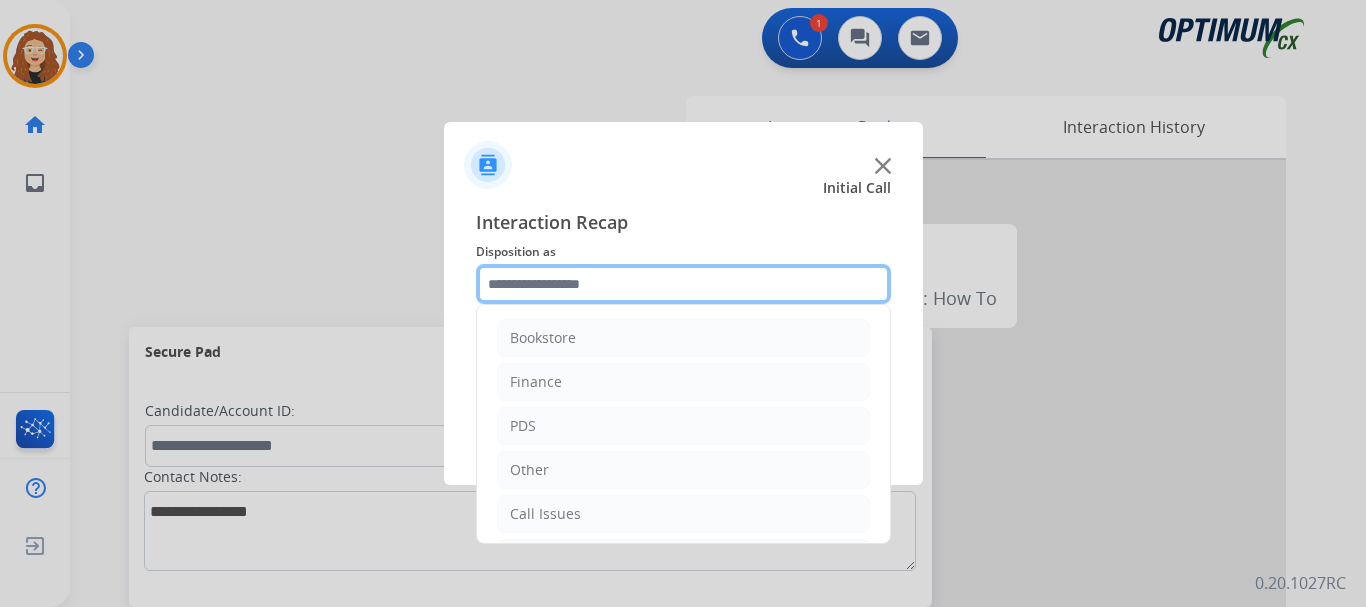 click 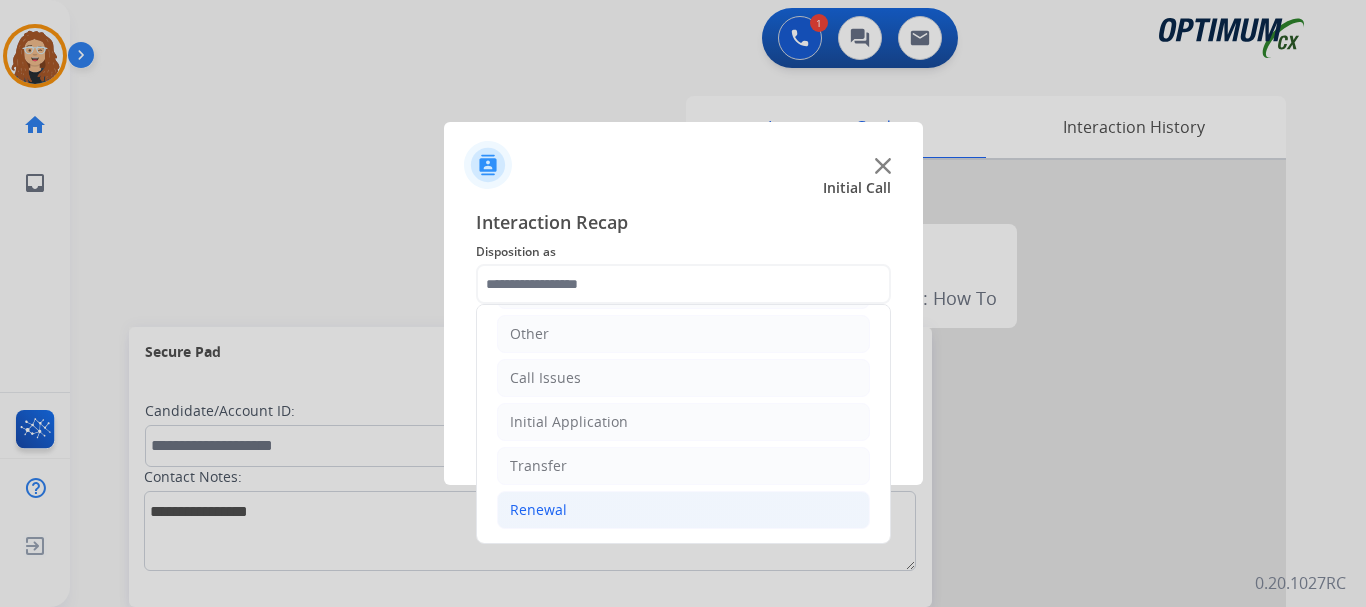 drag, startPoint x: 653, startPoint y: 523, endPoint x: 724, endPoint y: 525, distance: 71.02816 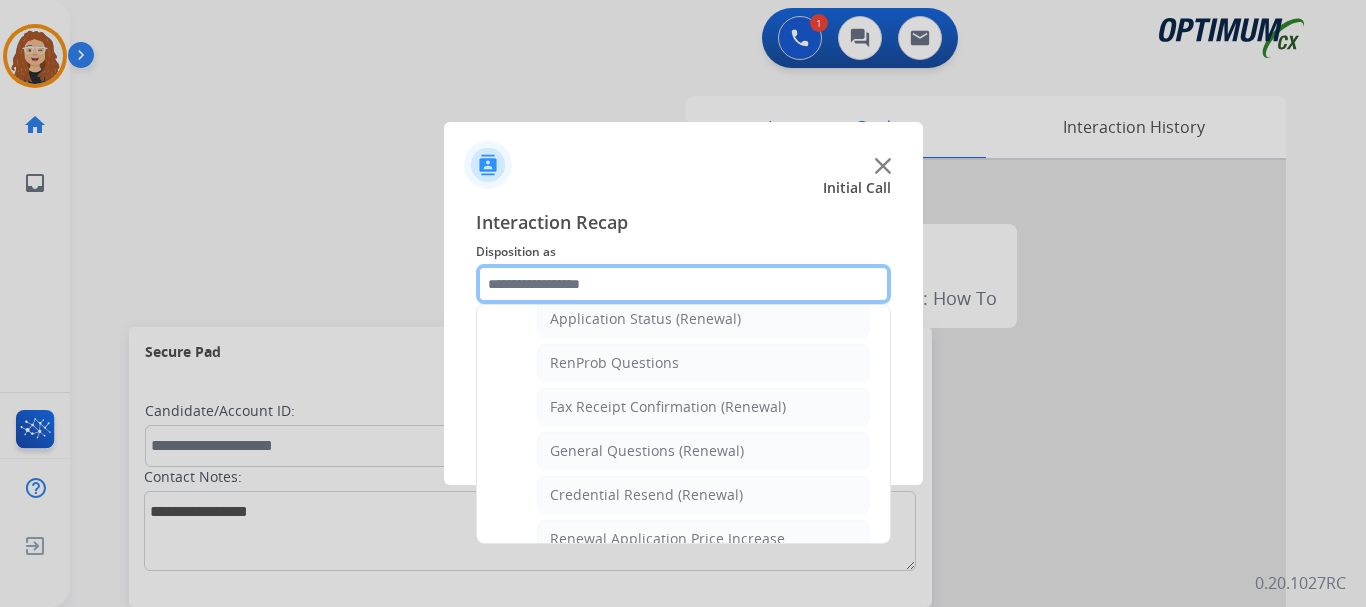scroll, scrollTop: 522, scrollLeft: 0, axis: vertical 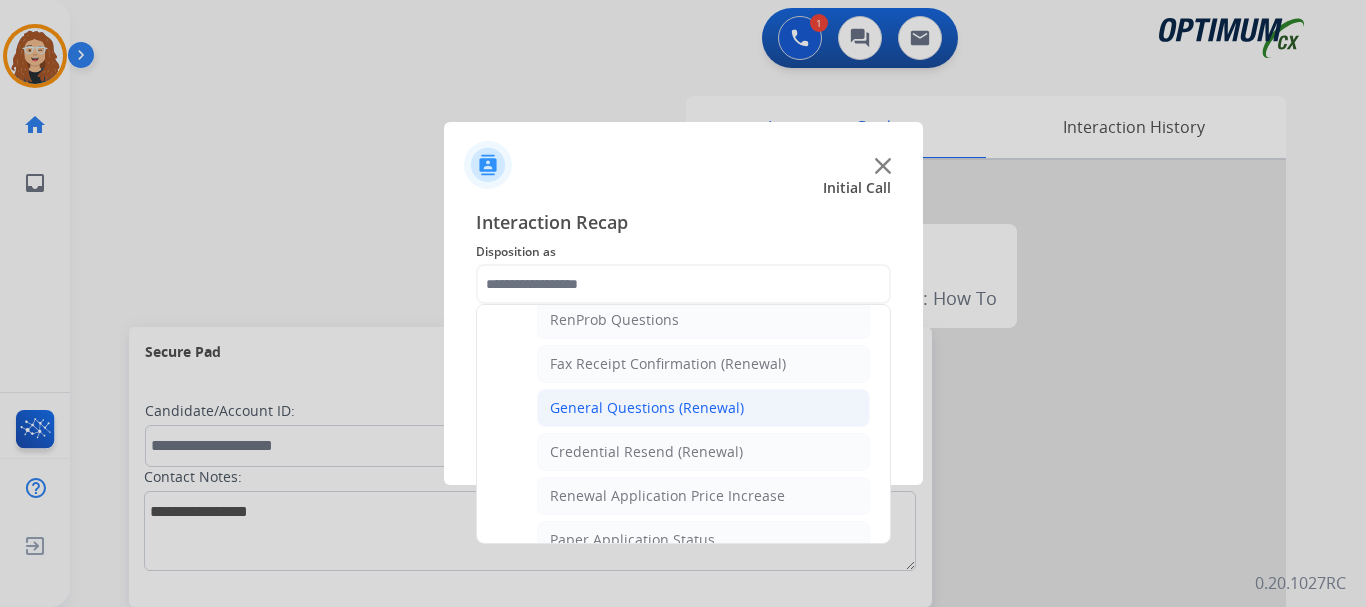 click on "General Questions (Renewal)" 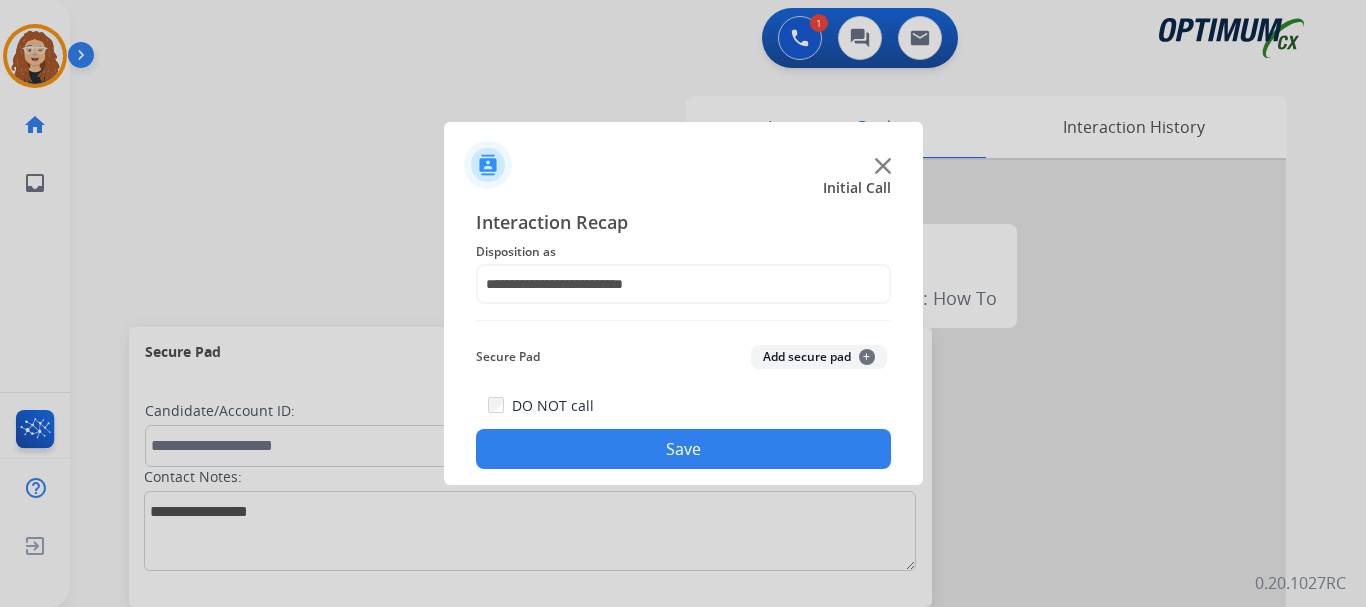 click on "Save" 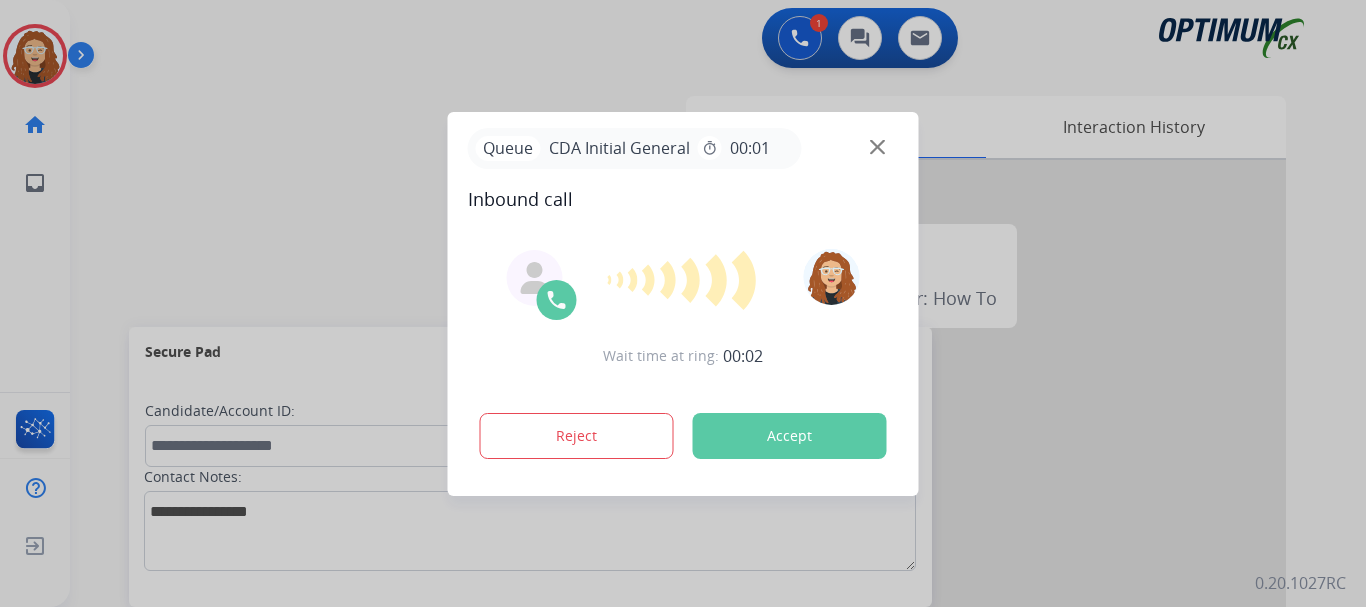 click at bounding box center (683, 303) 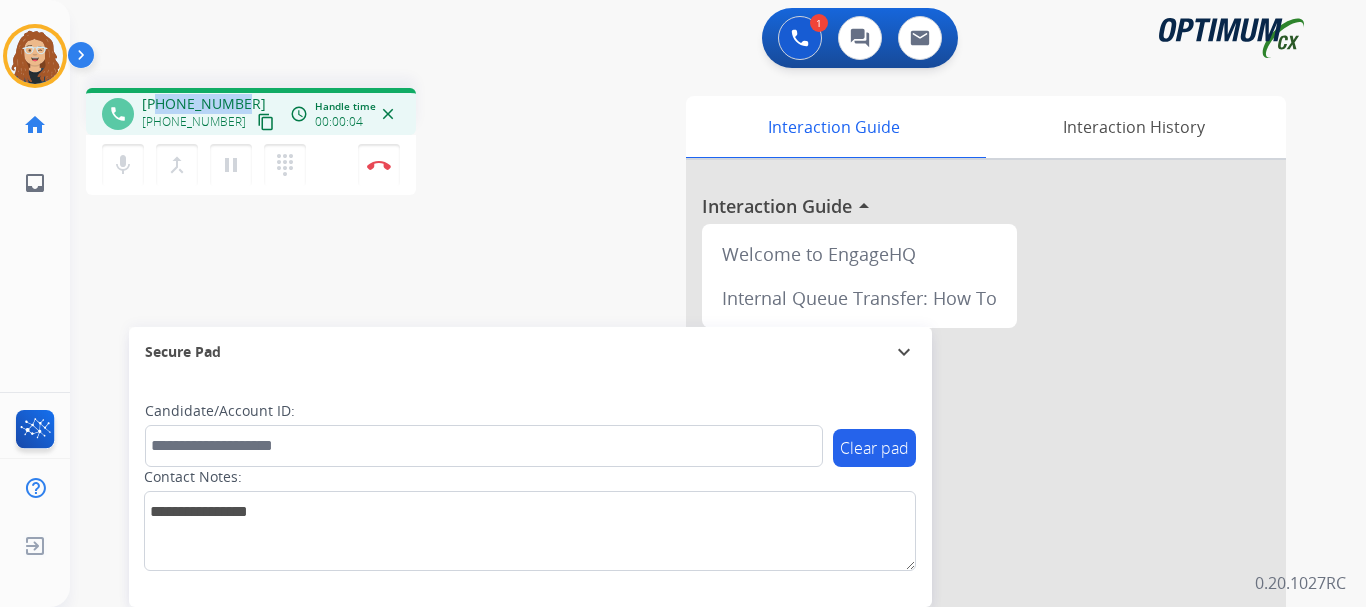 drag, startPoint x: 157, startPoint y: 103, endPoint x: 240, endPoint y: 99, distance: 83.09633 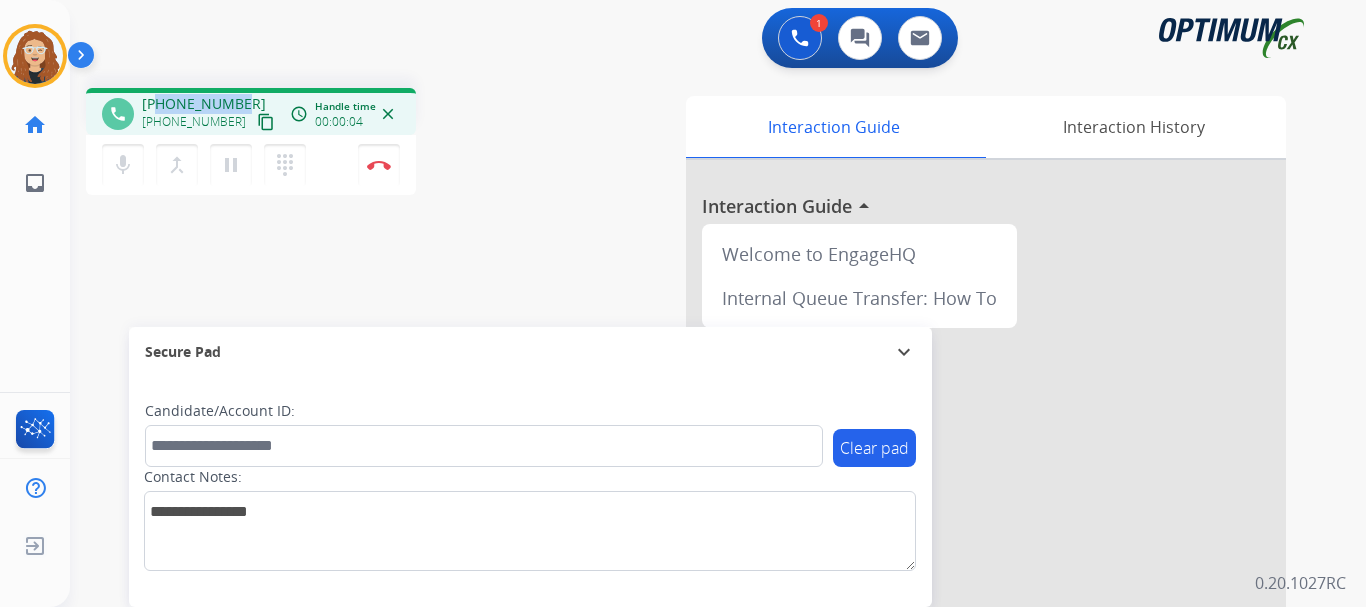 click on "[PHONE_NUMBER] [PHONE_NUMBER] content_copy" at bounding box center (210, 114) 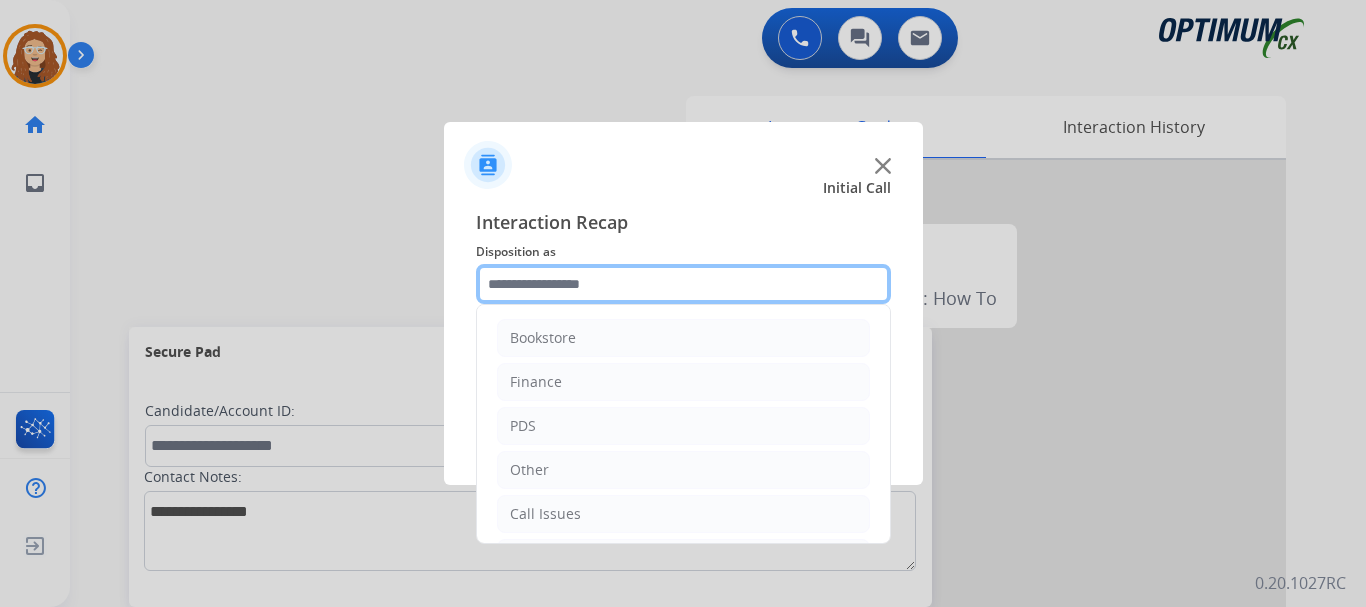 click 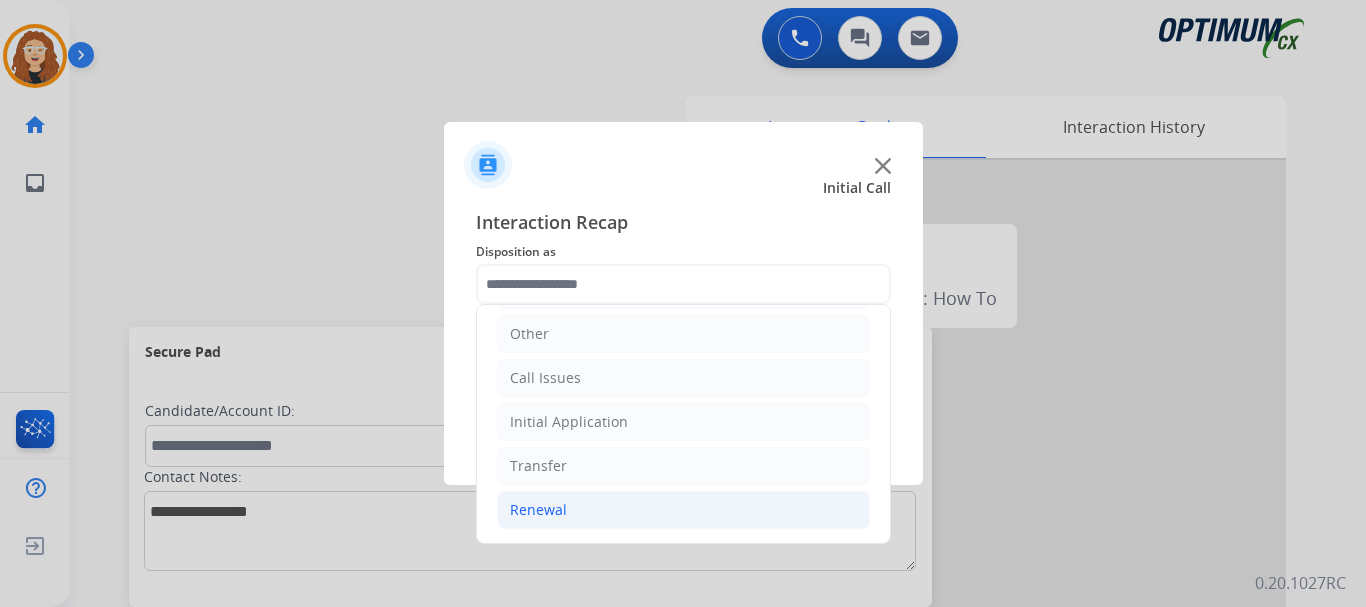 click on "Renewal" 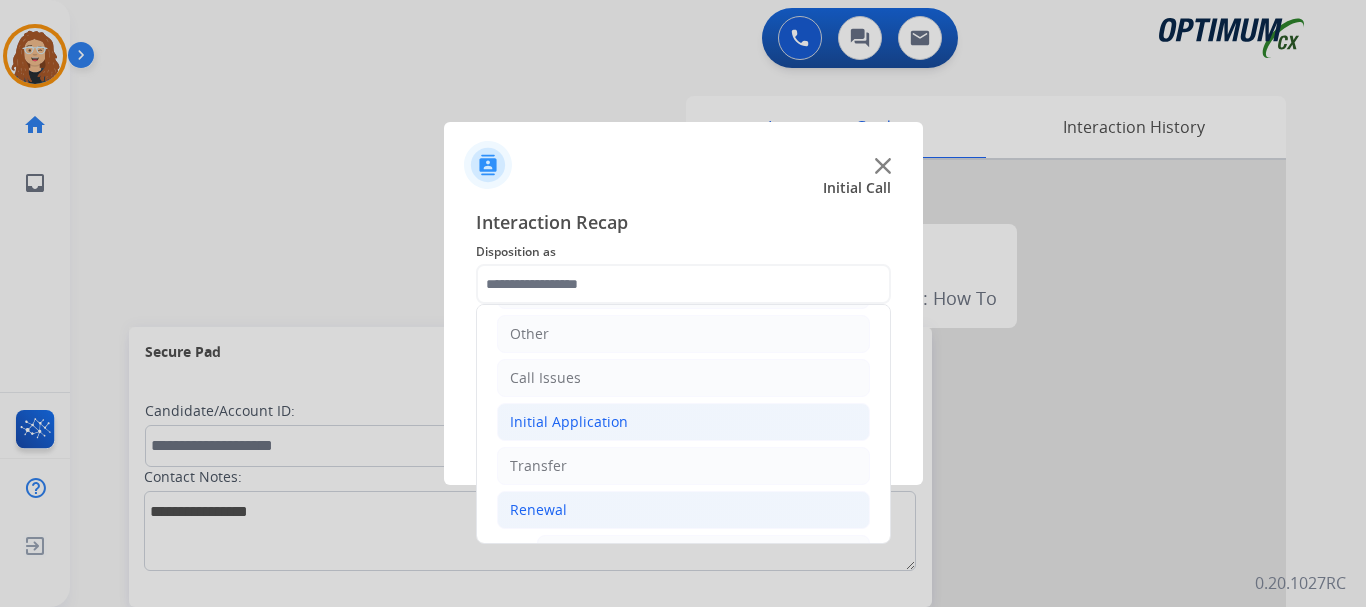 click on "Initial Application" 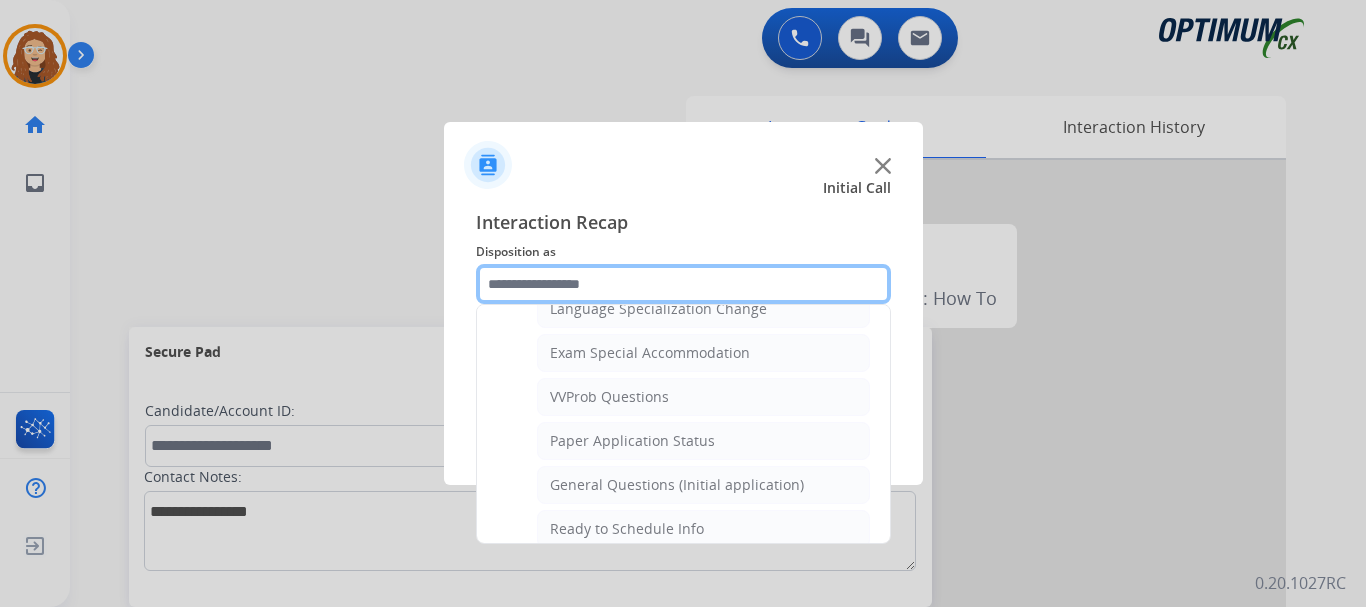 scroll, scrollTop: 1023, scrollLeft: 0, axis: vertical 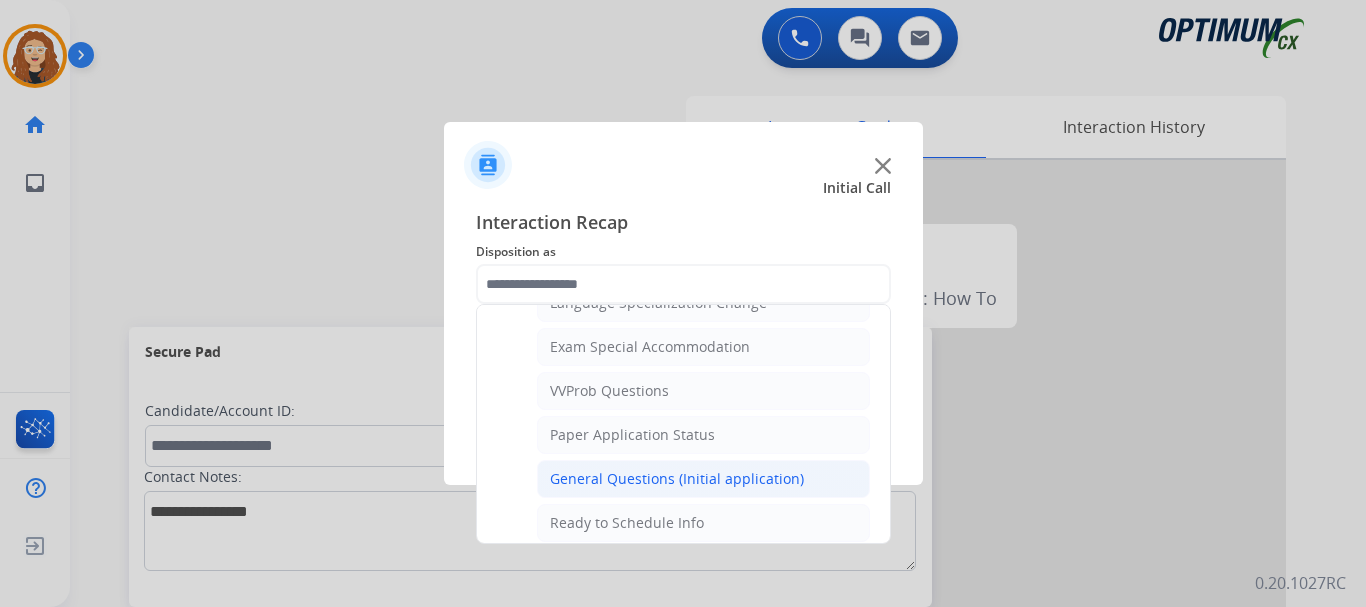 click on "General Questions (Initial application)" 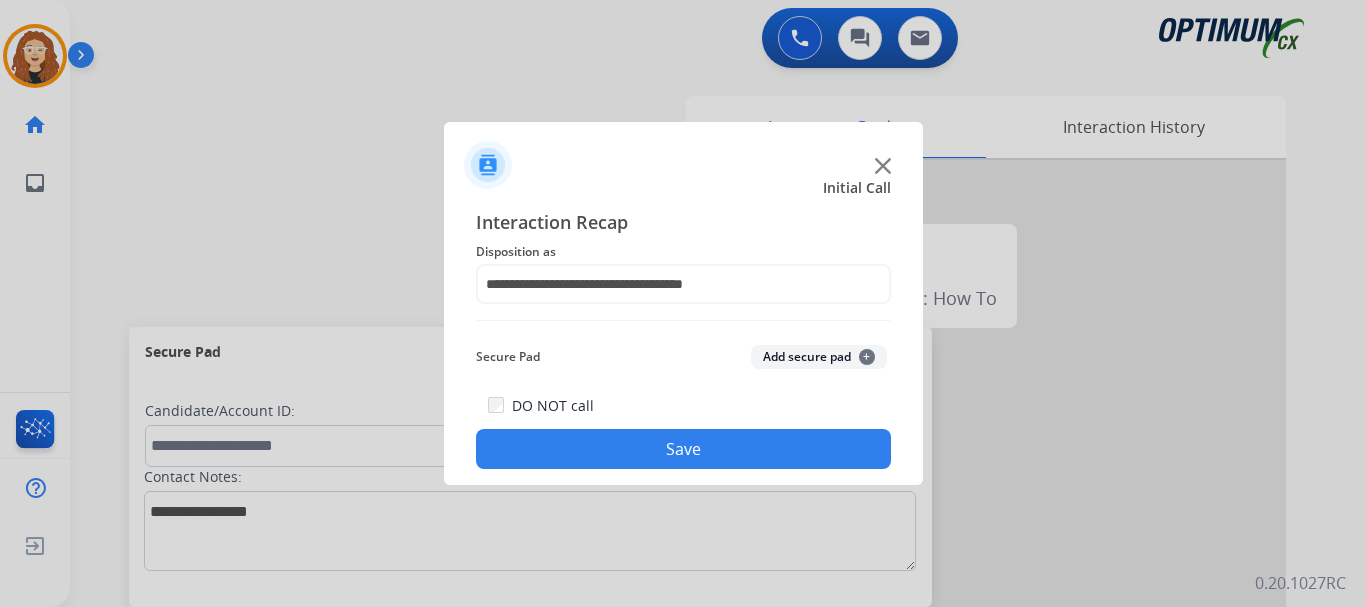 click on "Save" 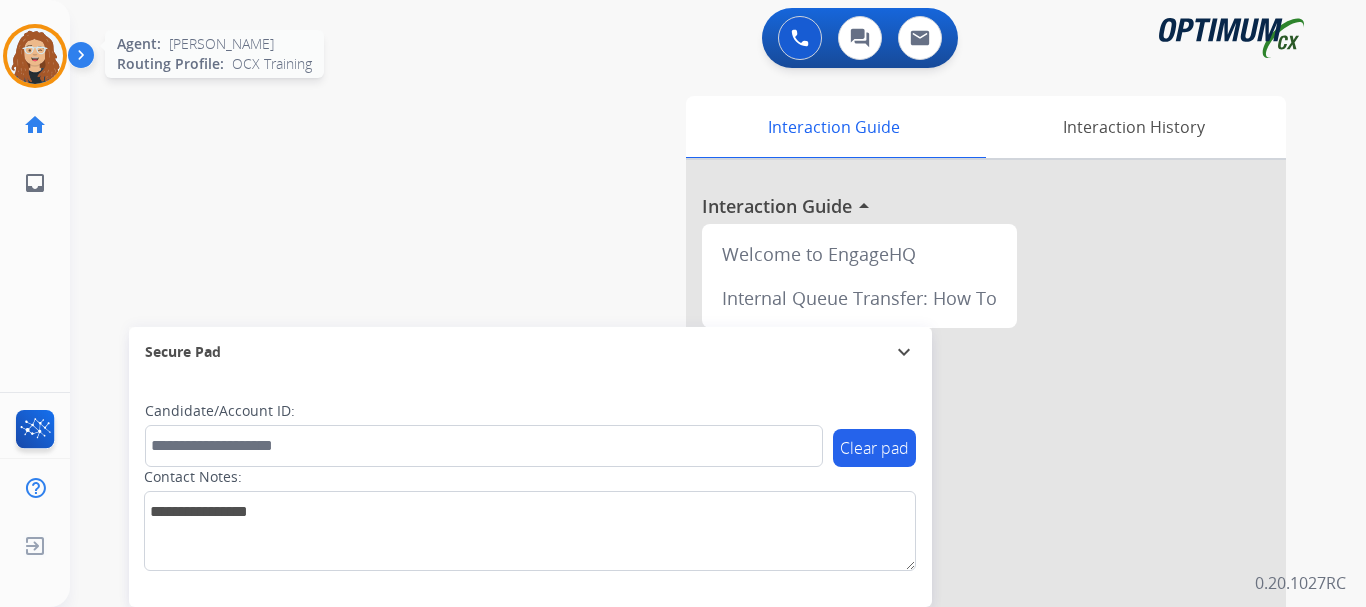 click at bounding box center (35, 56) 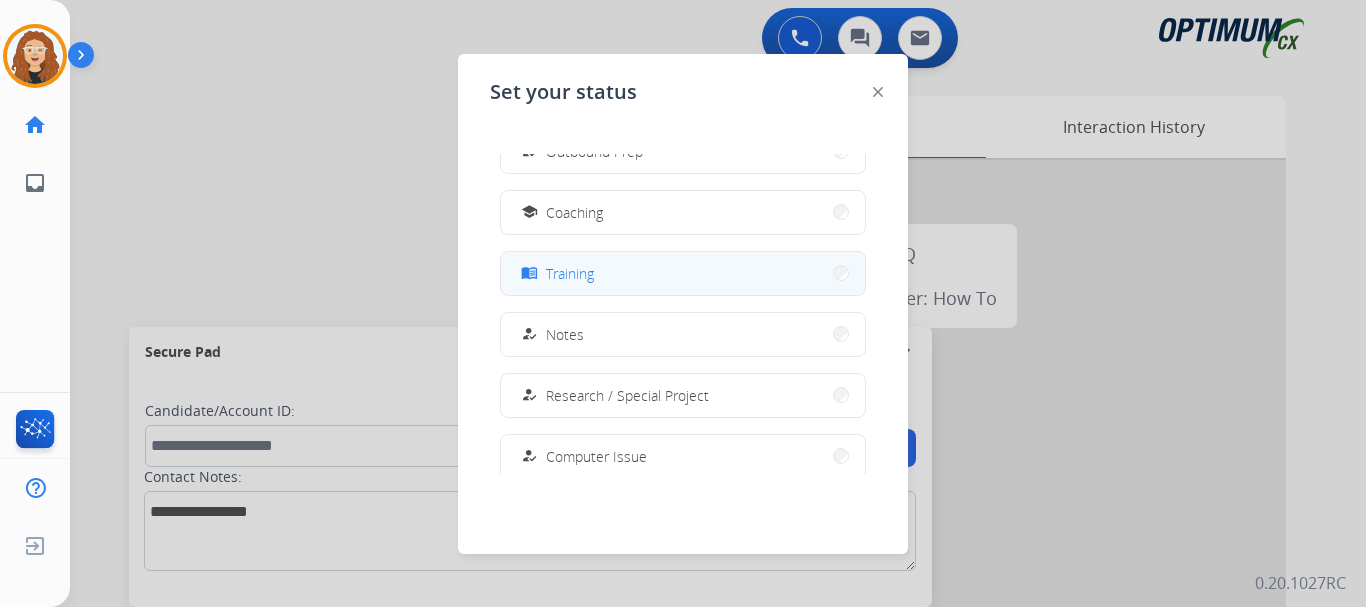 scroll, scrollTop: 281, scrollLeft: 0, axis: vertical 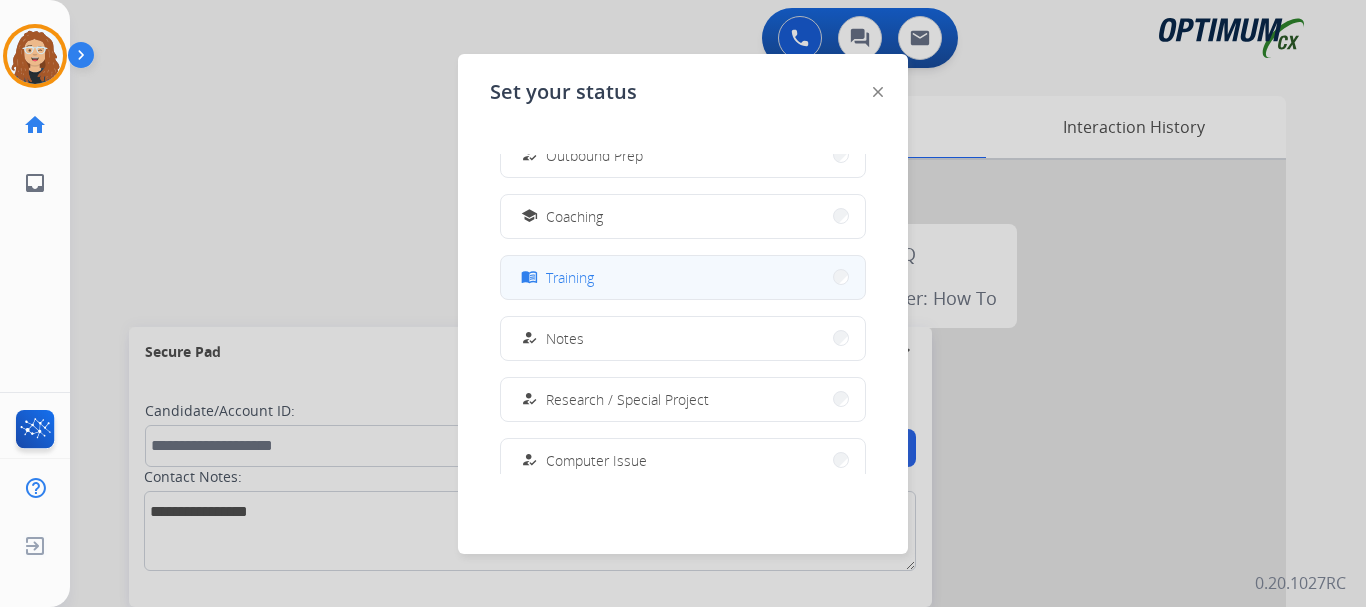 click on "menu_book Training" at bounding box center (683, 277) 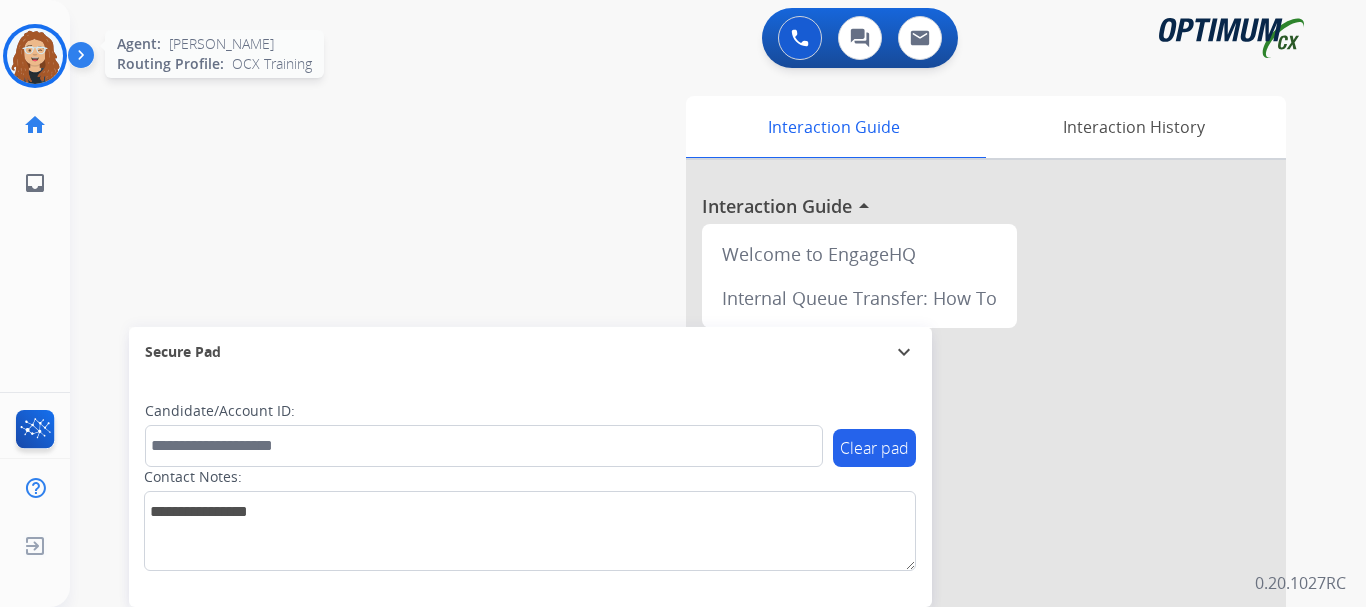 click at bounding box center (35, 56) 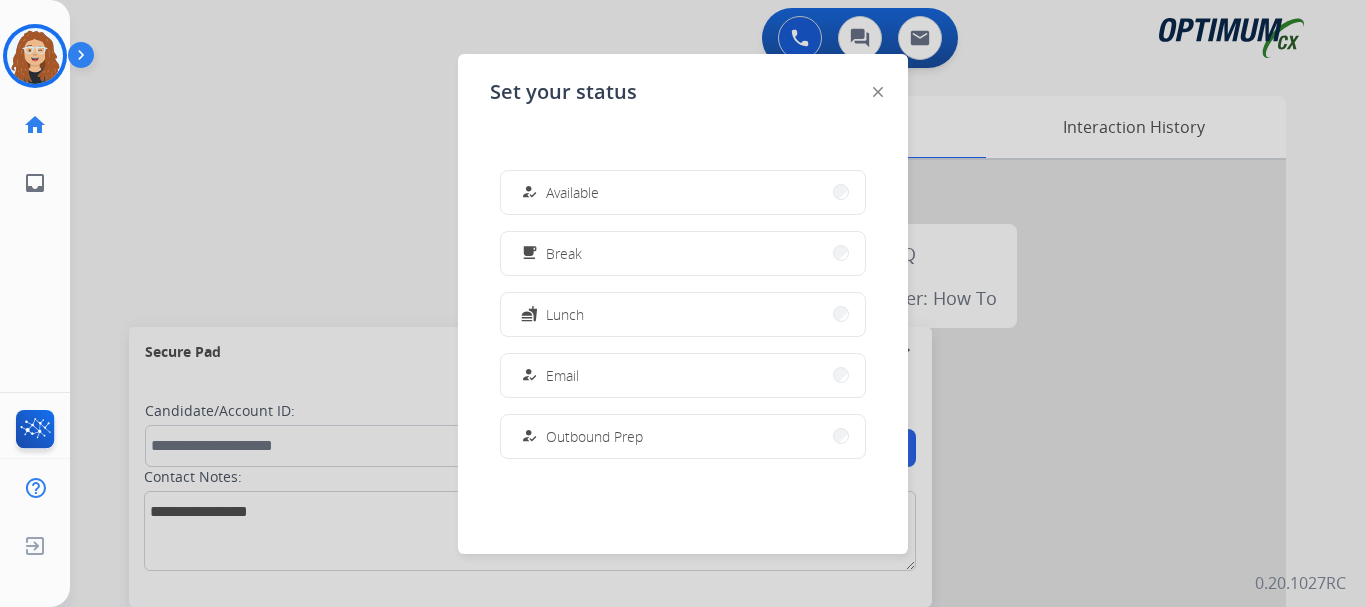 click at bounding box center (683, 303) 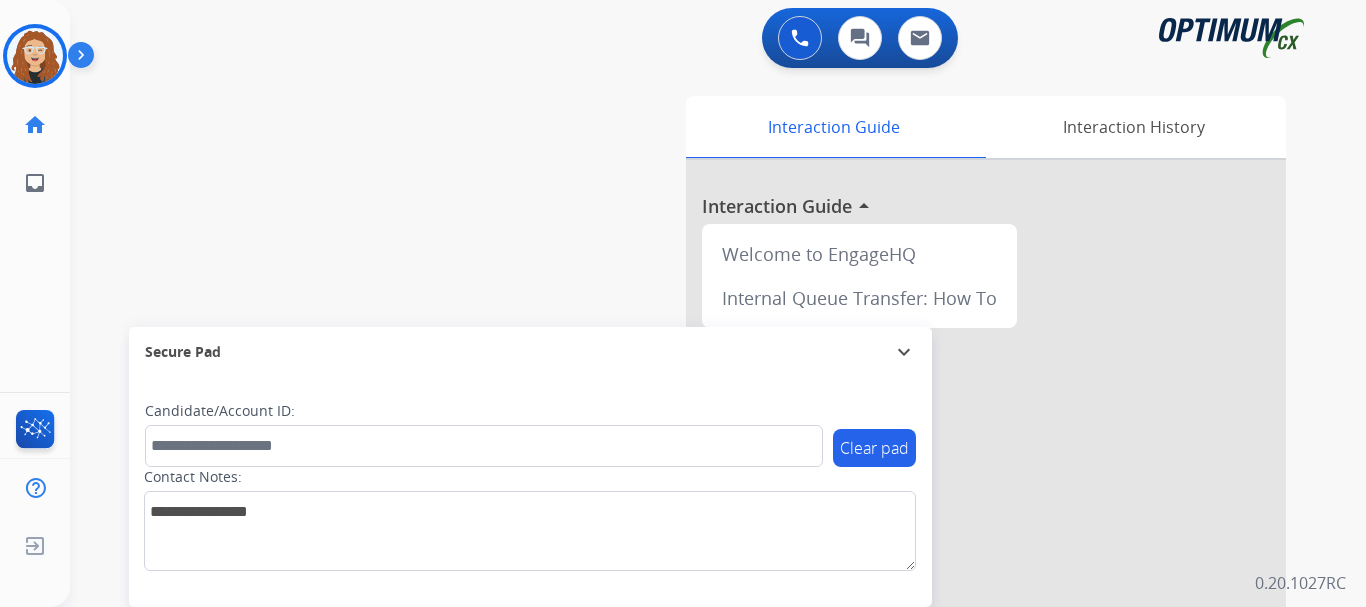 click at bounding box center (986, 533) 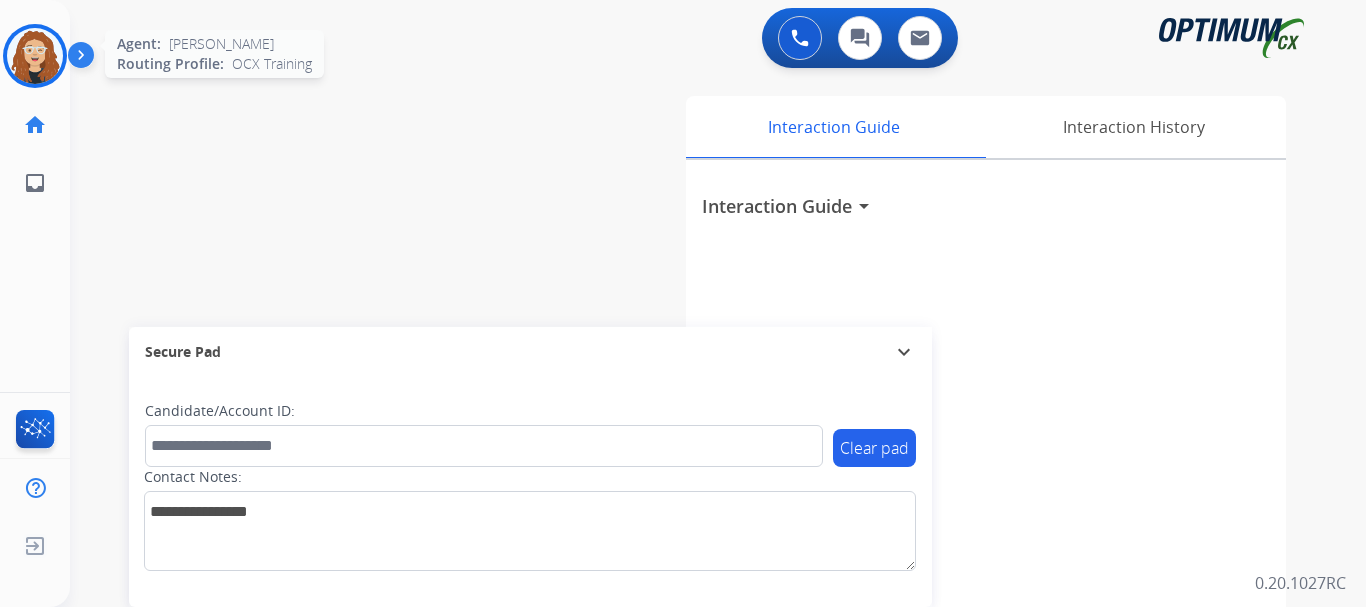 click at bounding box center (35, 56) 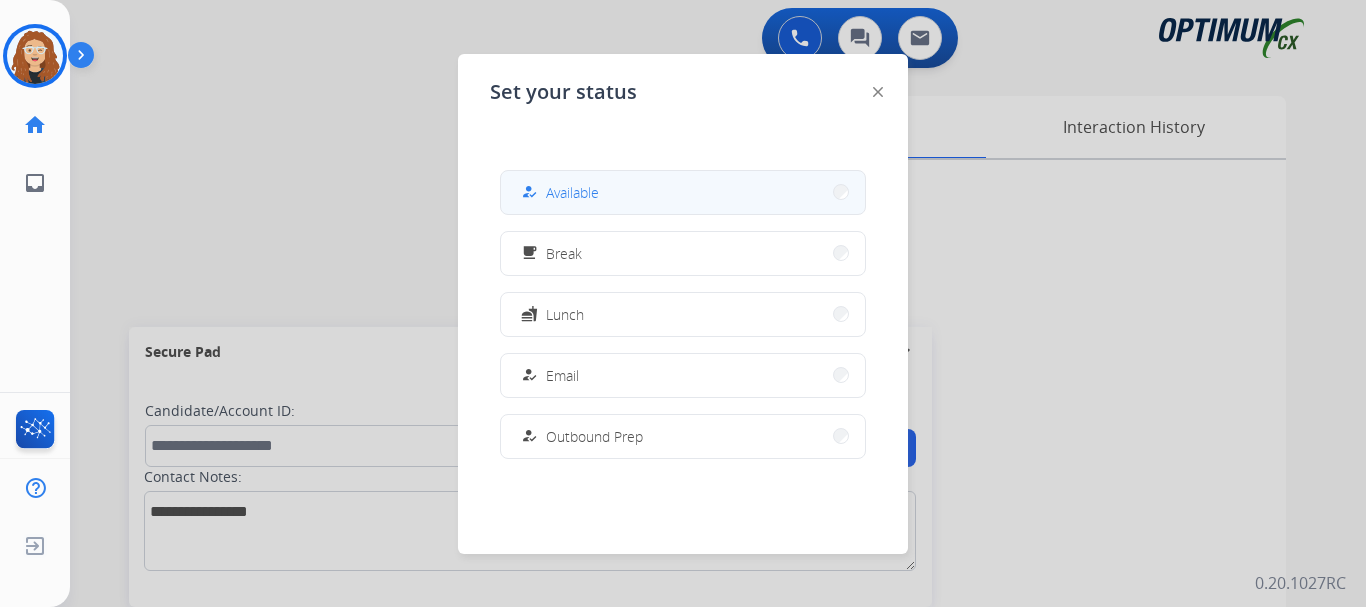 click on "how_to_reg Available" at bounding box center (683, 192) 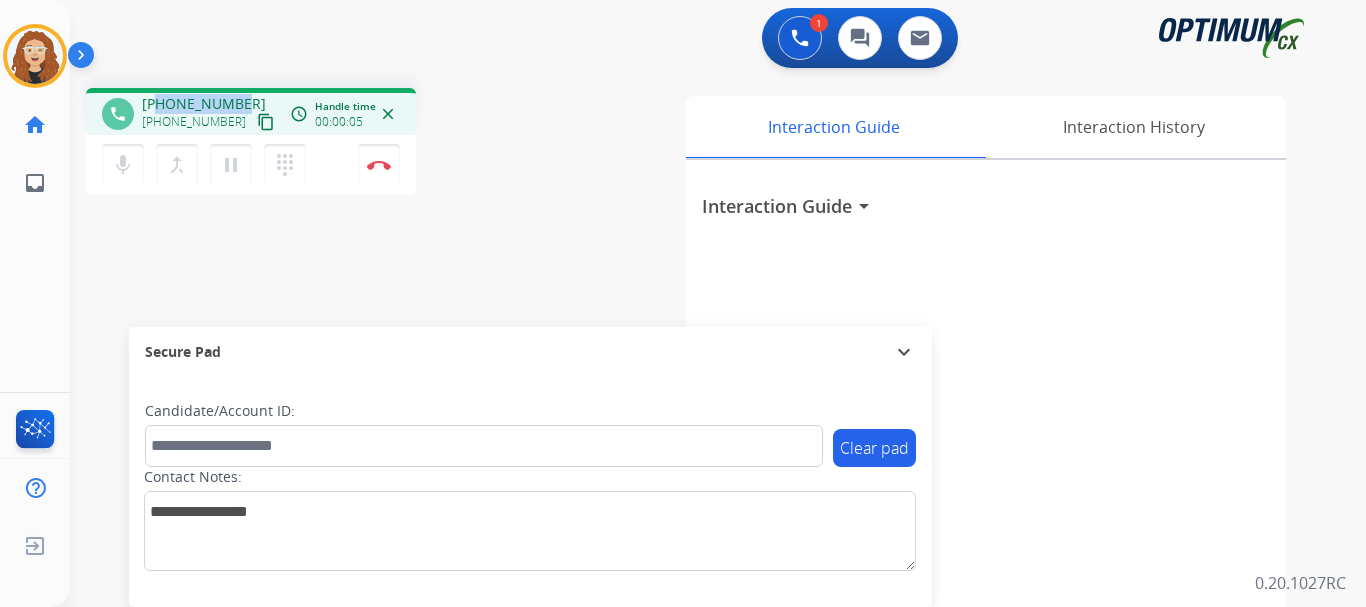 drag, startPoint x: 160, startPoint y: 103, endPoint x: 236, endPoint y: 96, distance: 76.321686 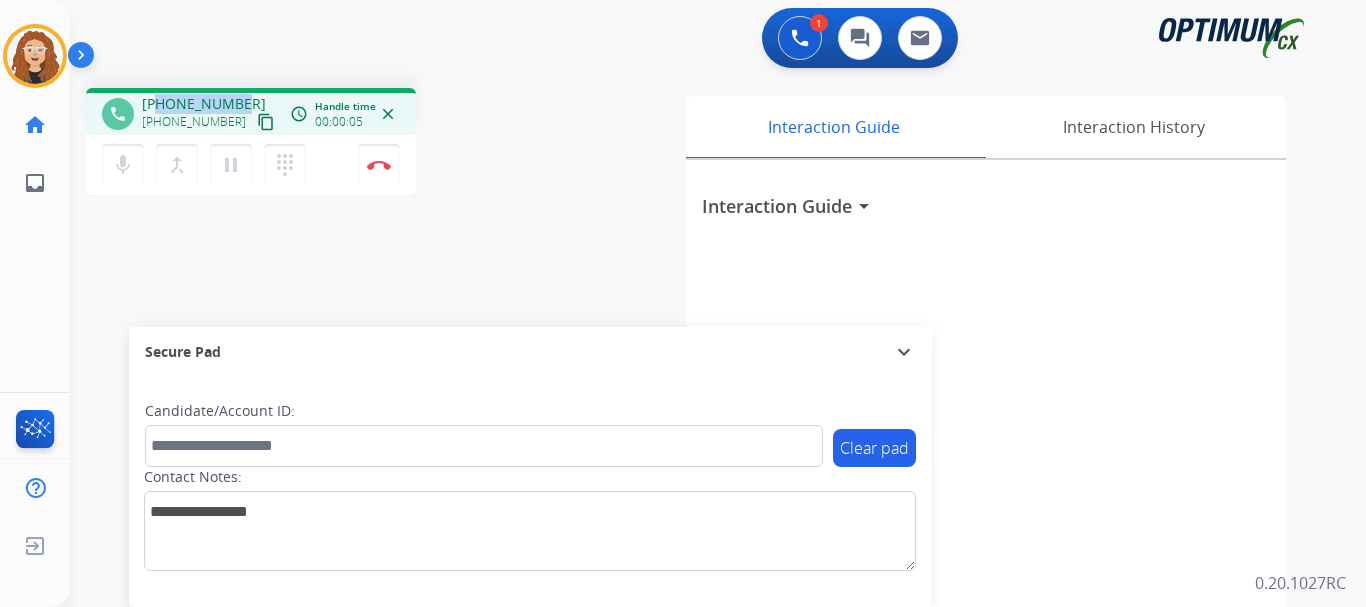 click on "[PHONE_NUMBER]" at bounding box center [204, 104] 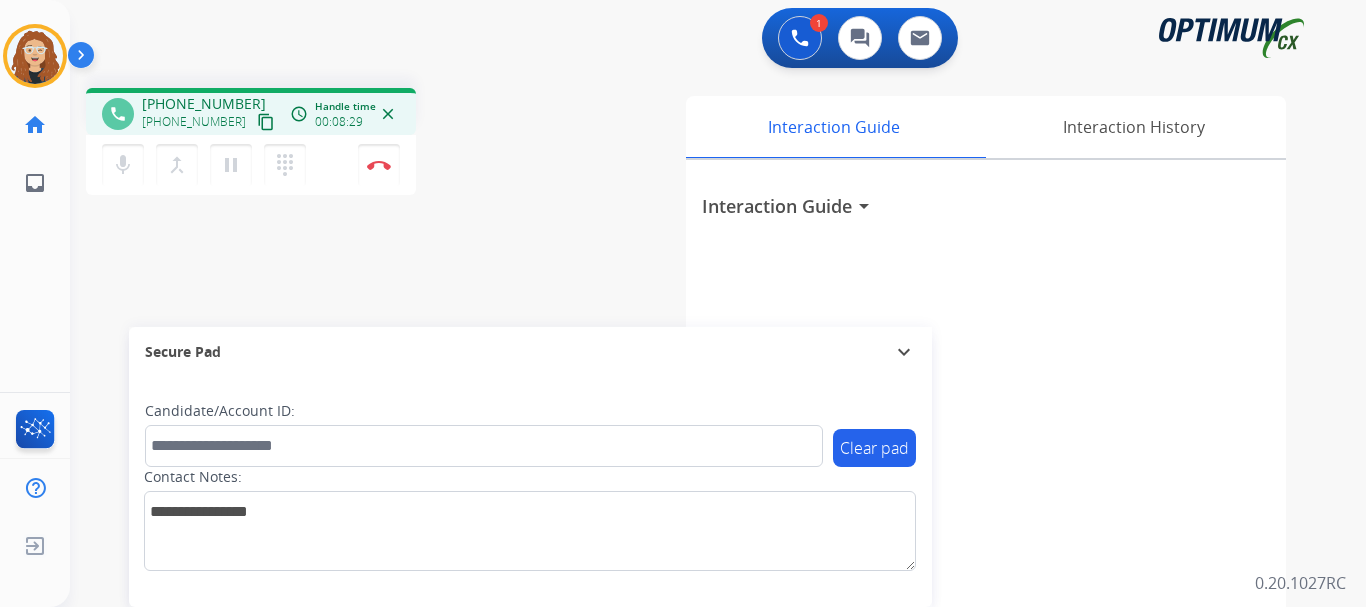 click on "phone [PHONE_NUMBER] [PHONE_NUMBER] content_copy access_time Call metrics Queue   00:51 Hold   00:00 Talk   08:30 Total   09:20 Handle time 00:08:29 close mic Mute merge_type Bridge pause Hold dialpad Dialpad Disconnect swap_horiz Break voice bridge close_fullscreen Connect 3-Way Call merge_type Separate 3-Way Call  Interaction Guide   Interaction History  Interaction Guide arrow_drop_down Secure Pad expand_more Clear pad Candidate/Account ID: Contact Notes:" at bounding box center [694, 489] 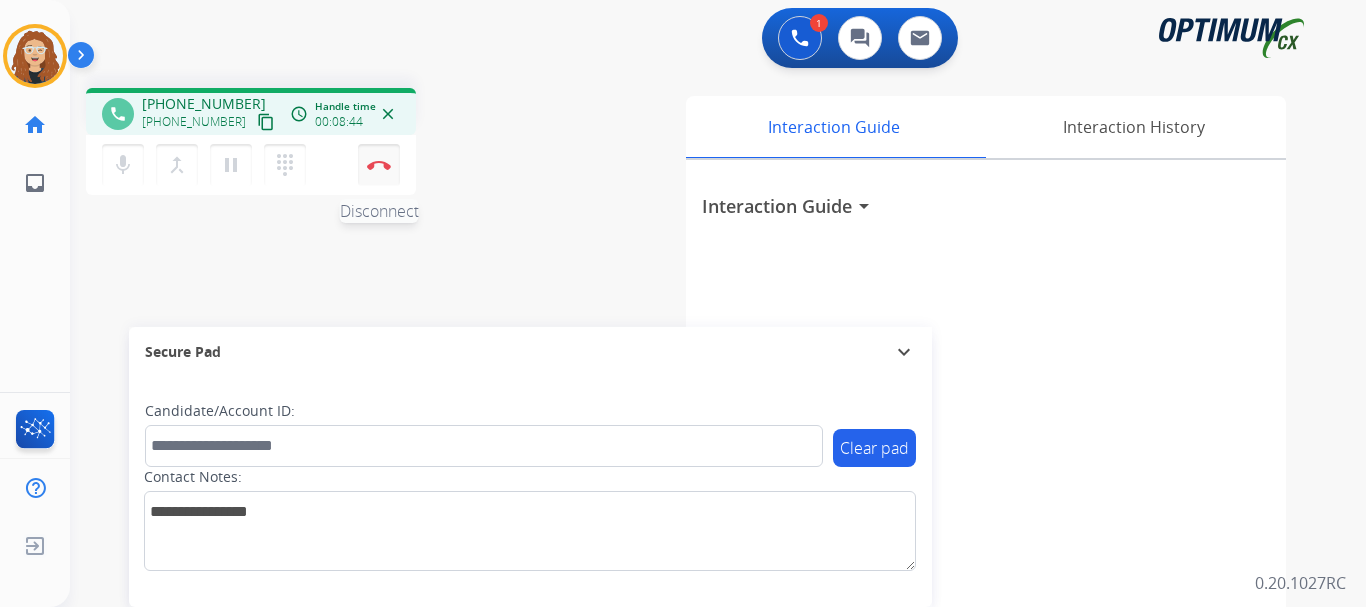 click at bounding box center (379, 165) 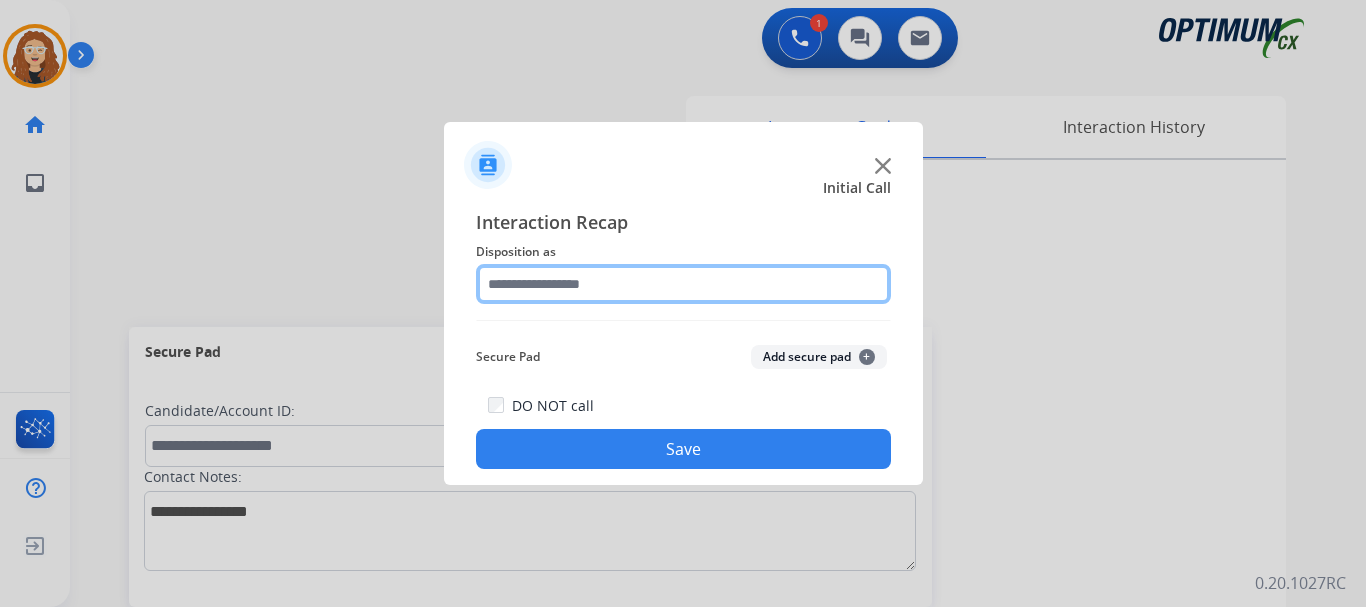 click 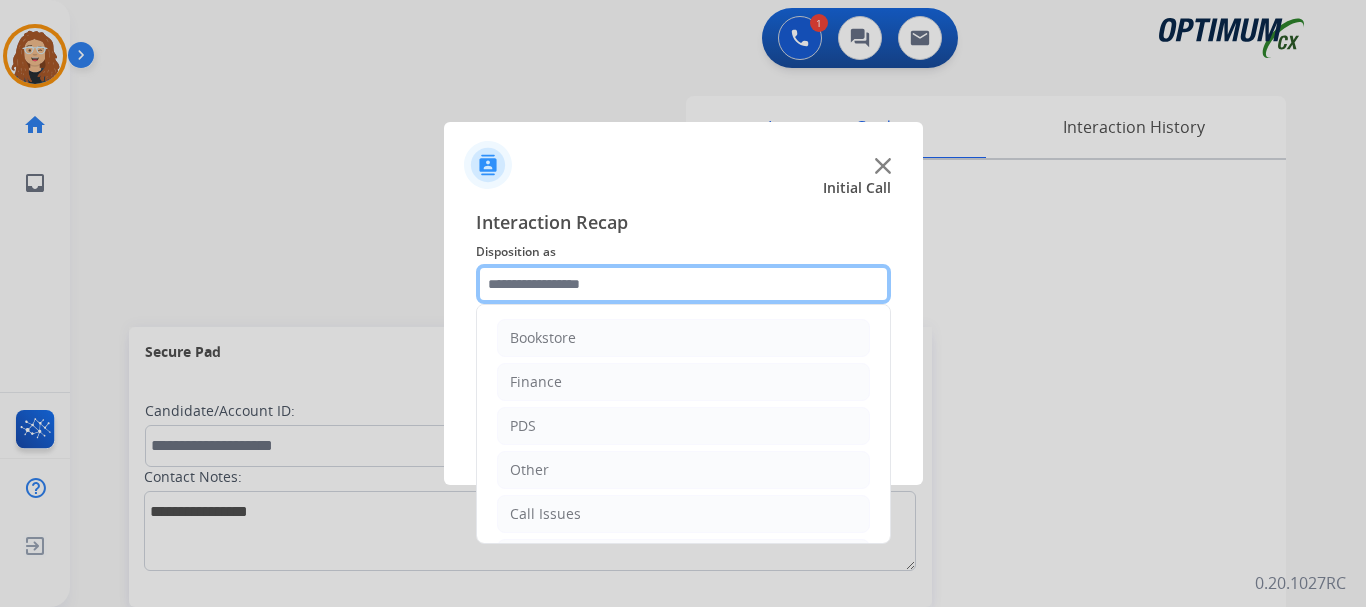 scroll, scrollTop: 136, scrollLeft: 0, axis: vertical 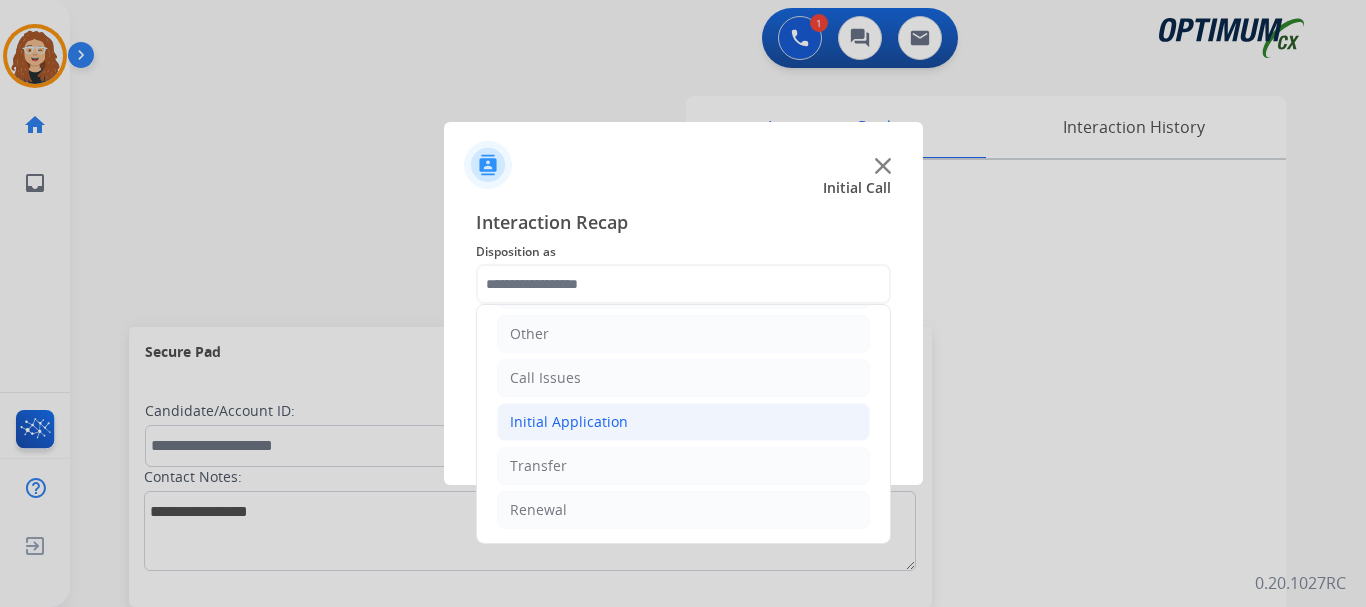 click on "Initial Application" 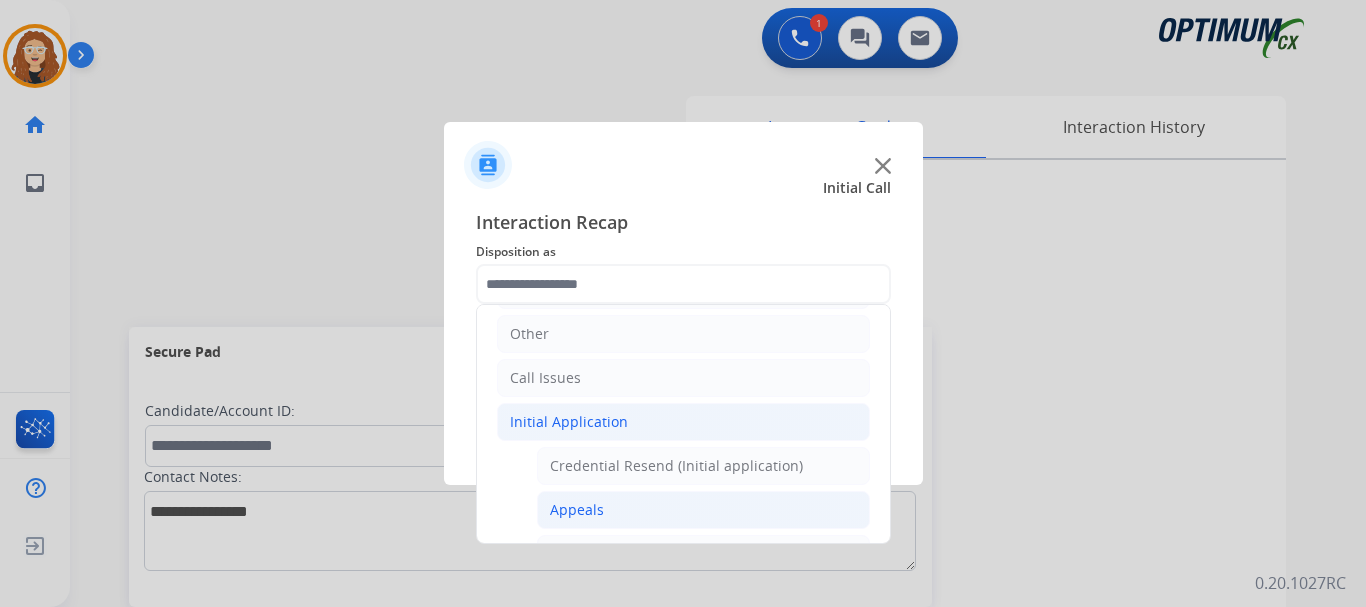 drag, startPoint x: 626, startPoint y: 517, endPoint x: 651, endPoint y: 513, distance: 25.317978 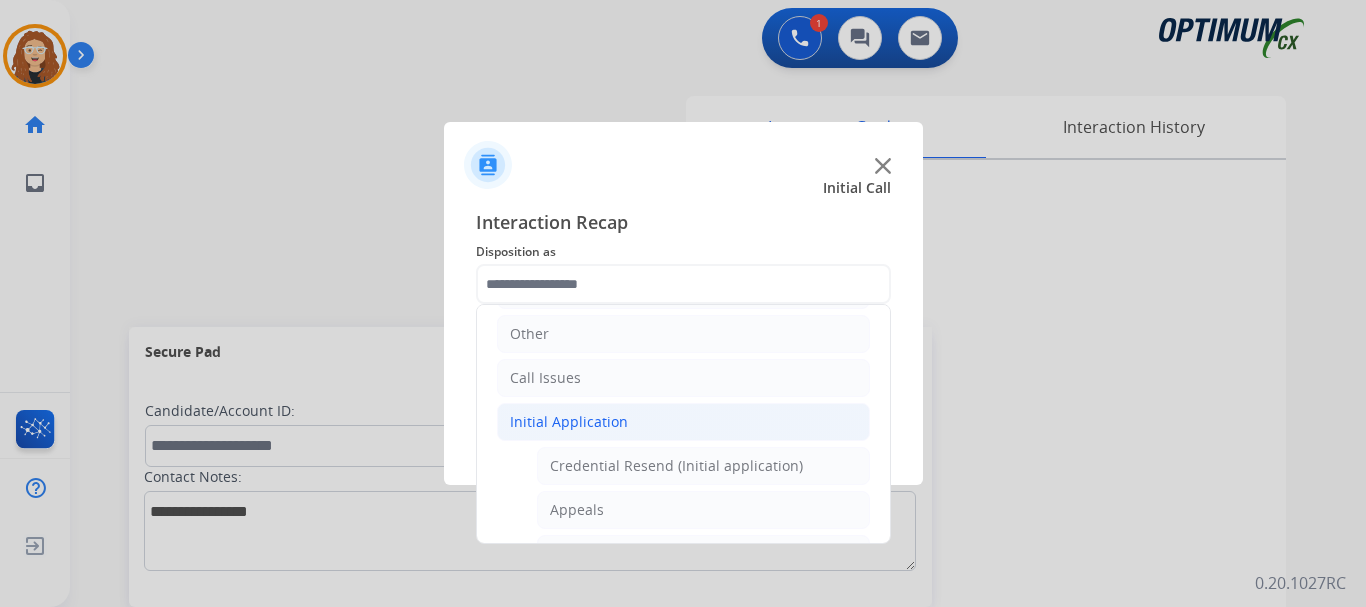 click on "Appeals" 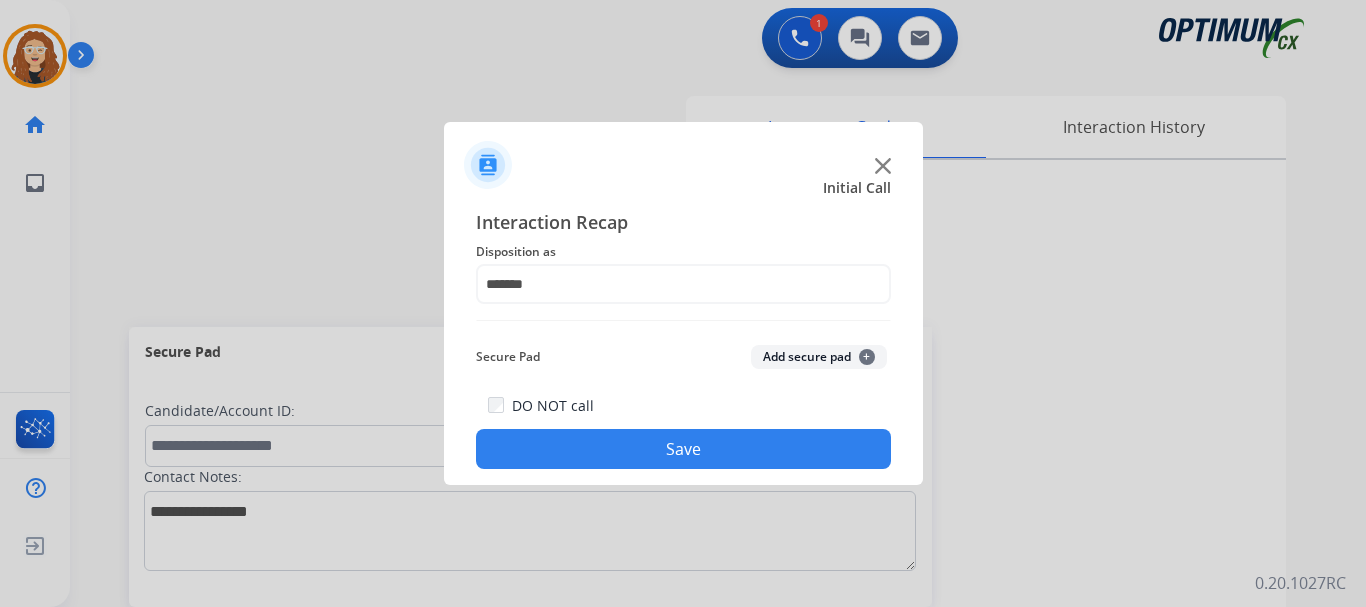 click on "Save" 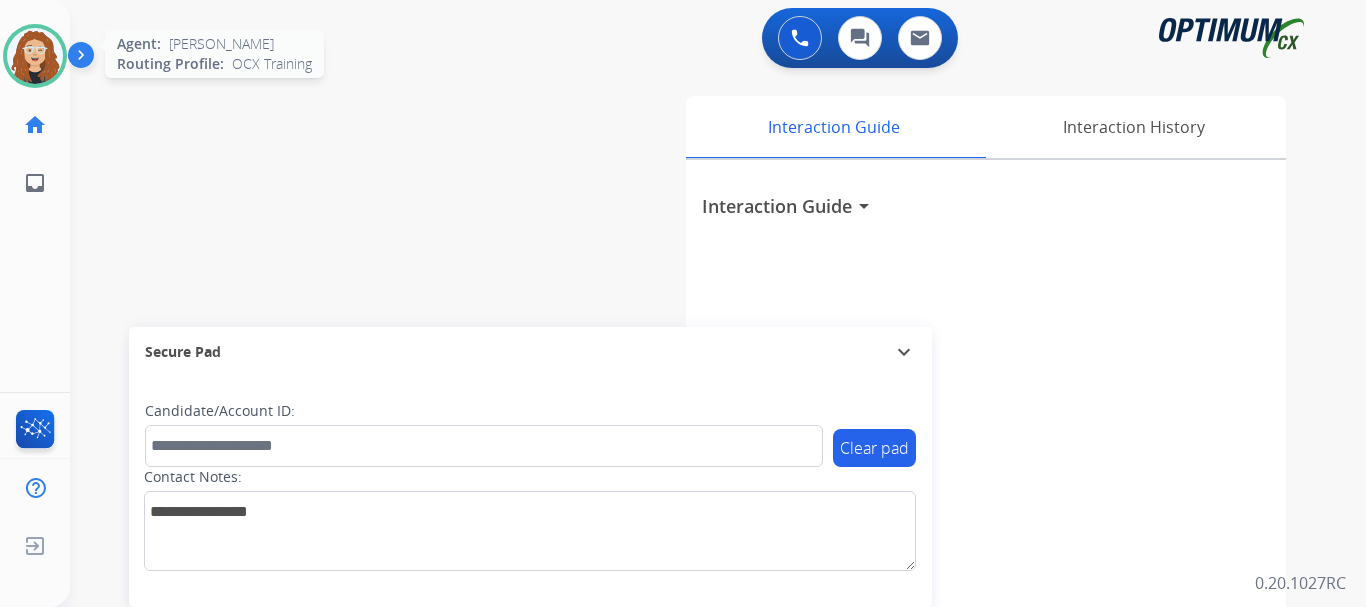 click at bounding box center [35, 56] 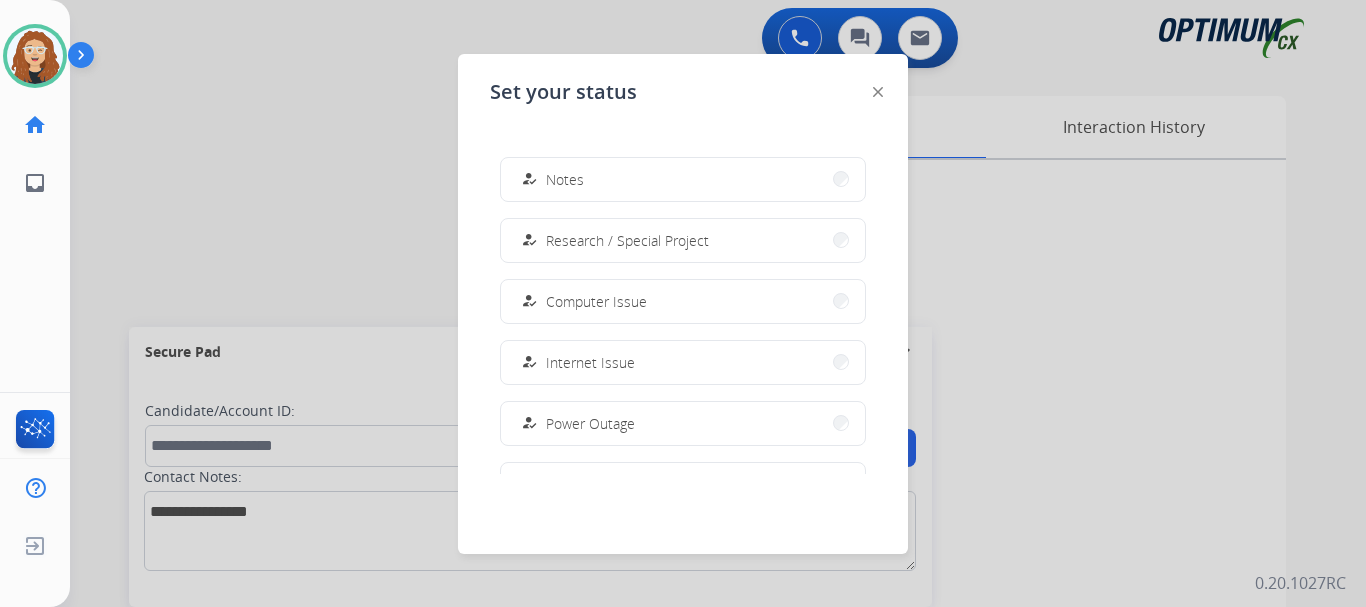 scroll, scrollTop: 499, scrollLeft: 0, axis: vertical 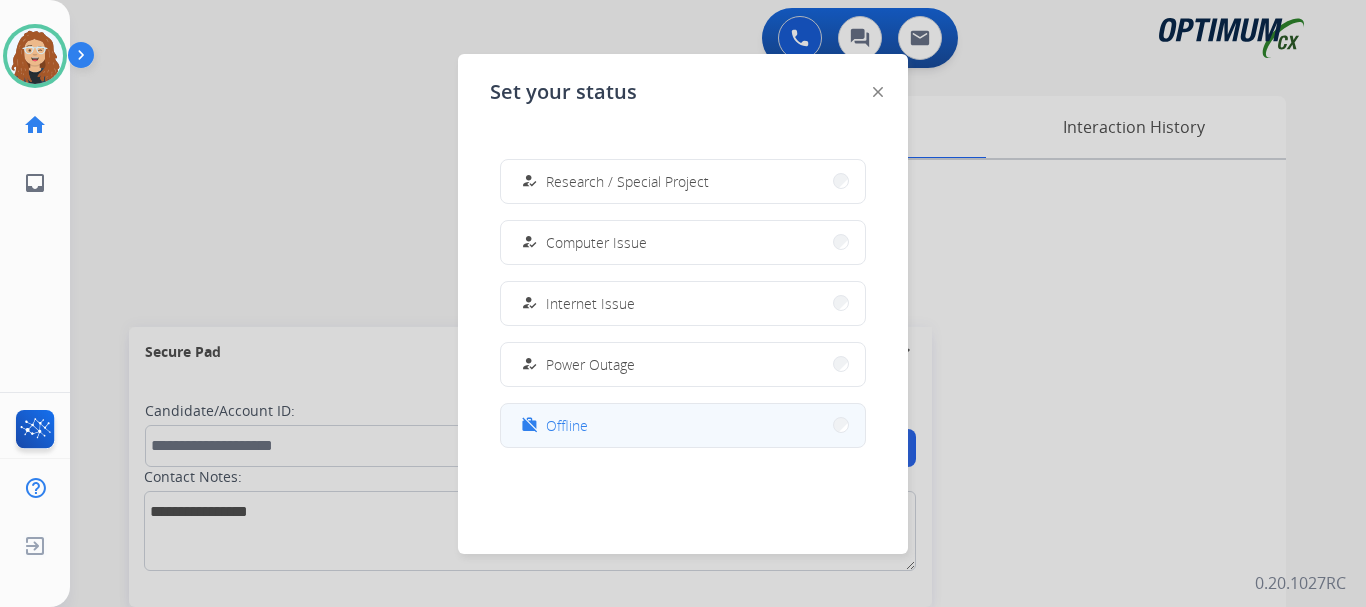 click on "work_off Offline" at bounding box center [552, 425] 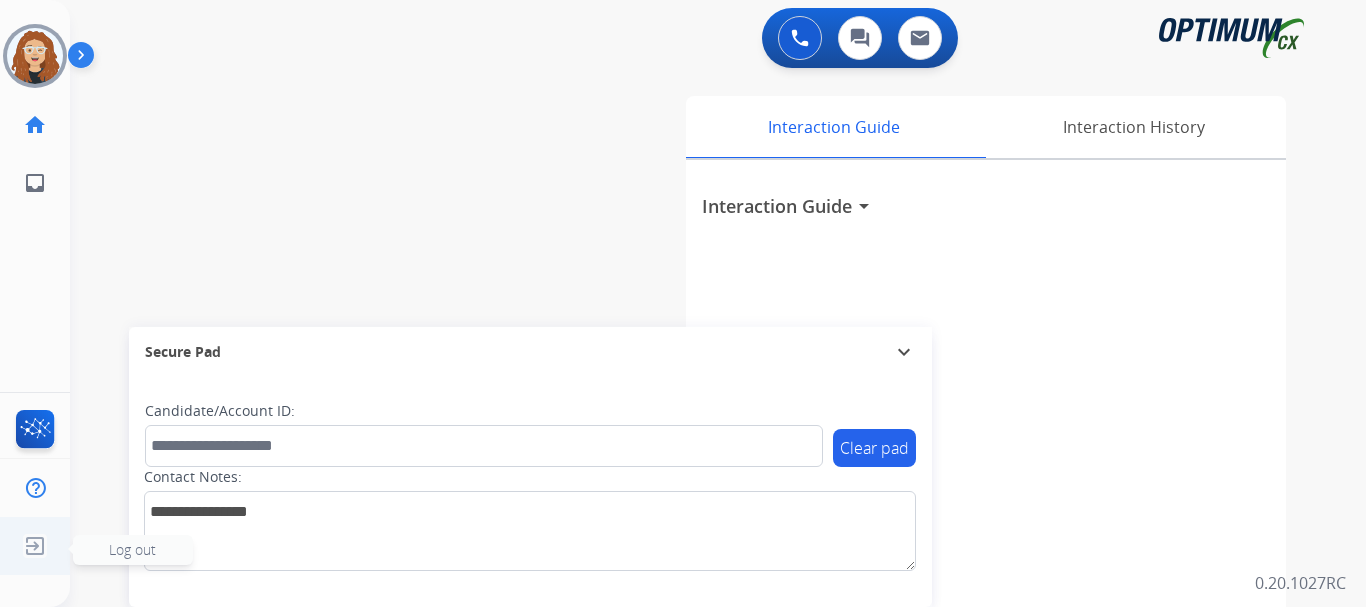 click 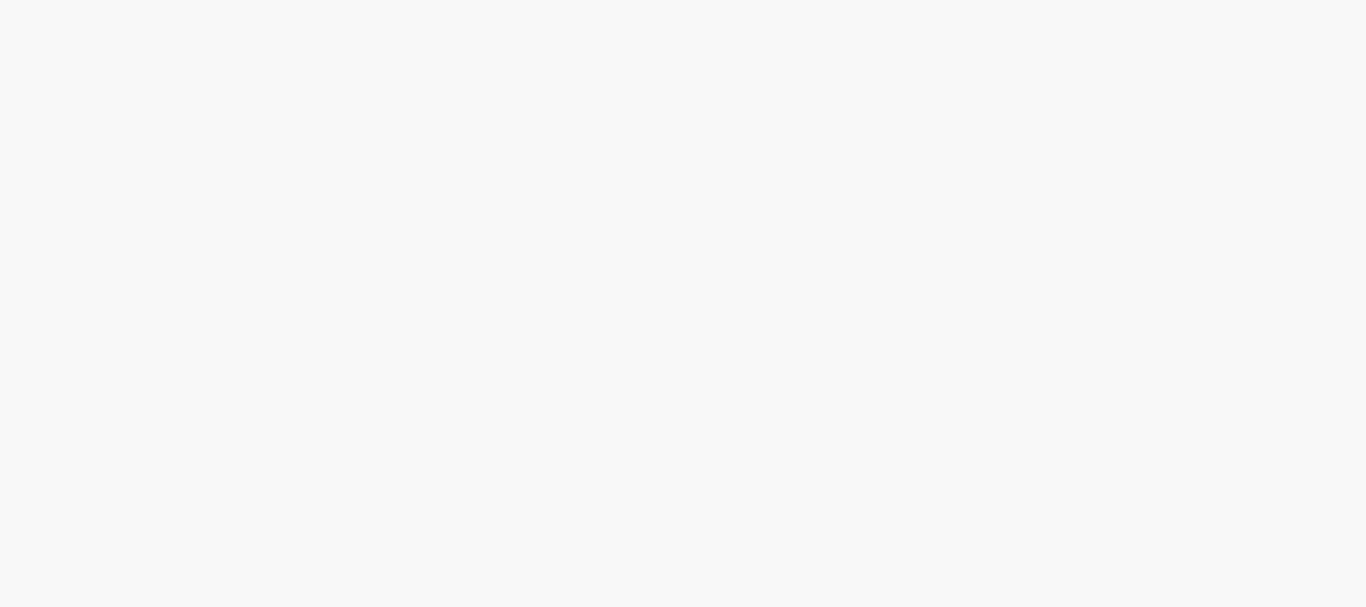 scroll, scrollTop: 0, scrollLeft: 0, axis: both 